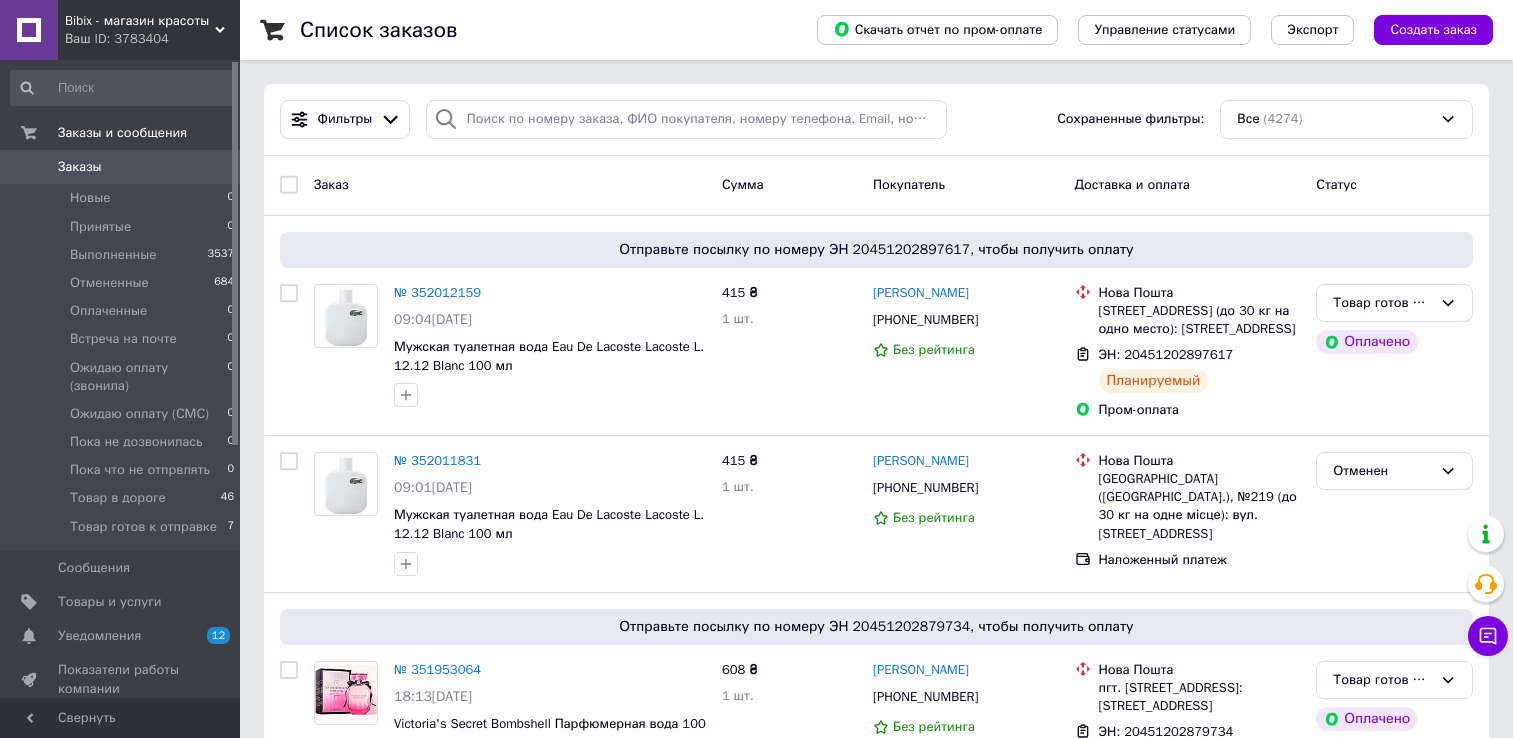 scroll, scrollTop: 0, scrollLeft: 0, axis: both 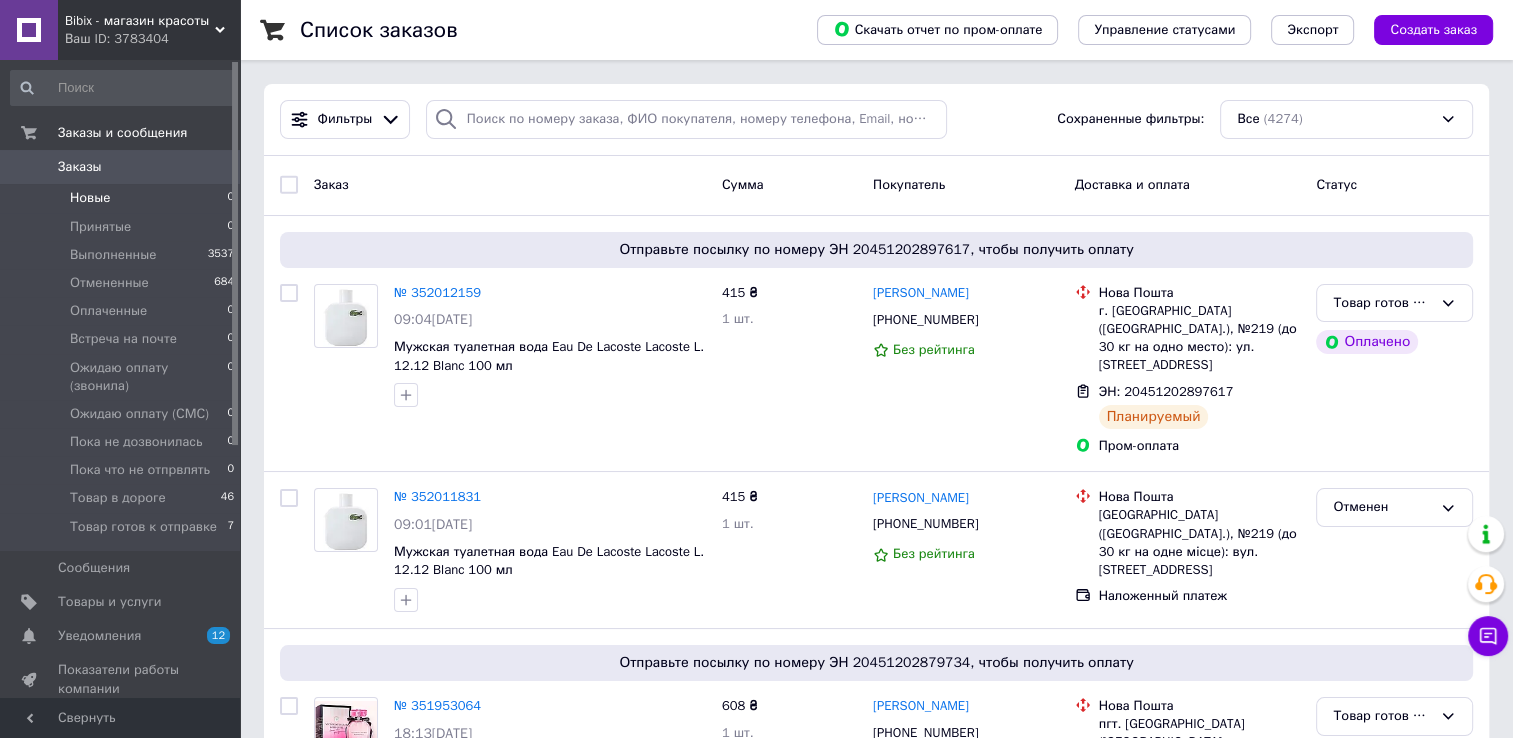 click on "Новые 0" at bounding box center (123, 198) 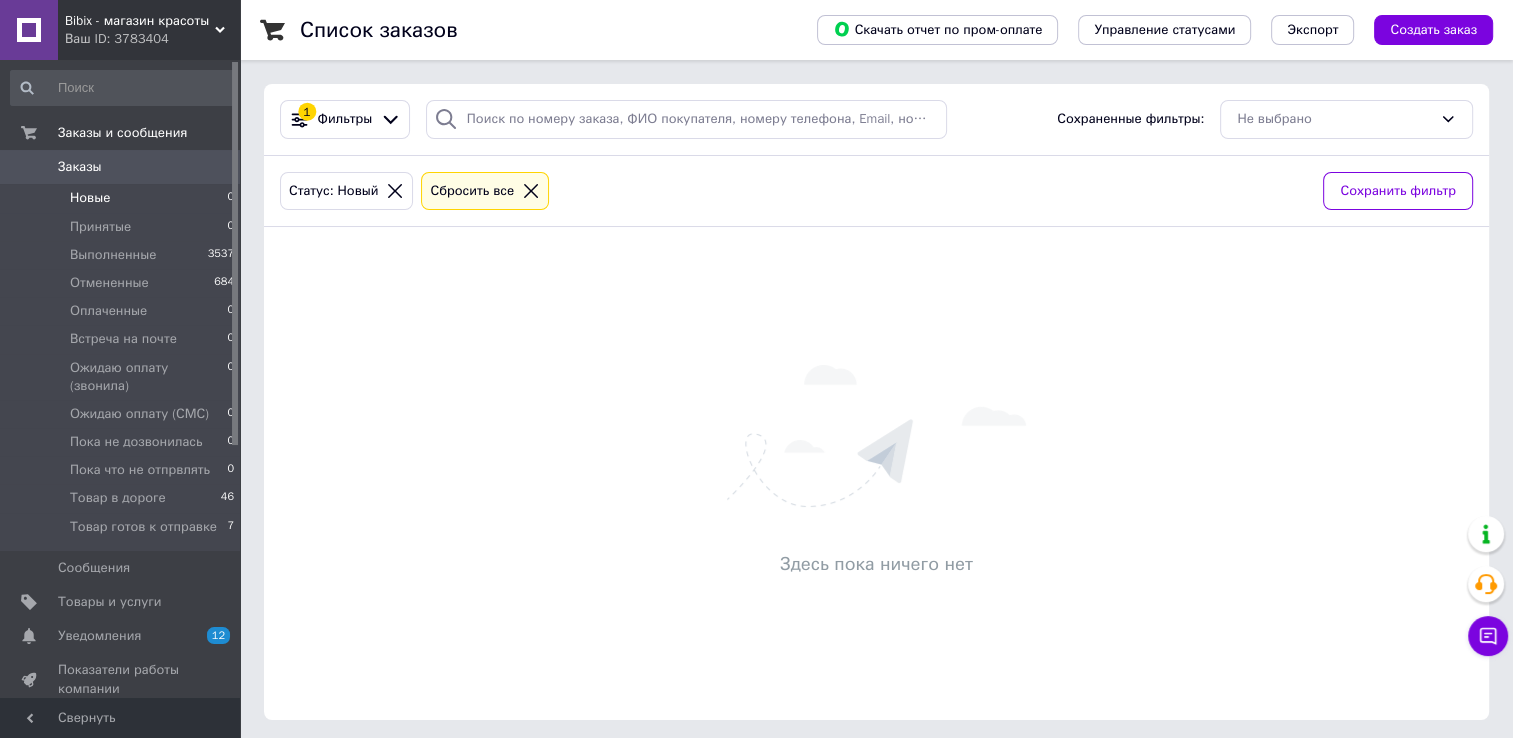 click on "Заказы" at bounding box center (121, 167) 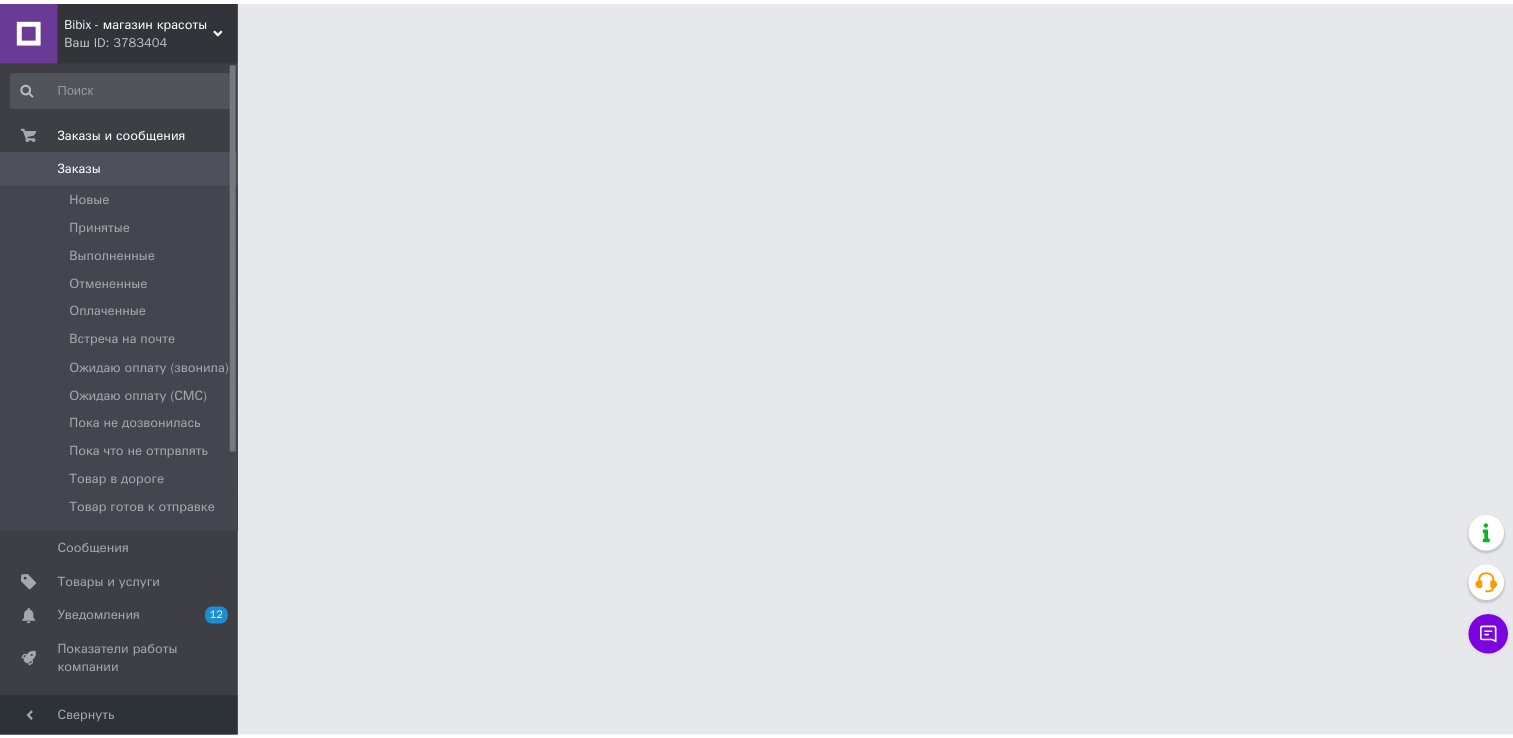 scroll, scrollTop: 0, scrollLeft: 0, axis: both 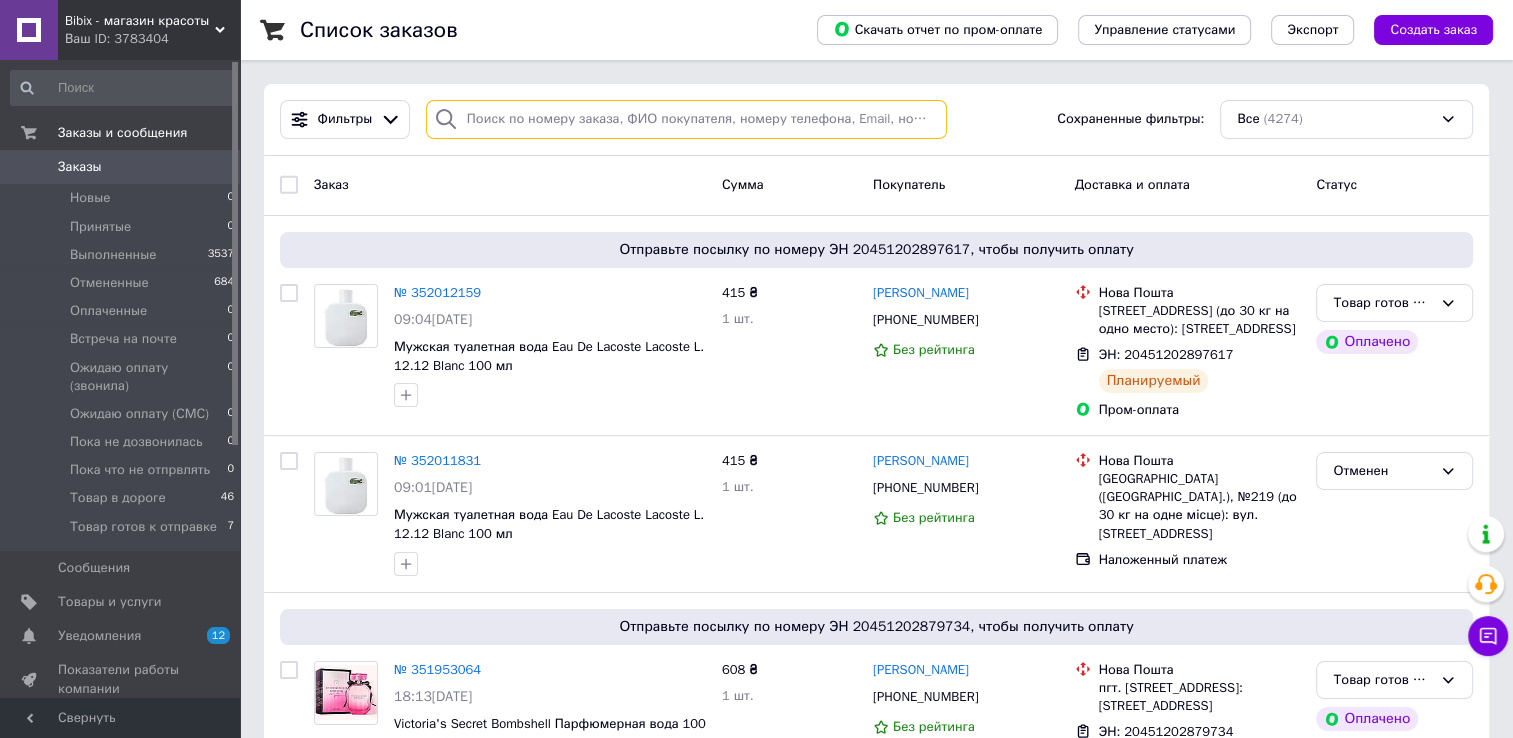 click at bounding box center (686, 119) 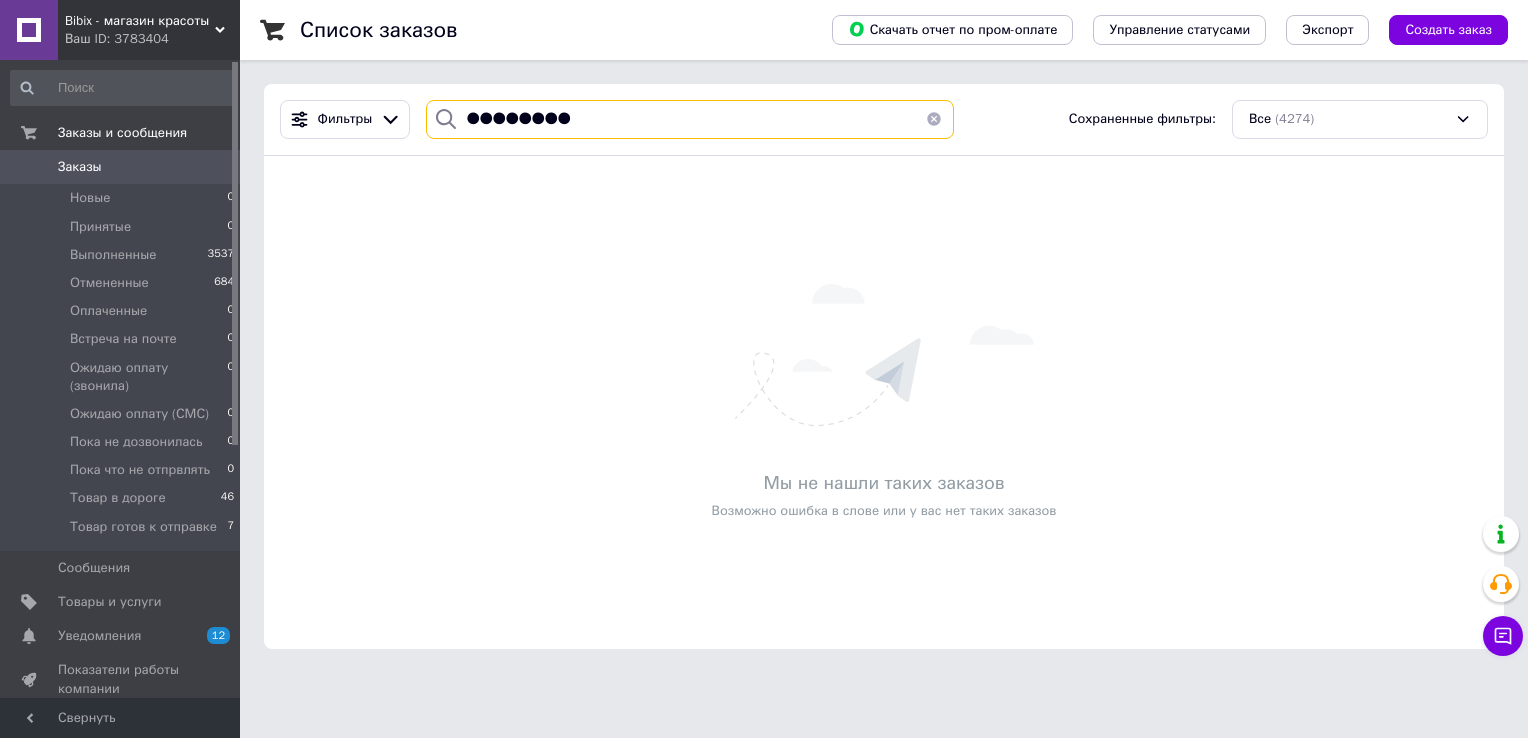 type on "●●●●●●●●" 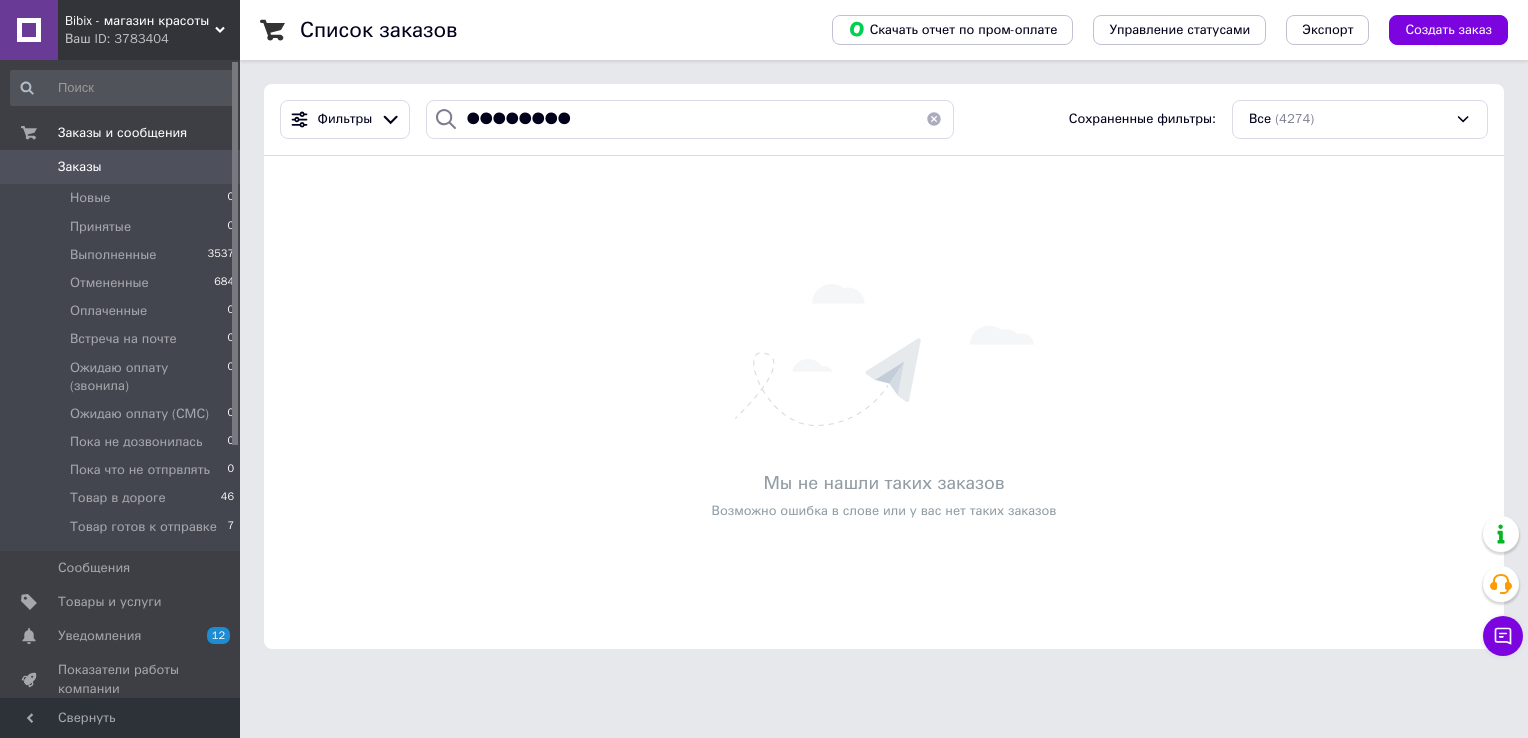 click at bounding box center [934, 119] 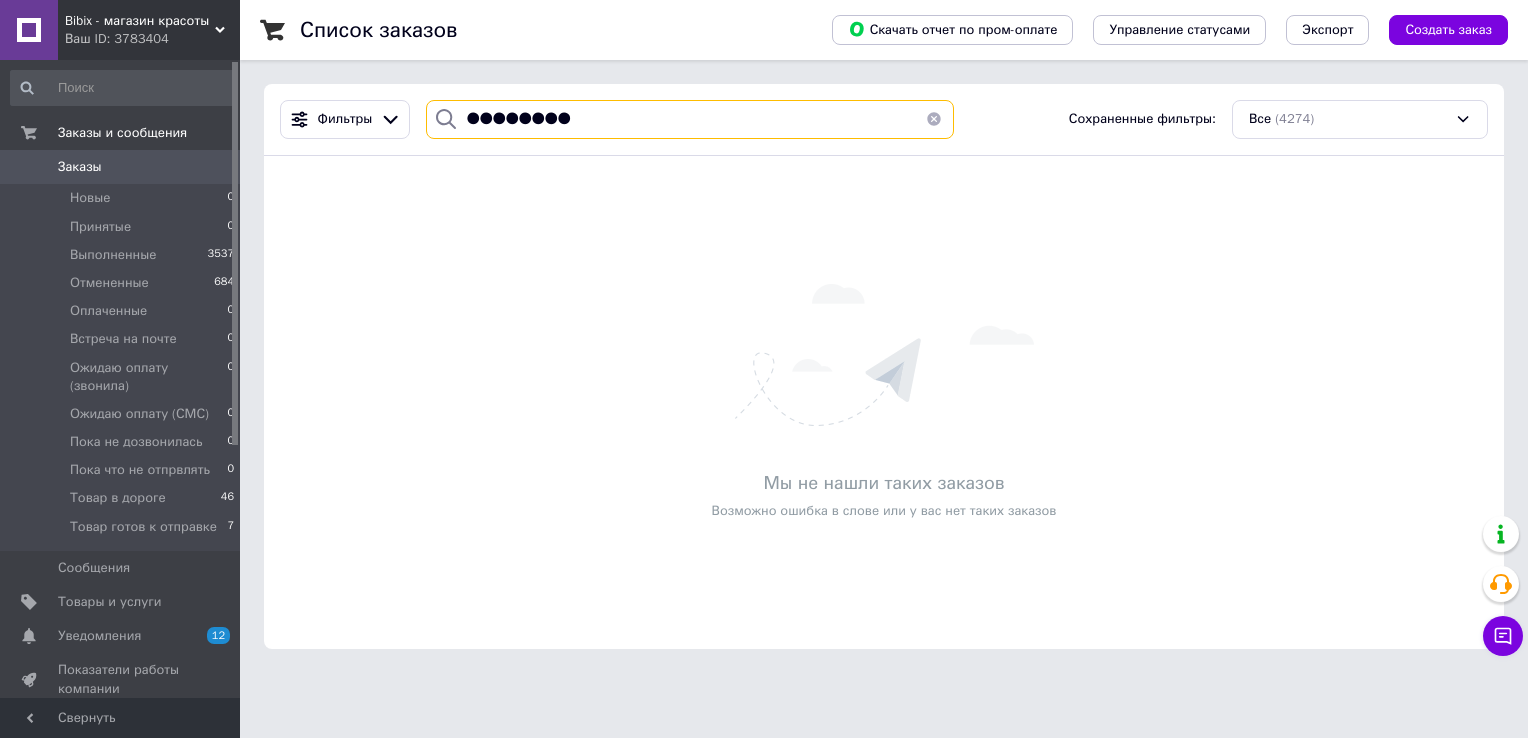 type 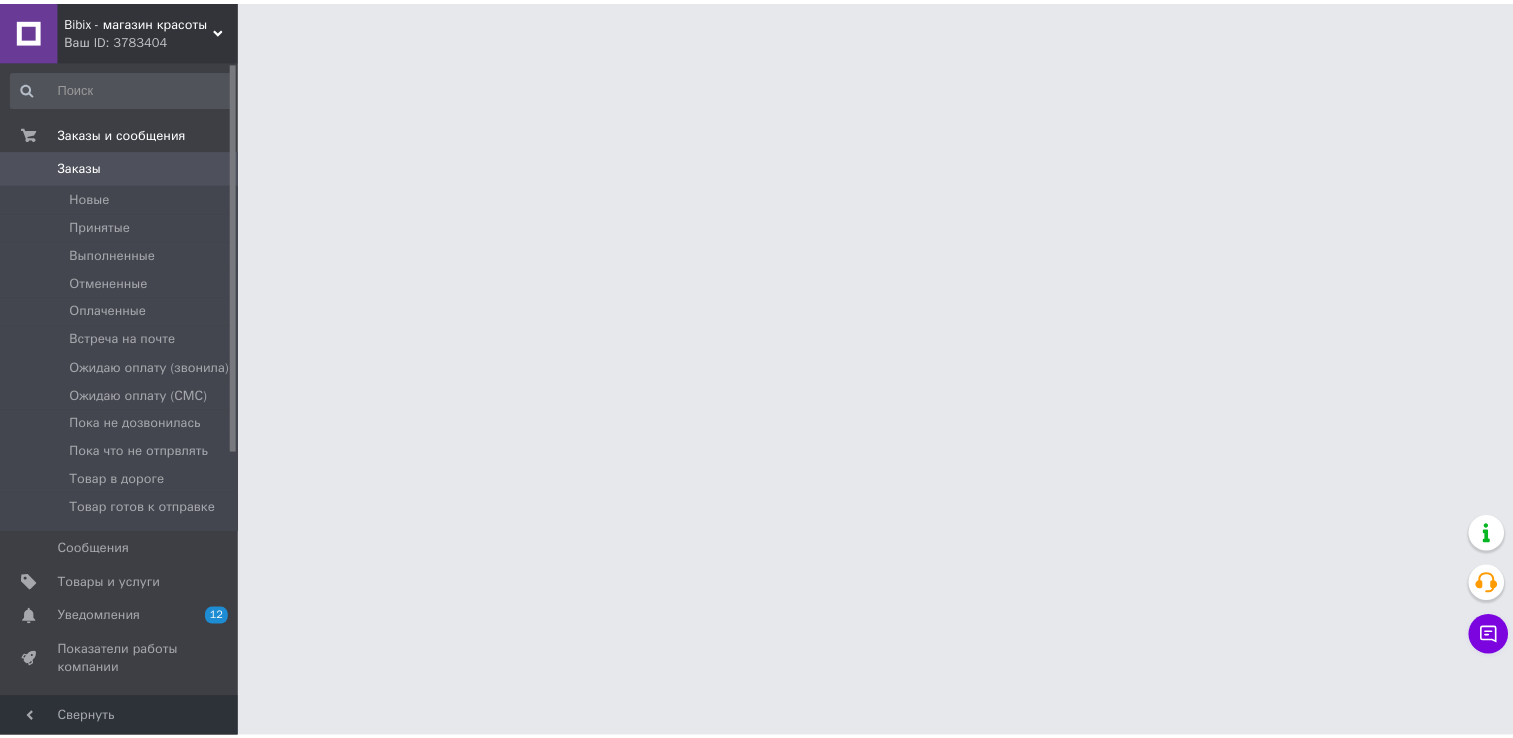 scroll, scrollTop: 0, scrollLeft: 0, axis: both 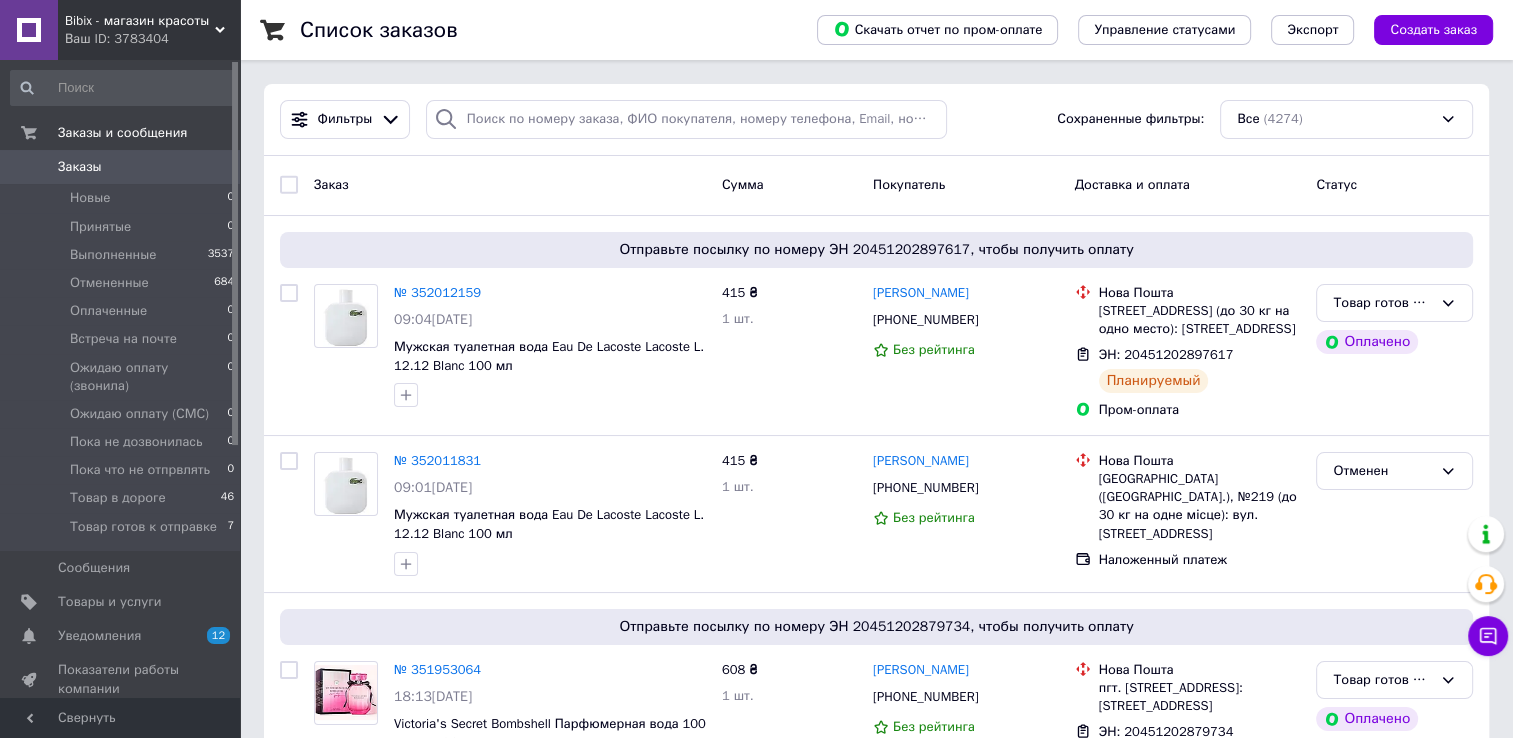 click on "Заказы" at bounding box center [80, 167] 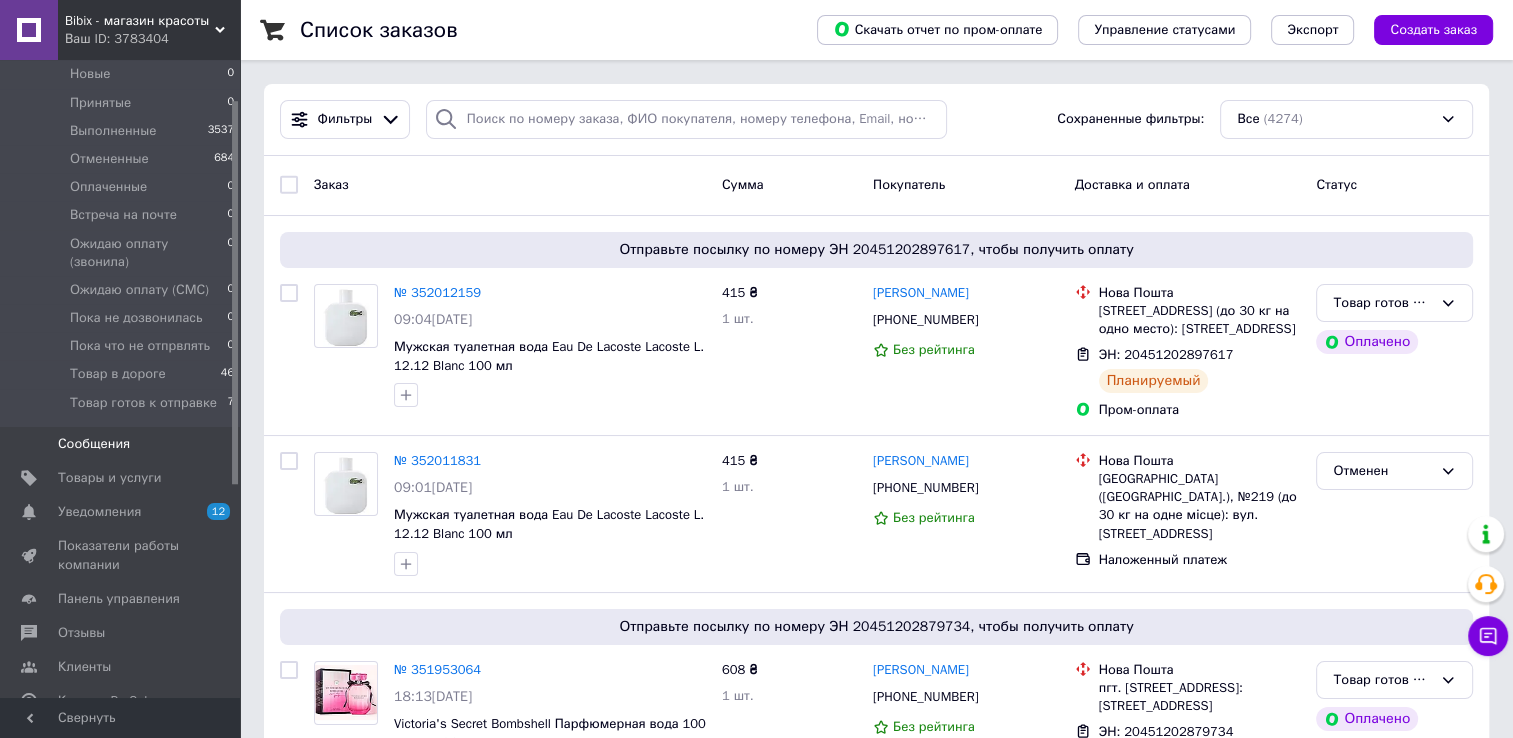 scroll, scrollTop: 200, scrollLeft: 0, axis: vertical 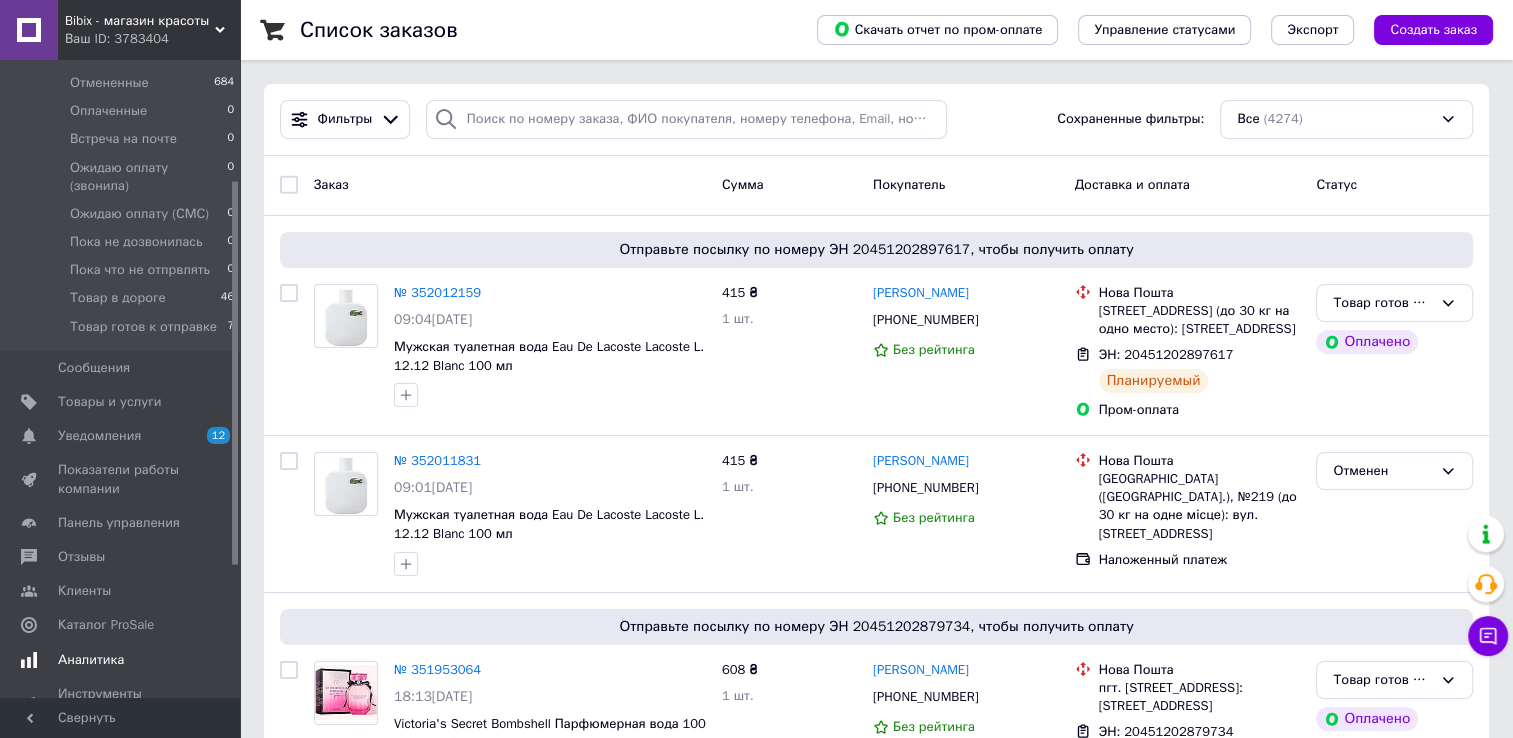 click on "Аналитика" at bounding box center (91, 660) 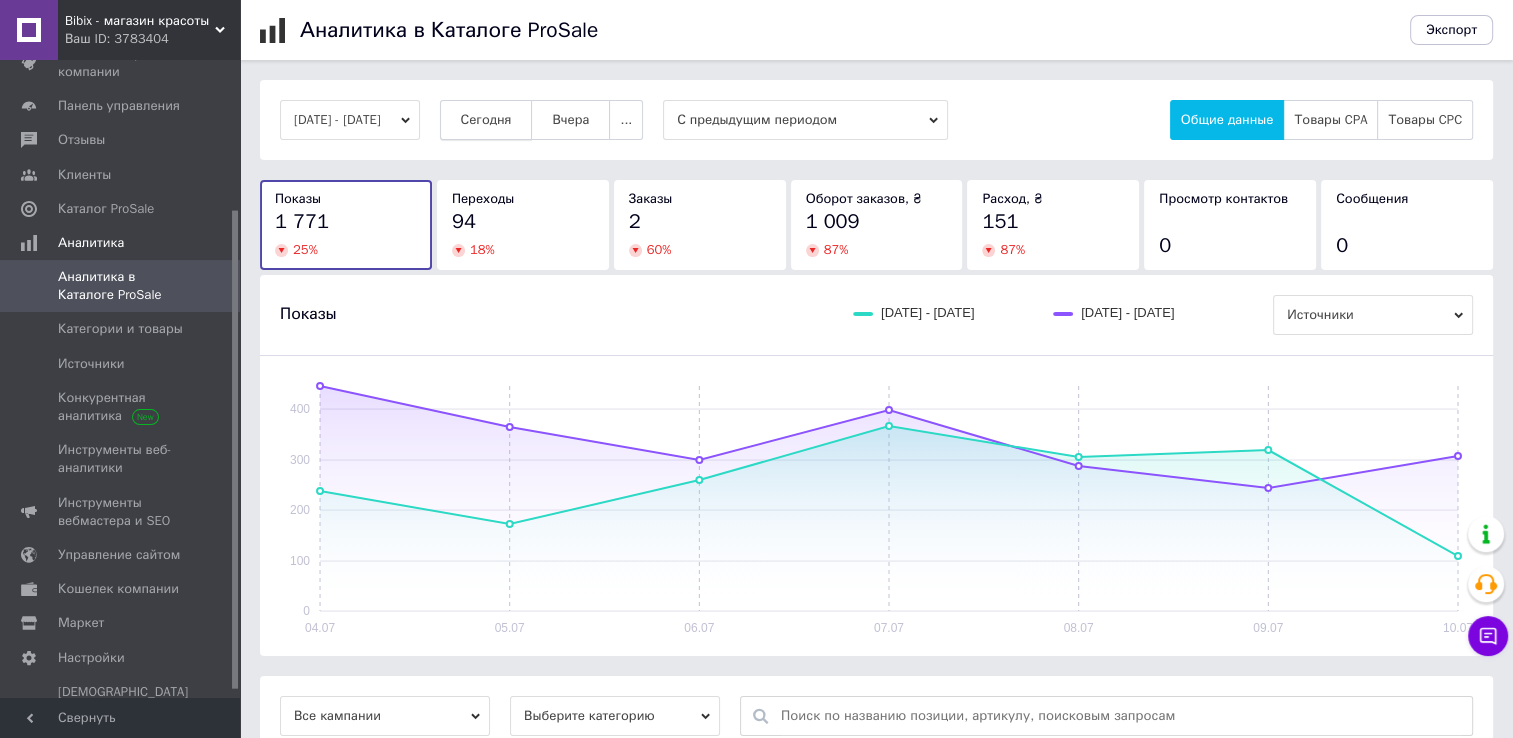 click on "Сегодня" at bounding box center (486, 120) 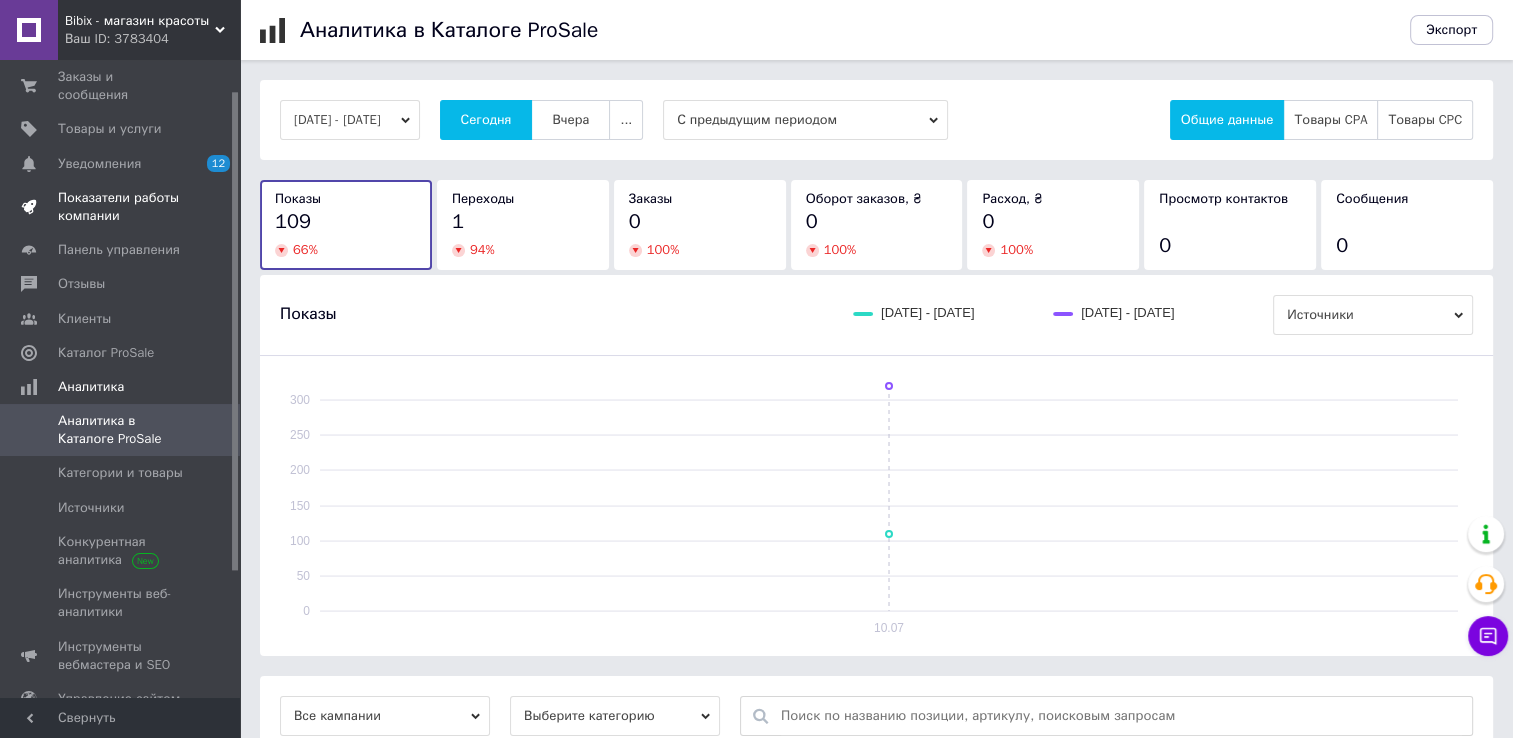scroll, scrollTop: 0, scrollLeft: 0, axis: both 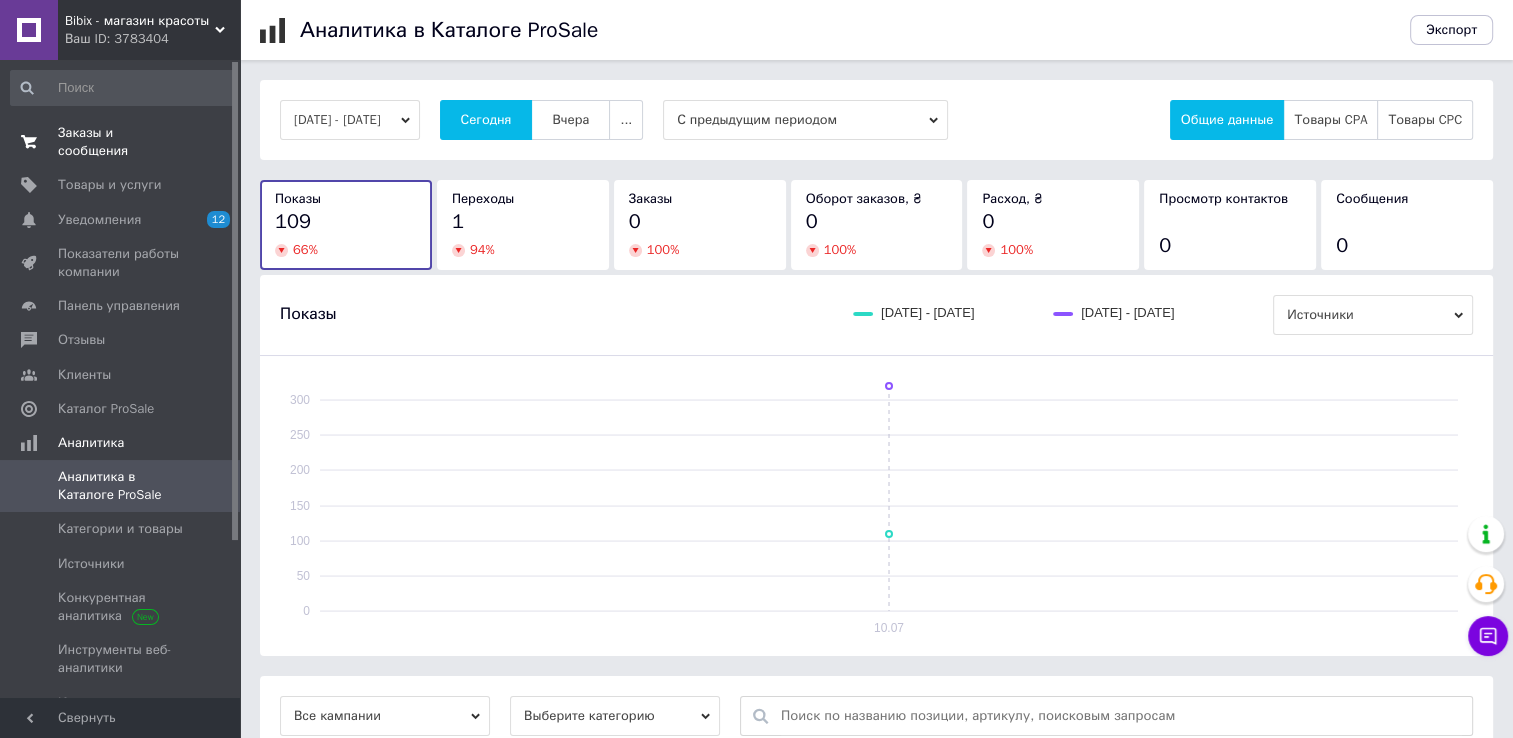 click on "Заказы и сообщения" at bounding box center (121, 142) 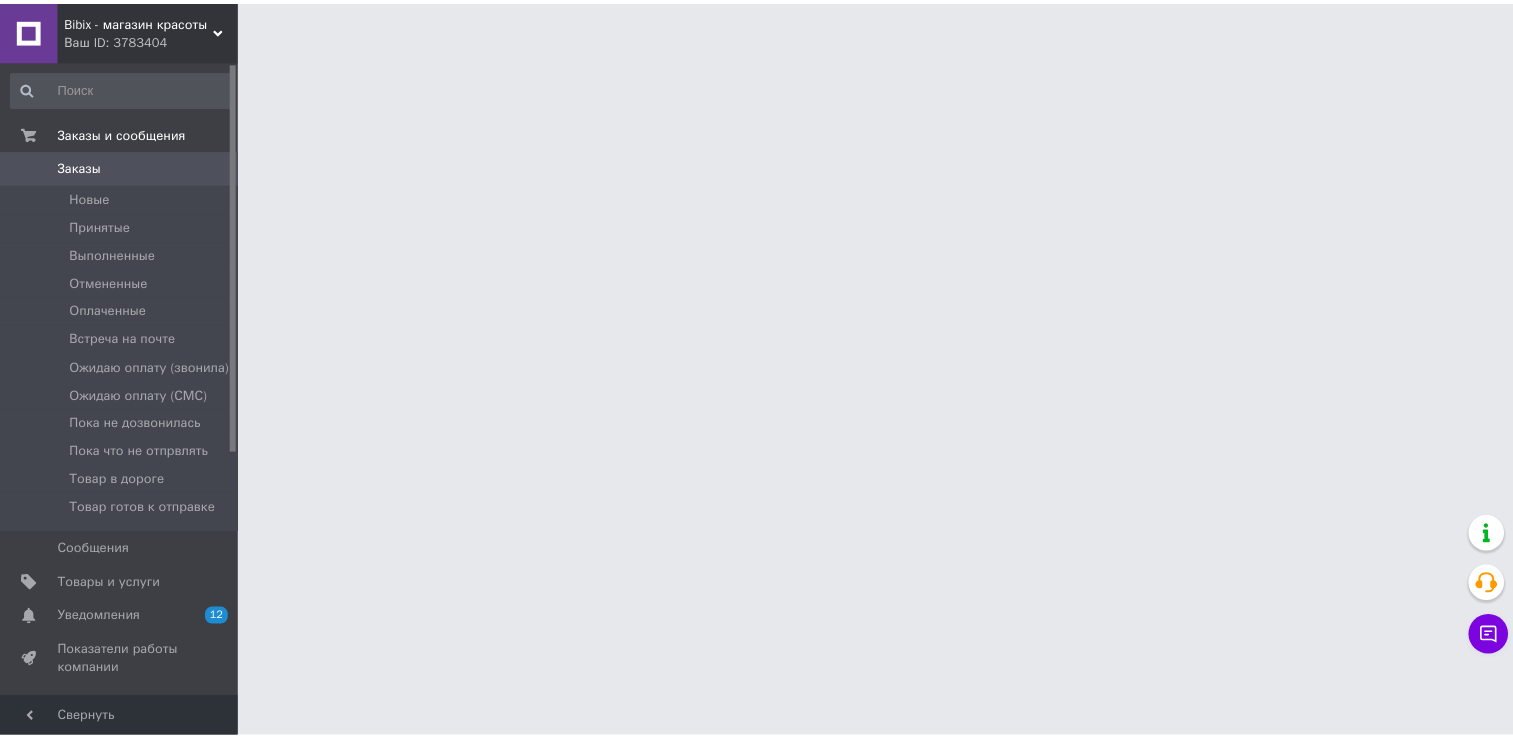 scroll, scrollTop: 0, scrollLeft: 0, axis: both 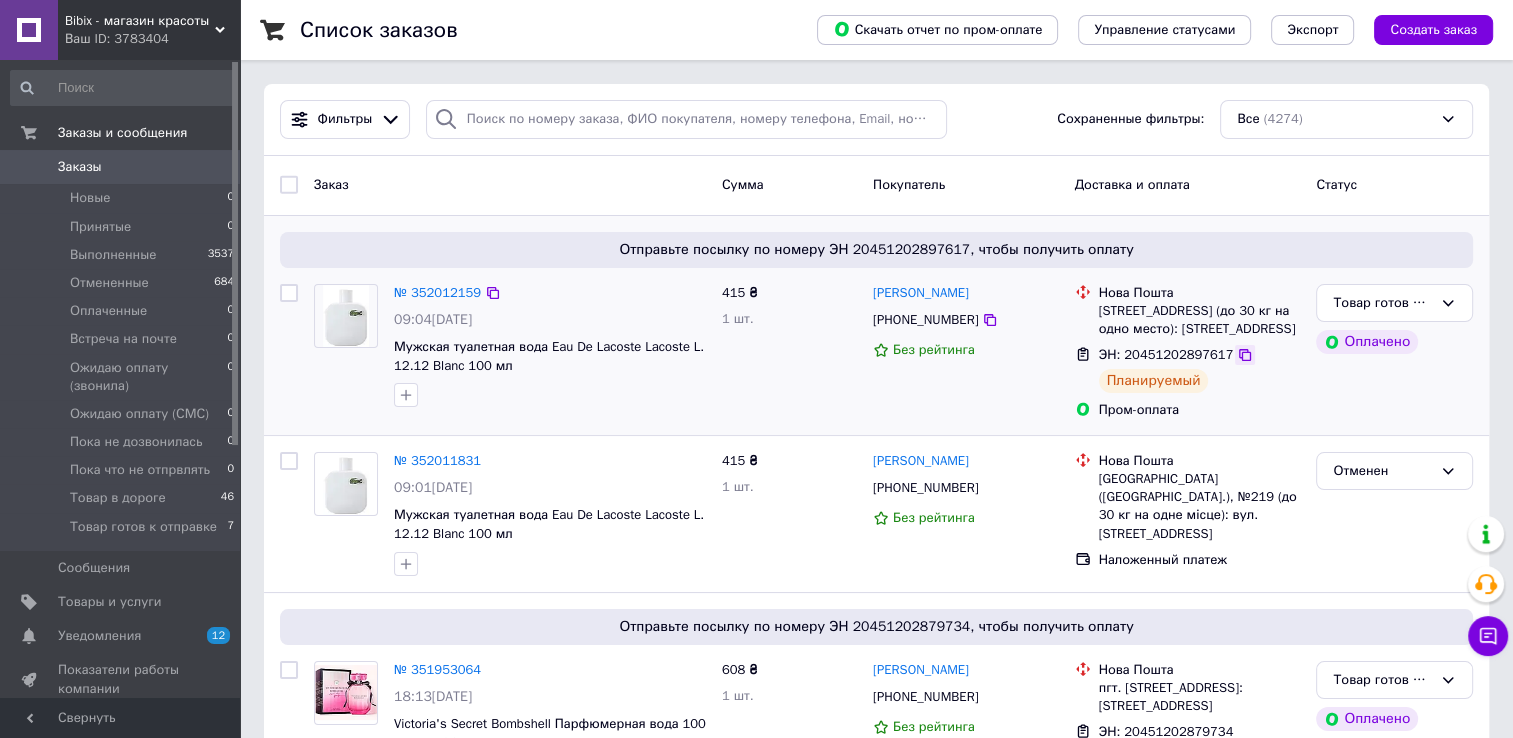 click 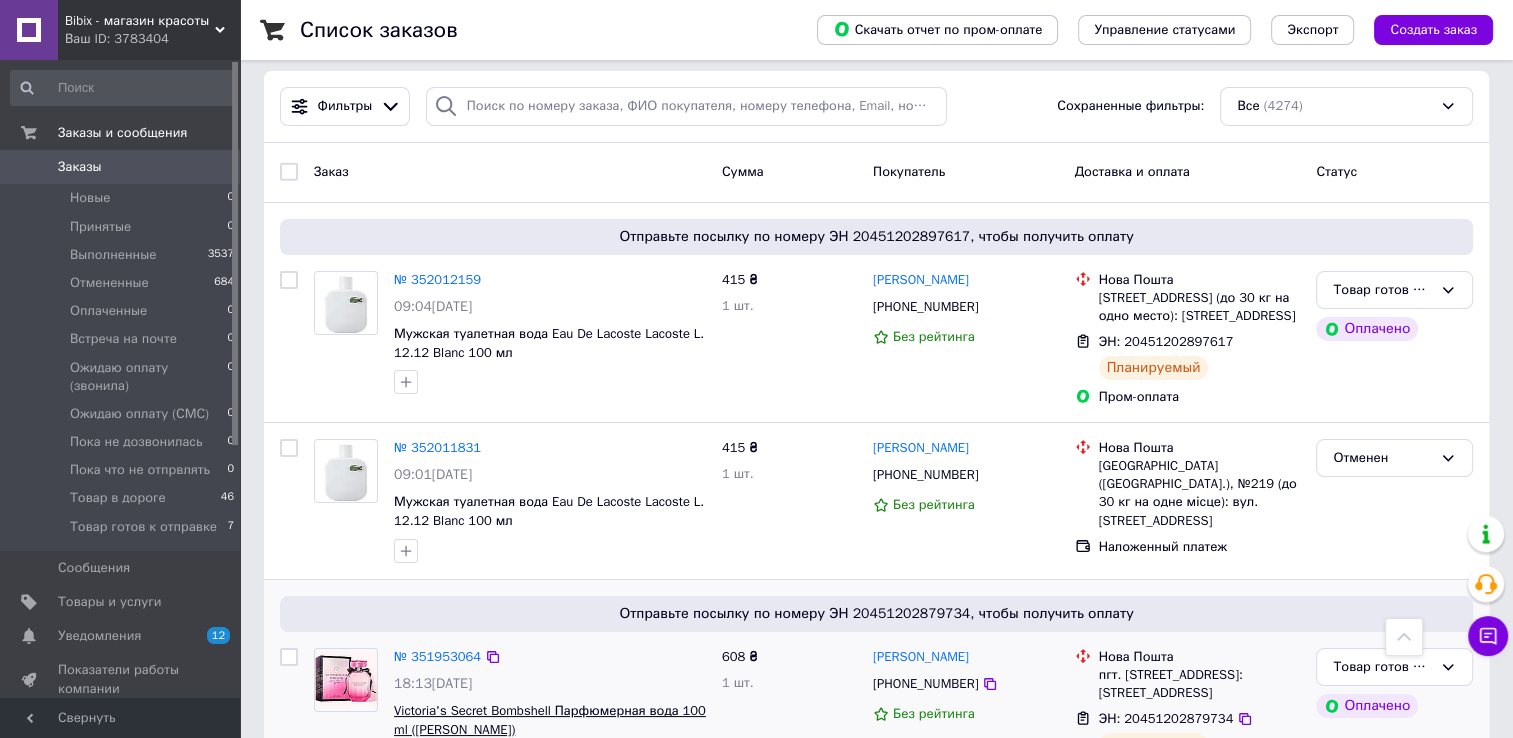 scroll, scrollTop: 0, scrollLeft: 0, axis: both 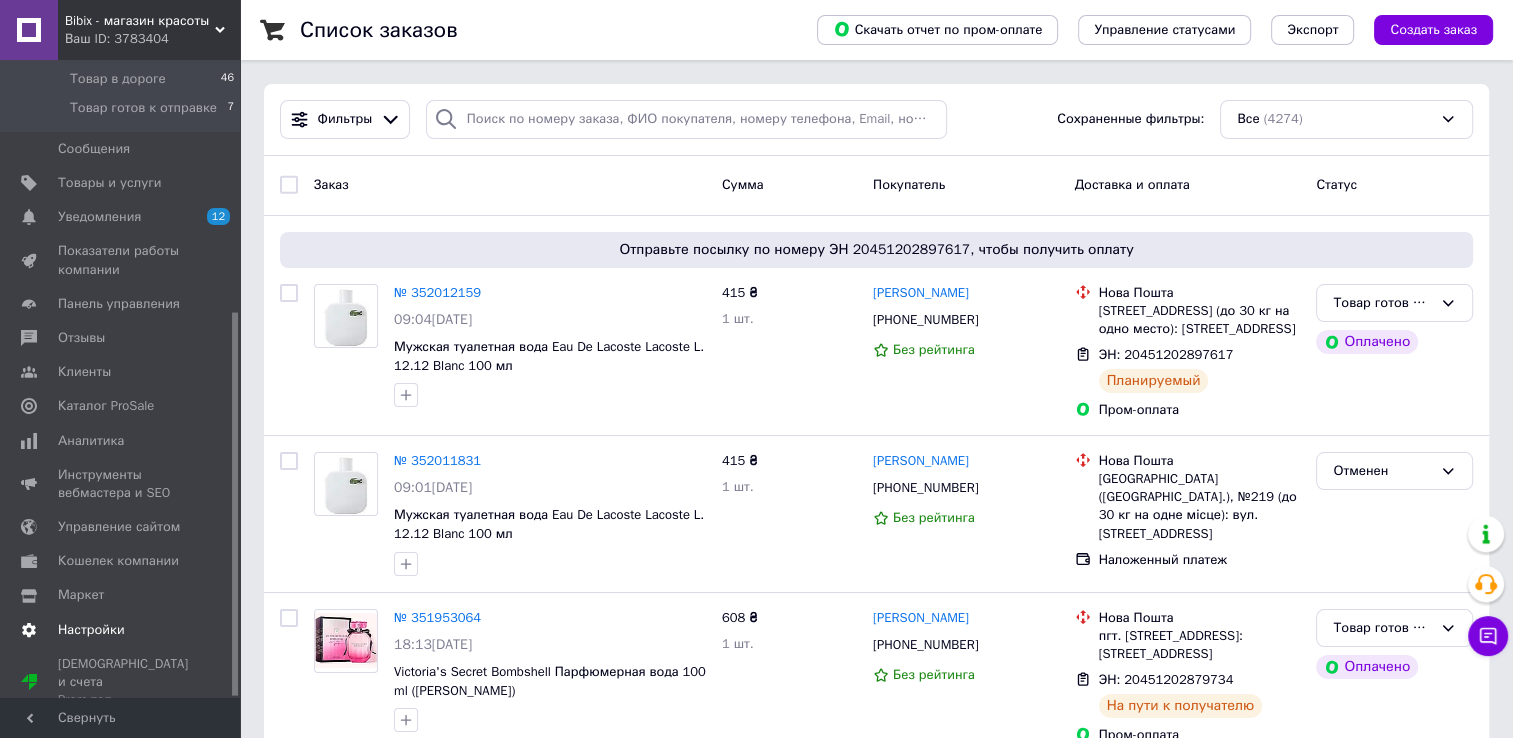 click on "Настройки" at bounding box center [91, 630] 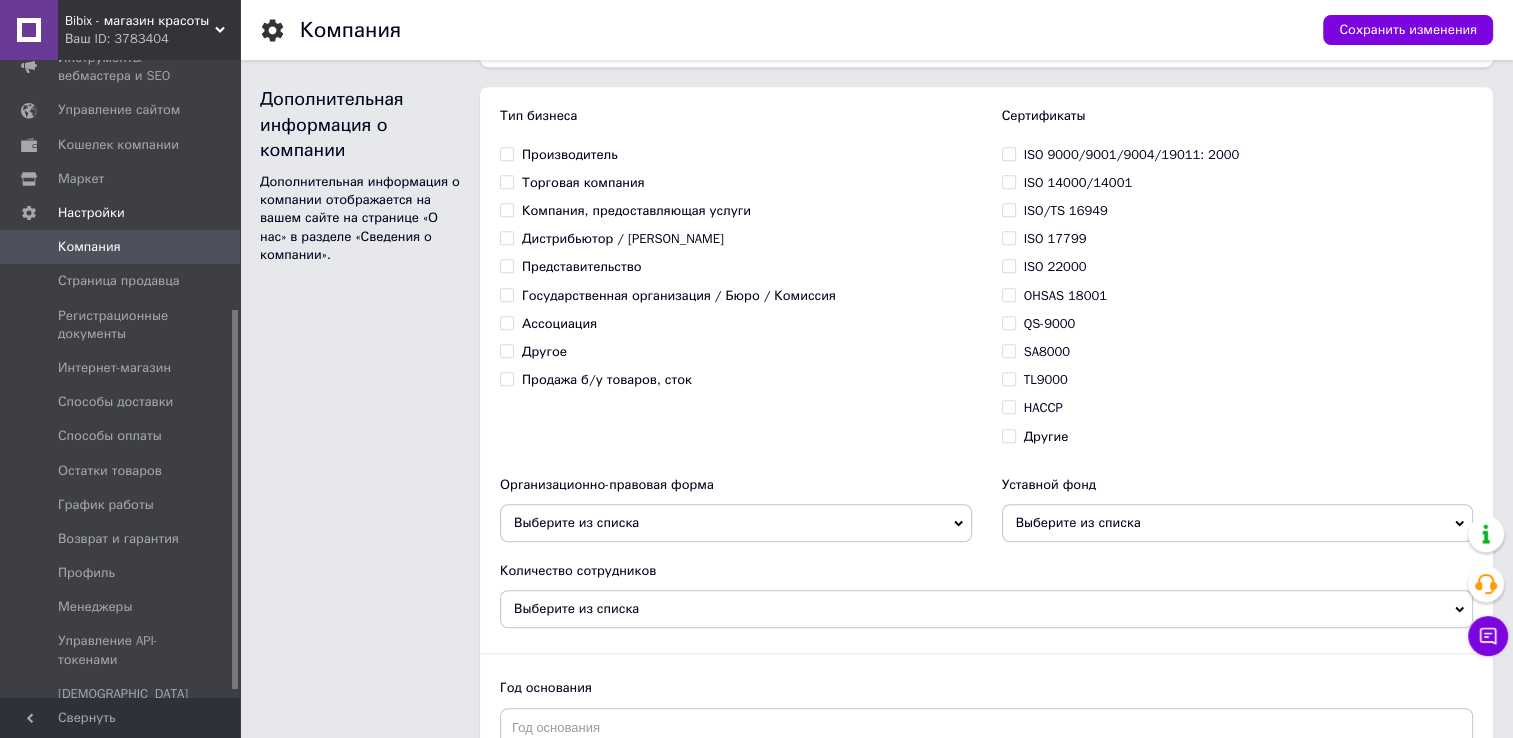 scroll, scrollTop: 1400, scrollLeft: 0, axis: vertical 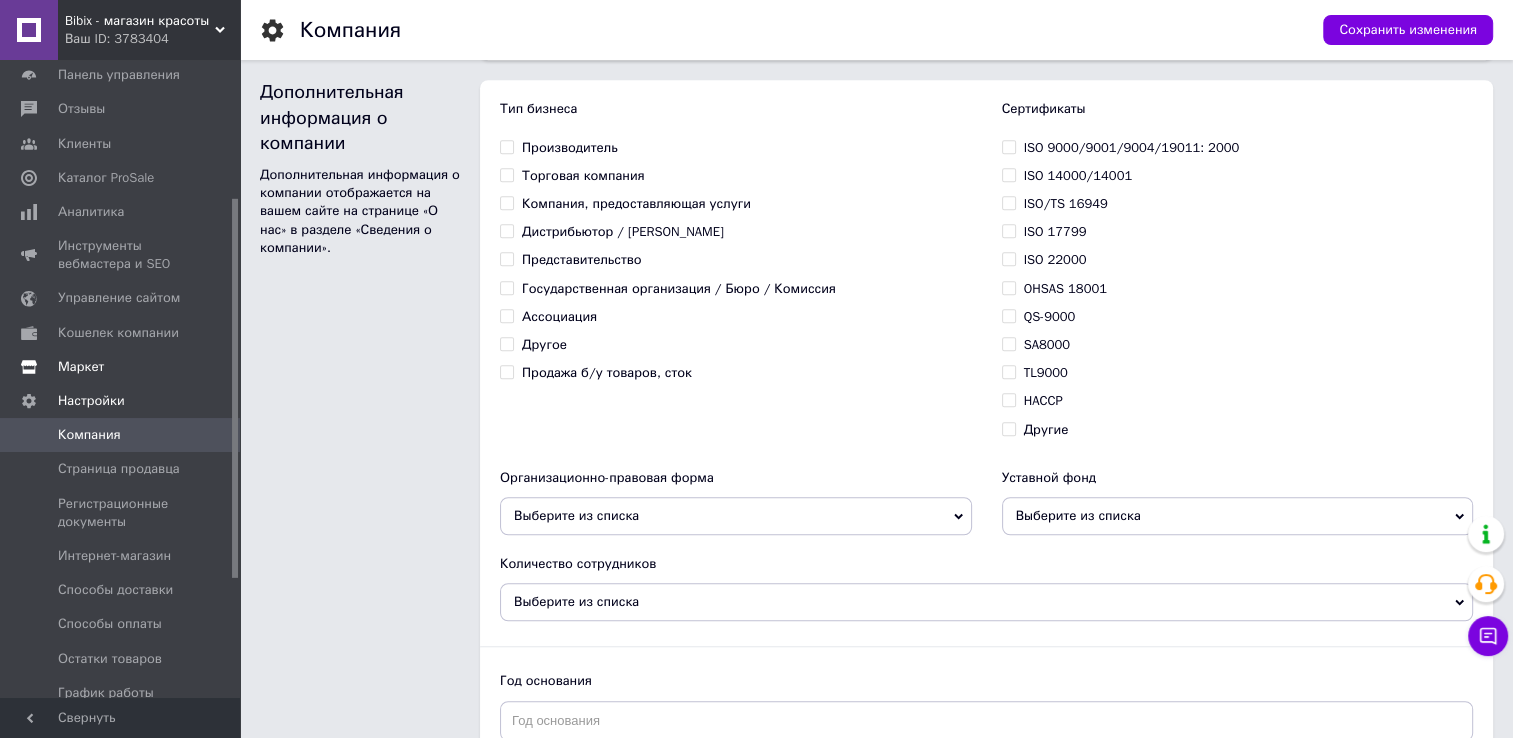 click on "Маркет" at bounding box center [81, 367] 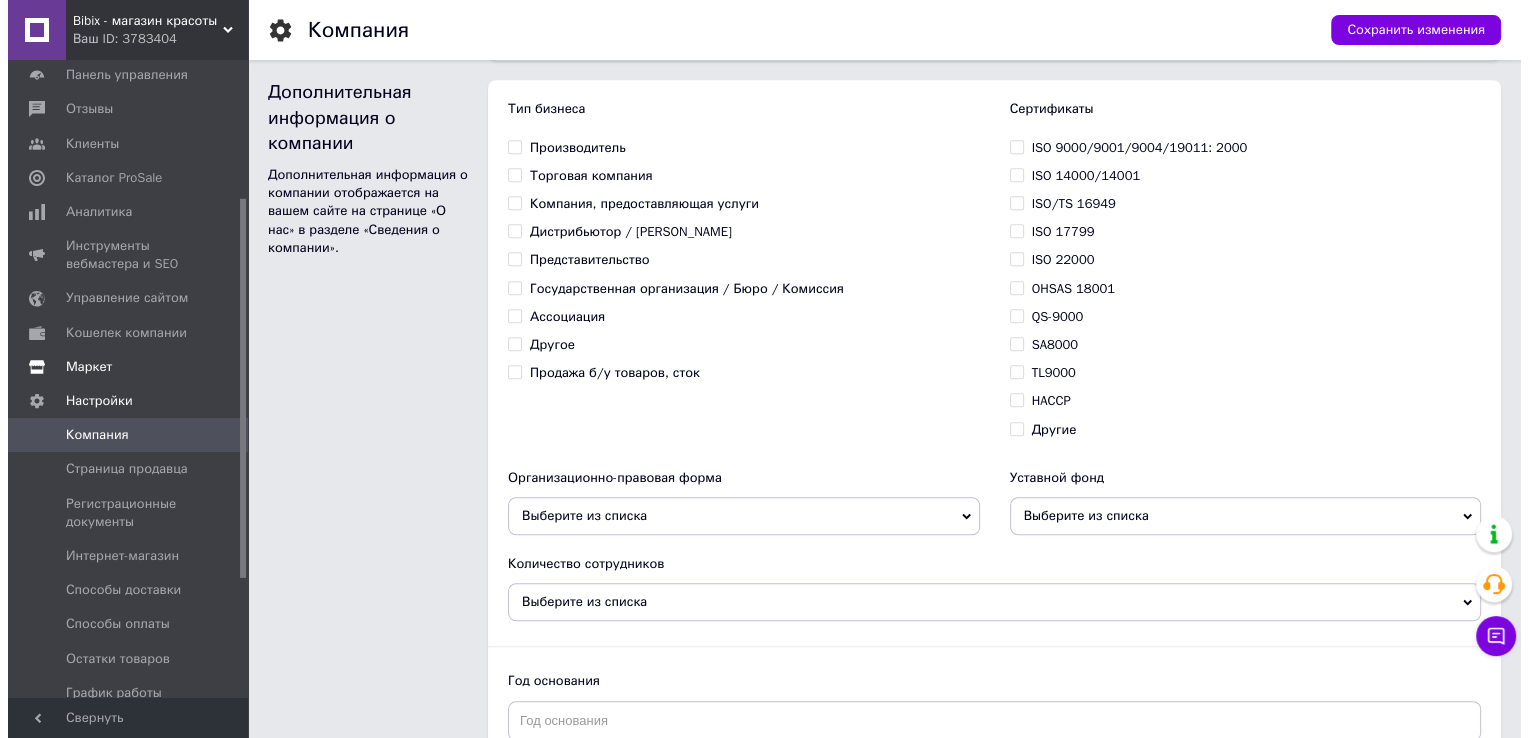 scroll, scrollTop: 0, scrollLeft: 0, axis: both 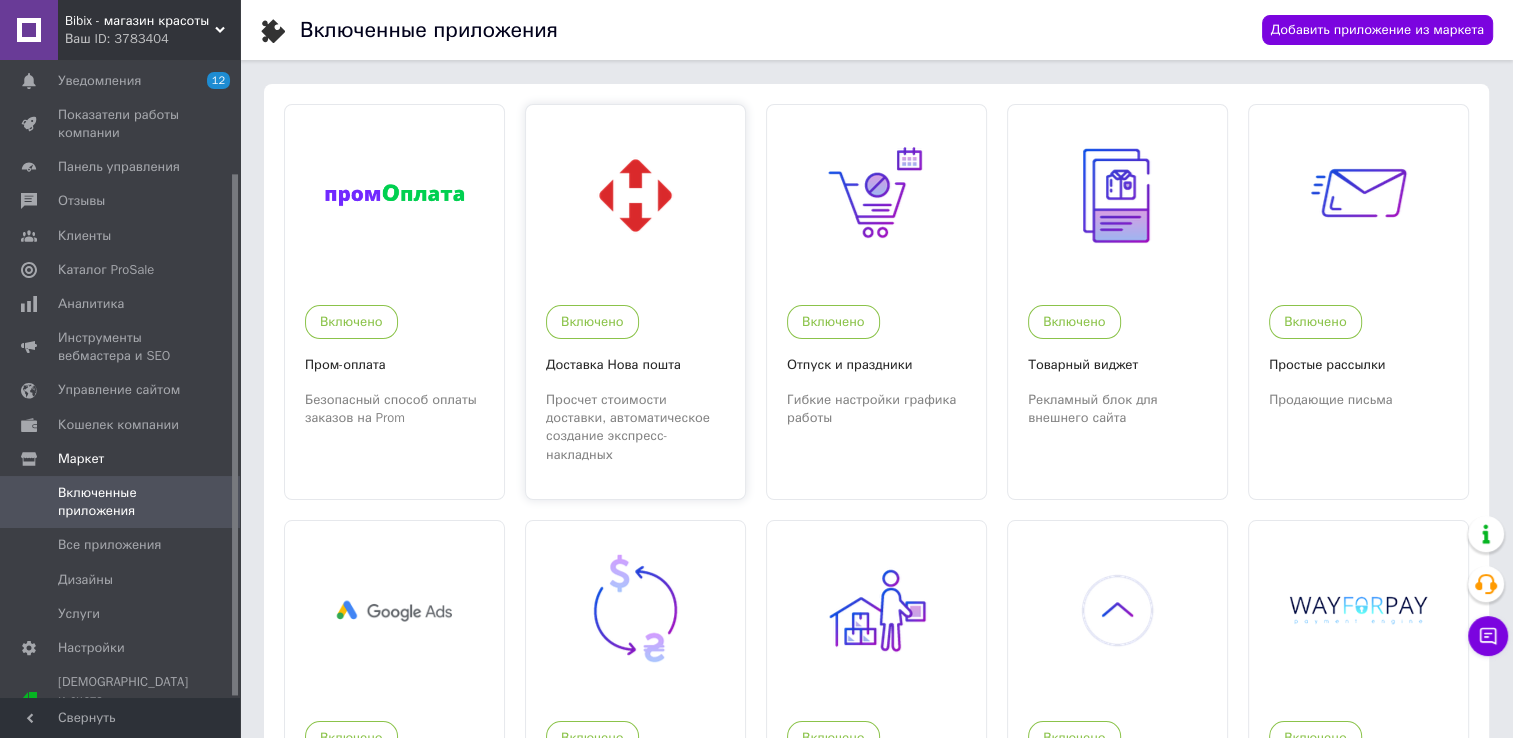 click at bounding box center (635, 195) 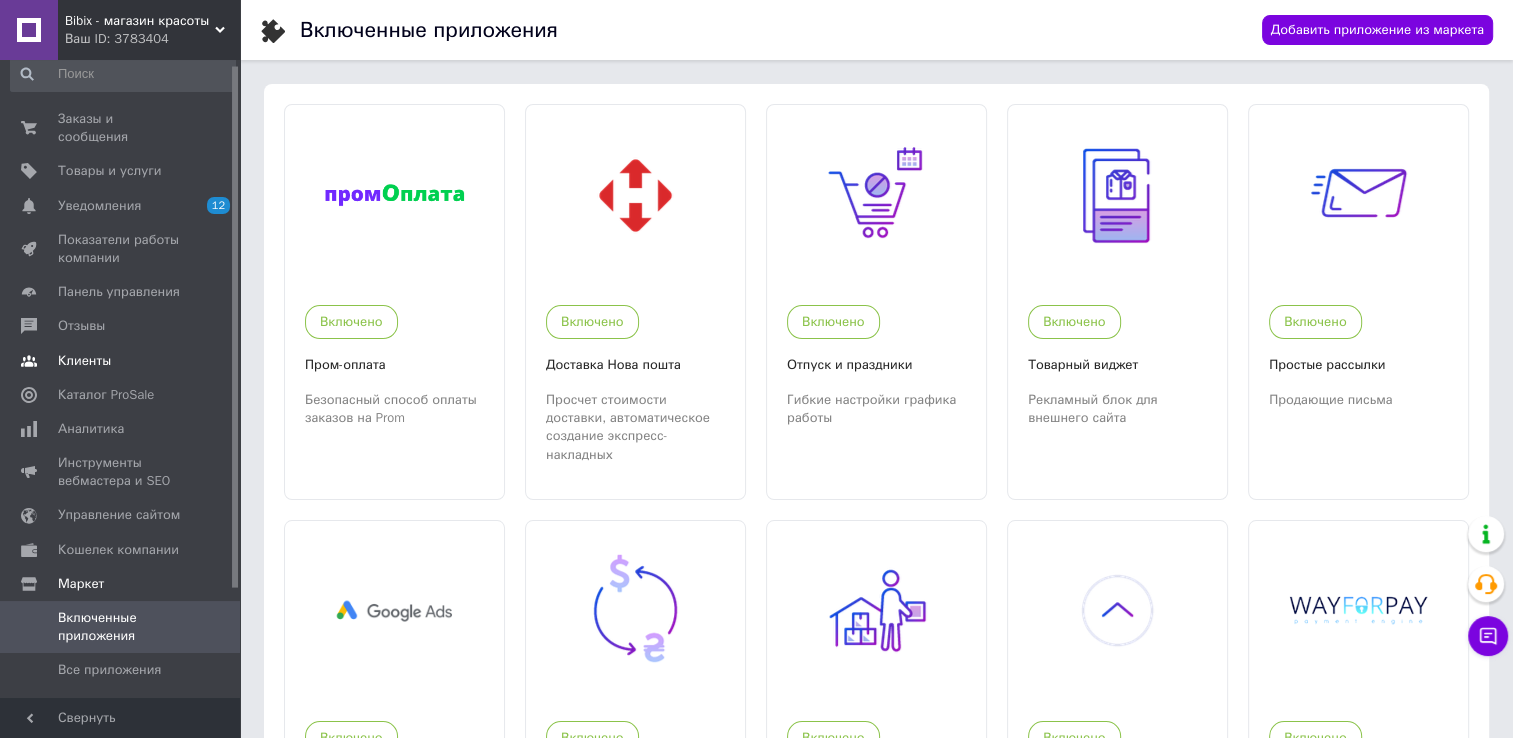 scroll, scrollTop: 0, scrollLeft: 0, axis: both 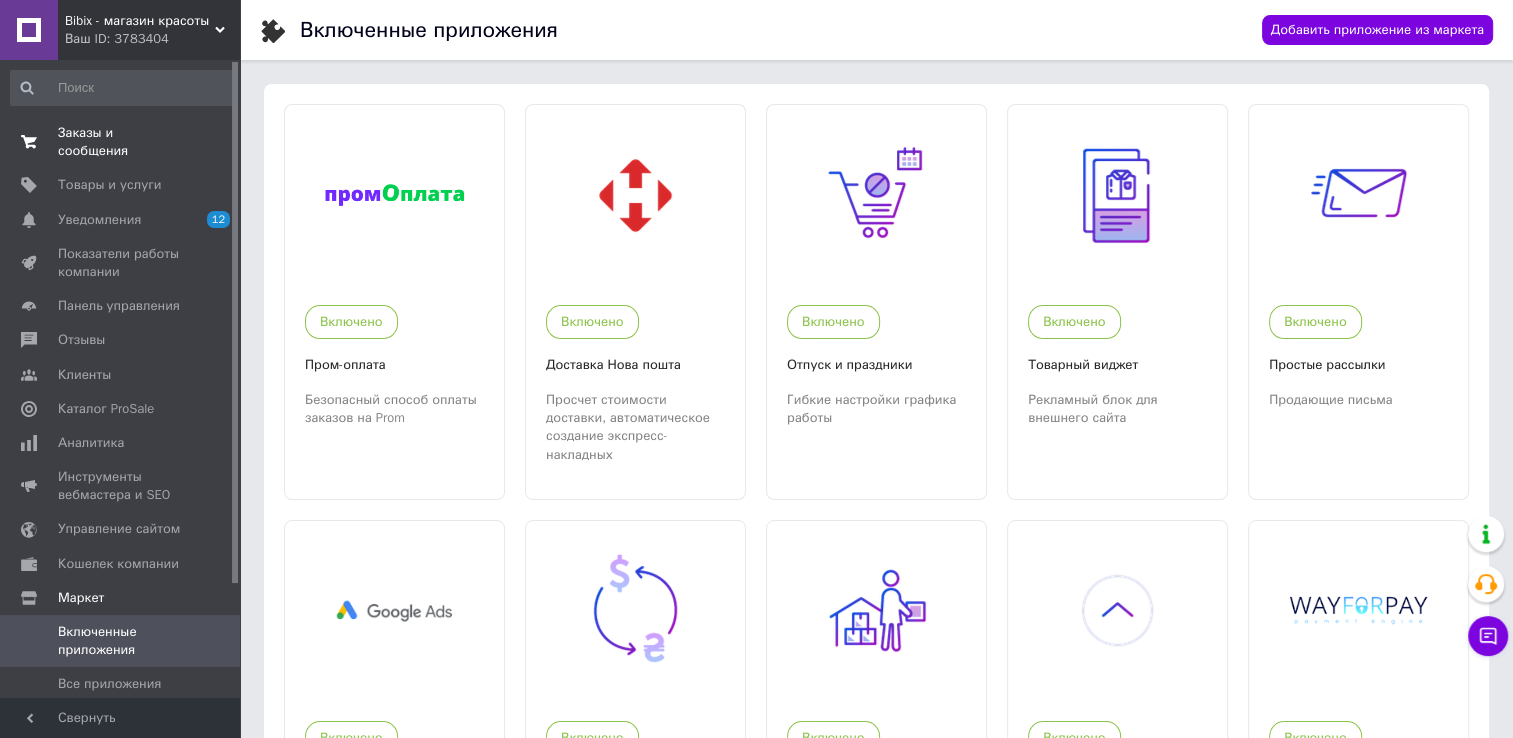 click on "Заказы и сообщения" at bounding box center (121, 142) 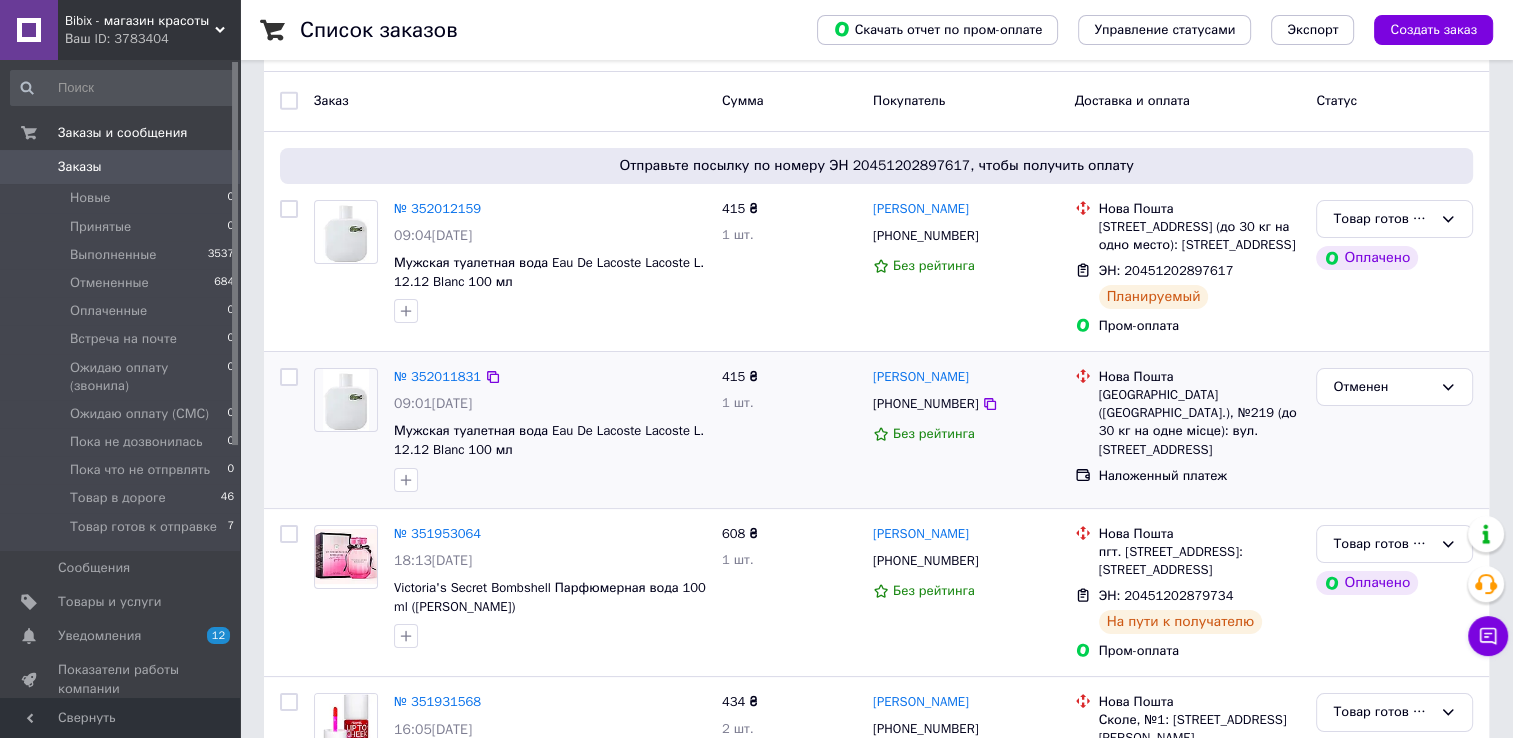 scroll, scrollTop: 0, scrollLeft: 0, axis: both 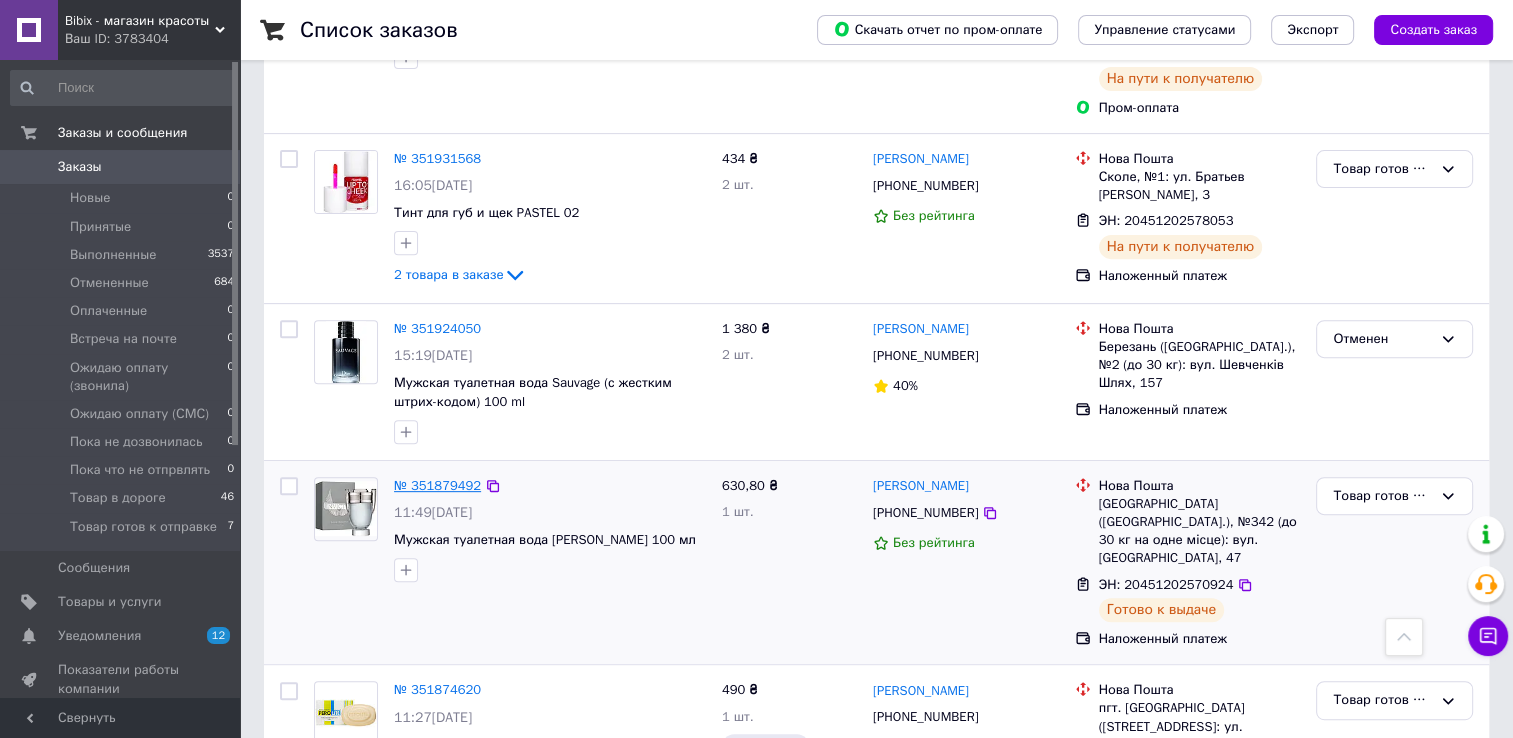 click on "№ 351879492" at bounding box center [437, 485] 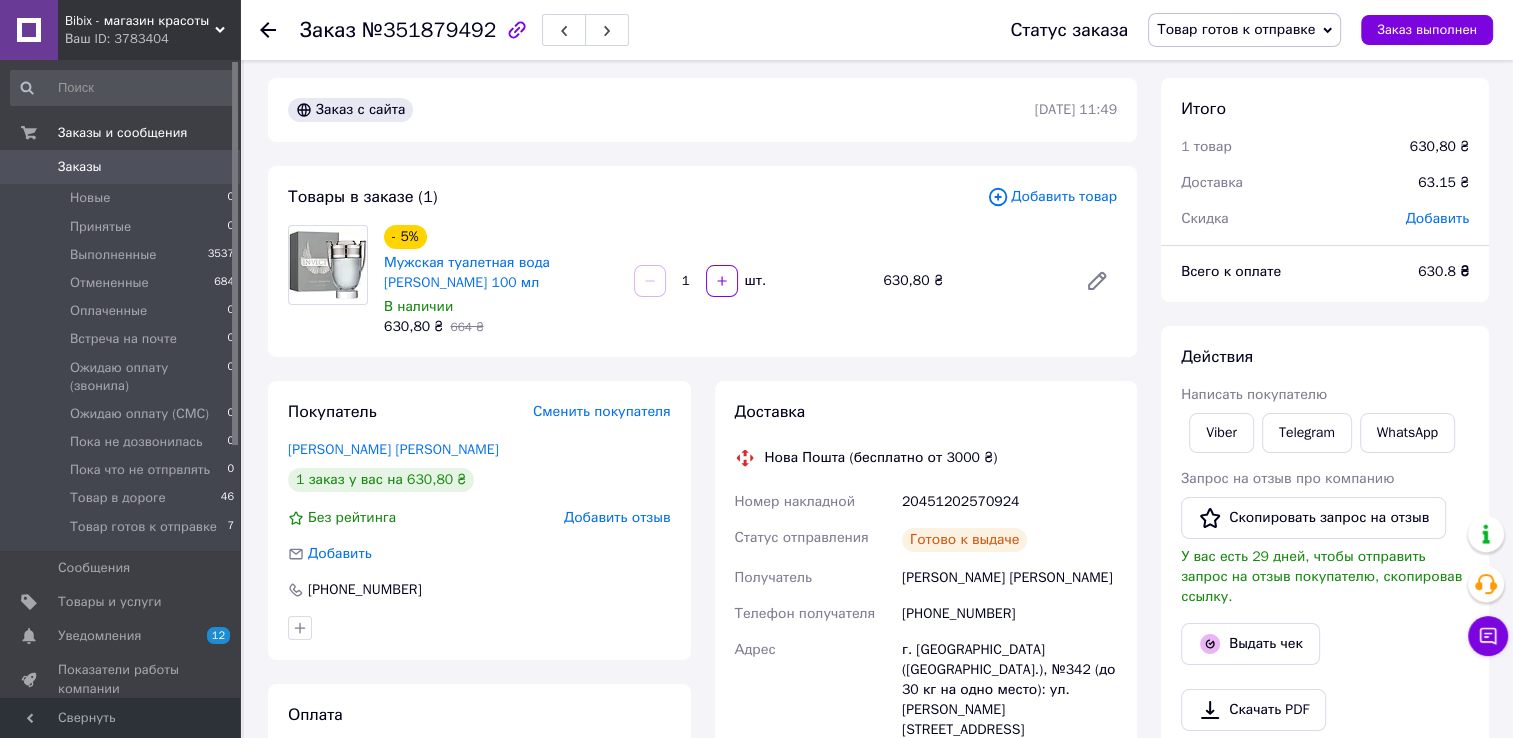scroll, scrollTop: 0, scrollLeft: 0, axis: both 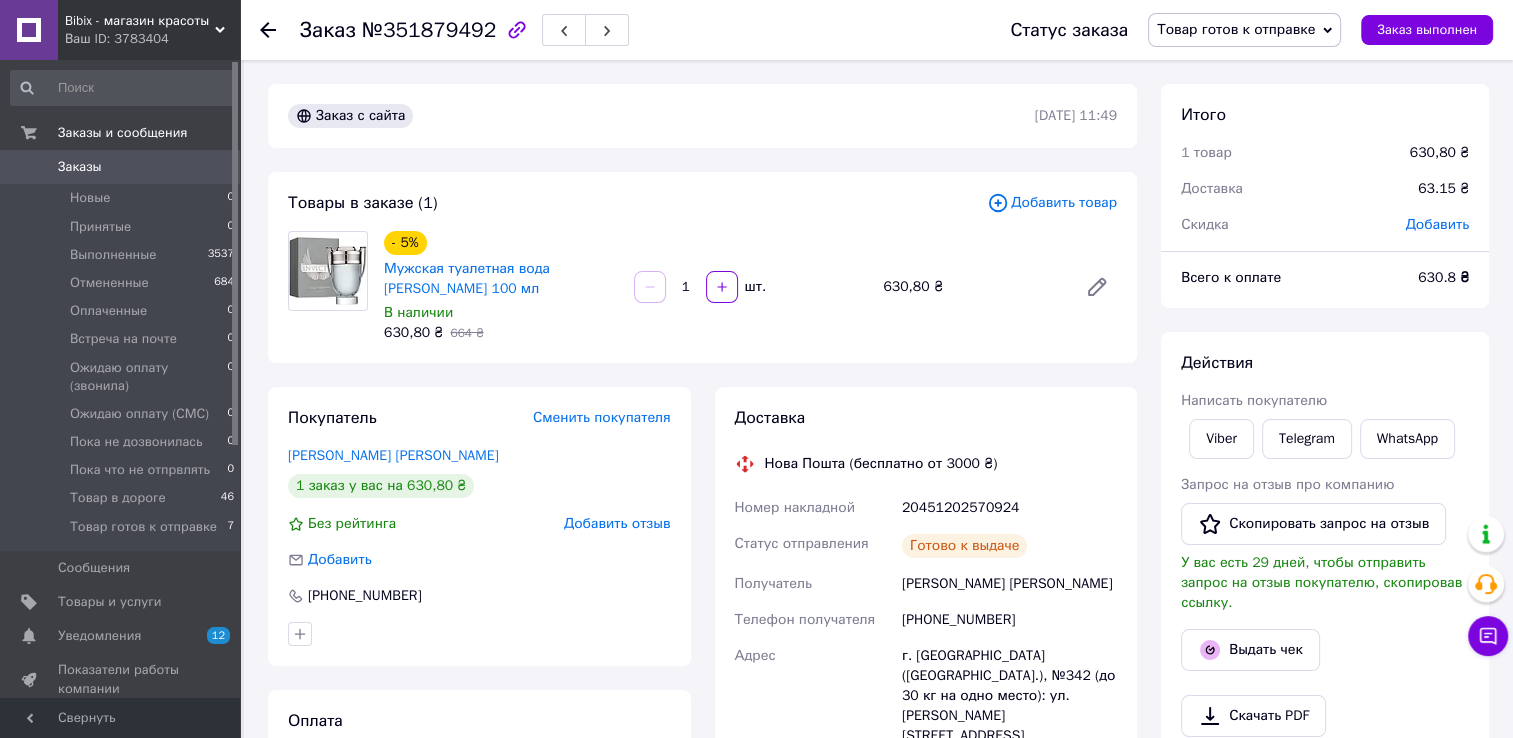 click on "Заказы" at bounding box center [121, 167] 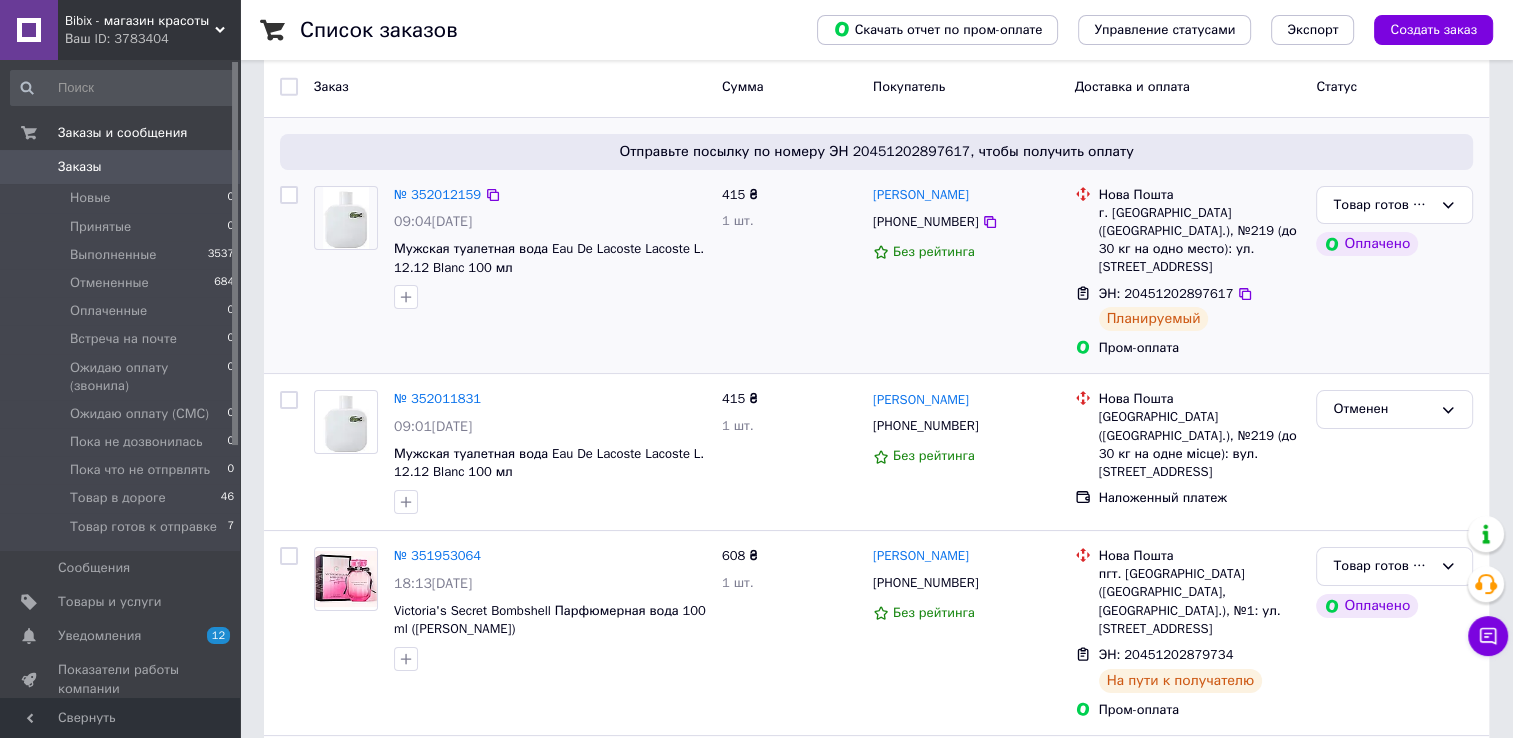 scroll, scrollTop: 100, scrollLeft: 0, axis: vertical 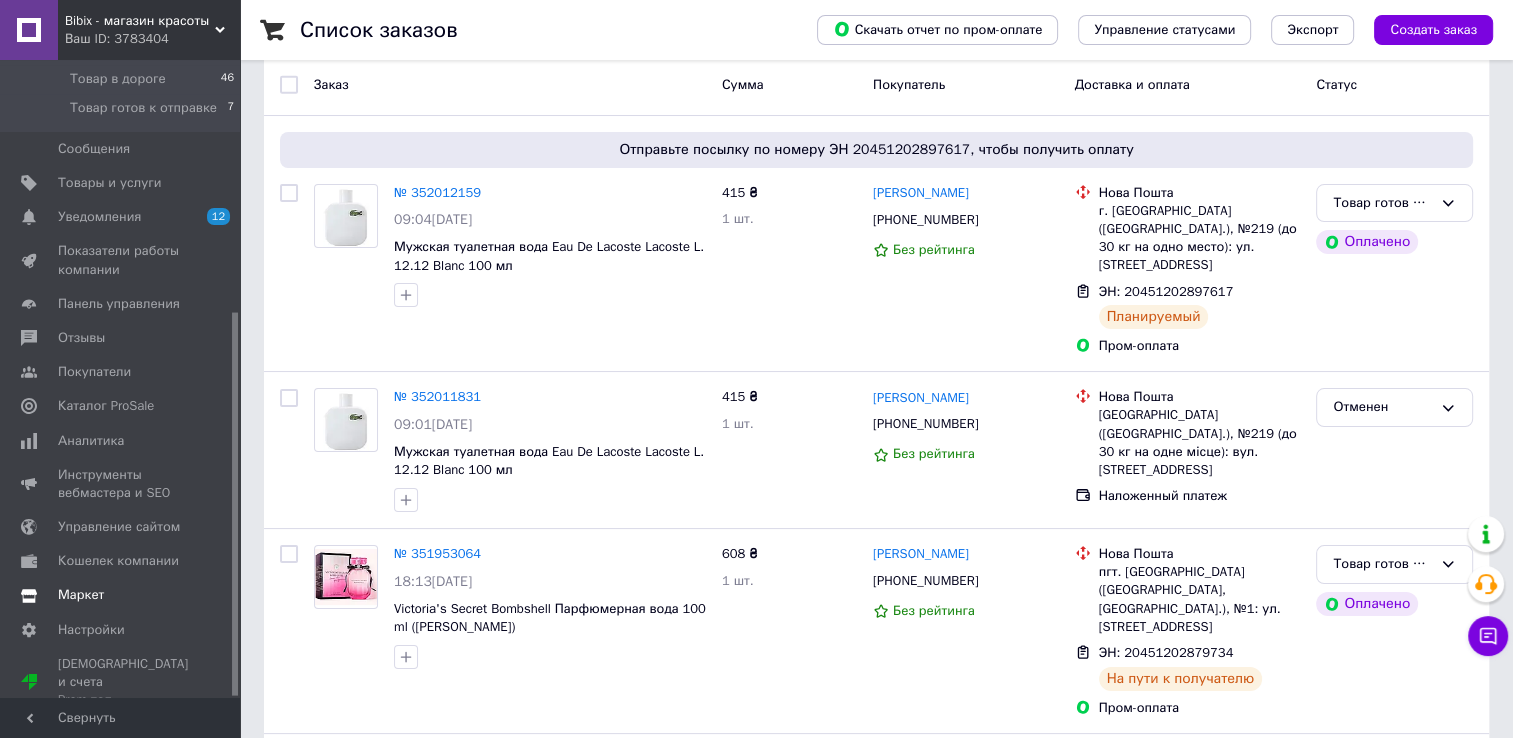 click on "Маркет" at bounding box center [121, 595] 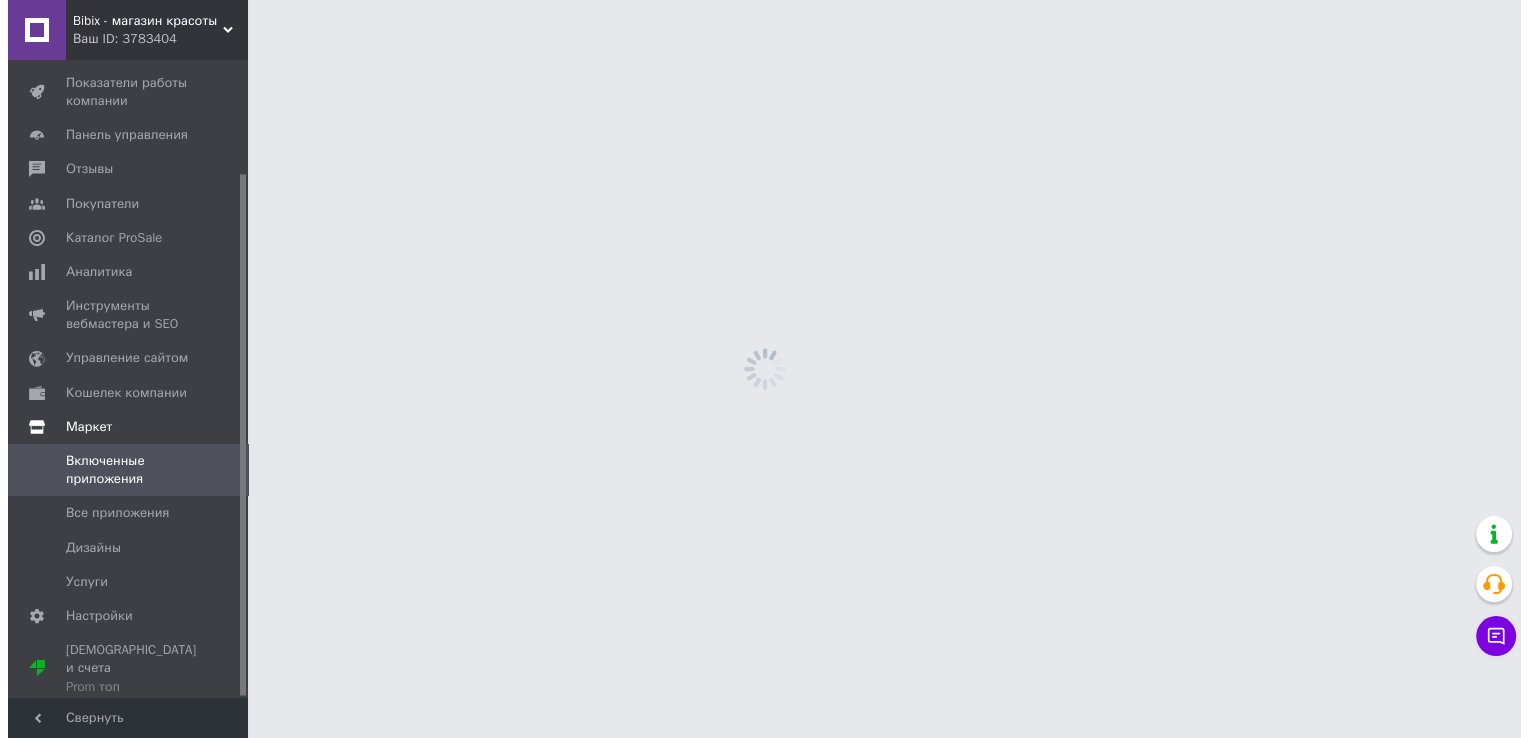 scroll, scrollTop: 0, scrollLeft: 0, axis: both 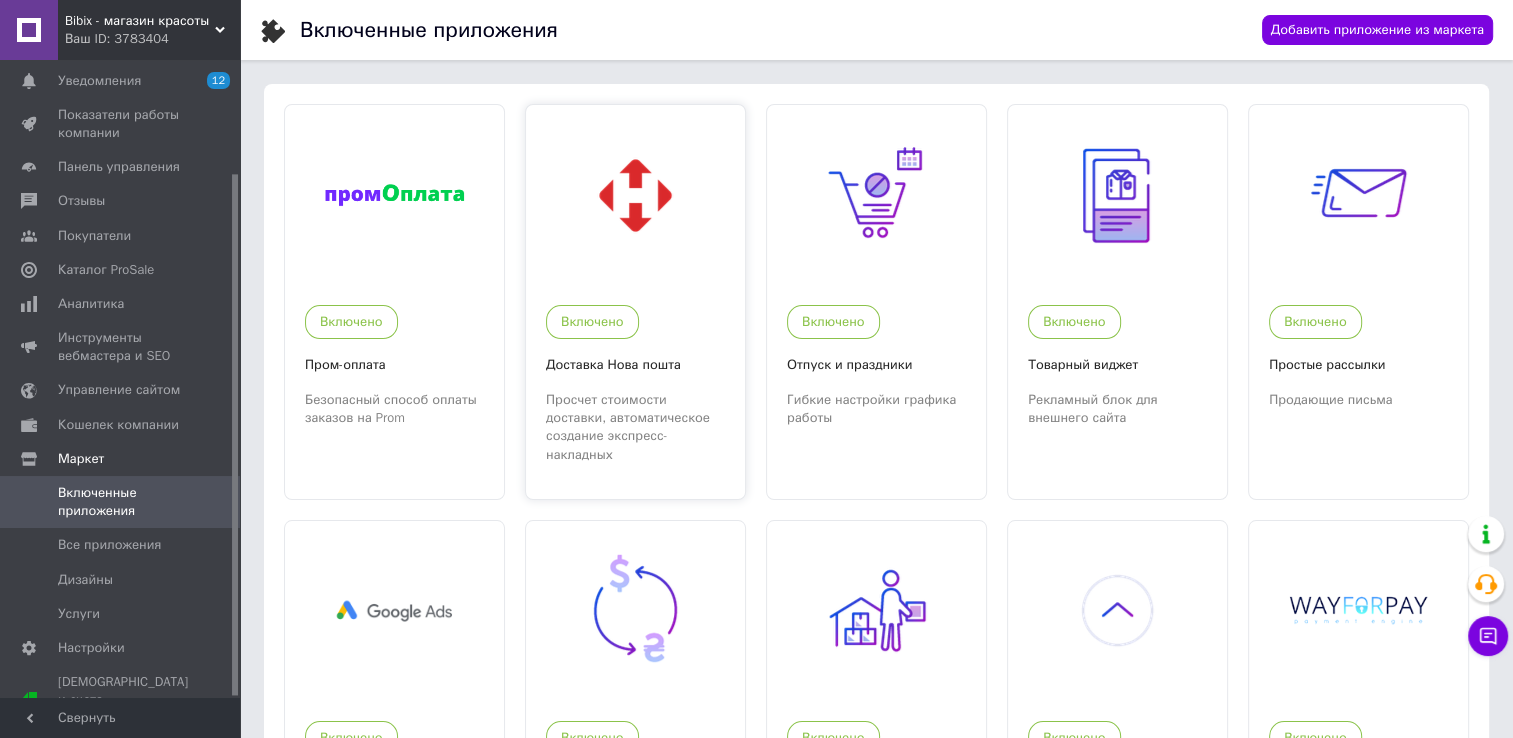 click at bounding box center (635, 195) 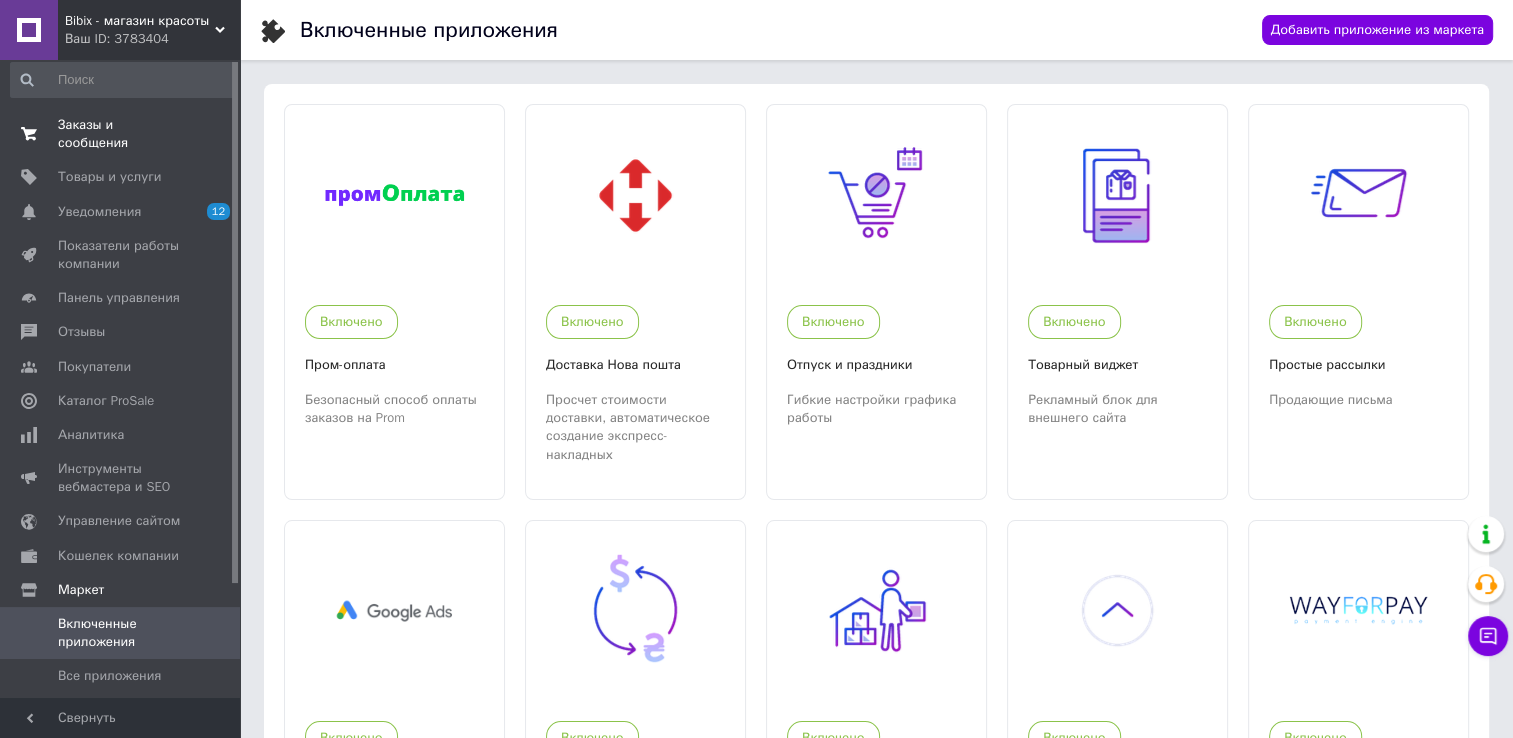 scroll, scrollTop: 0, scrollLeft: 0, axis: both 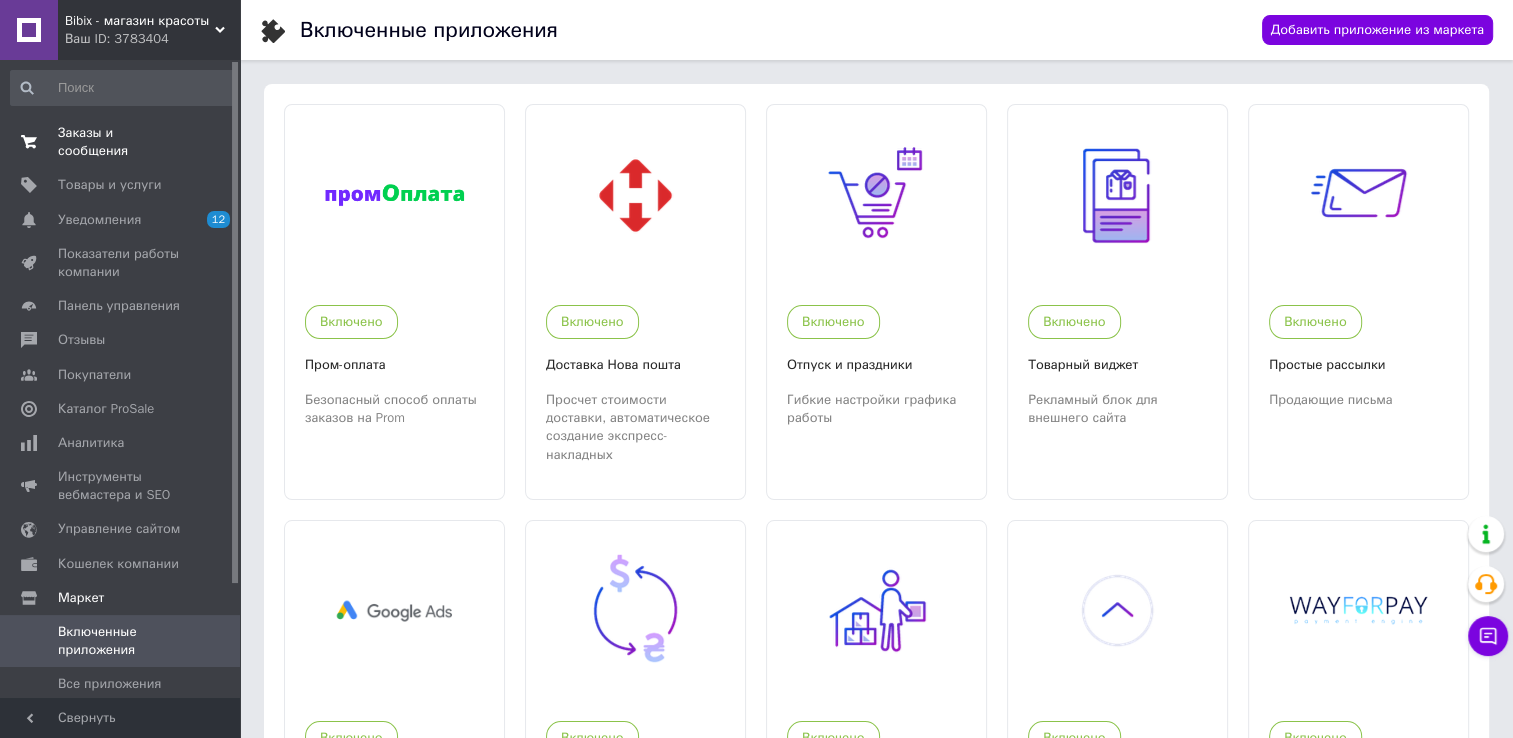 click on "Заказы и сообщения 0 0" at bounding box center [123, 142] 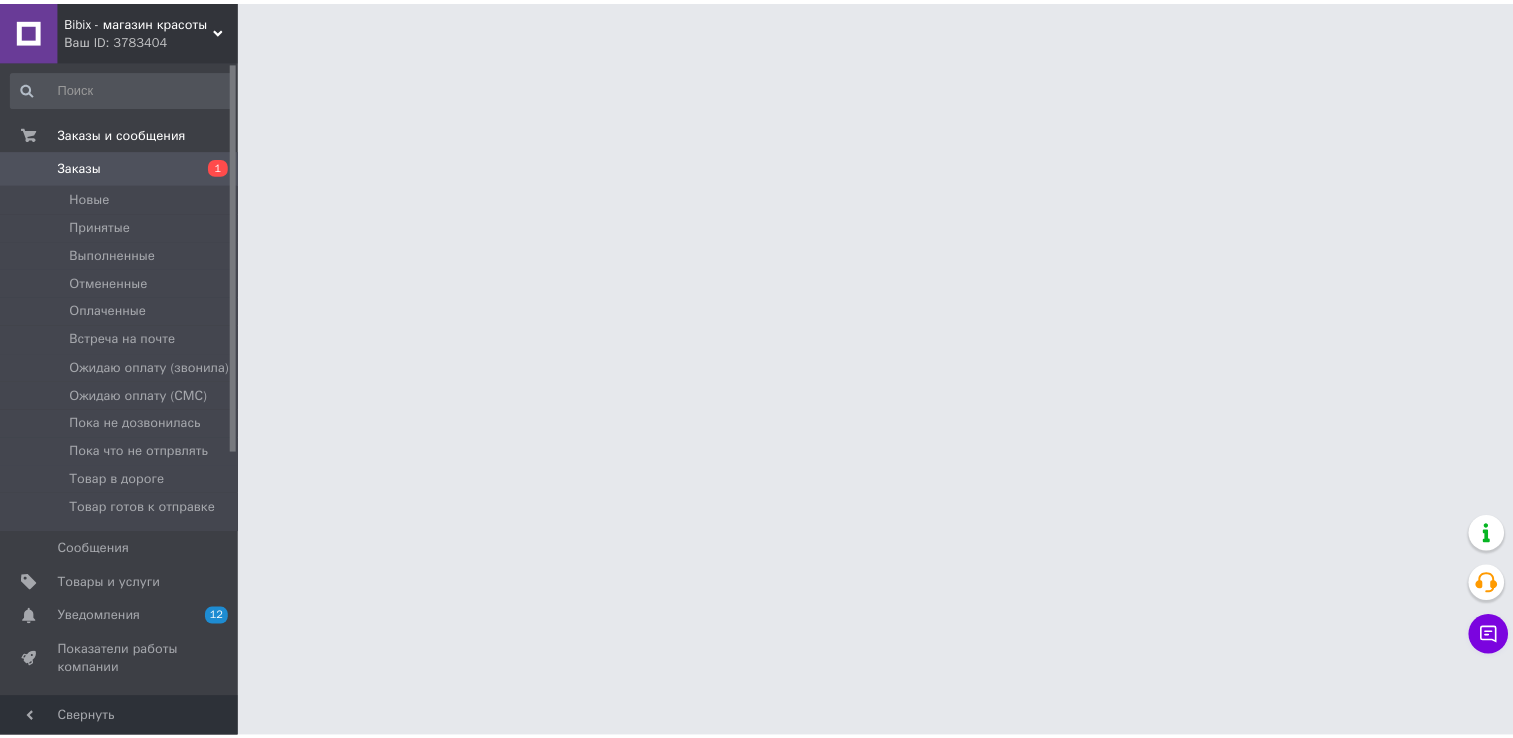 scroll, scrollTop: 0, scrollLeft: 0, axis: both 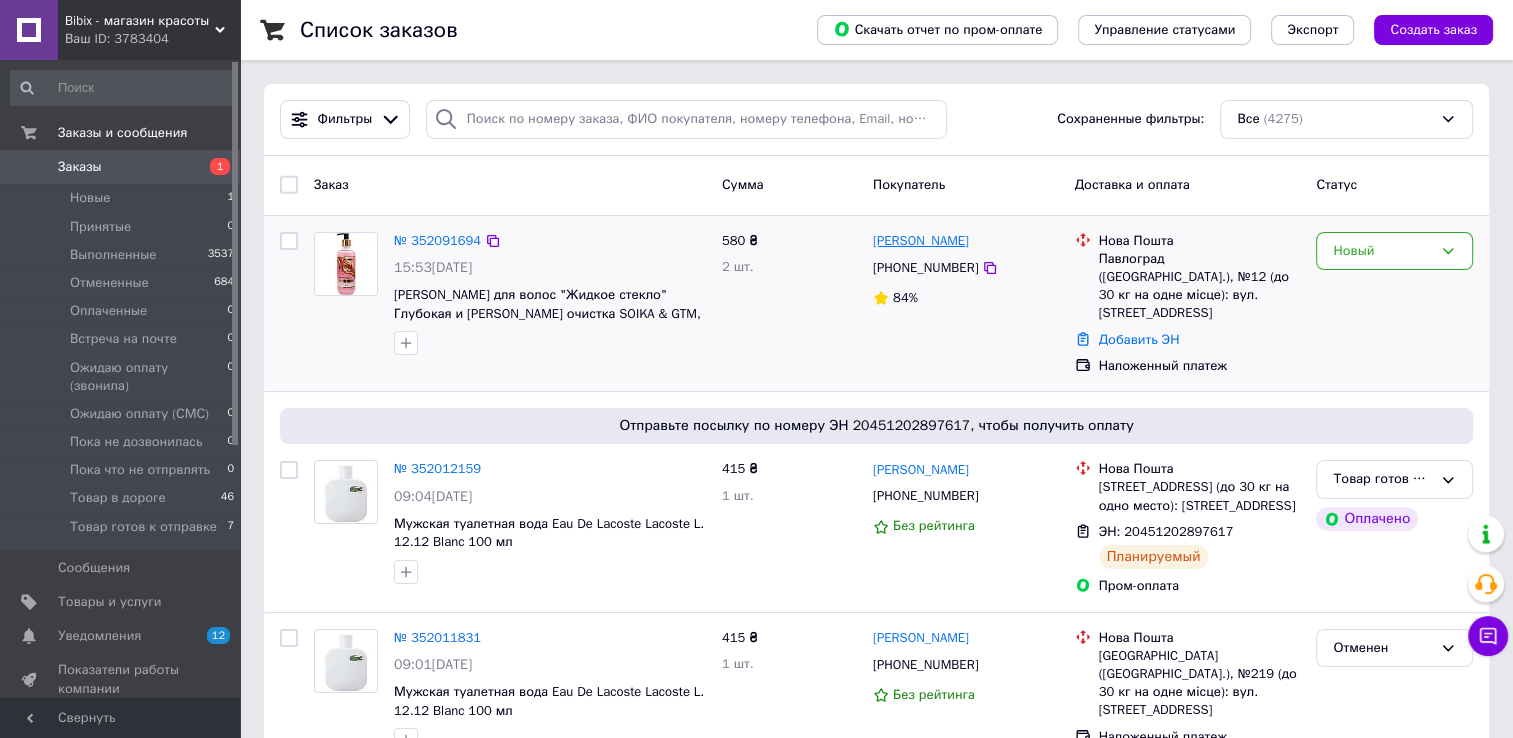 click on "[PERSON_NAME]" at bounding box center (921, 241) 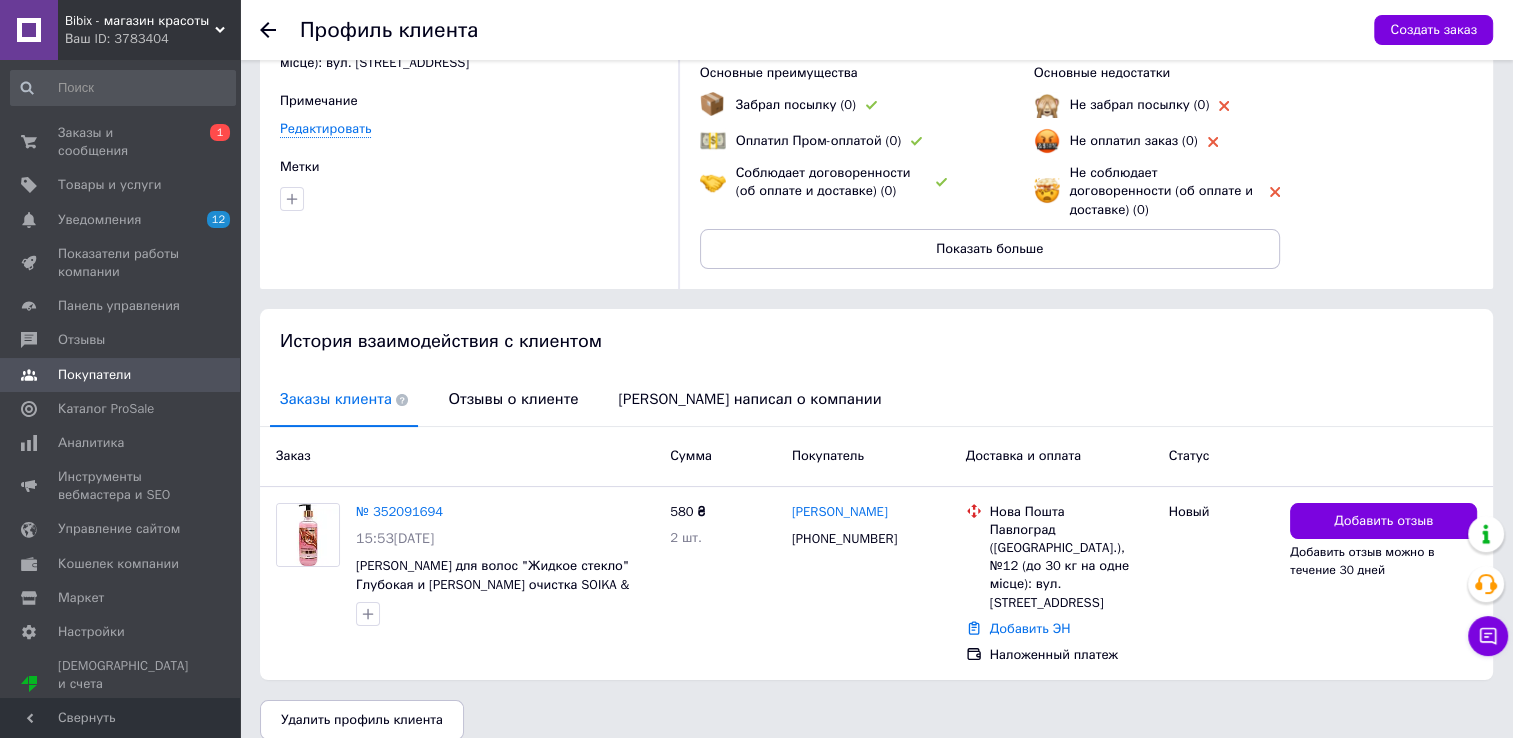 scroll, scrollTop: 148, scrollLeft: 0, axis: vertical 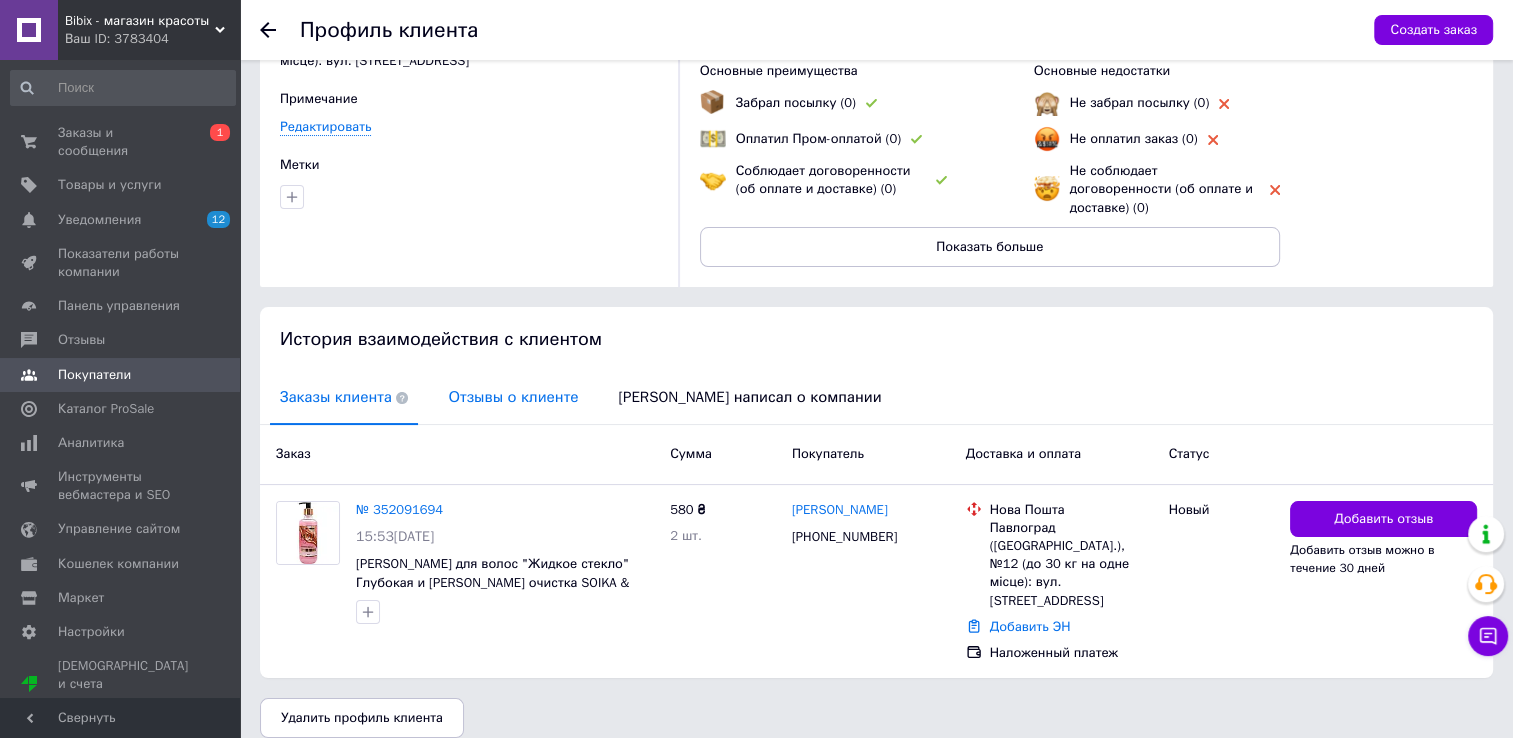 click on "Отзывы о клиенте" at bounding box center (513, 397) 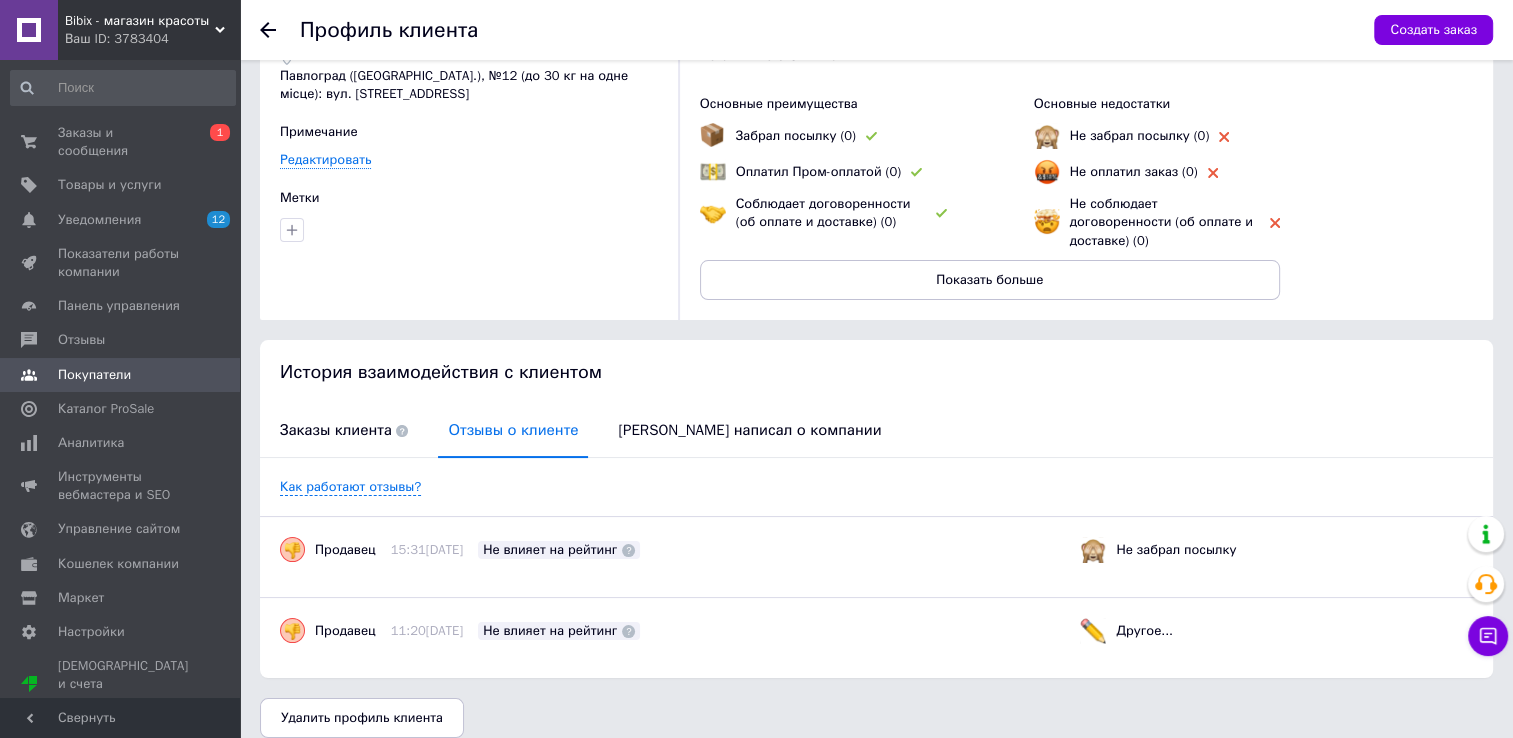 click on "Другое..." at bounding box center [1126, 631] 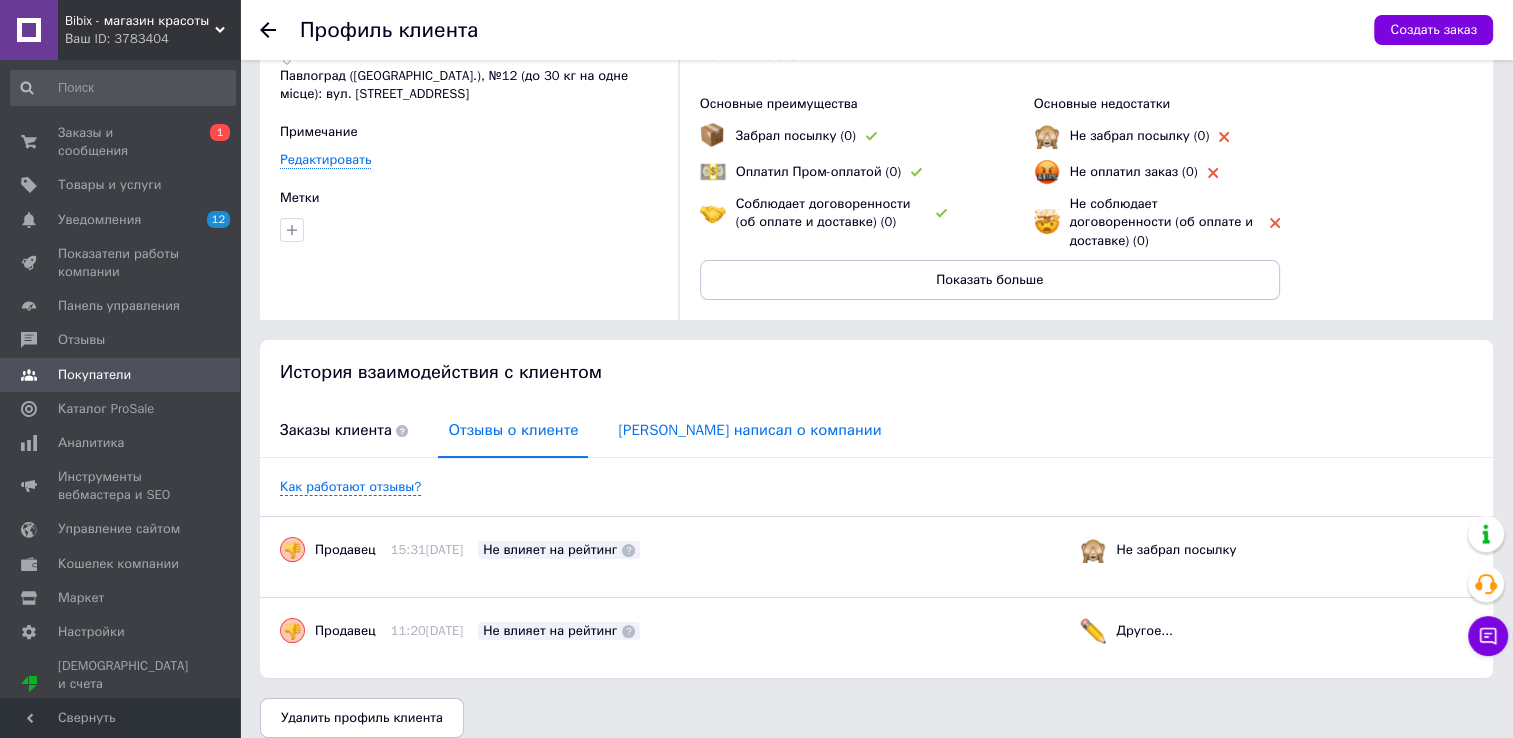 click on "[PERSON_NAME] написал о компании" at bounding box center (749, 430) 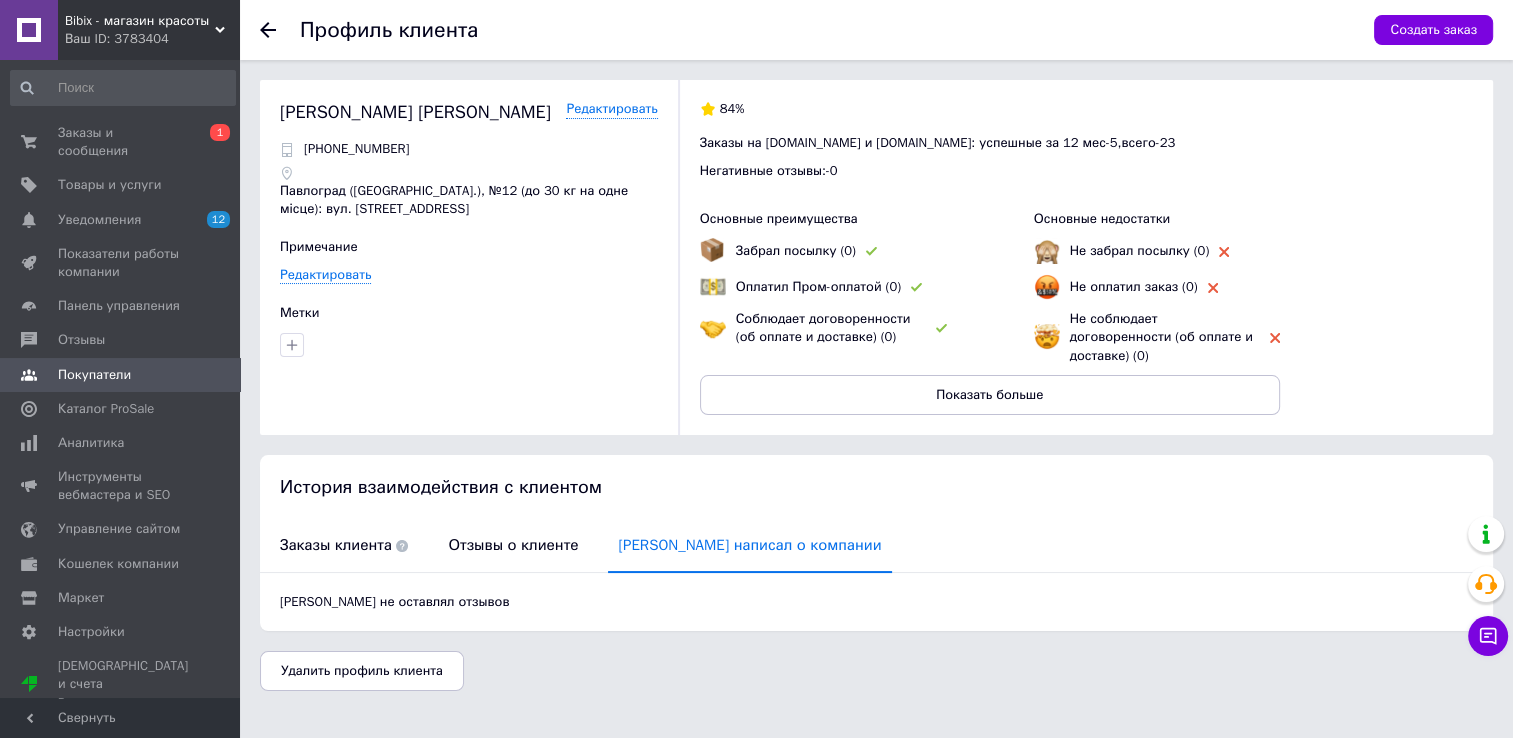 scroll, scrollTop: 0, scrollLeft: 0, axis: both 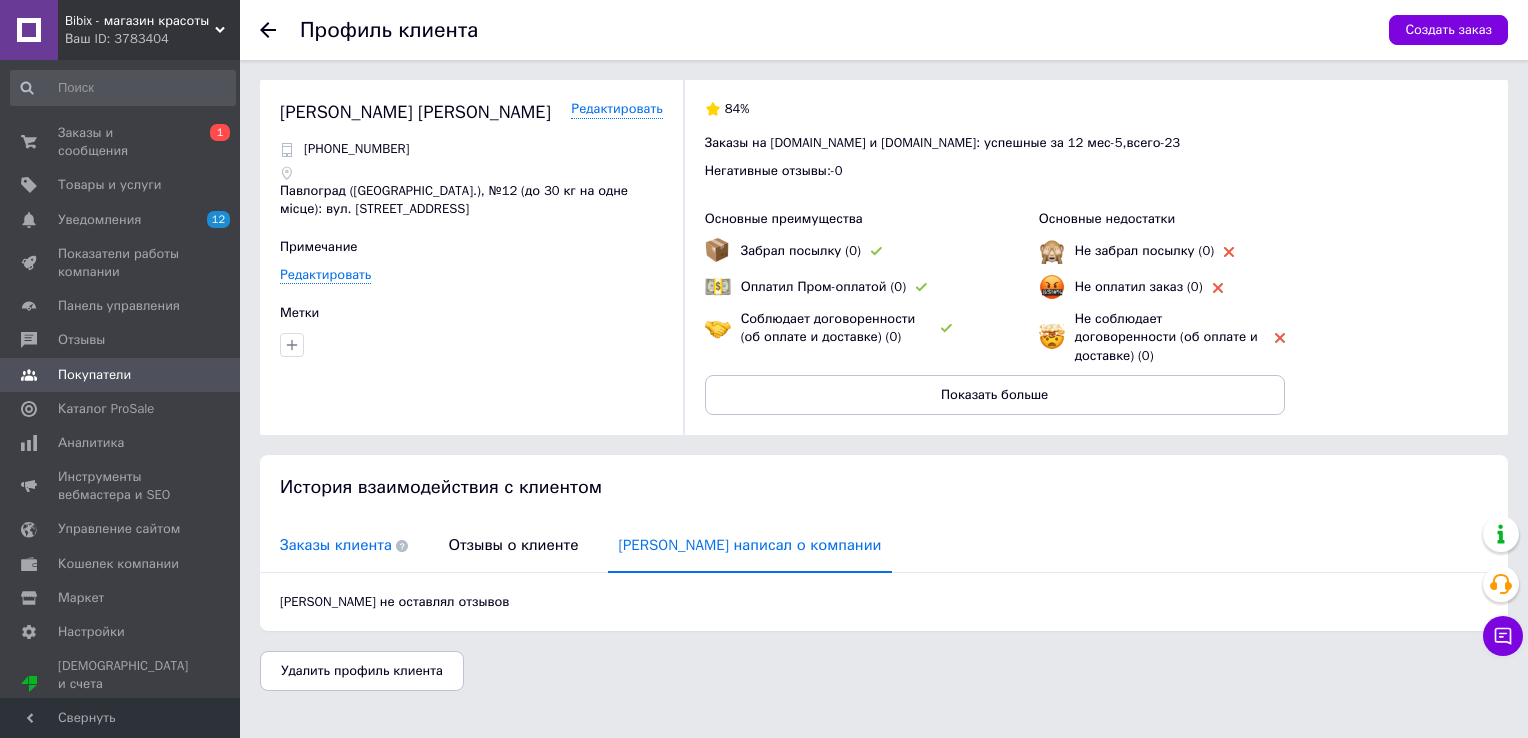 click on "Заказы клиента" at bounding box center [344, 545] 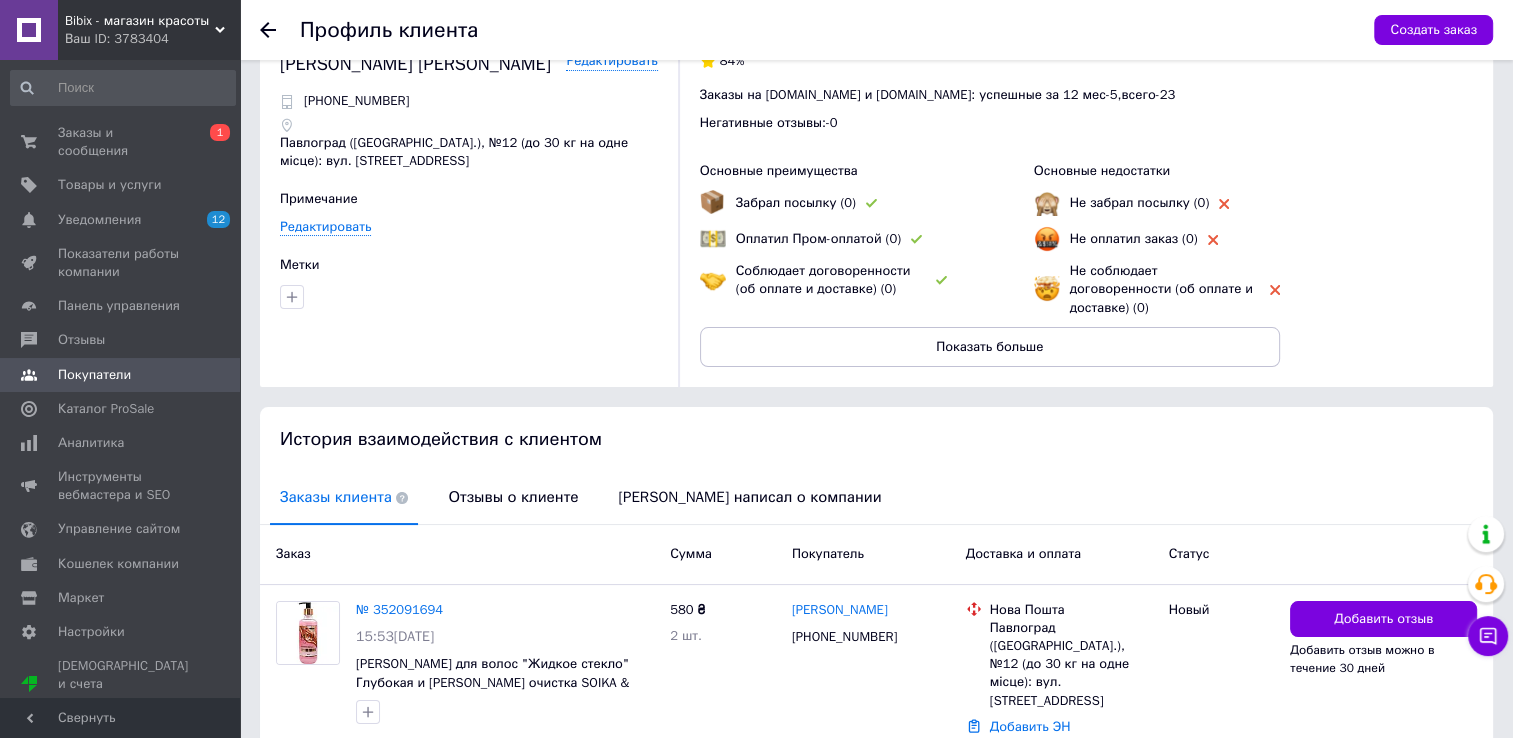 scroll, scrollTop: 148, scrollLeft: 0, axis: vertical 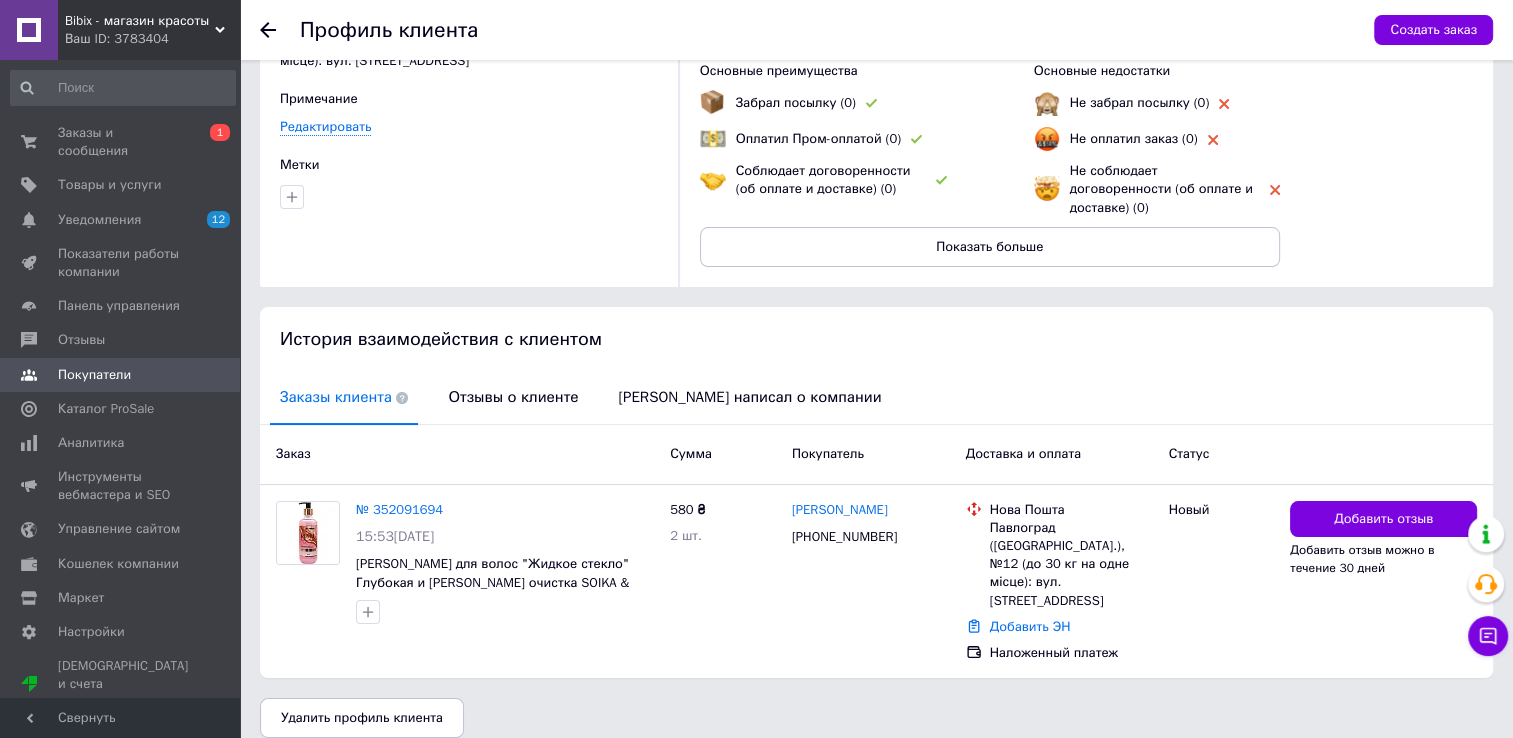 click 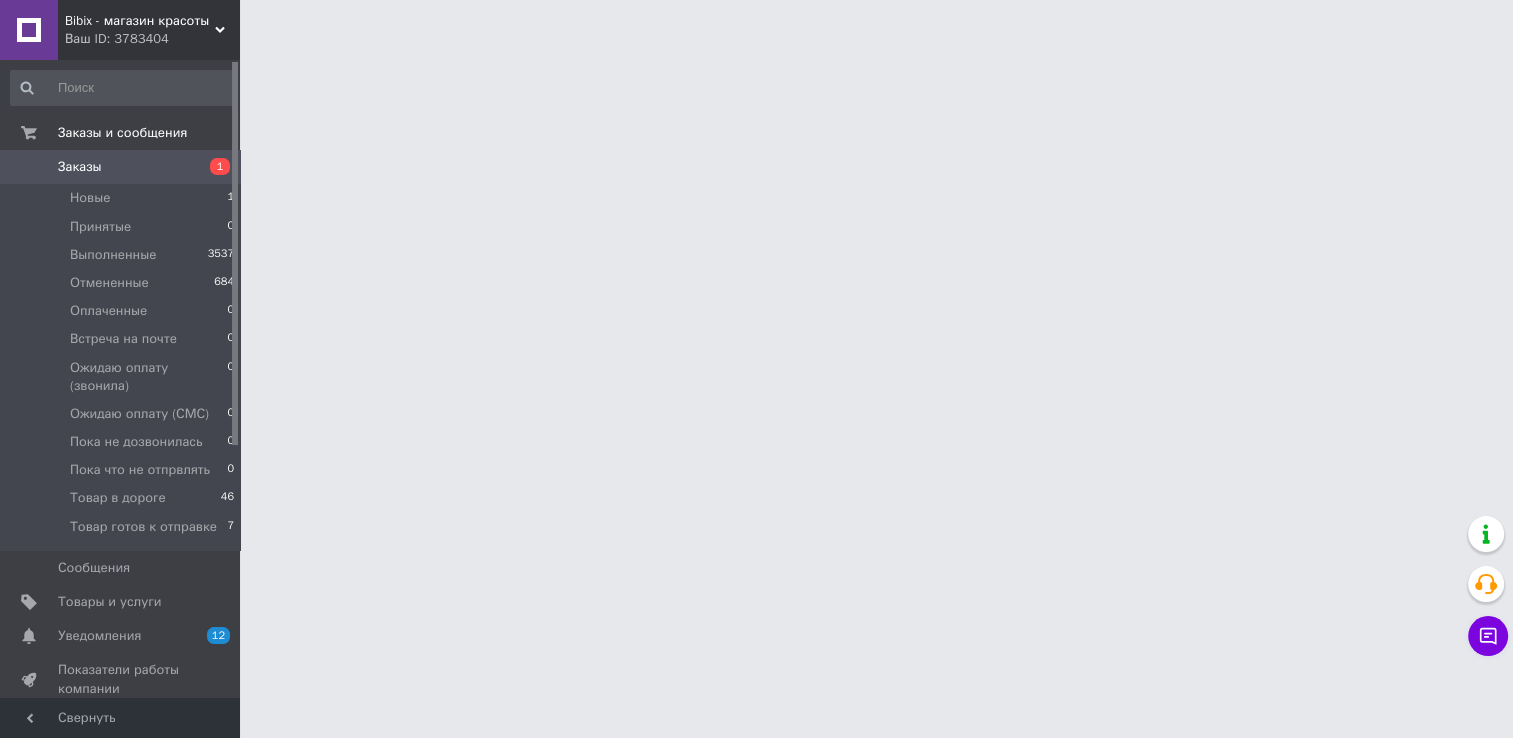 scroll, scrollTop: 0, scrollLeft: 0, axis: both 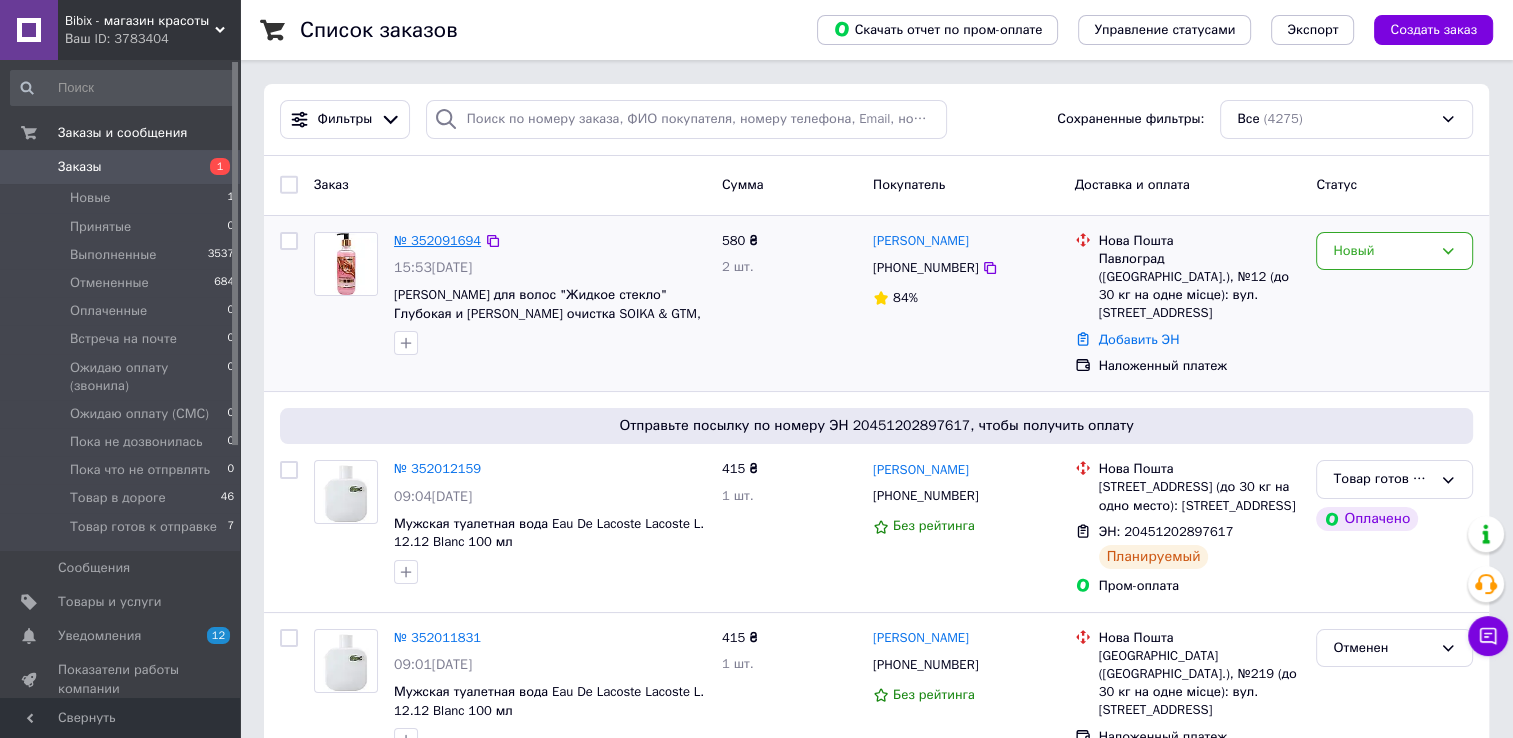 click on "№ 352091694" at bounding box center (437, 240) 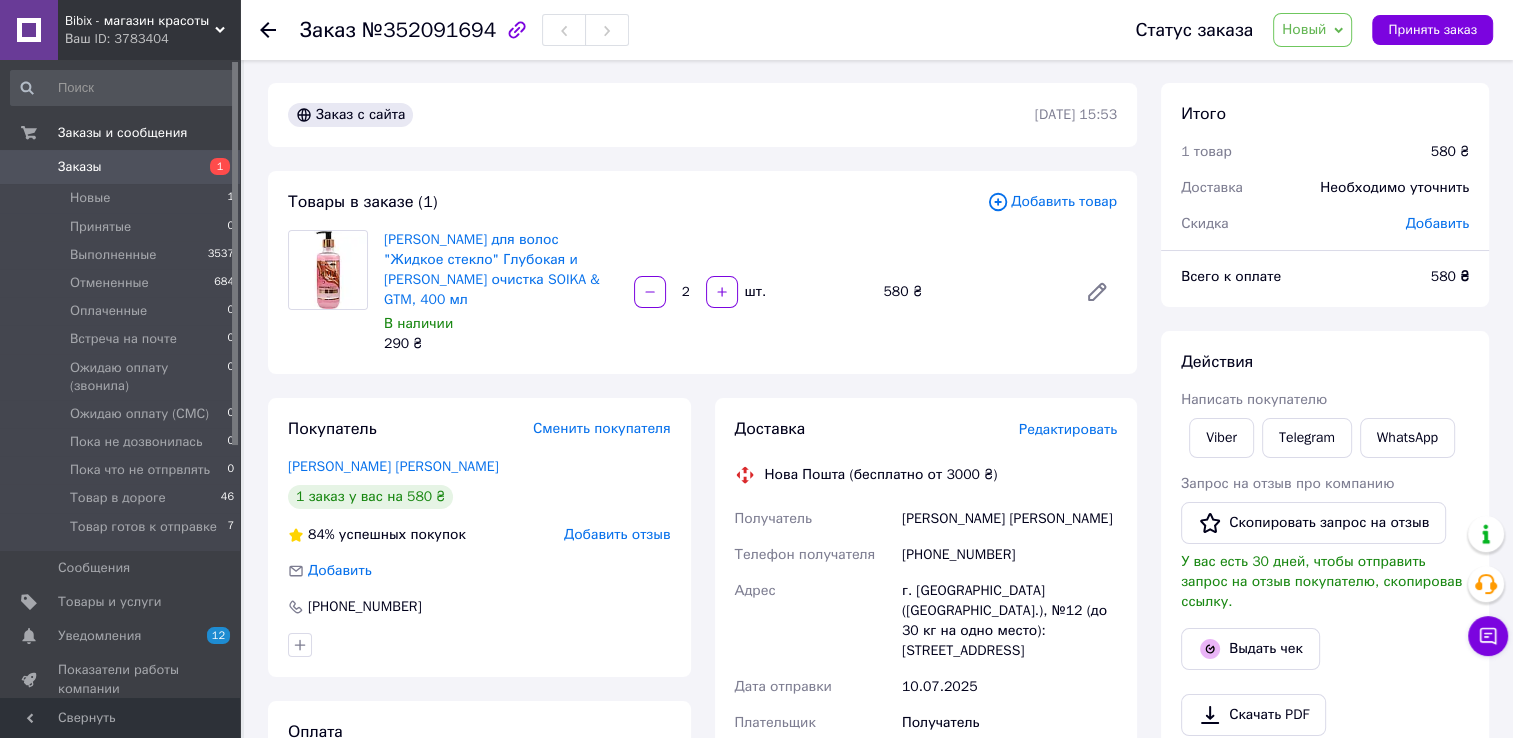 scroll, scrollTop: 0, scrollLeft: 0, axis: both 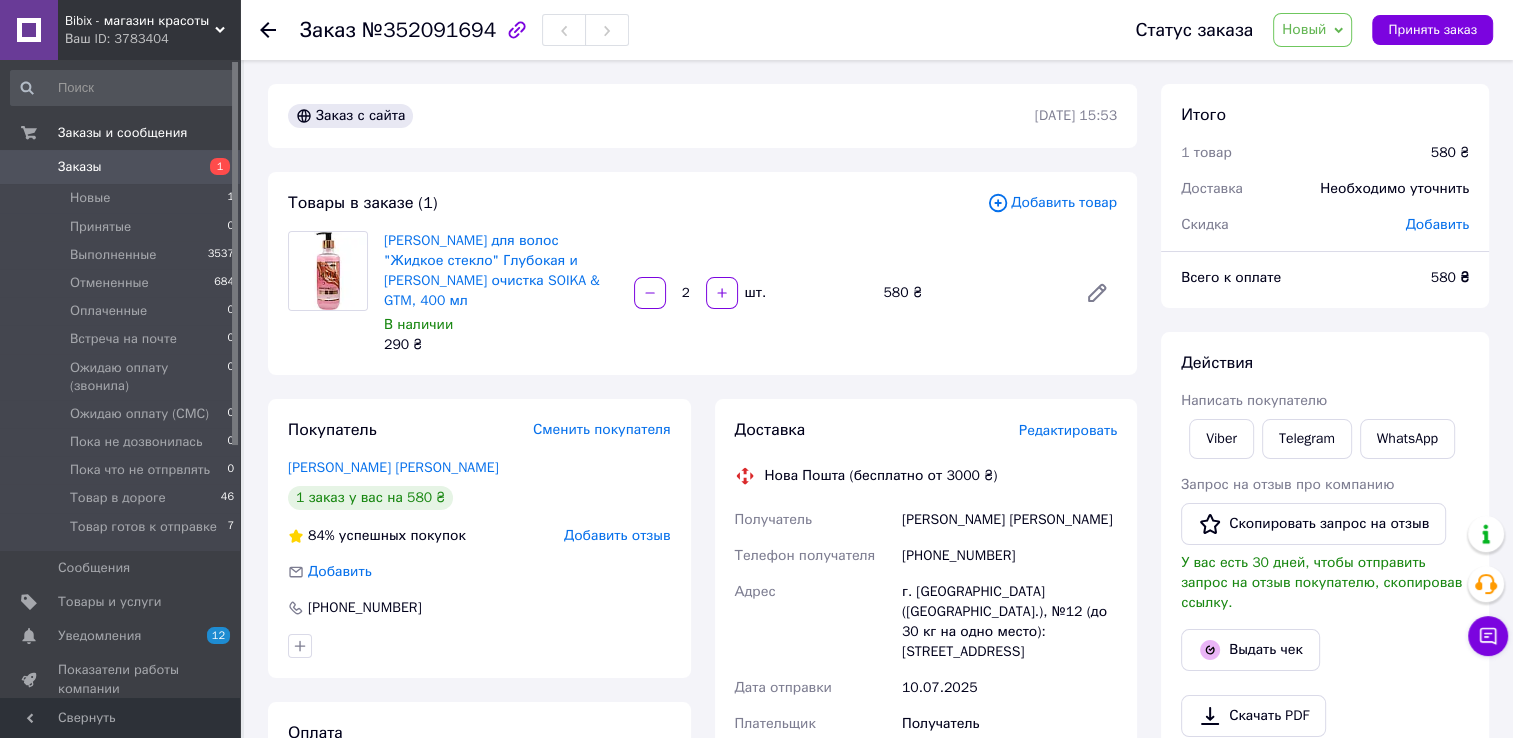 click on "Новый" at bounding box center [1304, 29] 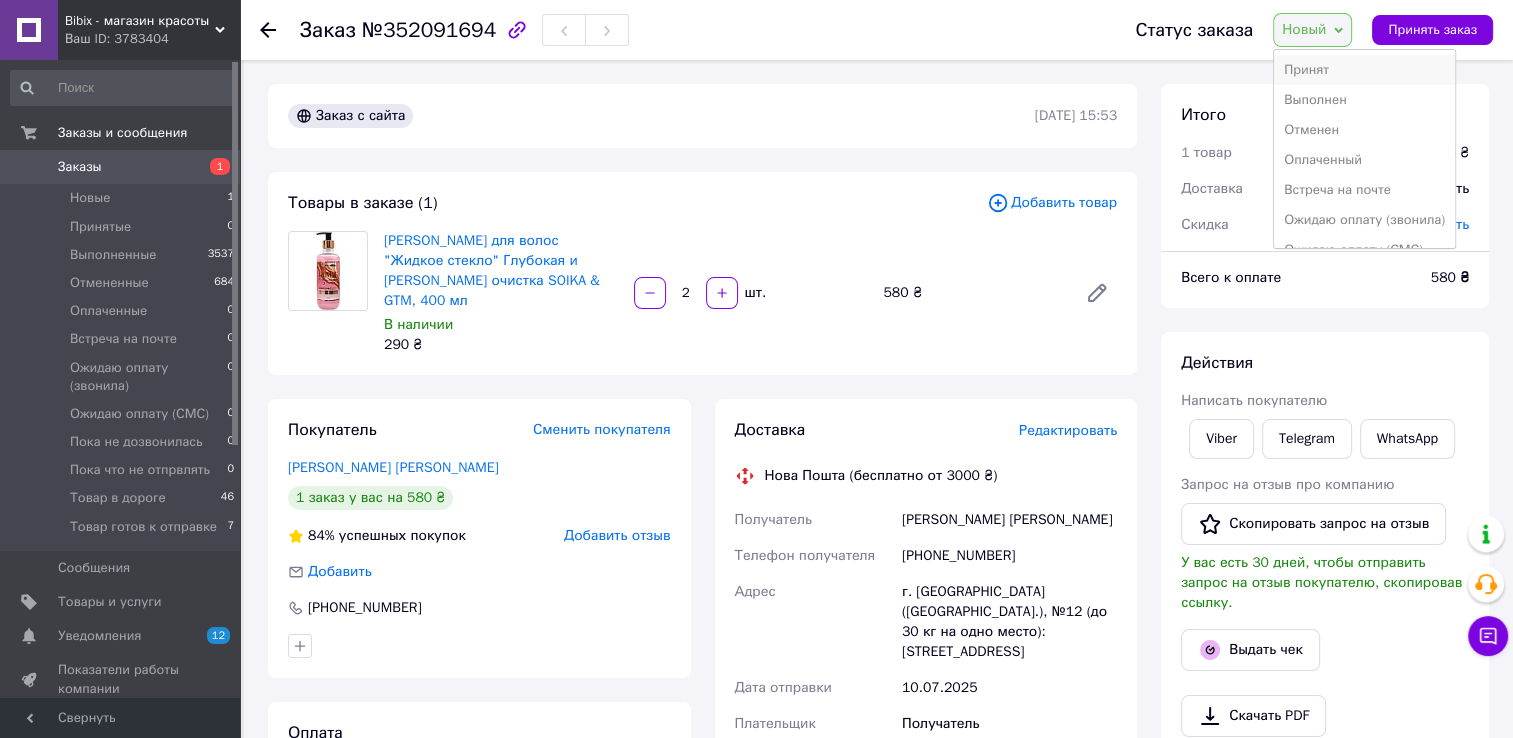 click on "Принят" at bounding box center [1364, 70] 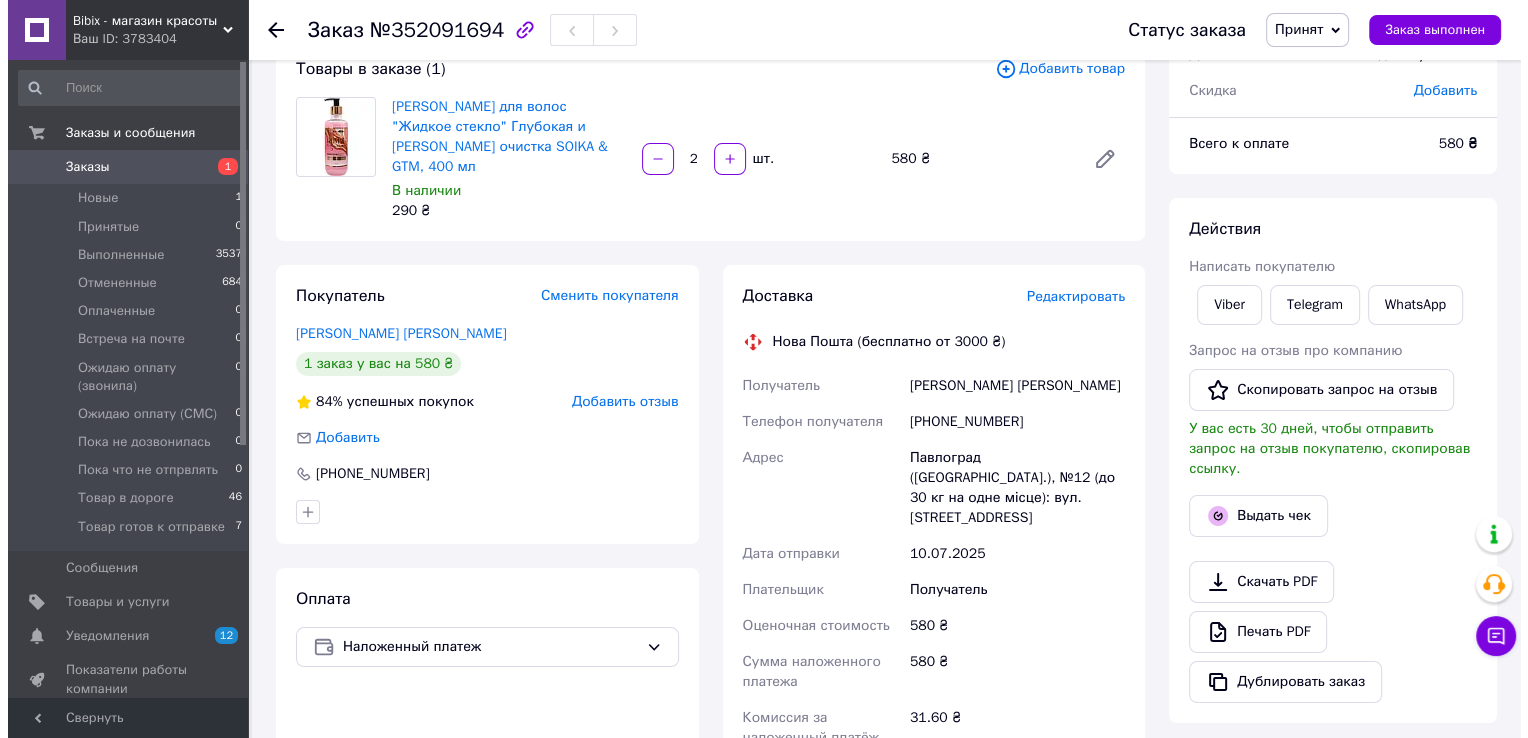 scroll, scrollTop: 100, scrollLeft: 0, axis: vertical 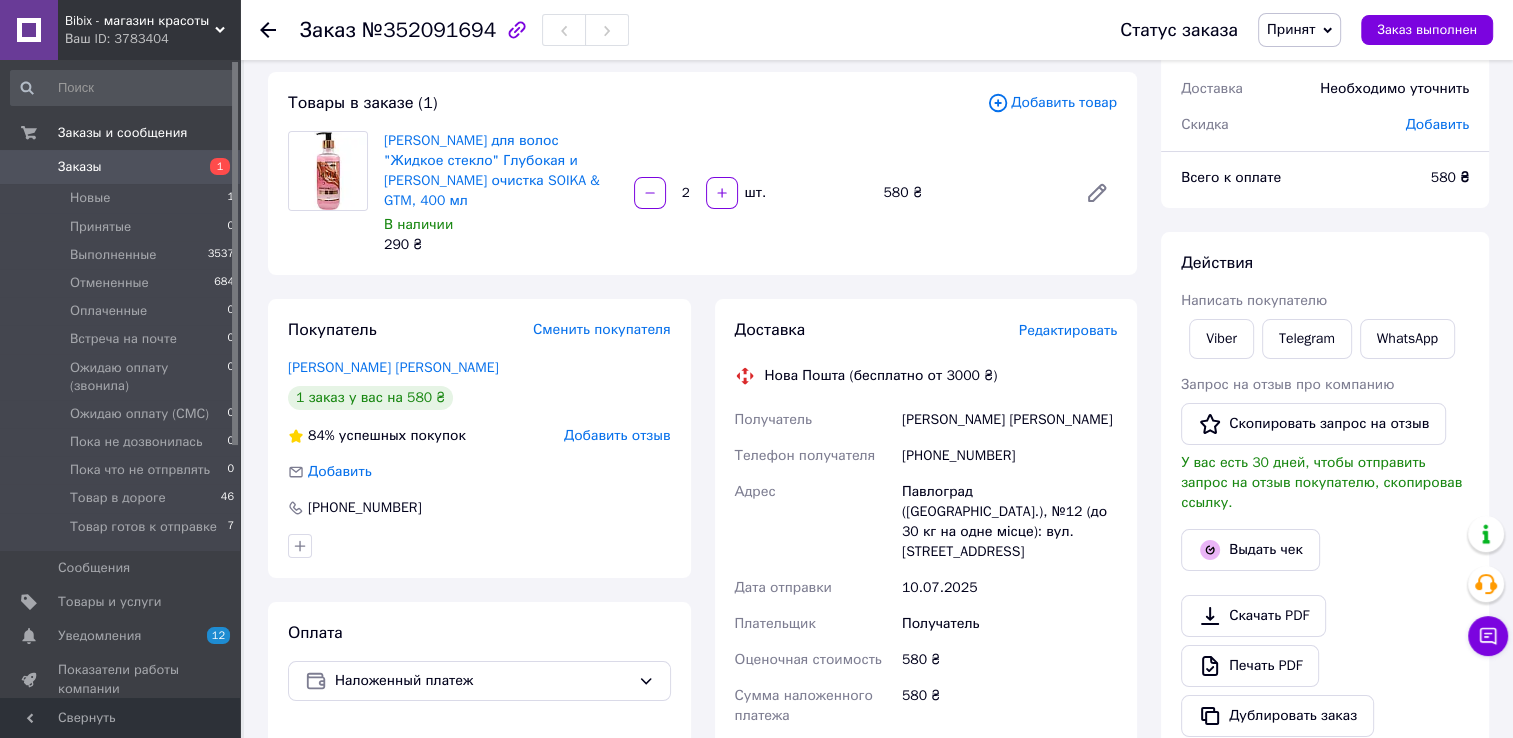 click on "Редактировать" at bounding box center [1068, 330] 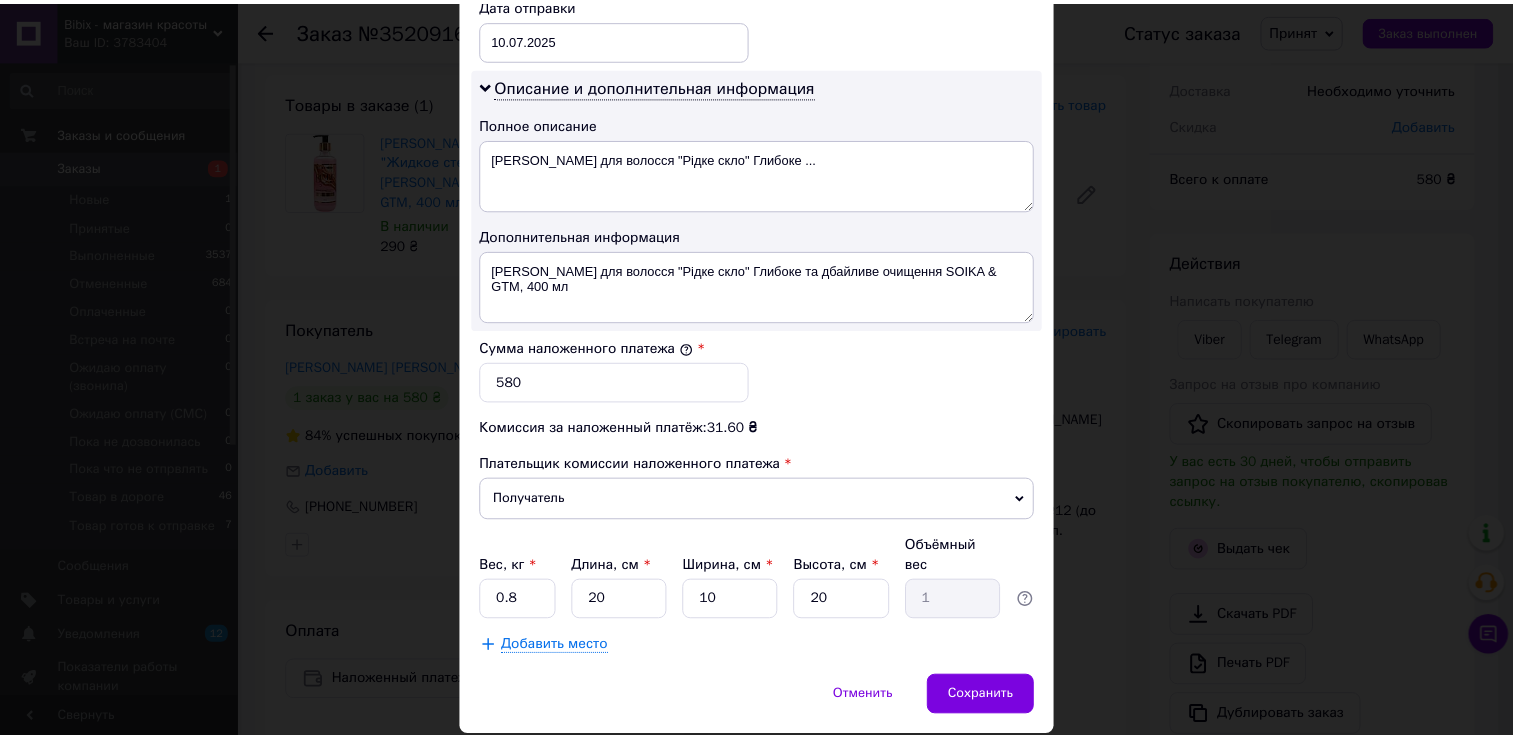 scroll, scrollTop: 1004, scrollLeft: 0, axis: vertical 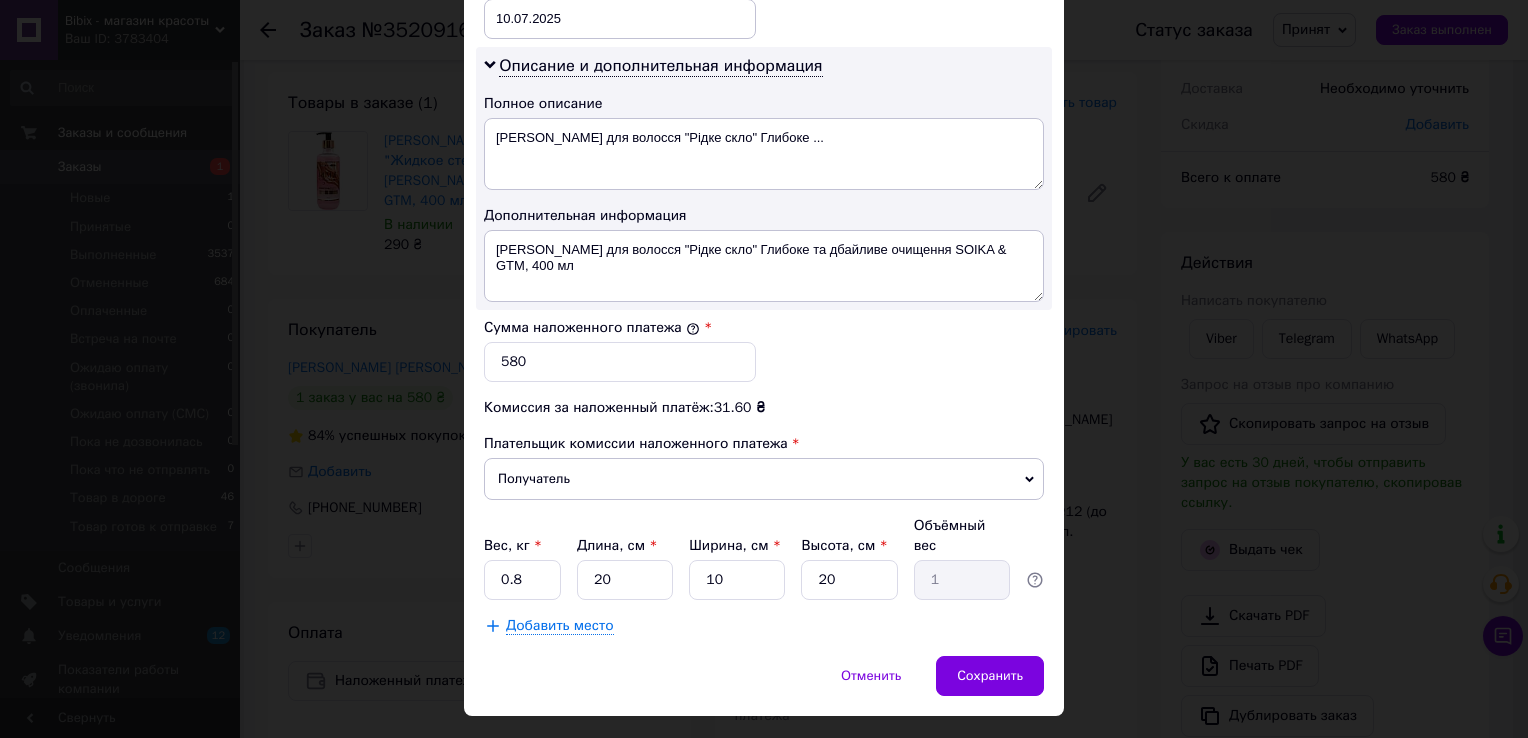 click on "× Редактирование доставки Способ доставки Нова Пошта (бесплатно от 3000 ₴) Плательщик Получатель Отправитель Фамилия получателя Додиченко Имя получателя Юлия Отчество получателя Телефон получателя +380957340049 Тип доставки В отделении Курьером В почтомате Город г. Павлоград (Днепропетровская обл.) Отделение №12 (до 30 кг на одно место): ул. Водопроводная, 13 Место отправки м. Київ (Київська обл.): №357 (до 5 кг): вул. Воскресенська, 18 Нет совпадений. Попробуйте изменить условия поиска Добавить еще место отправки Тип посылки Груз Документы Оценочная стоимость 580 10.07.2025" at bounding box center (764, 369) 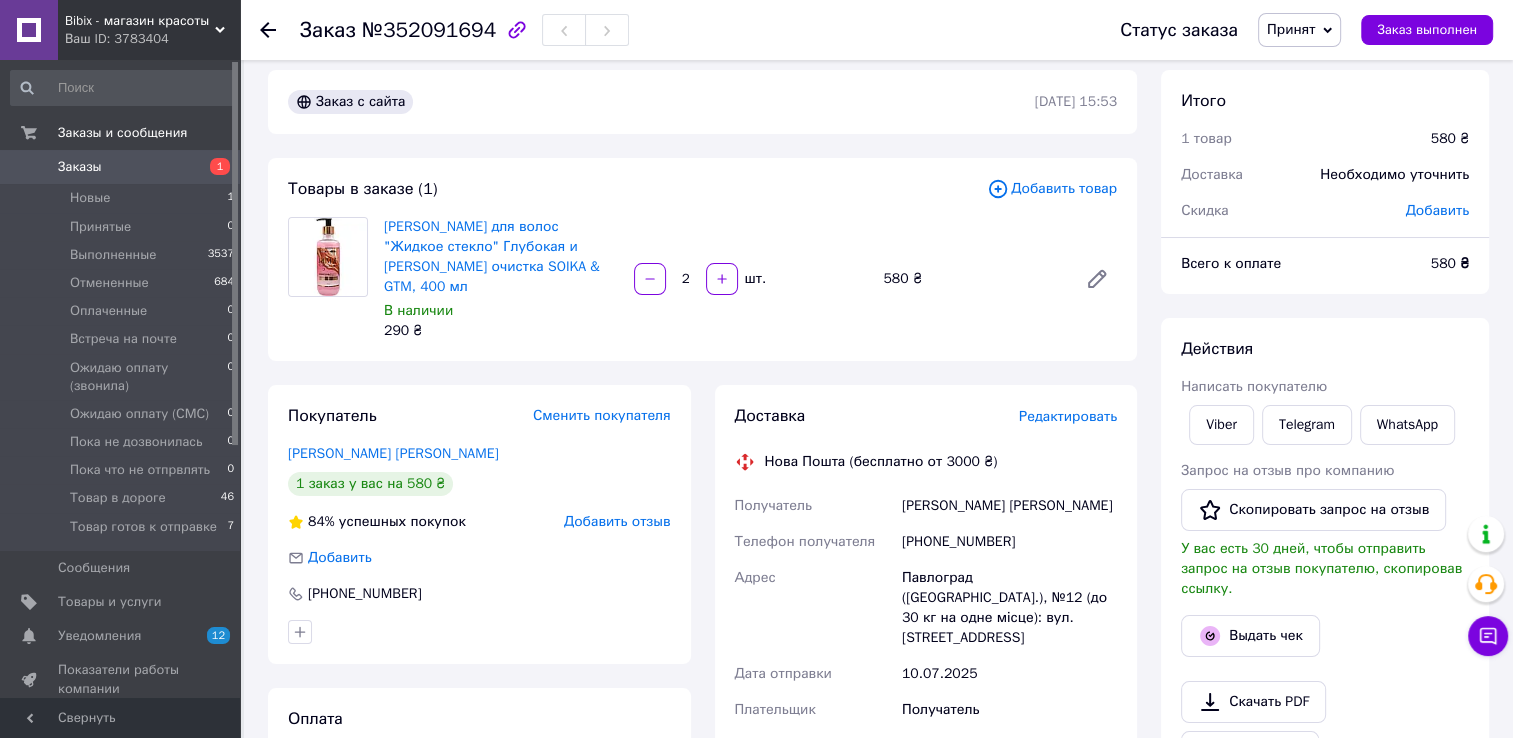 scroll, scrollTop: 0, scrollLeft: 0, axis: both 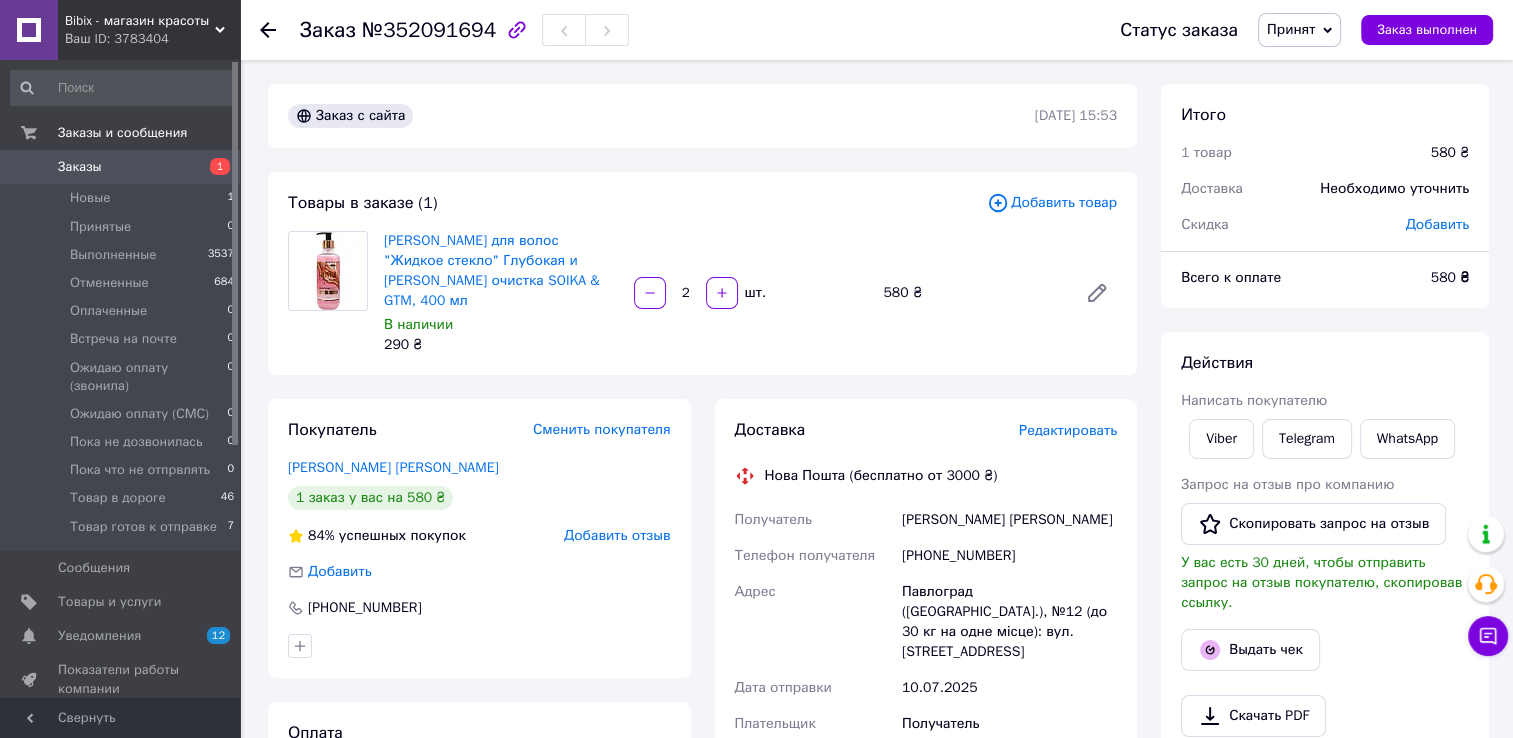 click on "Заказы 1" at bounding box center [123, 167] 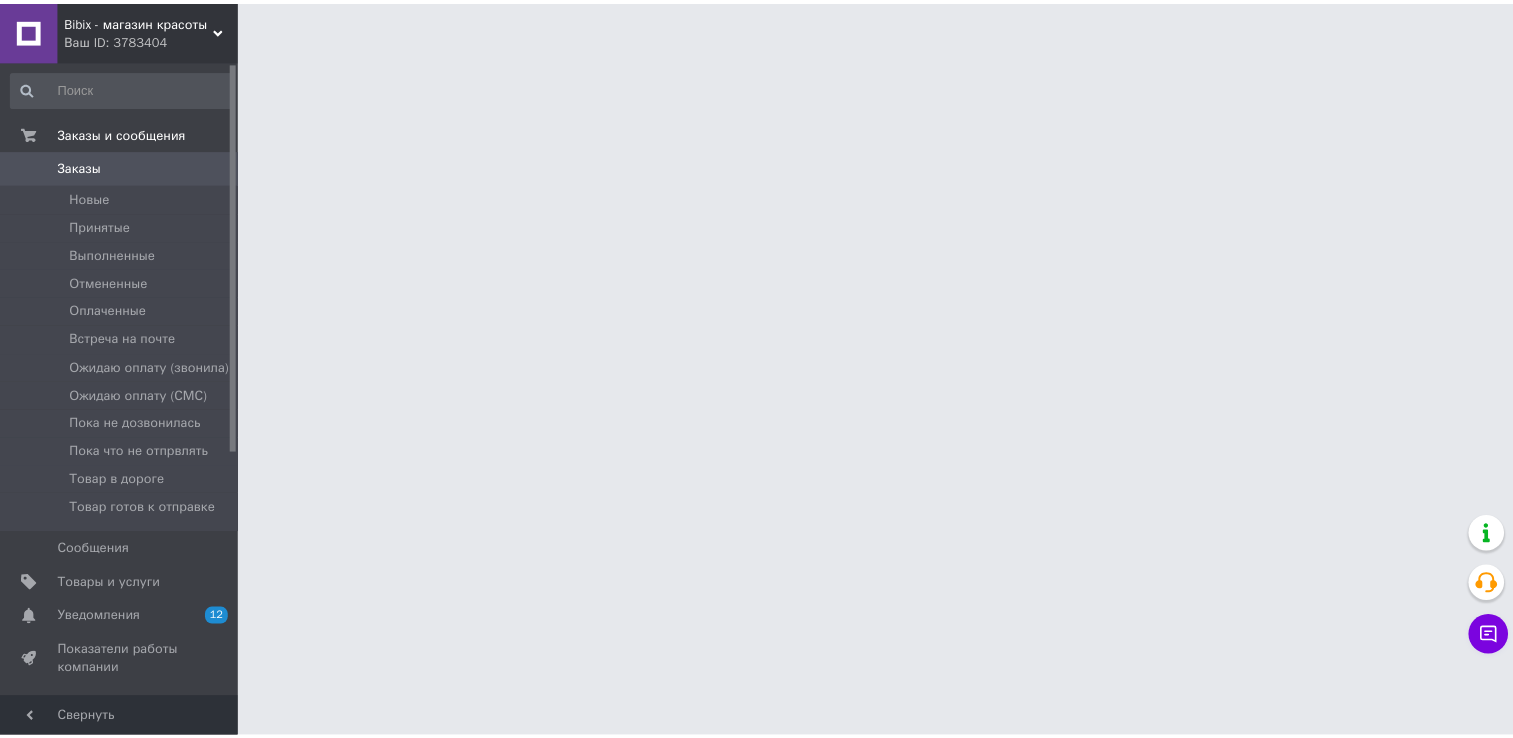 scroll, scrollTop: 0, scrollLeft: 0, axis: both 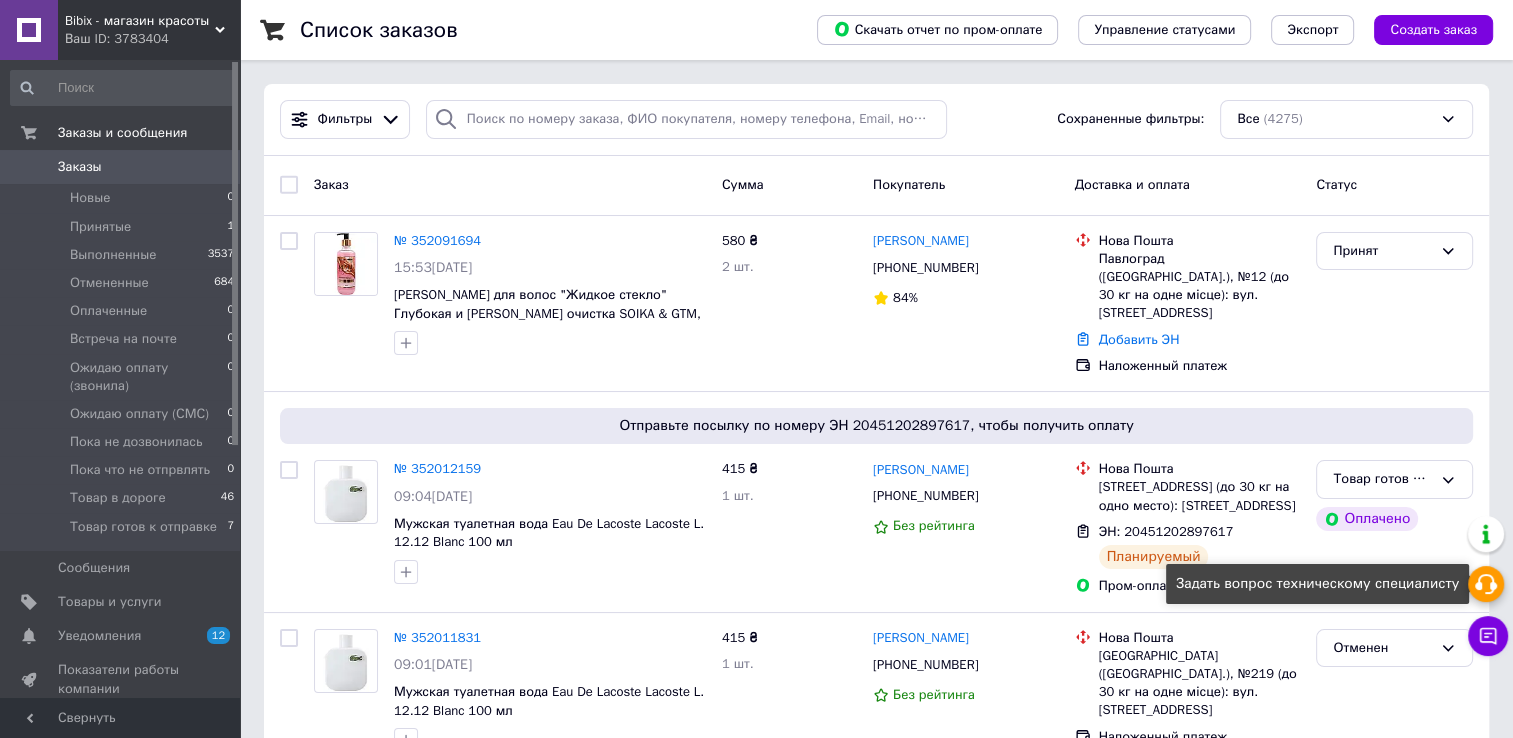 click 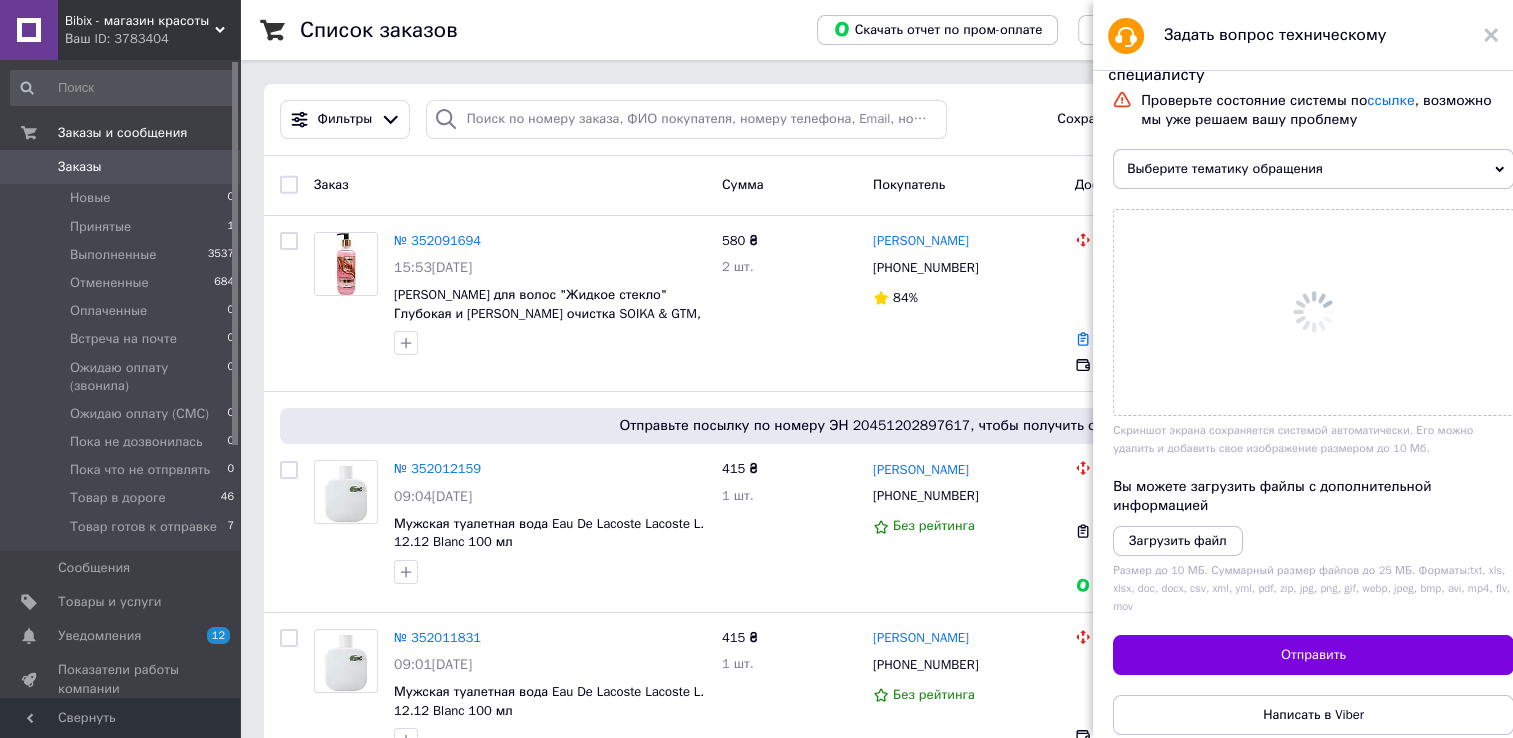 scroll, scrollTop: 0, scrollLeft: 0, axis: both 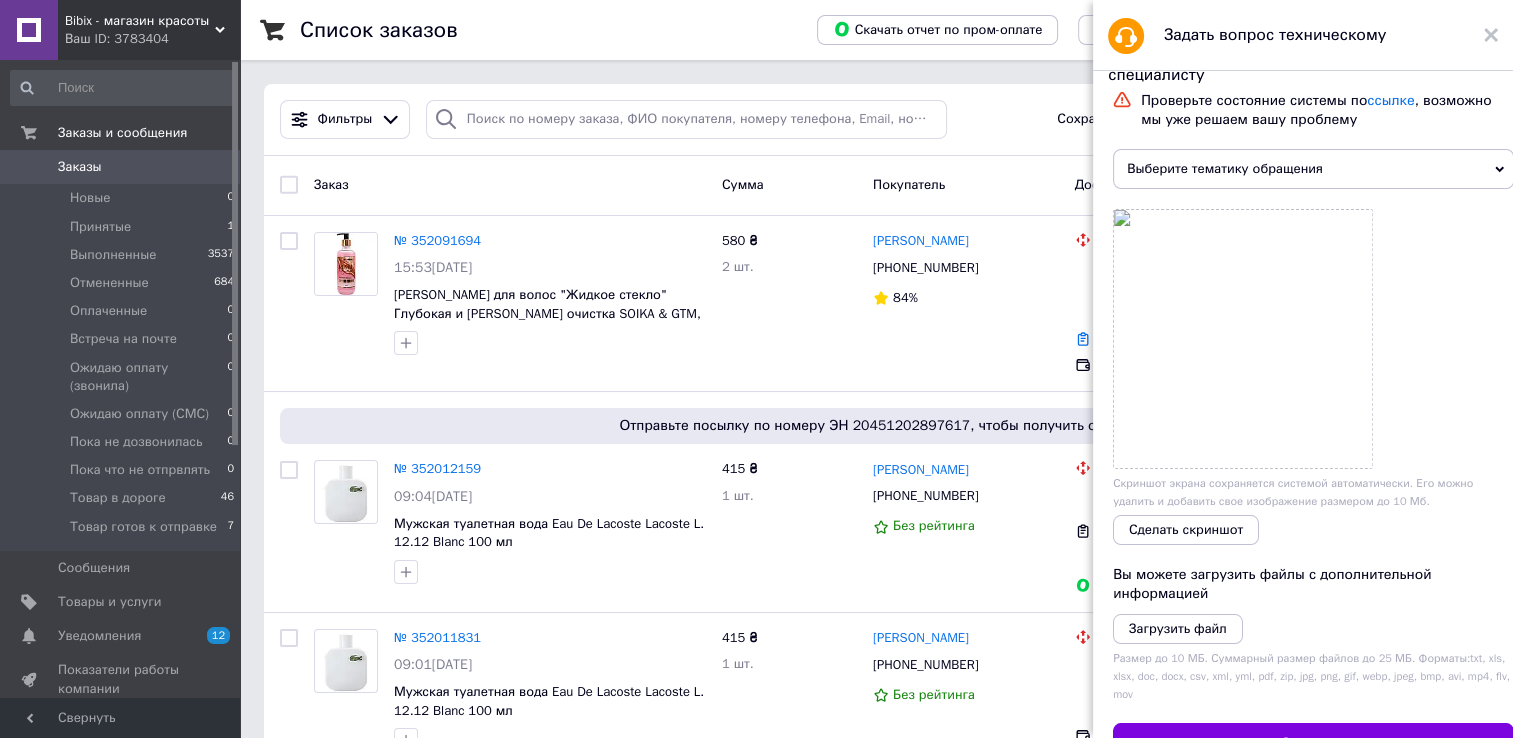 click on "Выберите тематику обращения" at bounding box center (1313, 169) 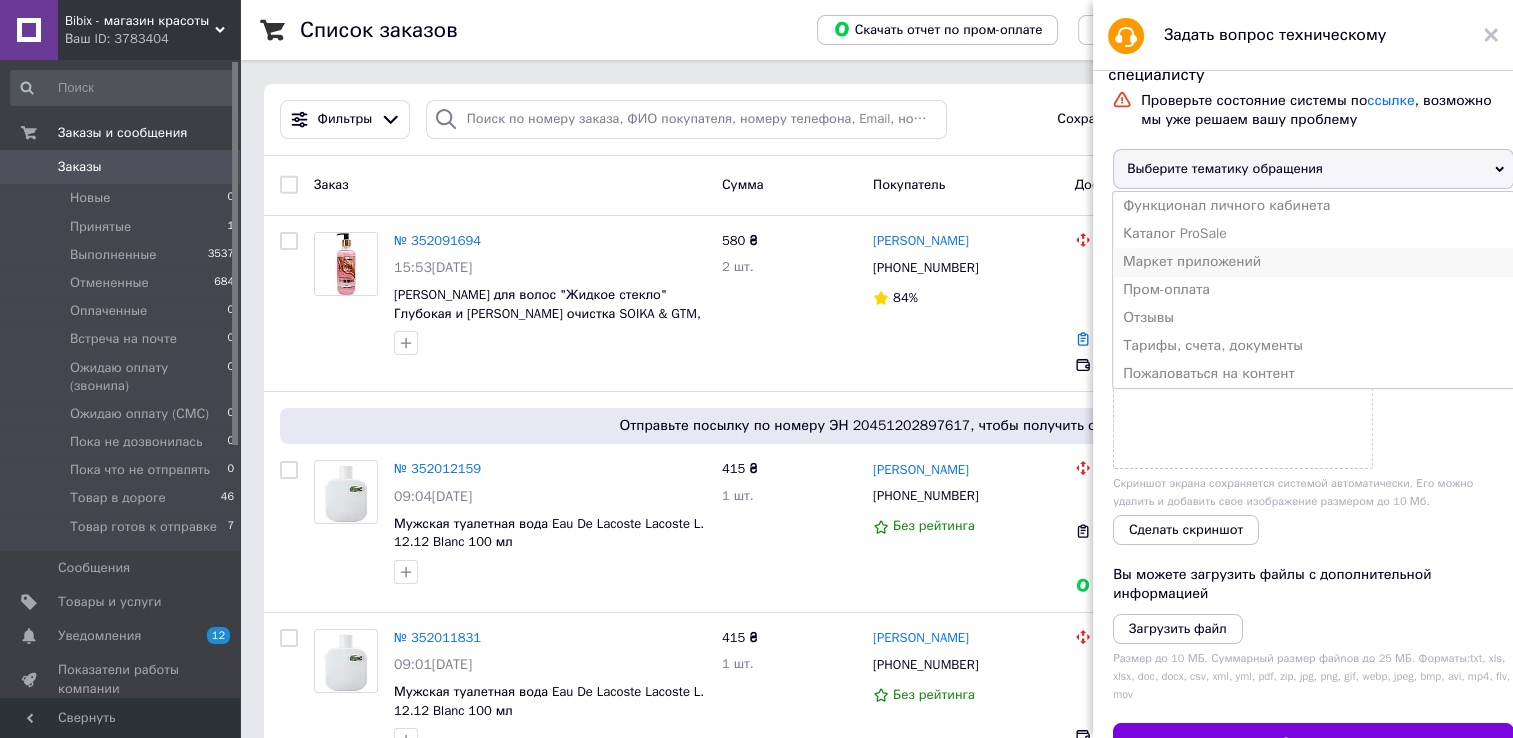 click on "Маркет приложений" at bounding box center (1313, 262) 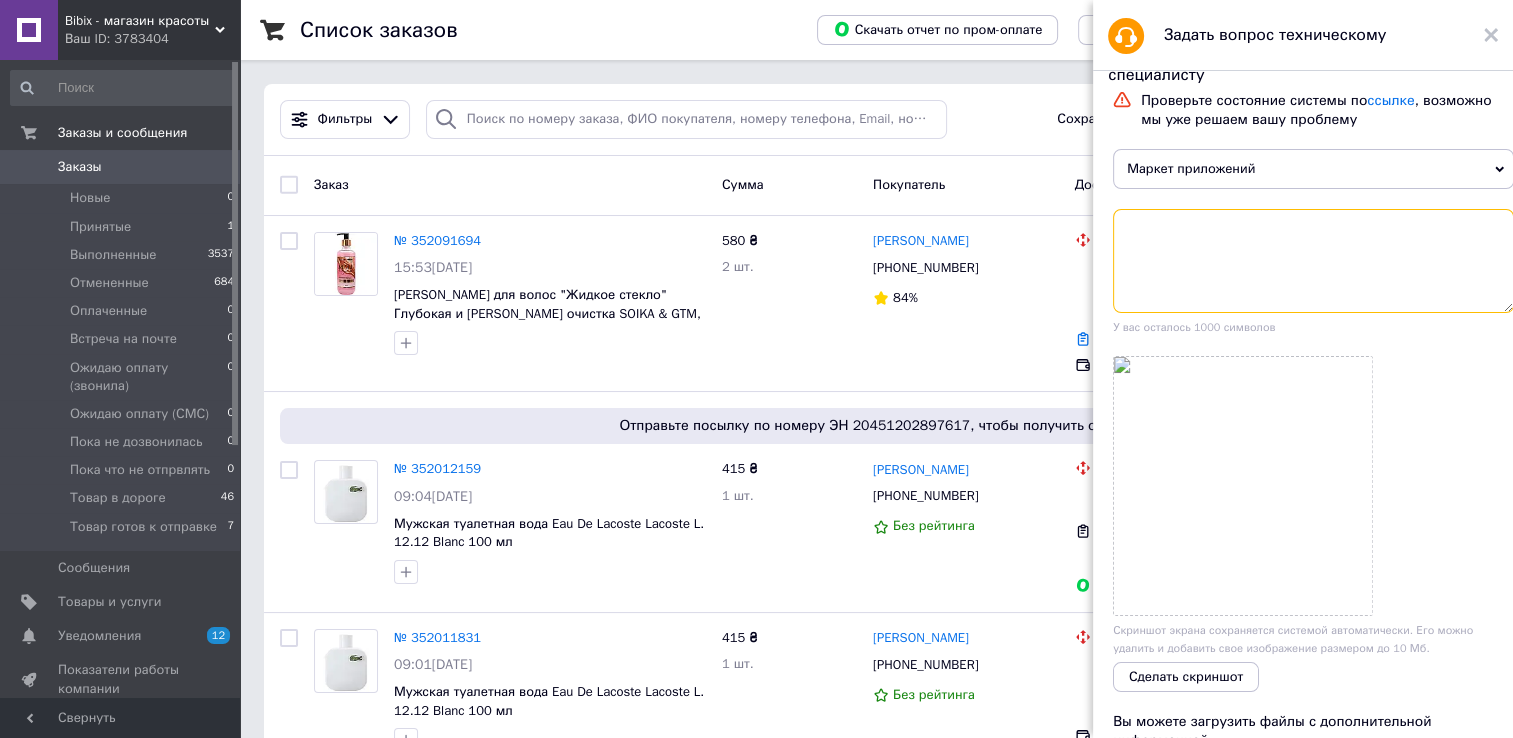 click at bounding box center (1313, 261) 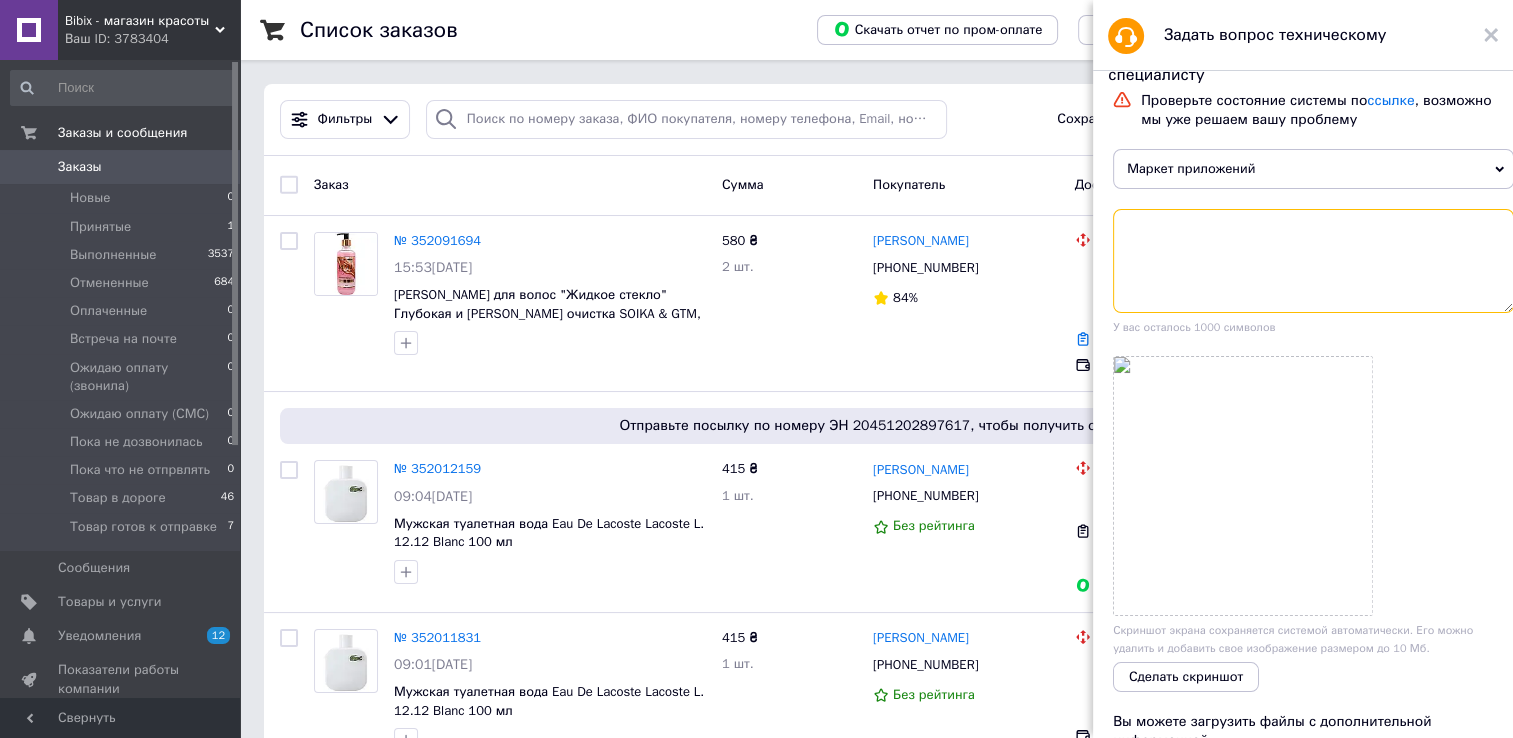 type on "D" 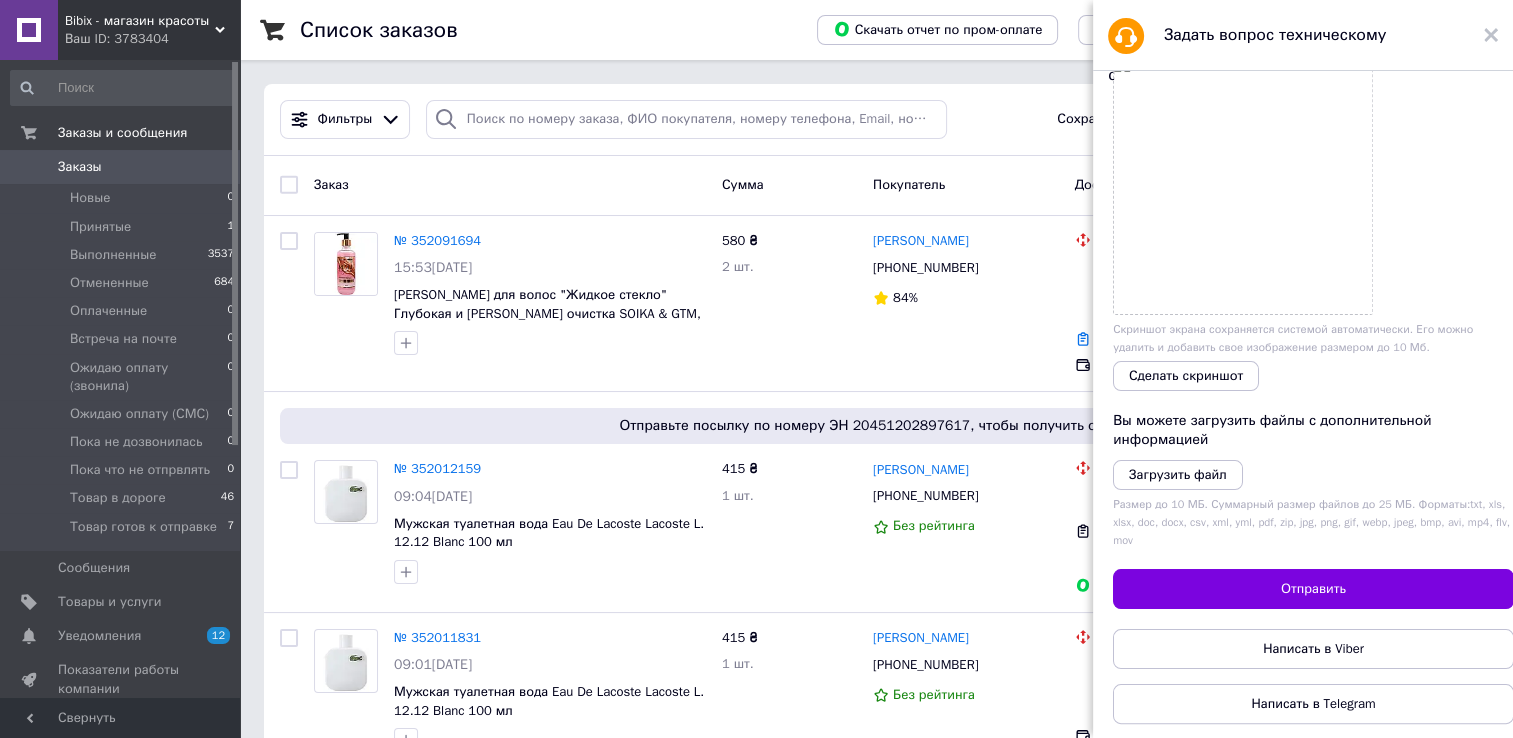 scroll, scrollTop: 308, scrollLeft: 0, axis: vertical 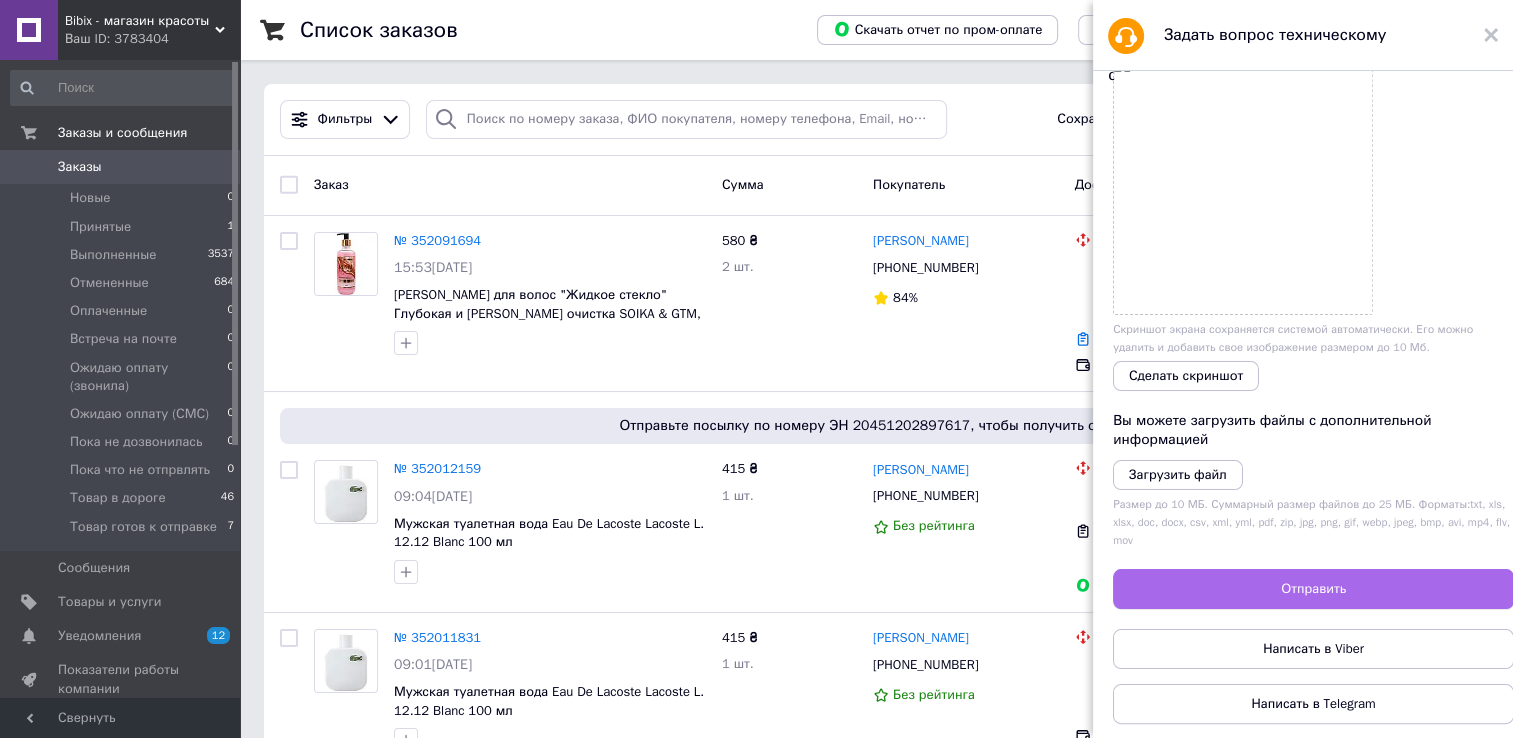 type on "В новой почте не показывает контроль оплаты" 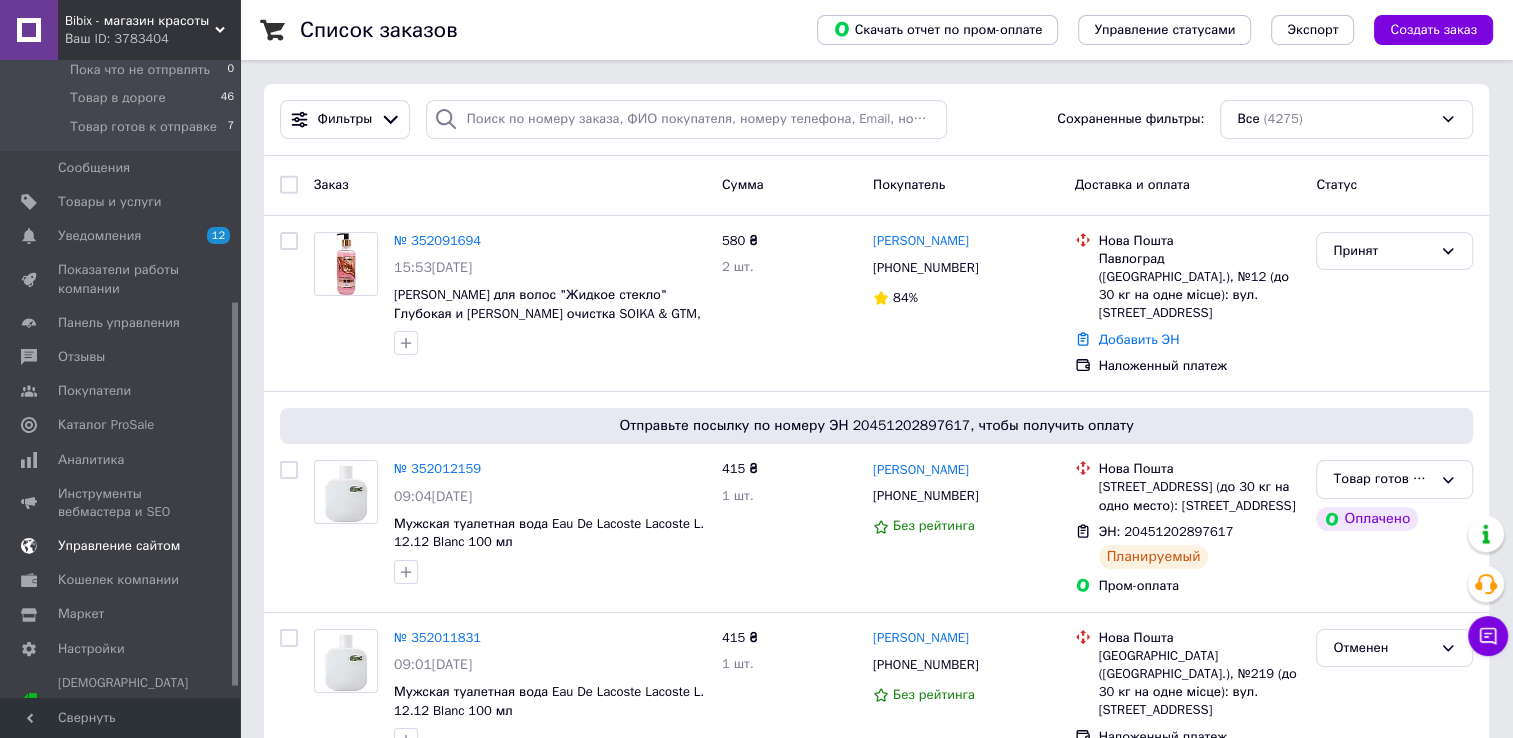 scroll, scrollTop: 419, scrollLeft: 0, axis: vertical 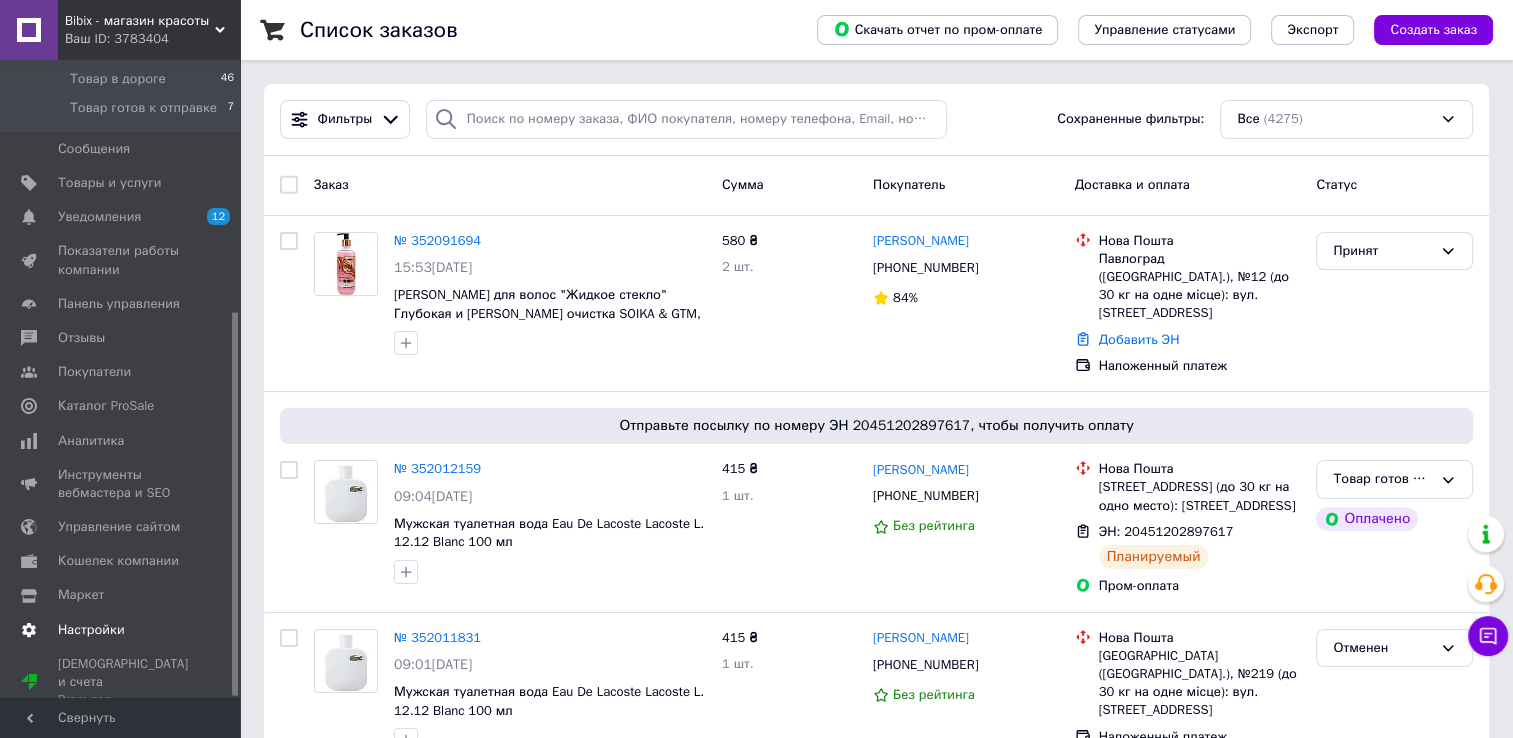 click on "Настройки" at bounding box center [91, 630] 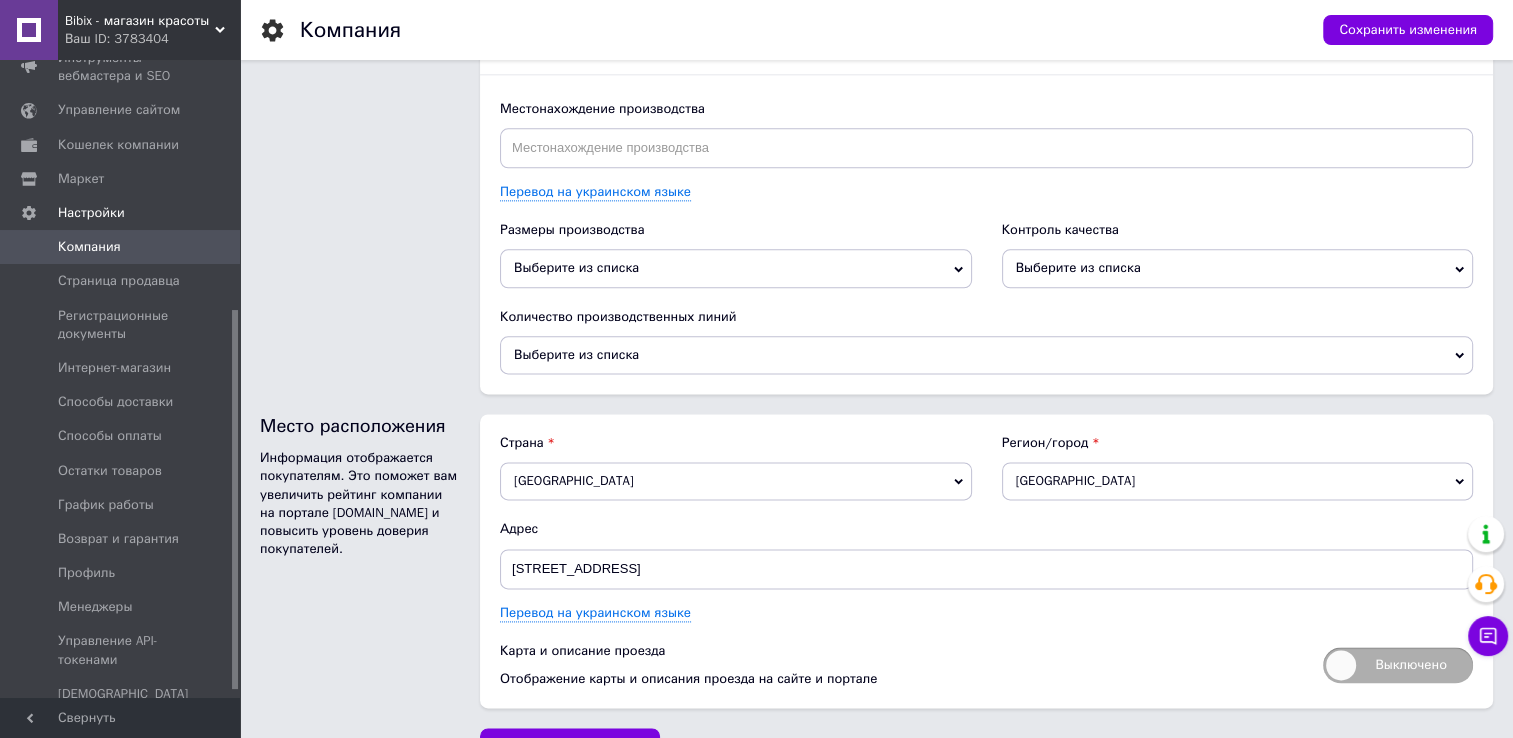 scroll, scrollTop: 2498, scrollLeft: 0, axis: vertical 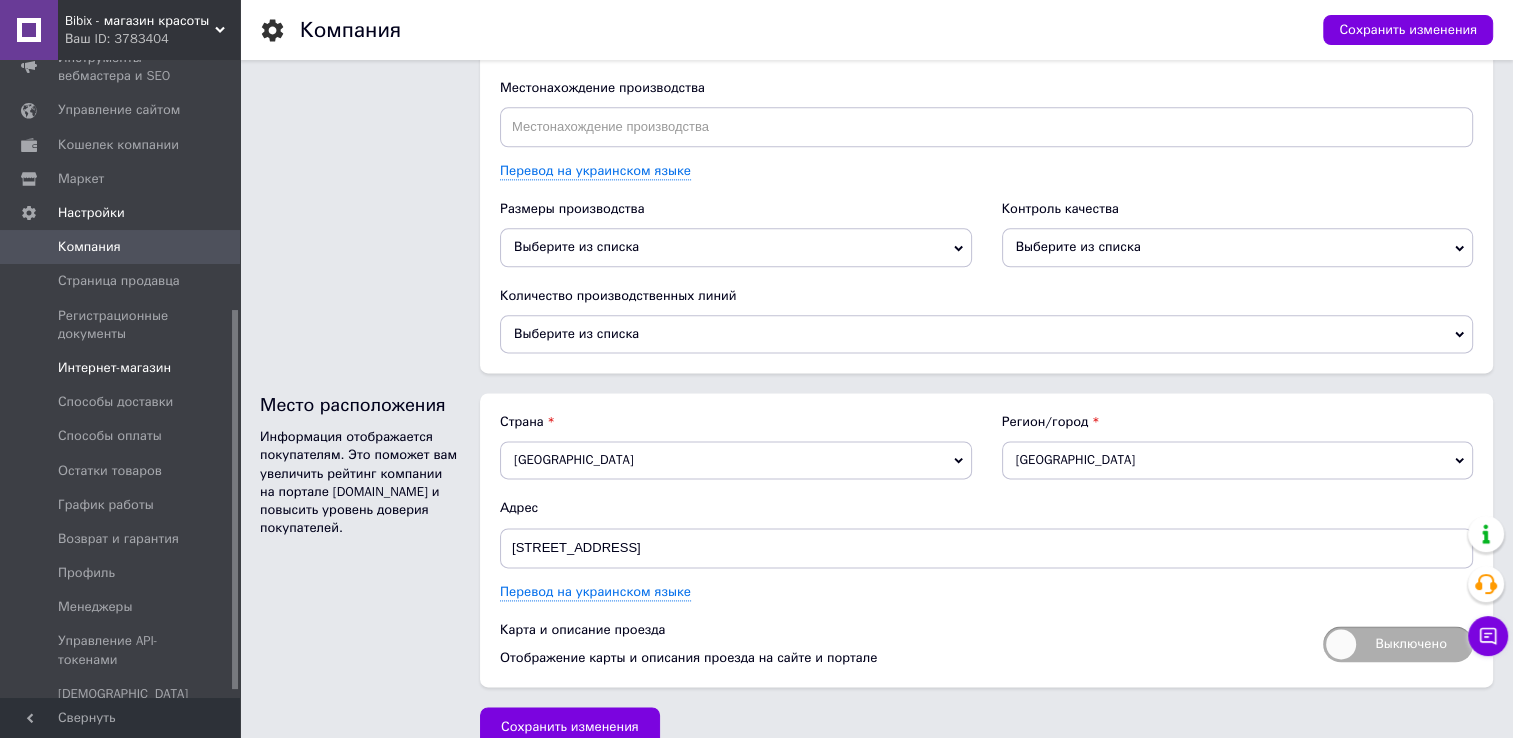 click on "Интернет-магазин" at bounding box center [114, 368] 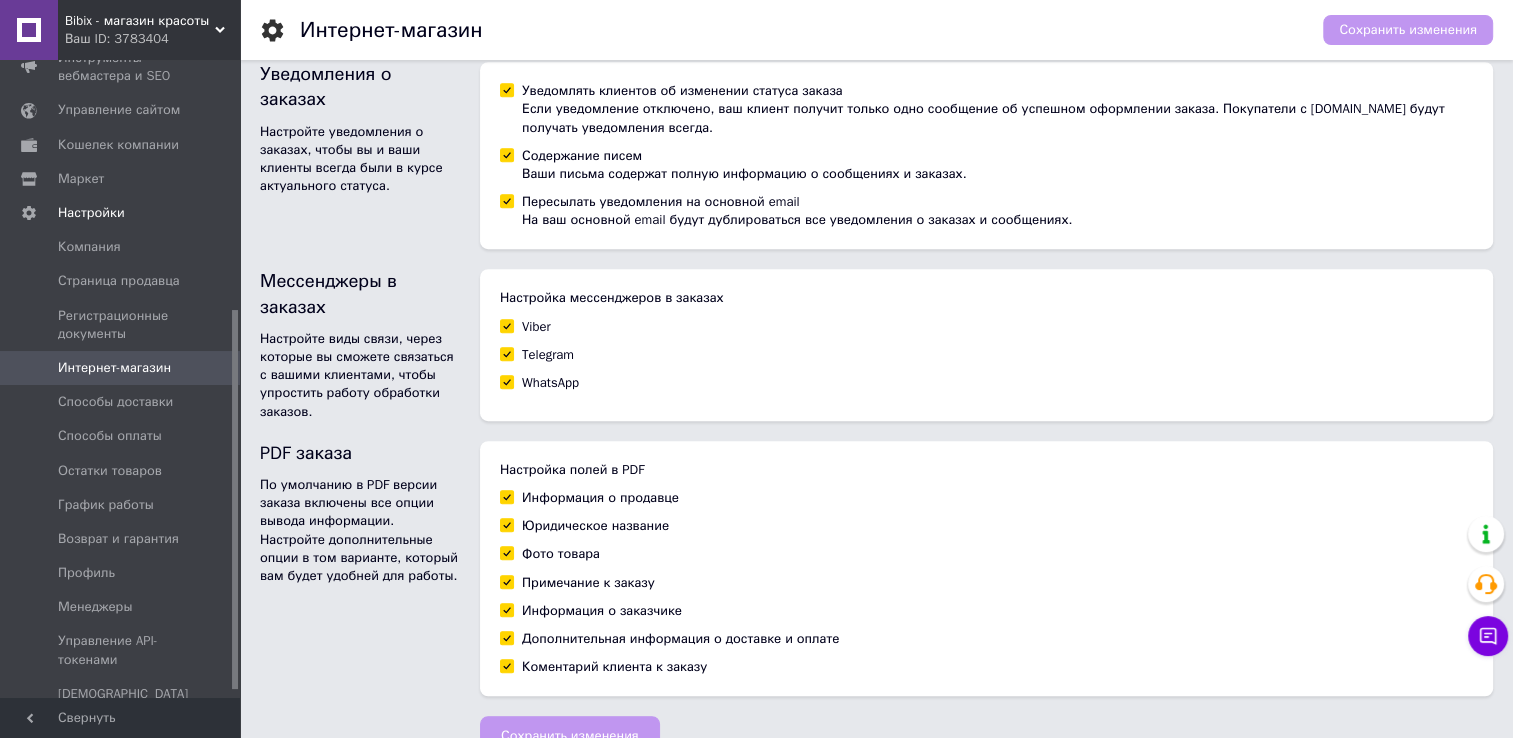 scroll, scrollTop: 1182, scrollLeft: 0, axis: vertical 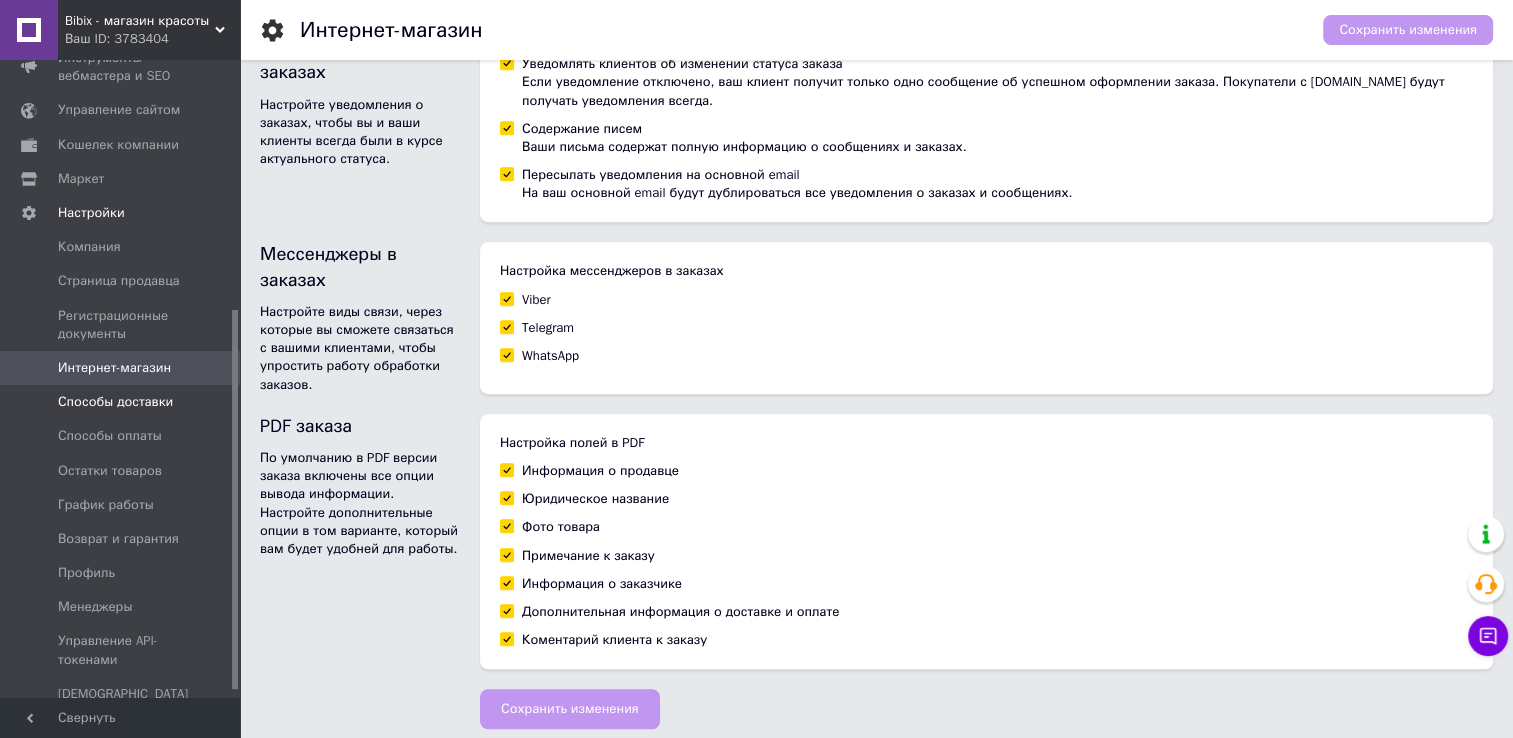 click on "Способы доставки" at bounding box center [115, 402] 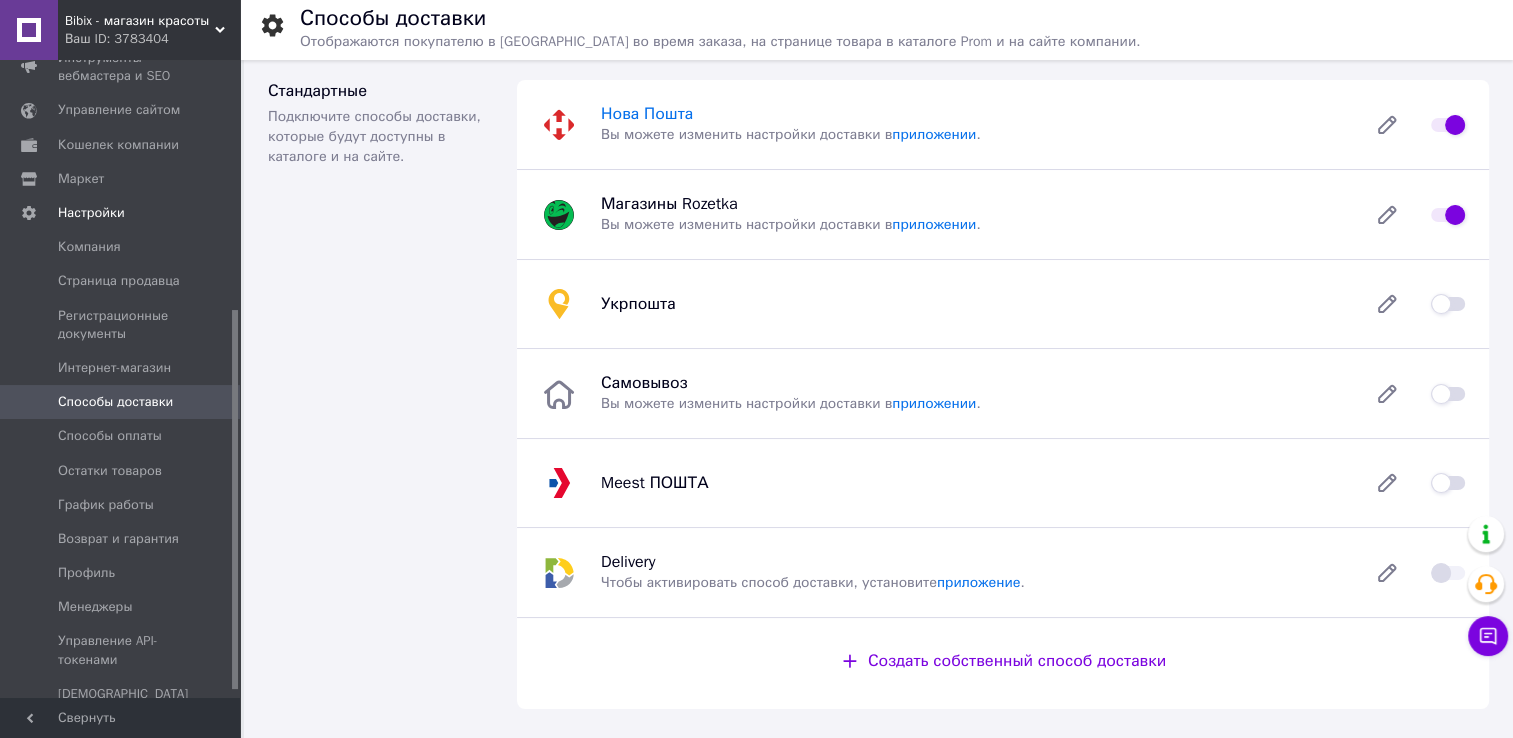 click on "Нова Пошта" at bounding box center [647, 114] 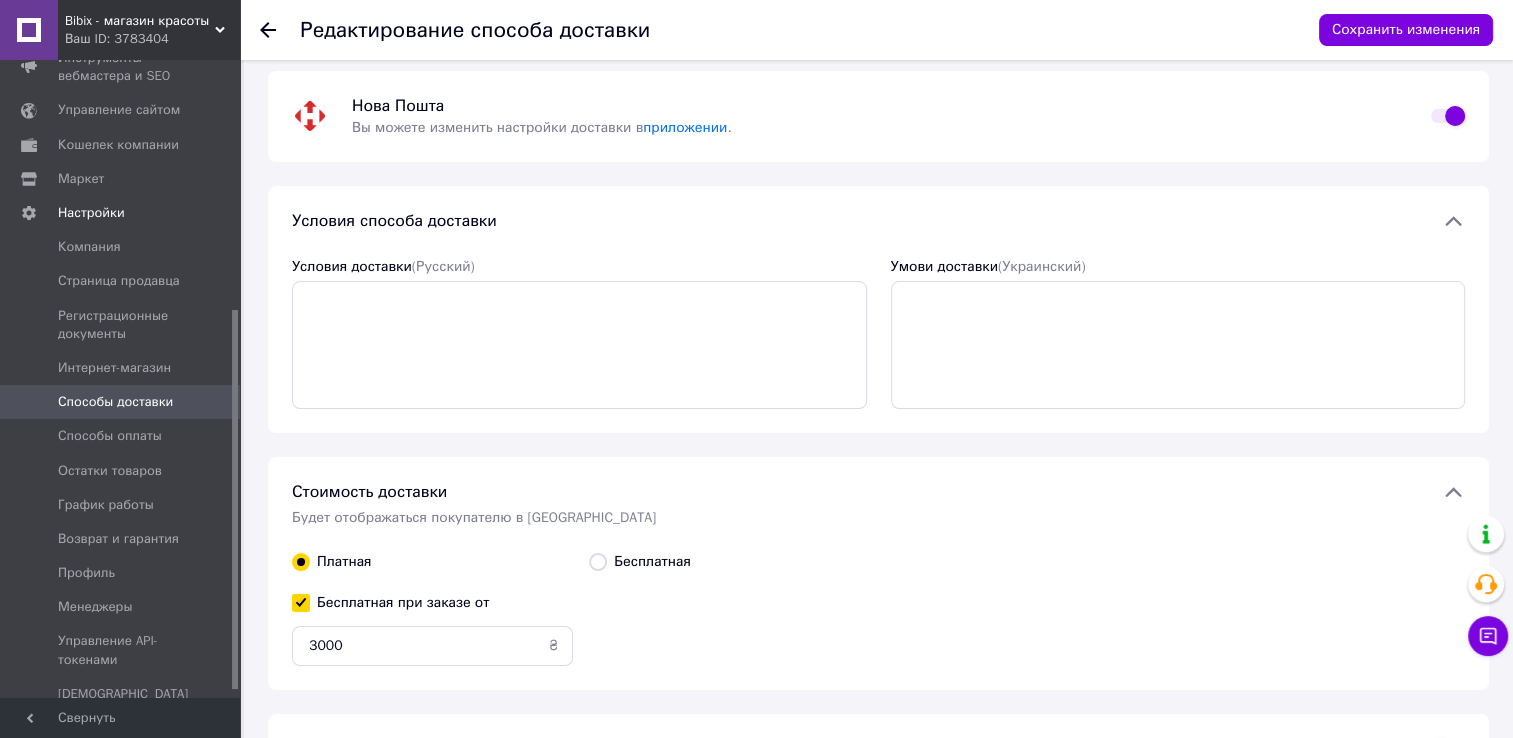 scroll, scrollTop: 0, scrollLeft: 0, axis: both 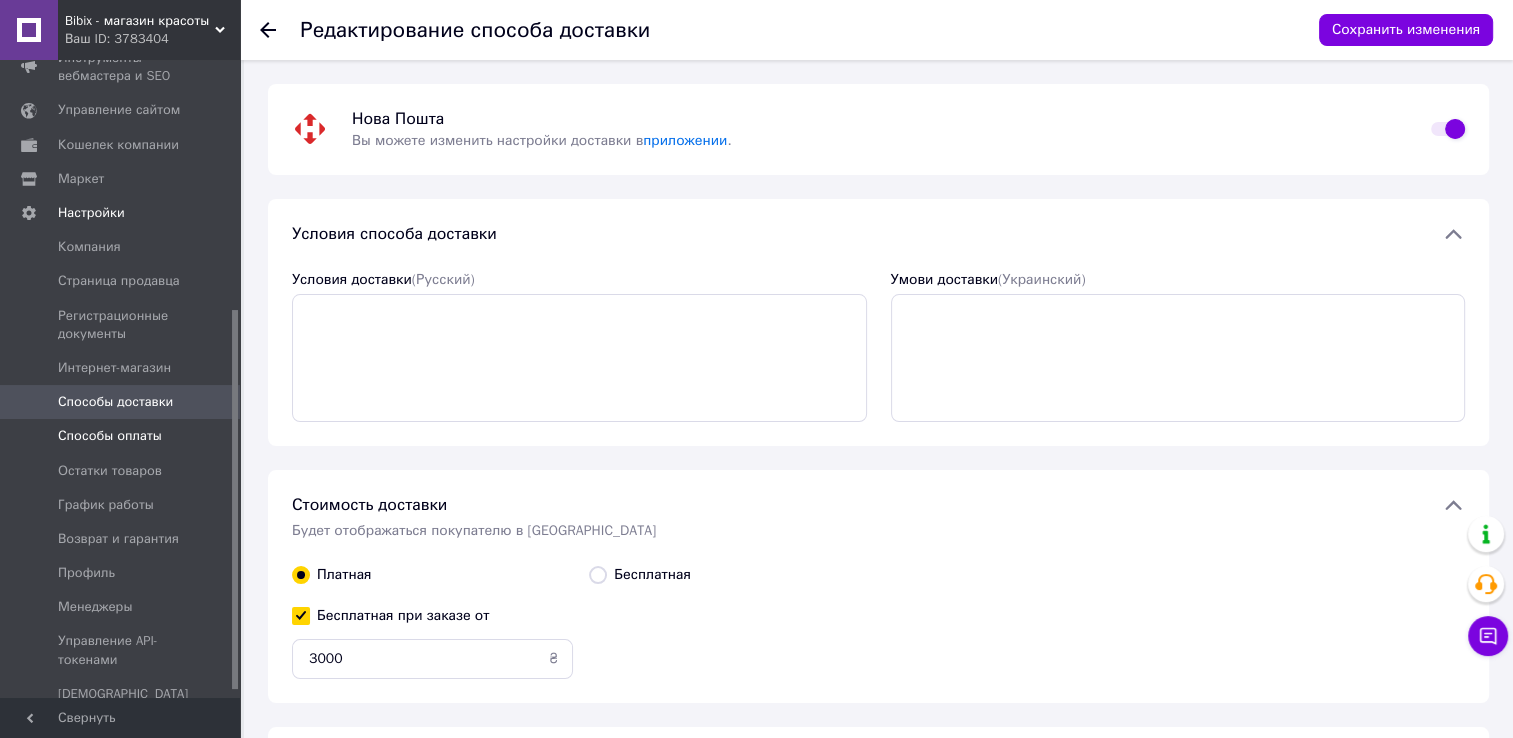 click on "Способы оплаты" at bounding box center [110, 436] 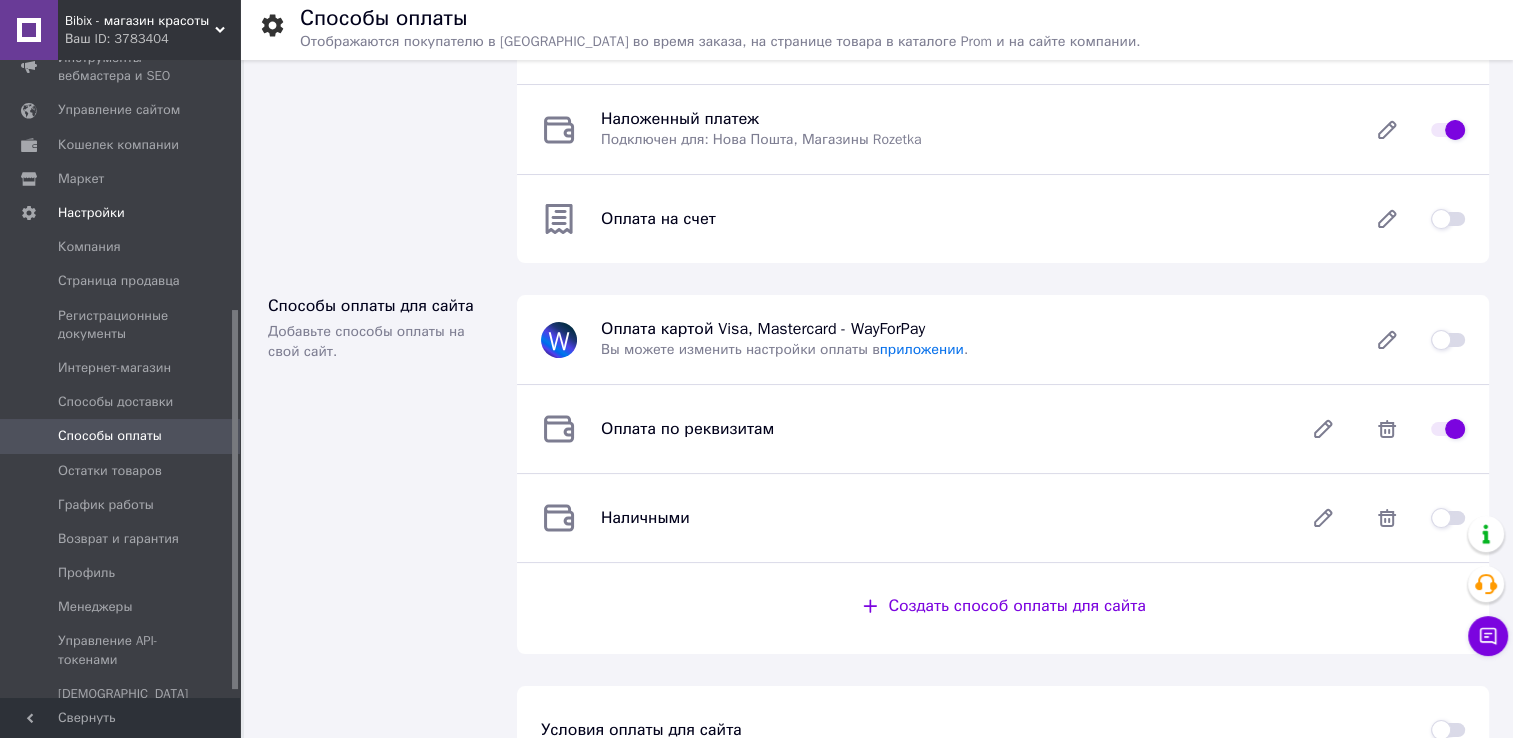 scroll, scrollTop: 226, scrollLeft: 0, axis: vertical 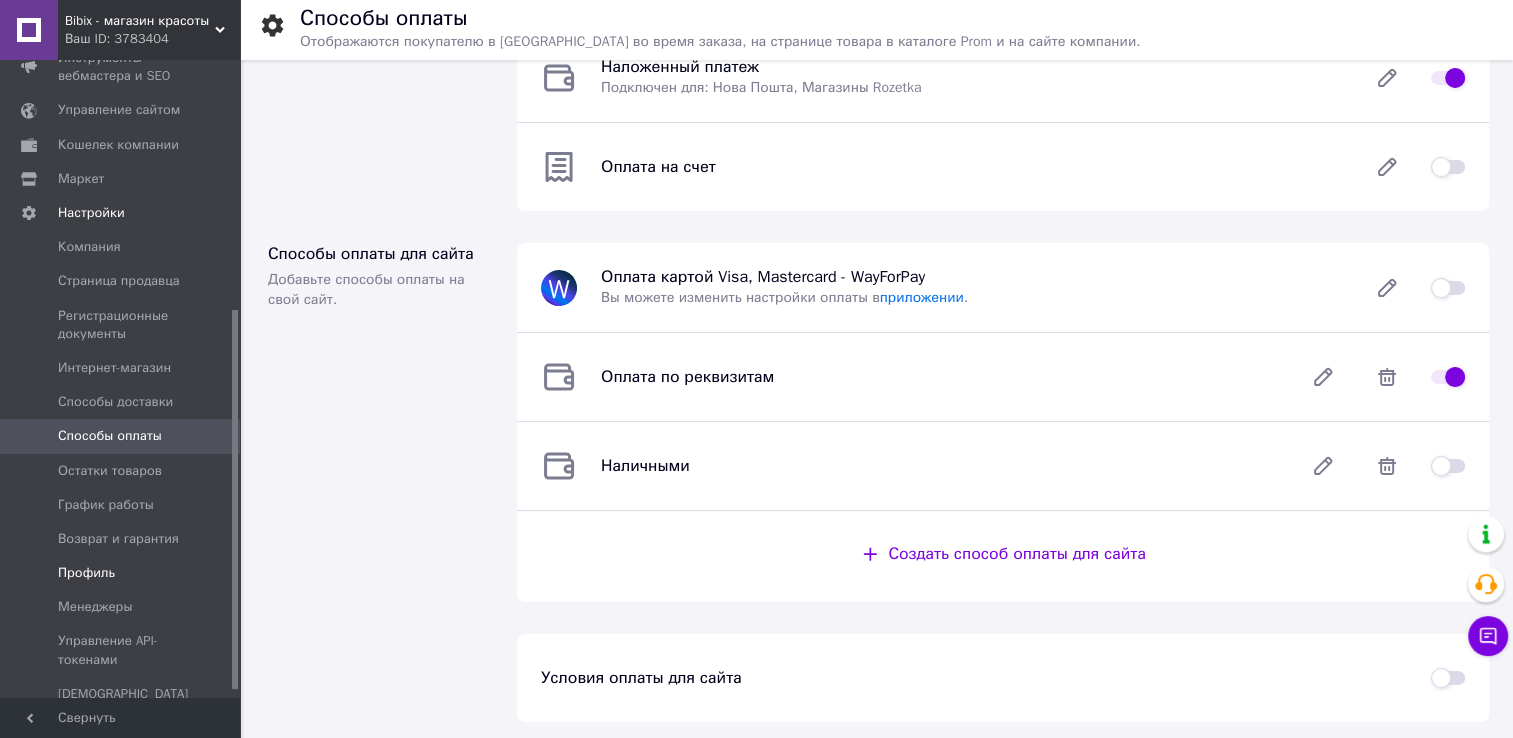 click on "Профиль" at bounding box center (86, 573) 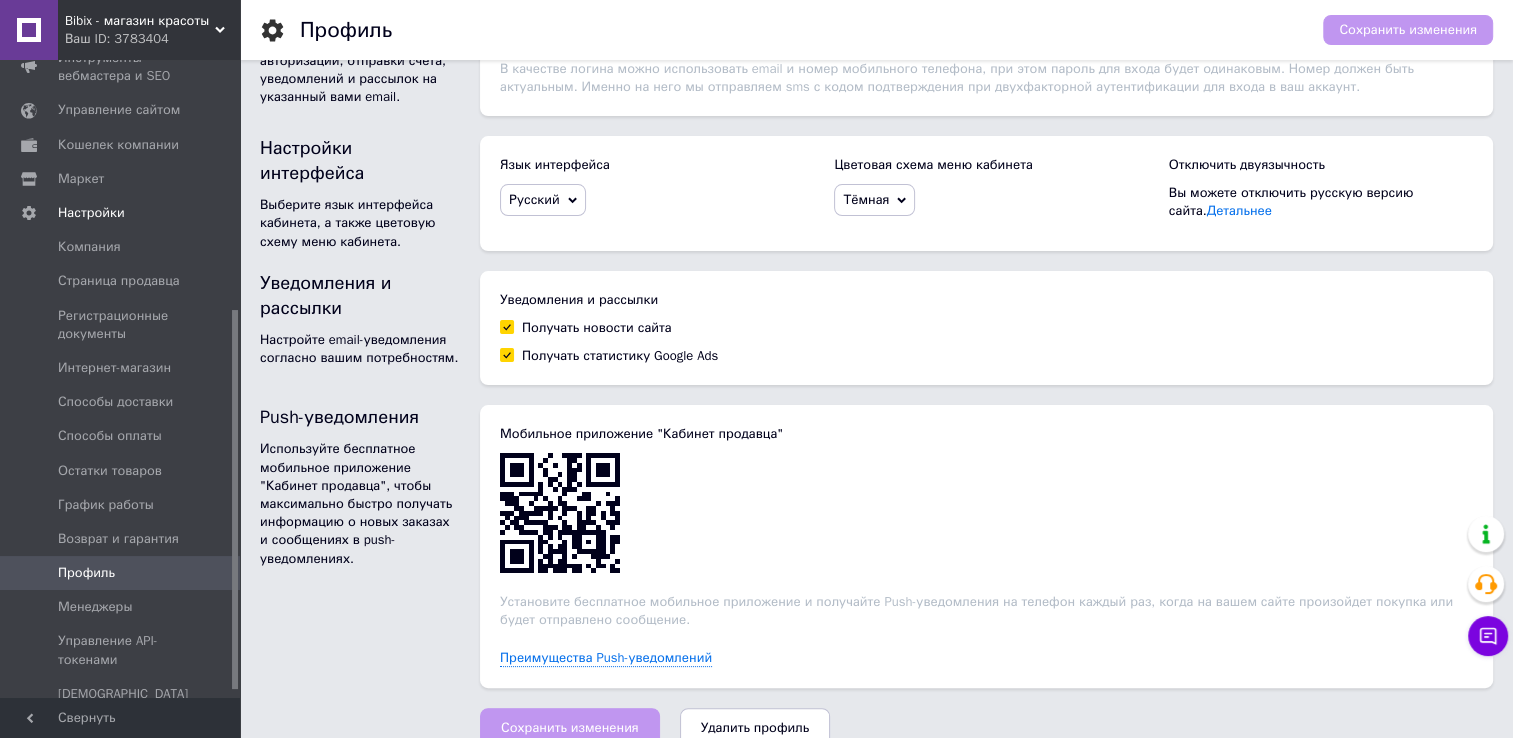 scroll, scrollTop: 340, scrollLeft: 0, axis: vertical 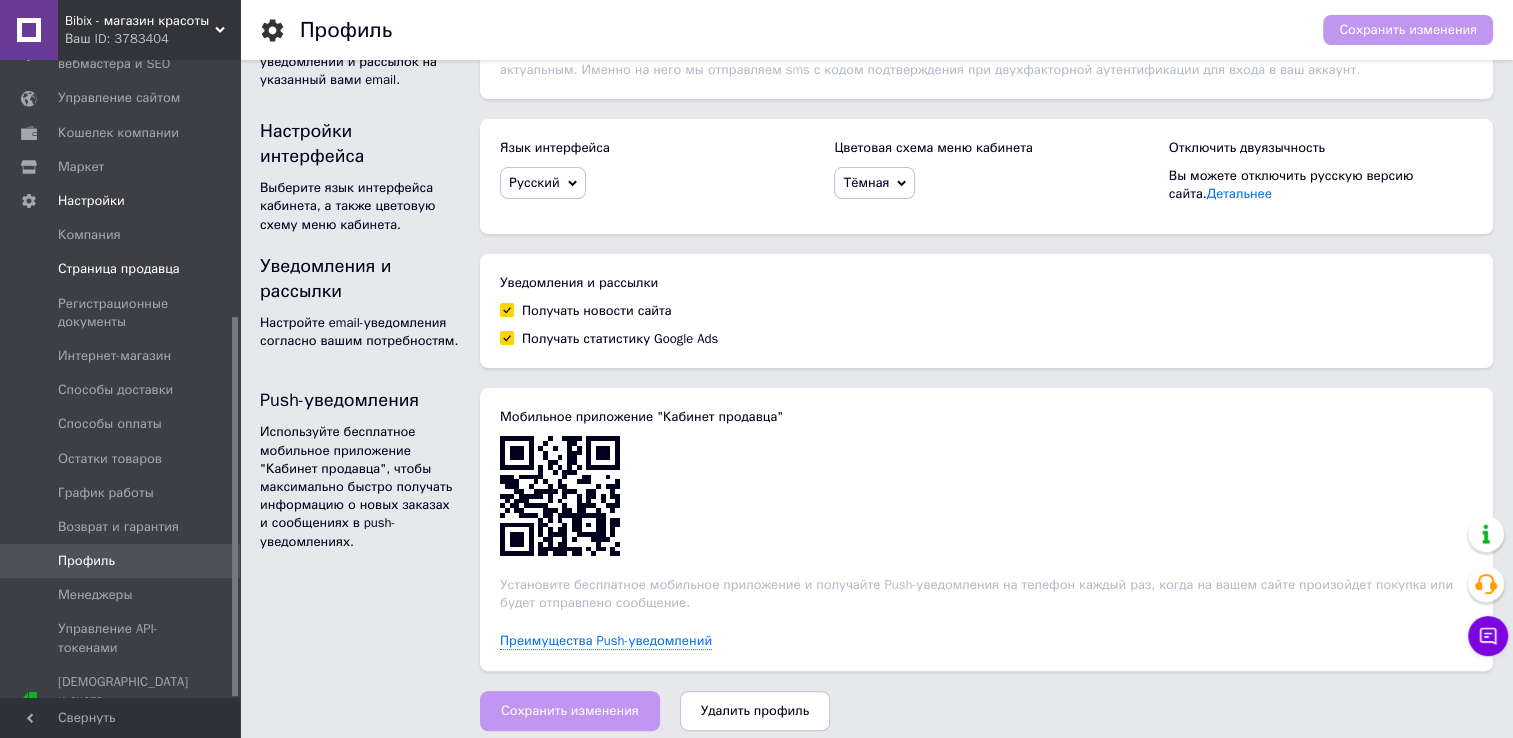 click on "Страница продавца" at bounding box center [119, 269] 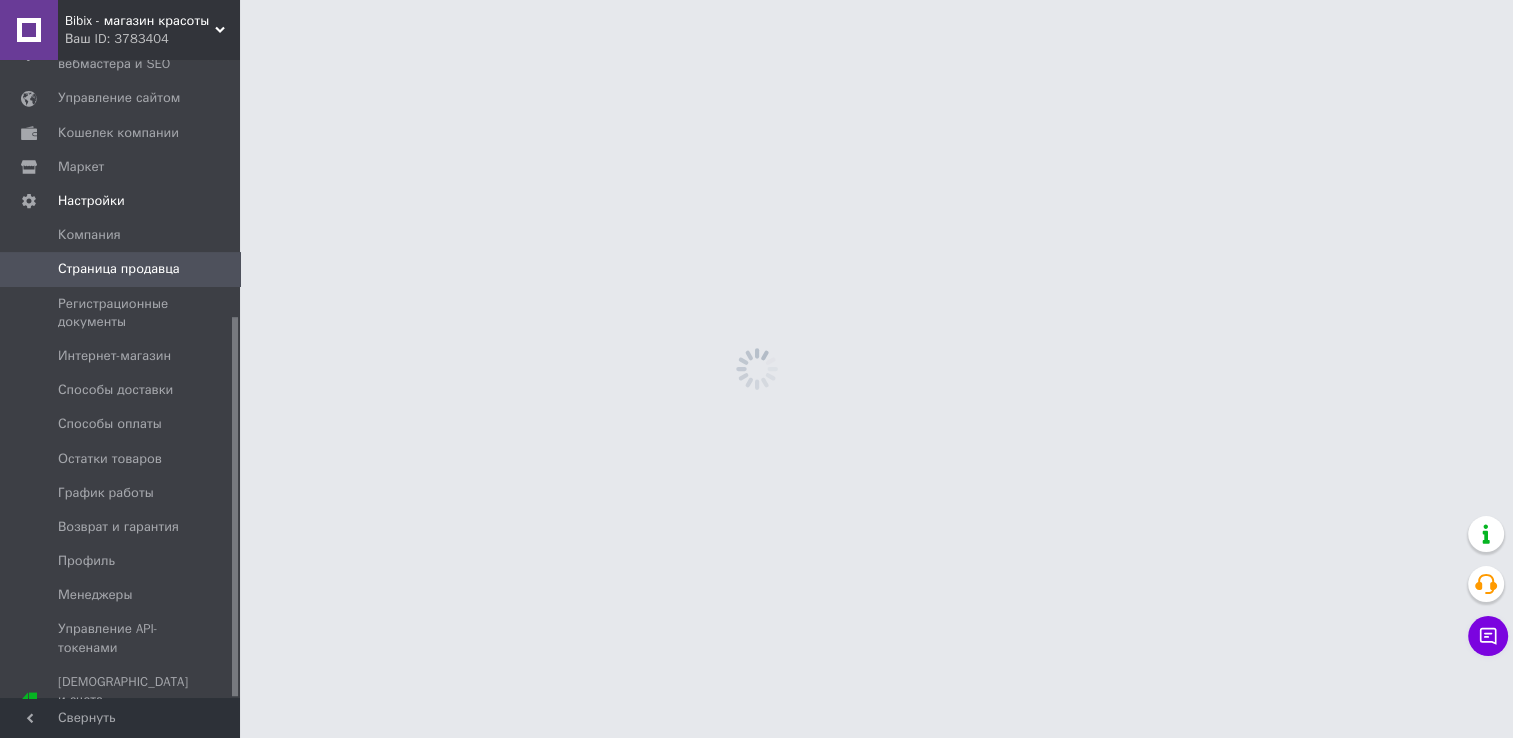 scroll, scrollTop: 0, scrollLeft: 0, axis: both 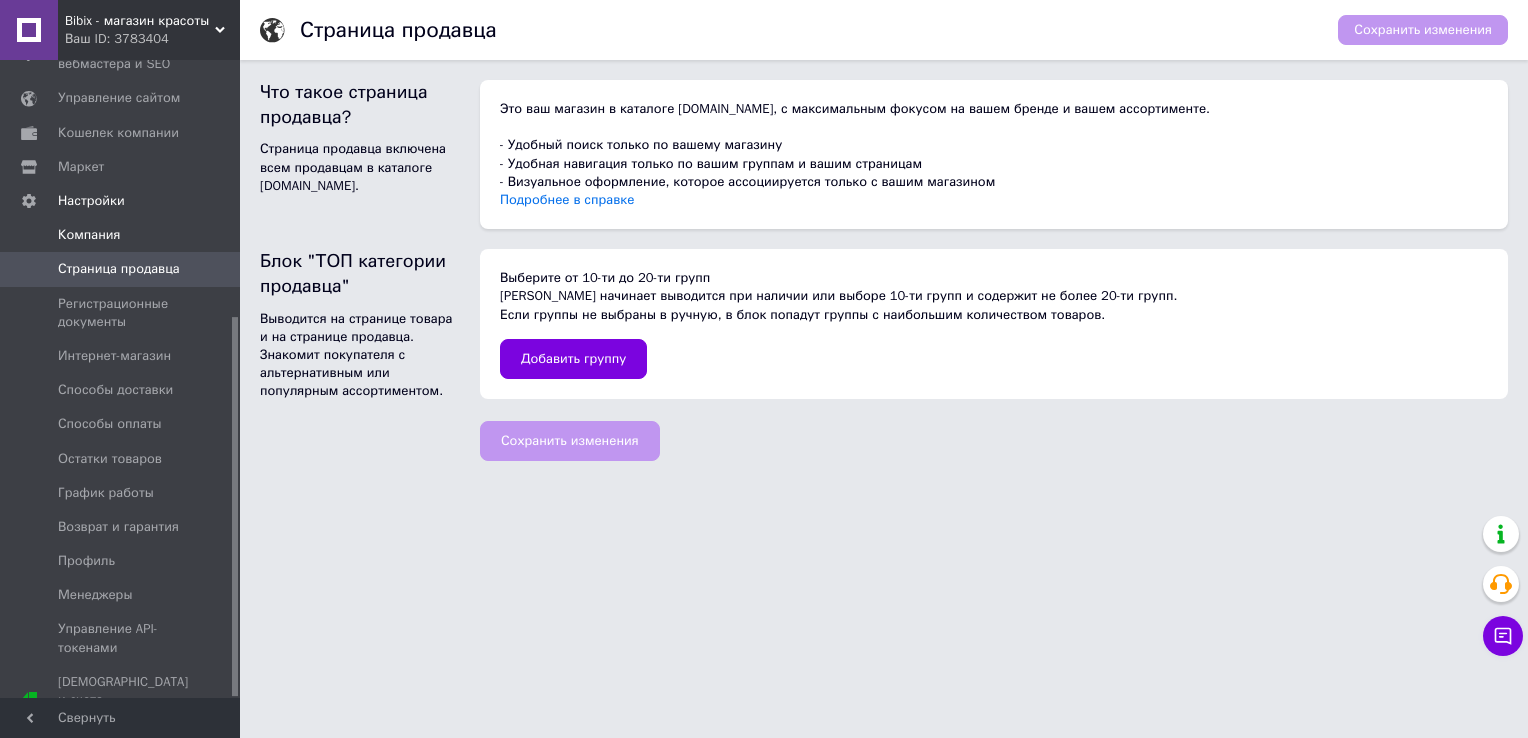 click on "Компания" at bounding box center (89, 235) 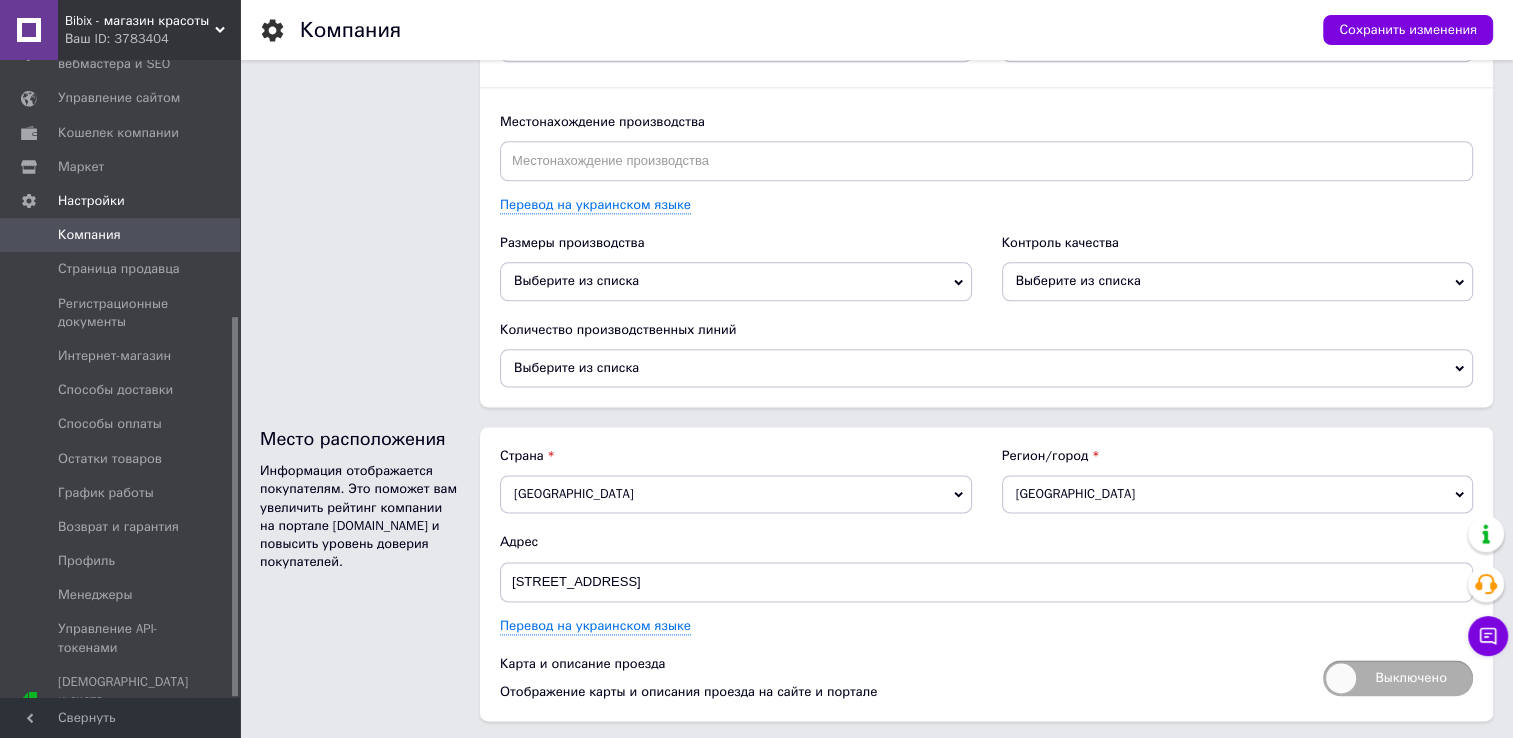 scroll, scrollTop: 2498, scrollLeft: 0, axis: vertical 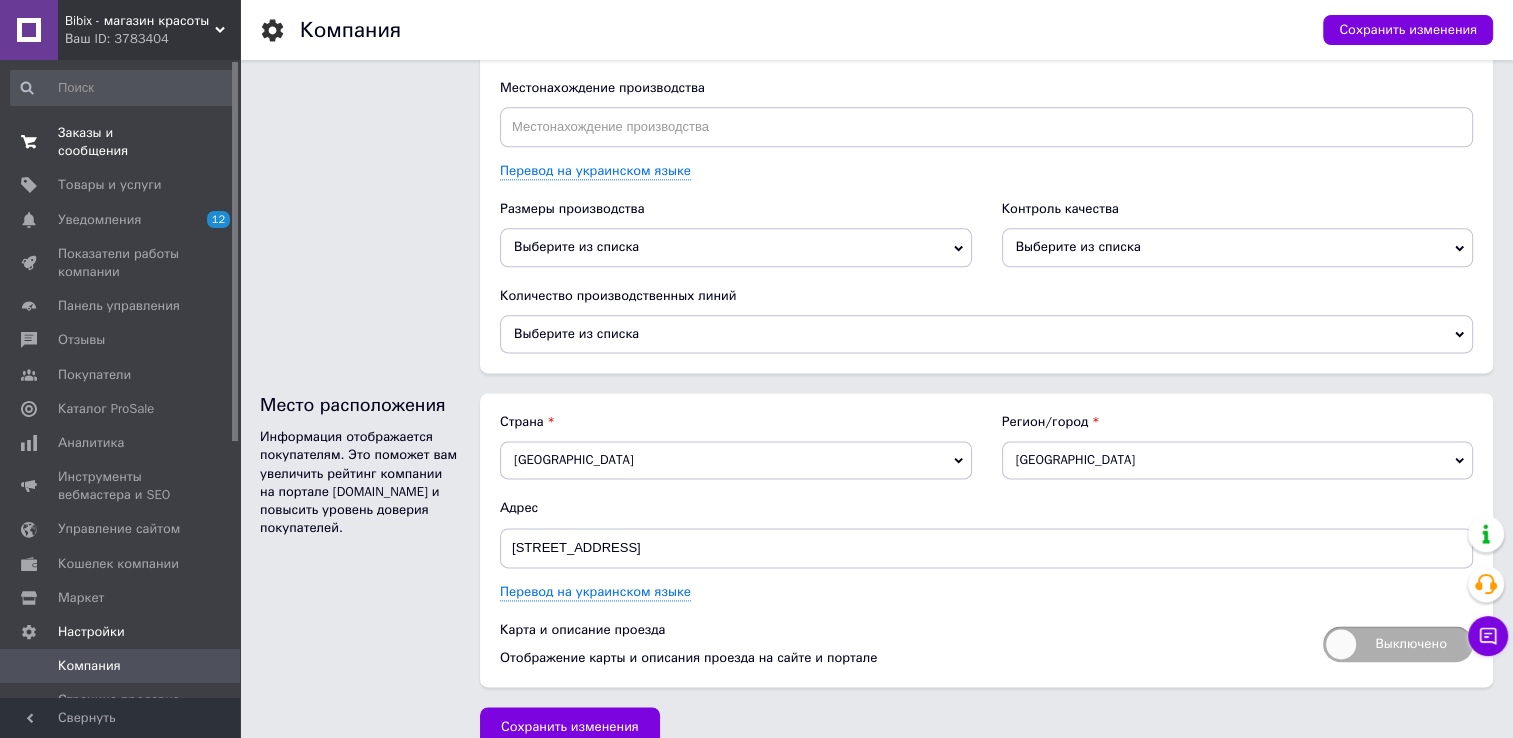 click on "Заказы и сообщения" at bounding box center (121, 142) 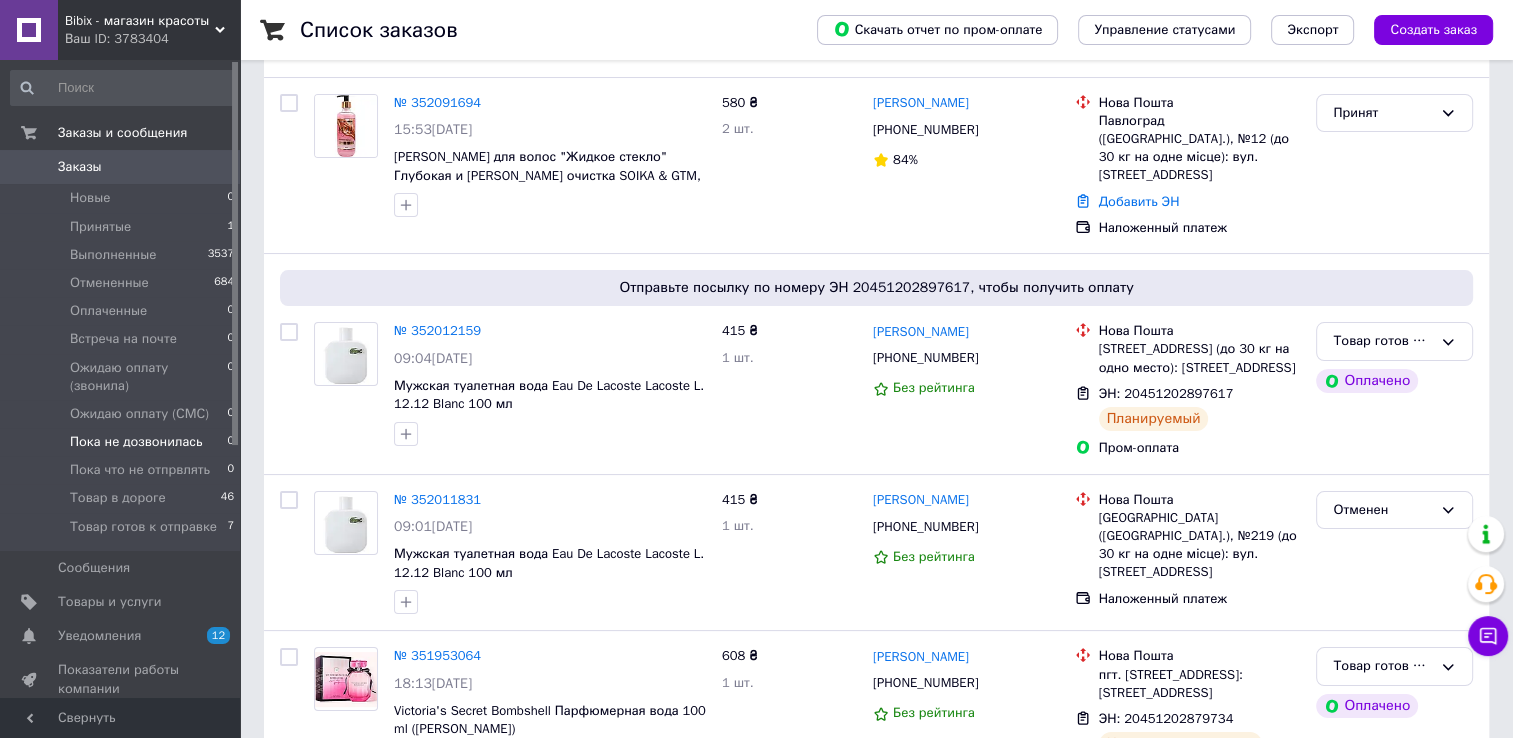 scroll, scrollTop: 300, scrollLeft: 0, axis: vertical 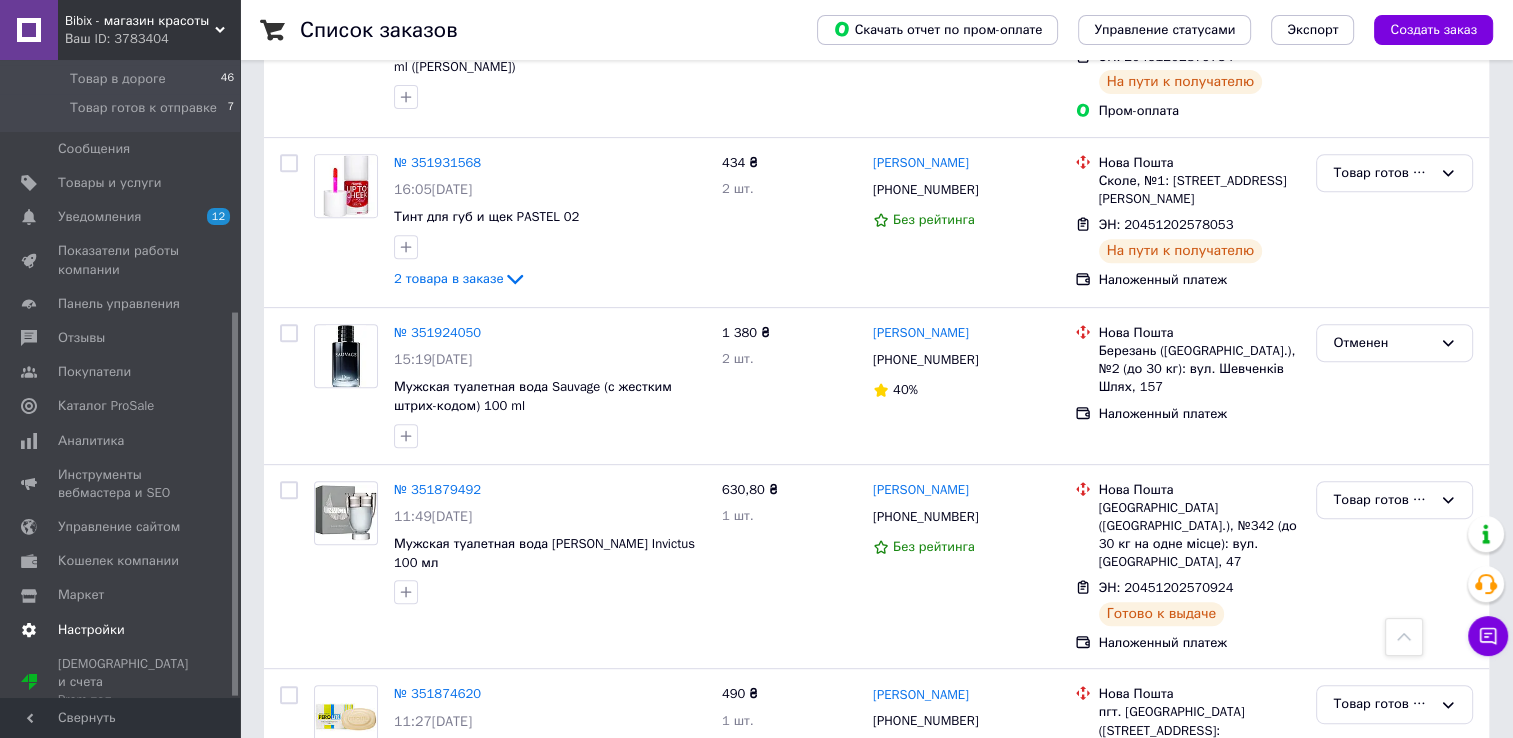 click on "Настройки" at bounding box center (91, 630) 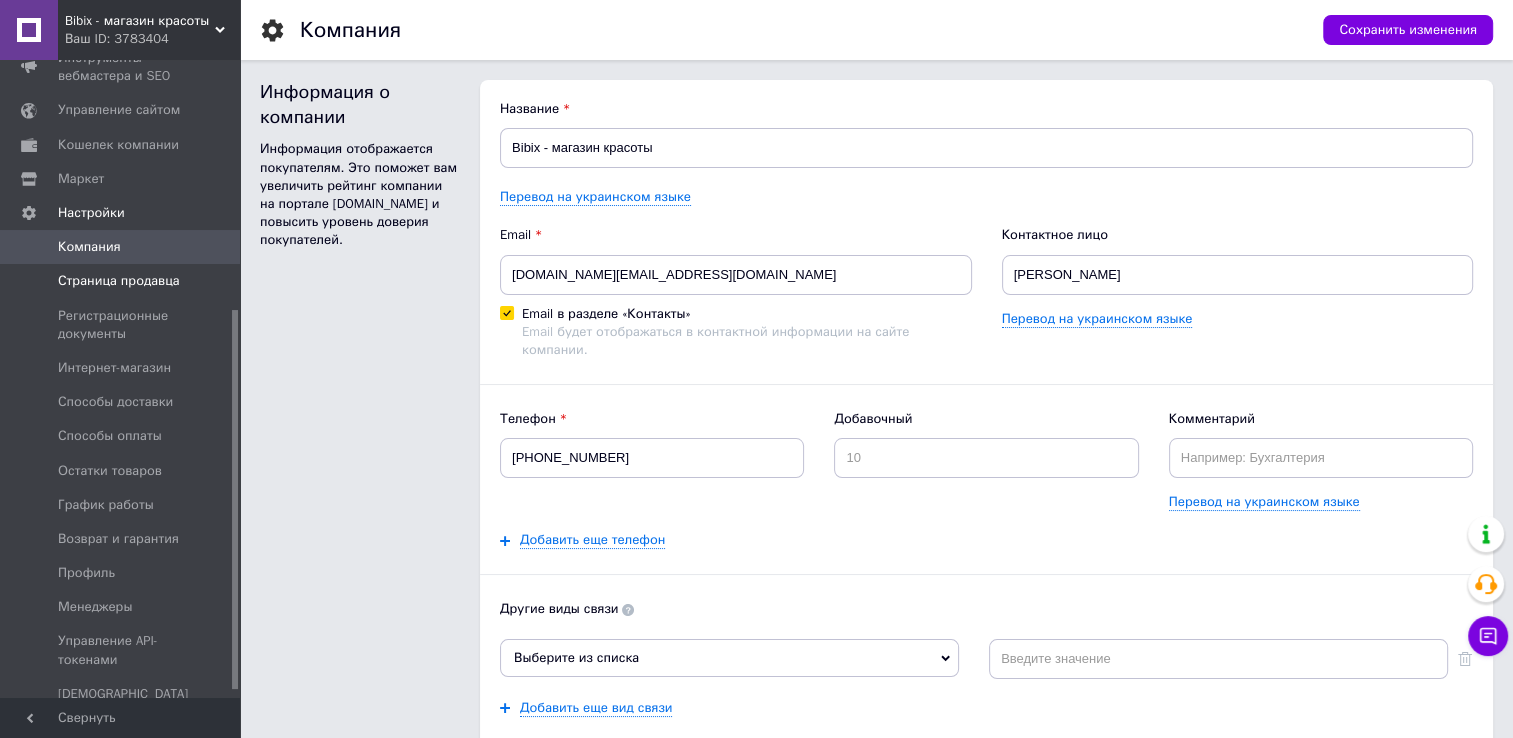scroll, scrollTop: 0, scrollLeft: 0, axis: both 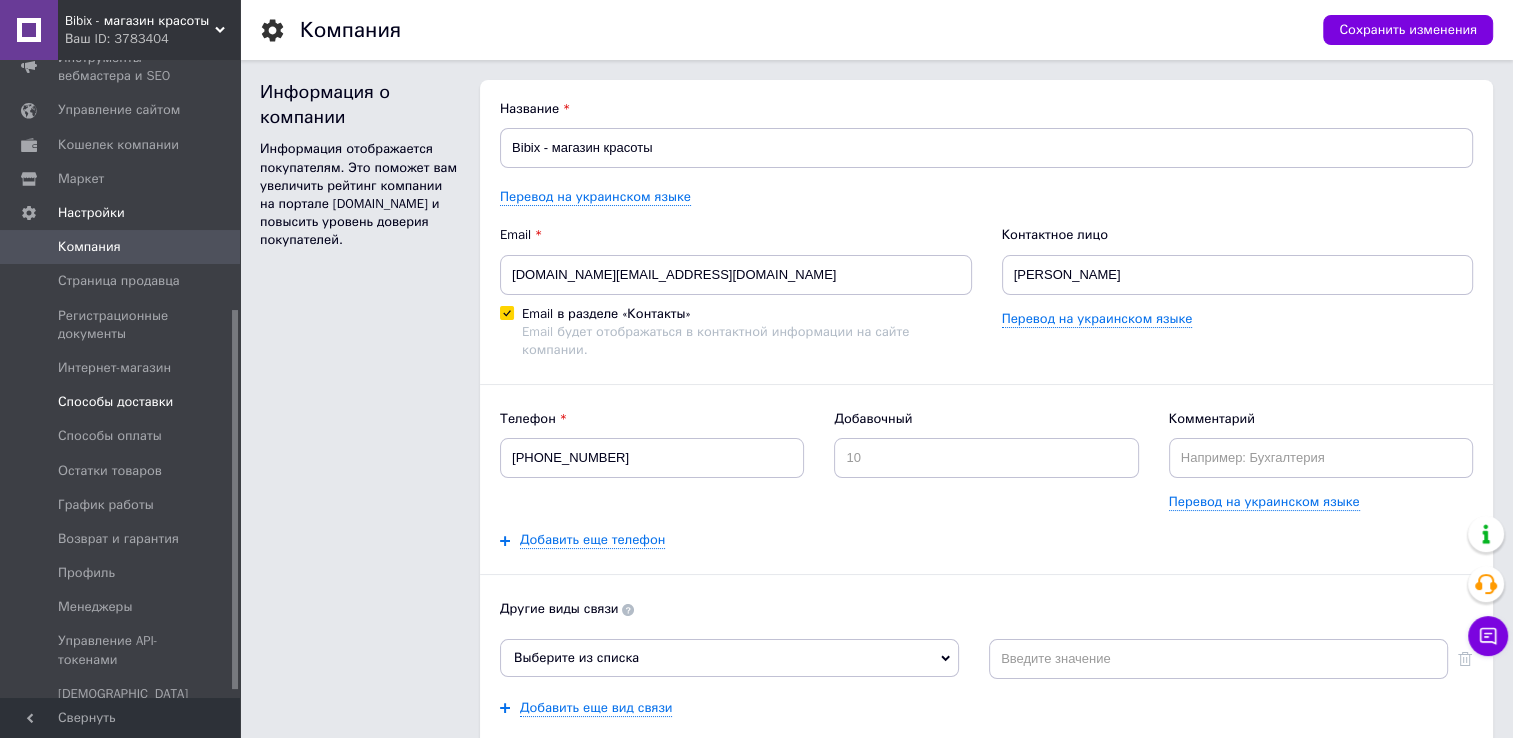 click on "Способы доставки" at bounding box center [115, 402] 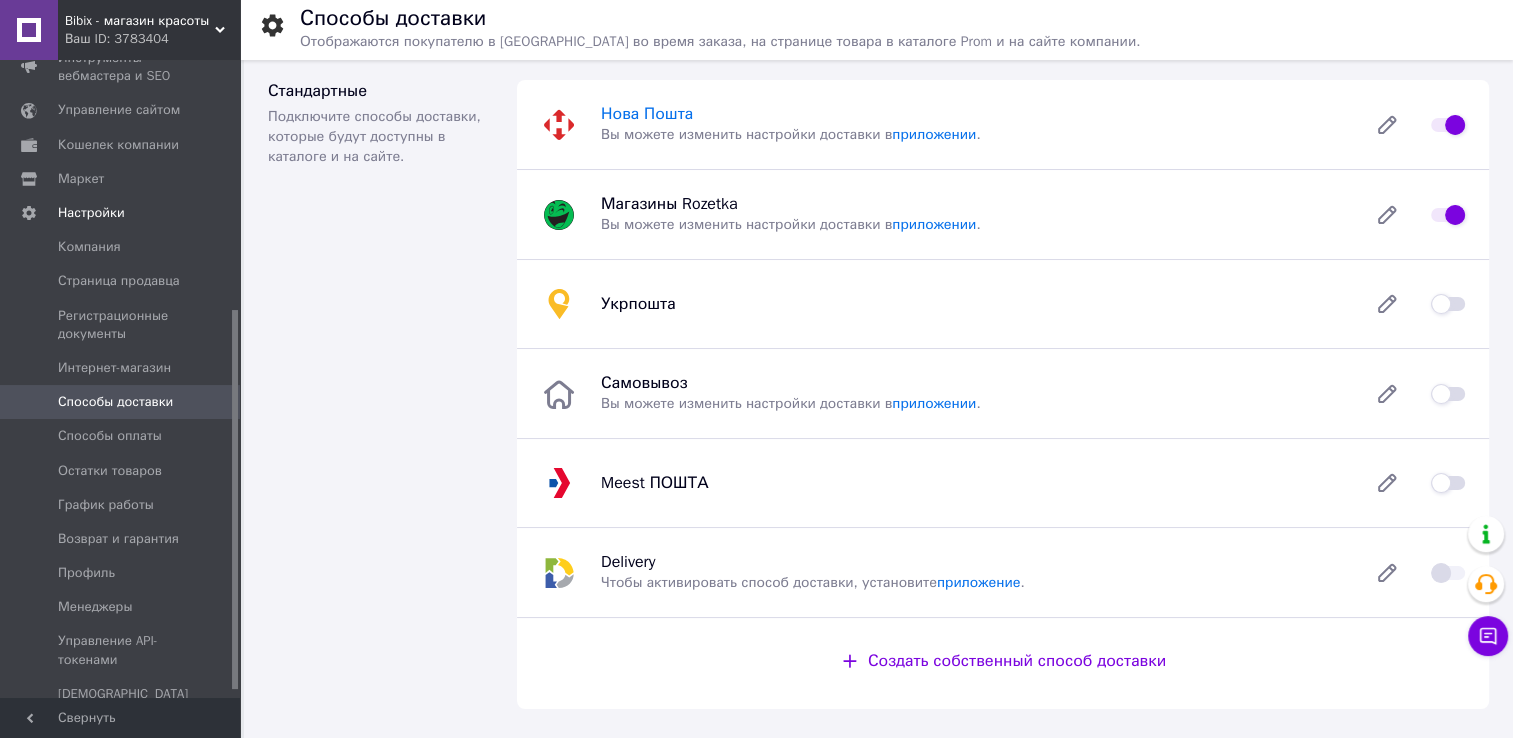 click on "Нова Пошта" at bounding box center (647, 114) 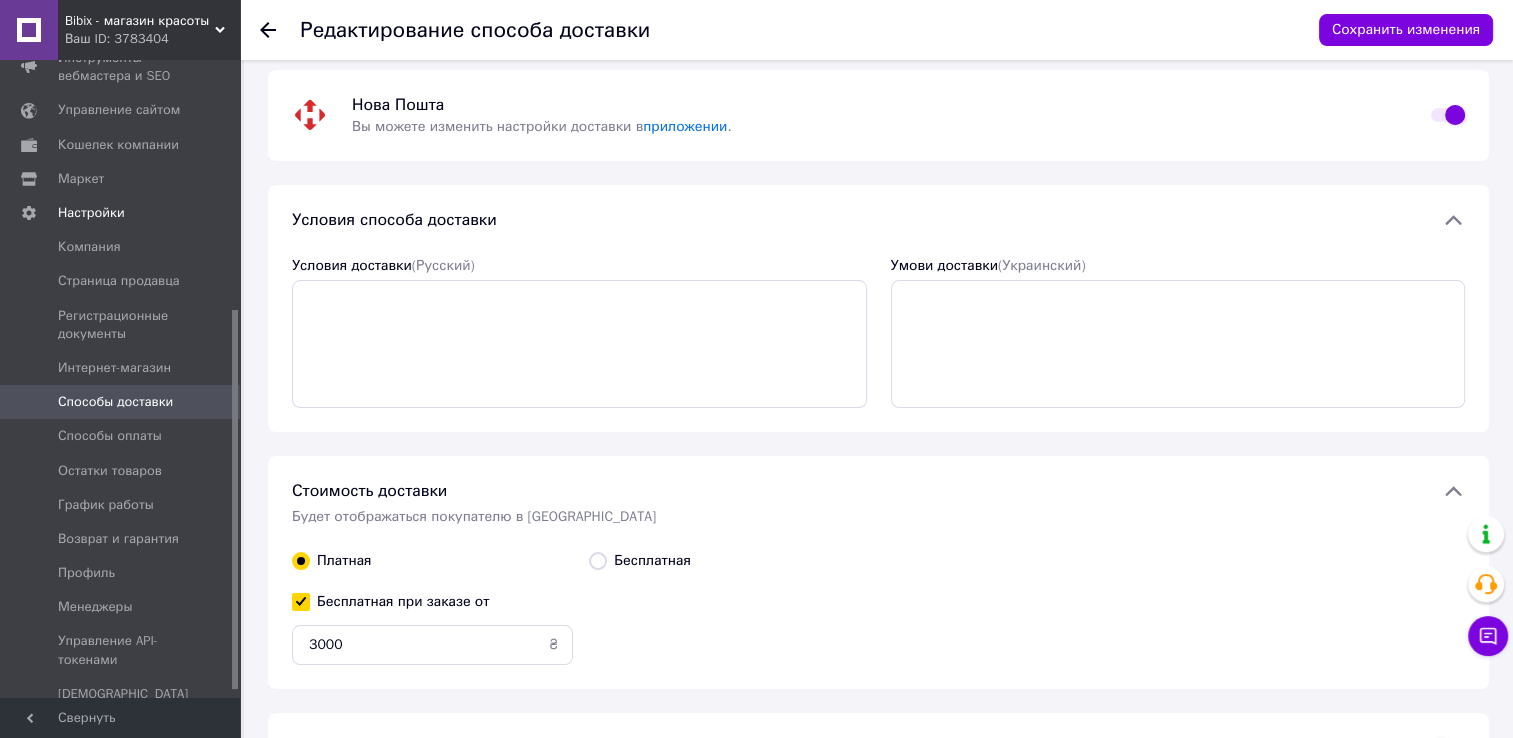 scroll, scrollTop: 0, scrollLeft: 0, axis: both 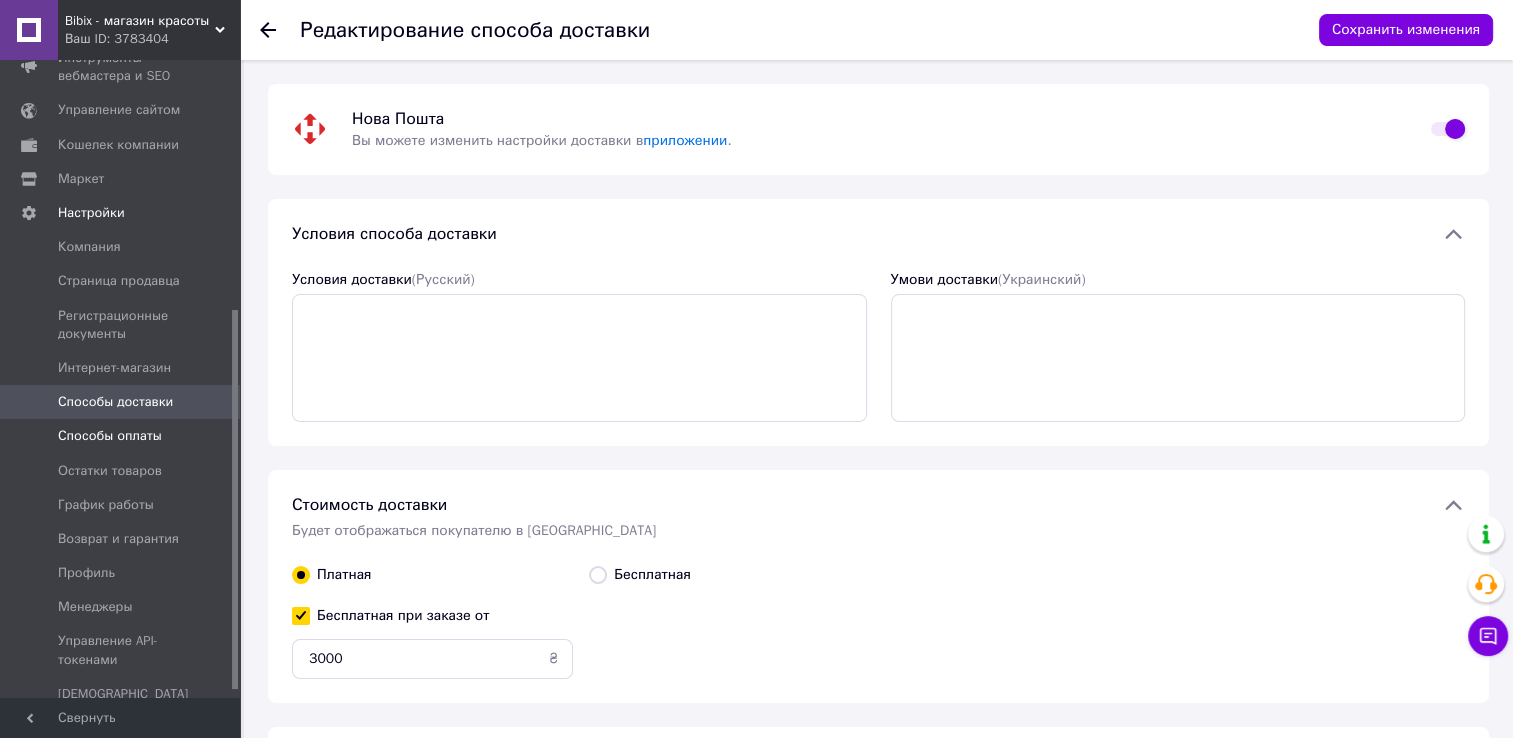 click on "Способы оплаты" at bounding box center [123, 436] 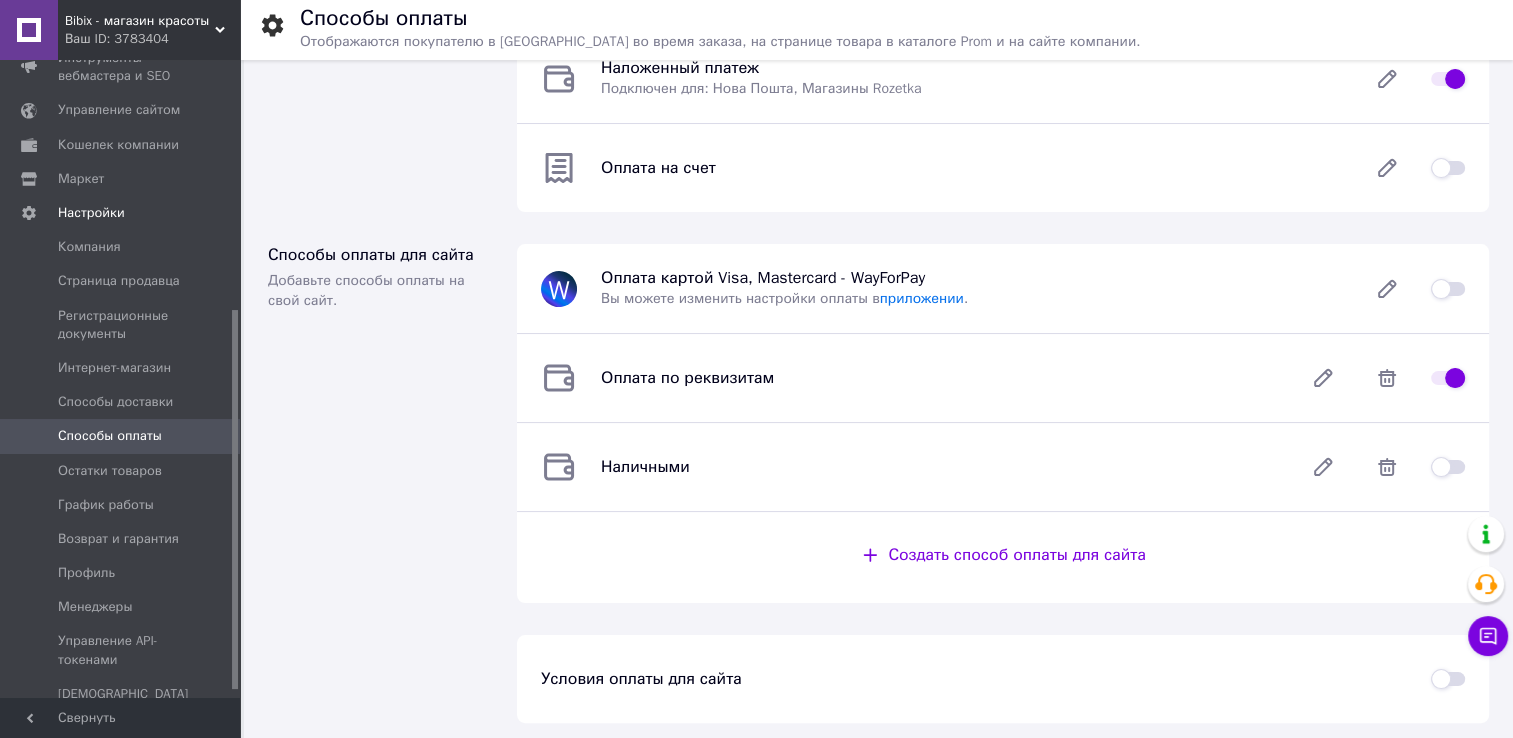 scroll, scrollTop: 226, scrollLeft: 0, axis: vertical 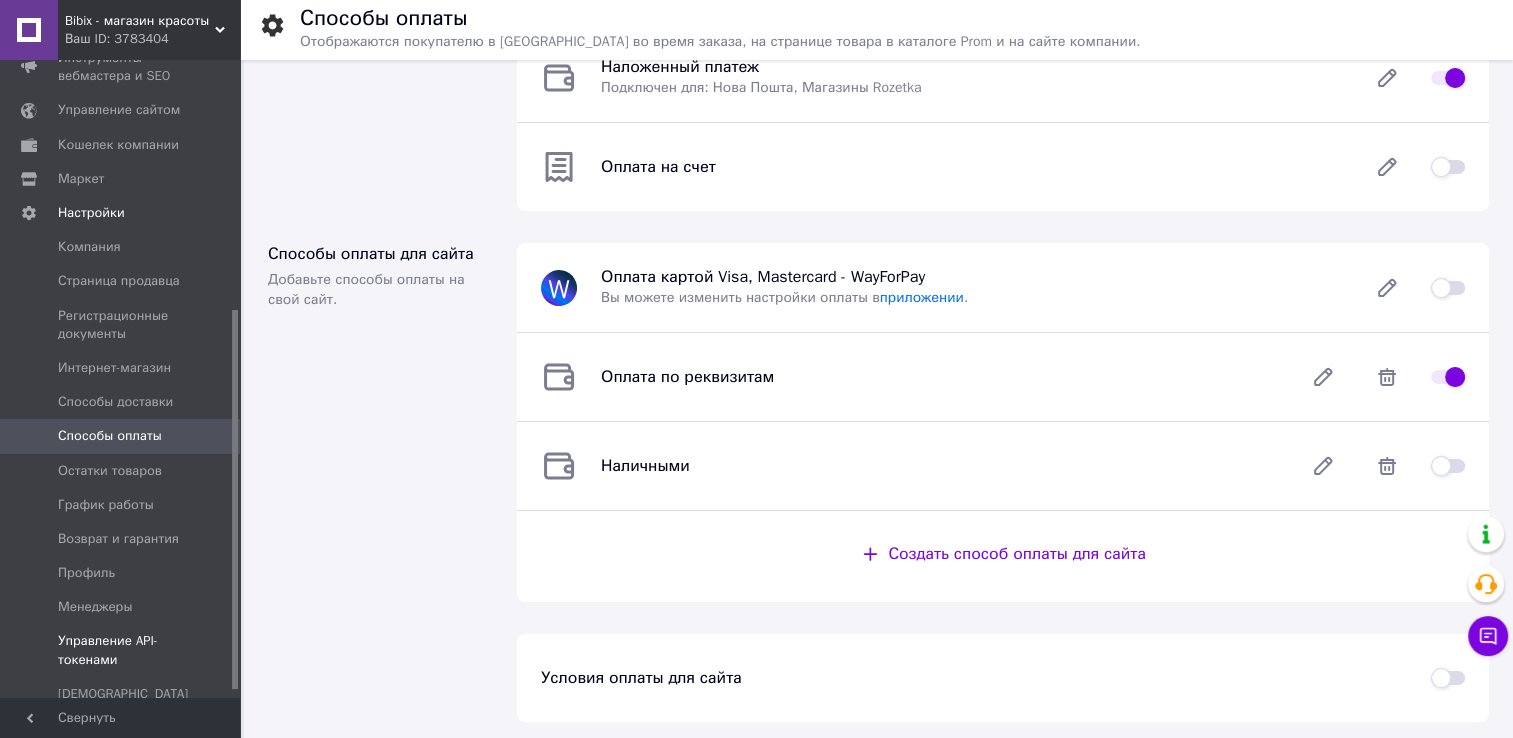 click on "Управление API-токенами" at bounding box center [121, 650] 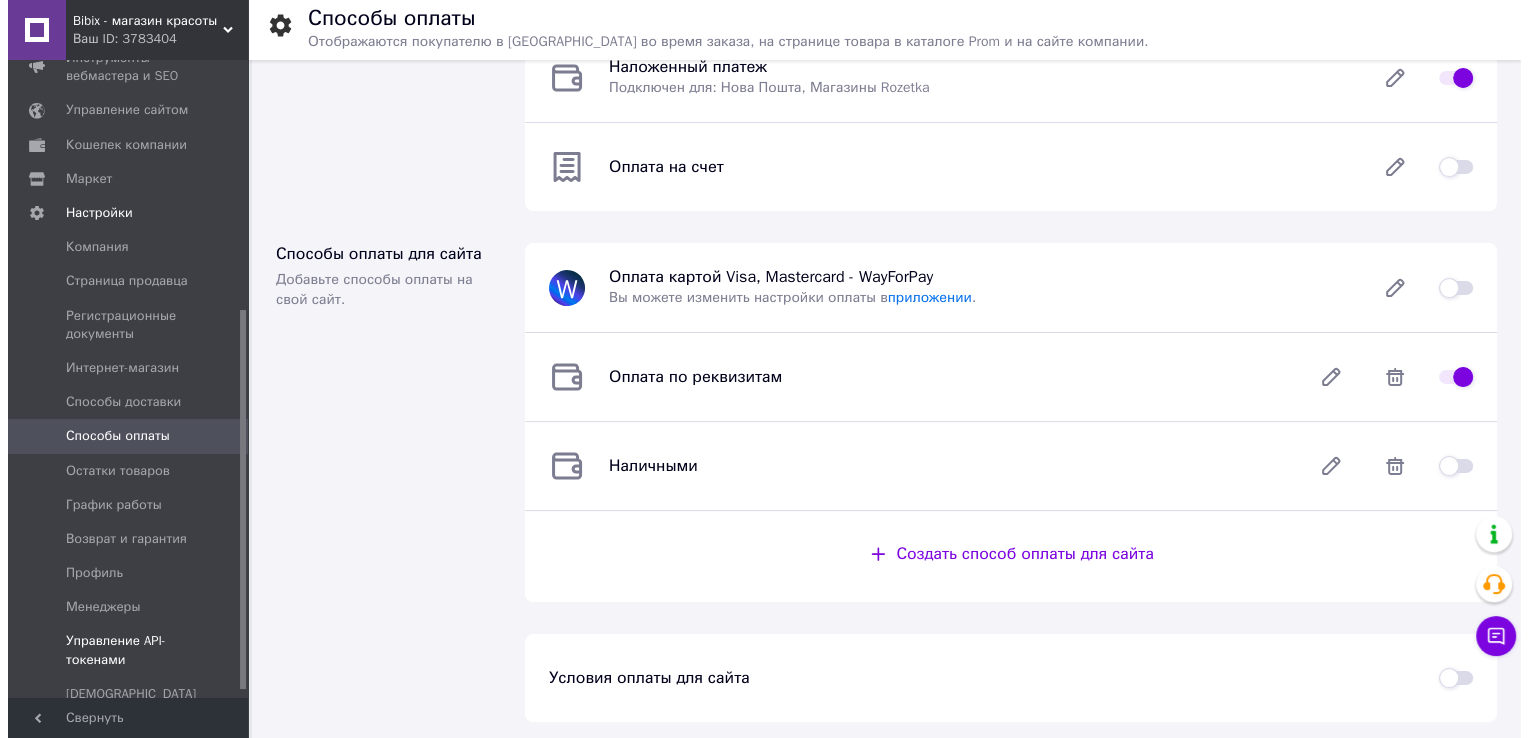 scroll, scrollTop: 0, scrollLeft: 0, axis: both 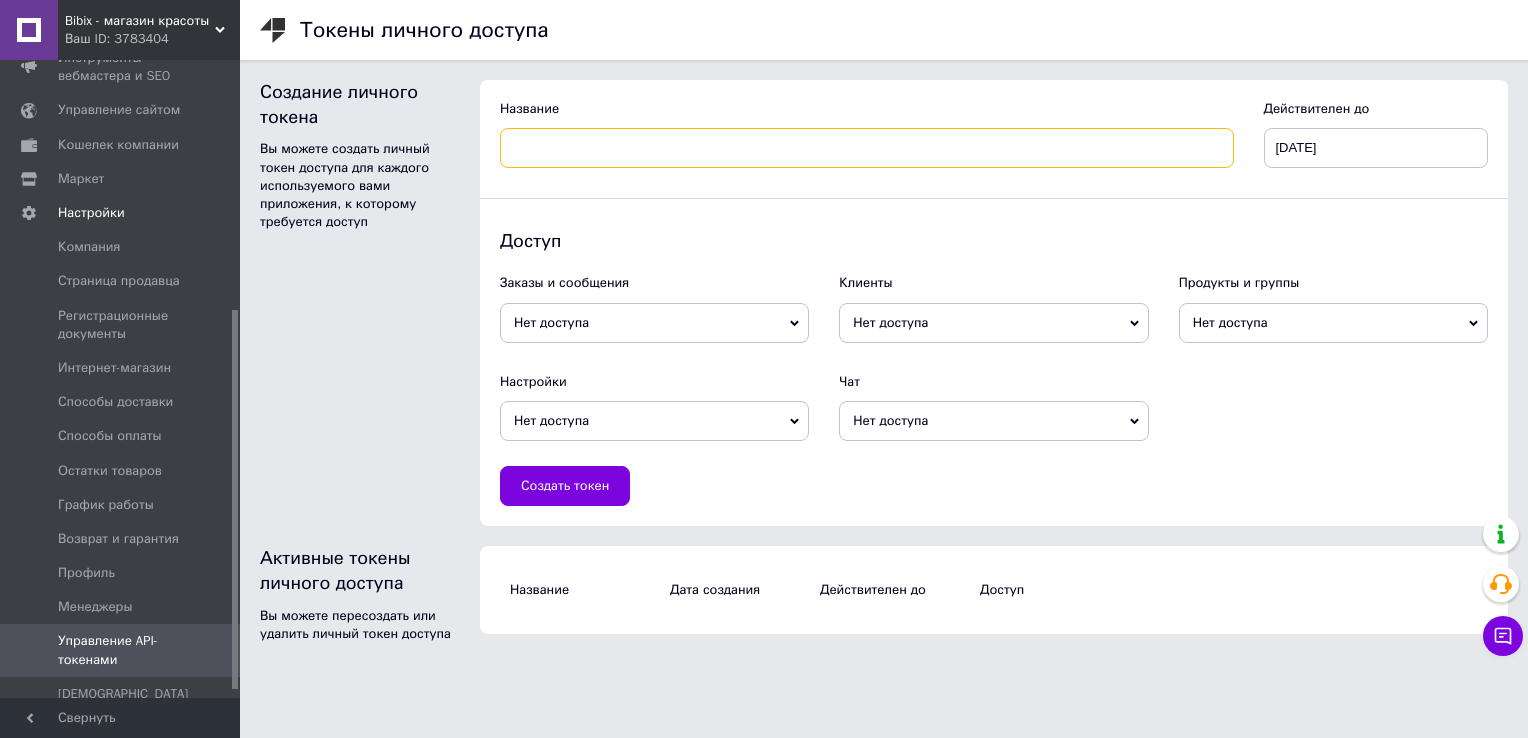 click at bounding box center (867, 148) 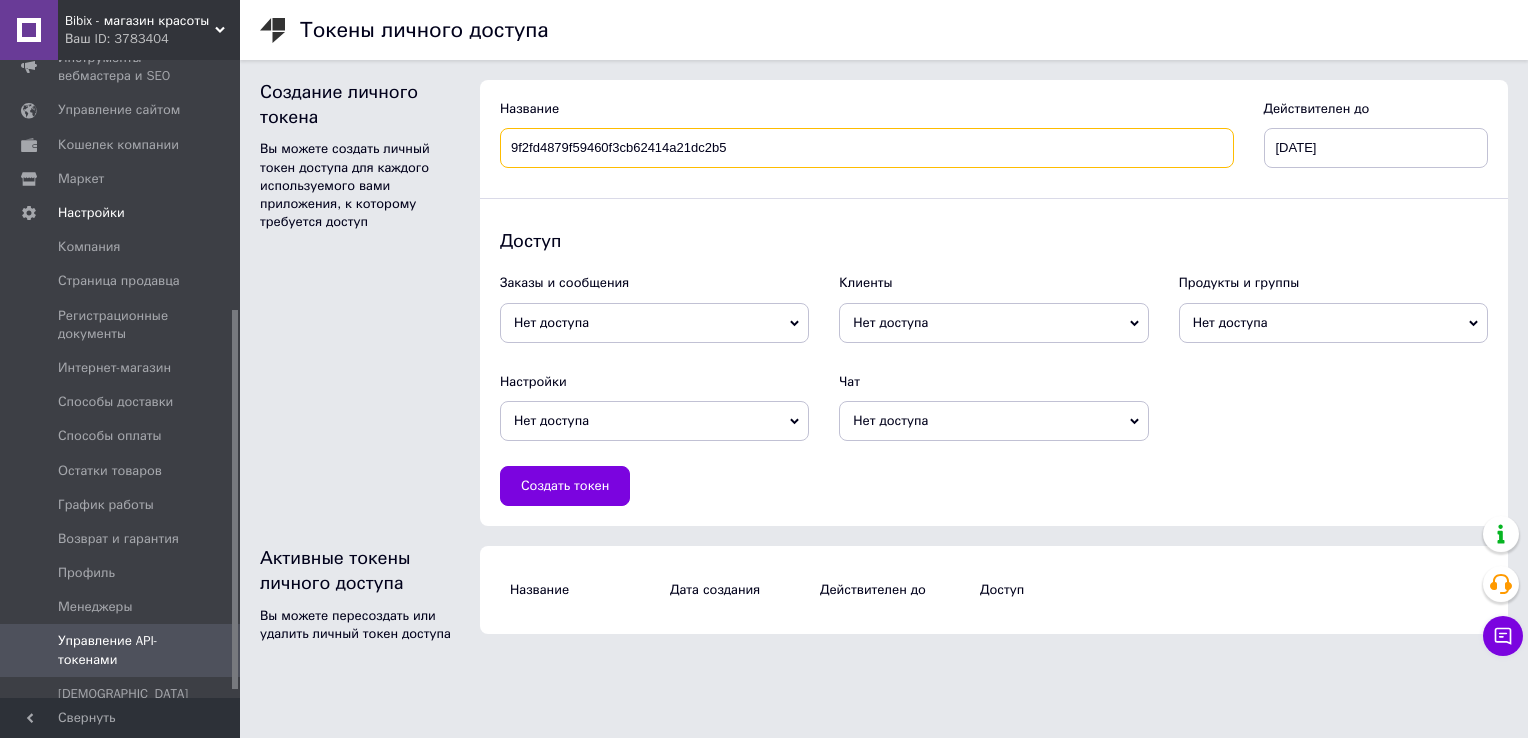 drag, startPoint x: 763, startPoint y: 143, endPoint x: 499, endPoint y: 135, distance: 264.1212 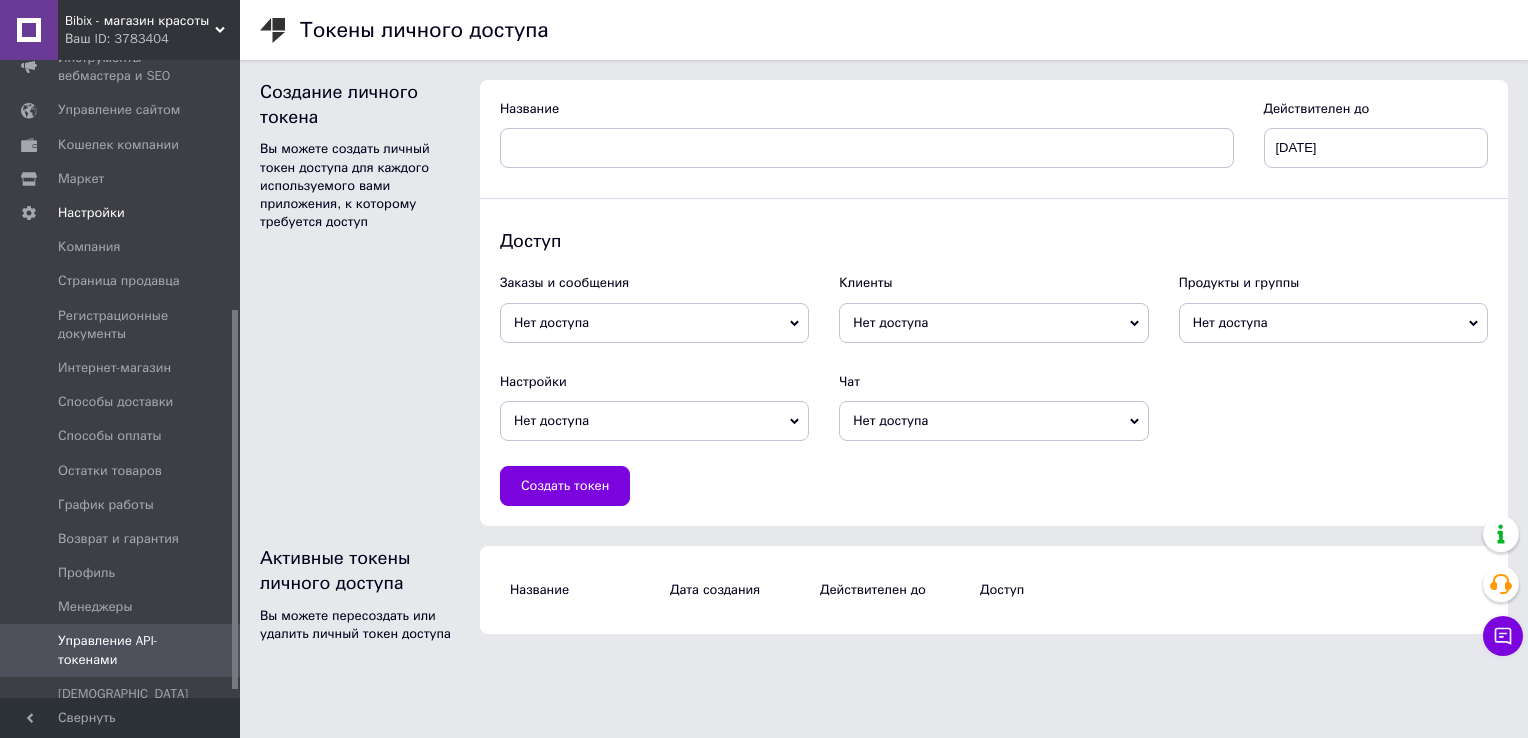 click on "Нет доступа" at bounding box center (993, 421) 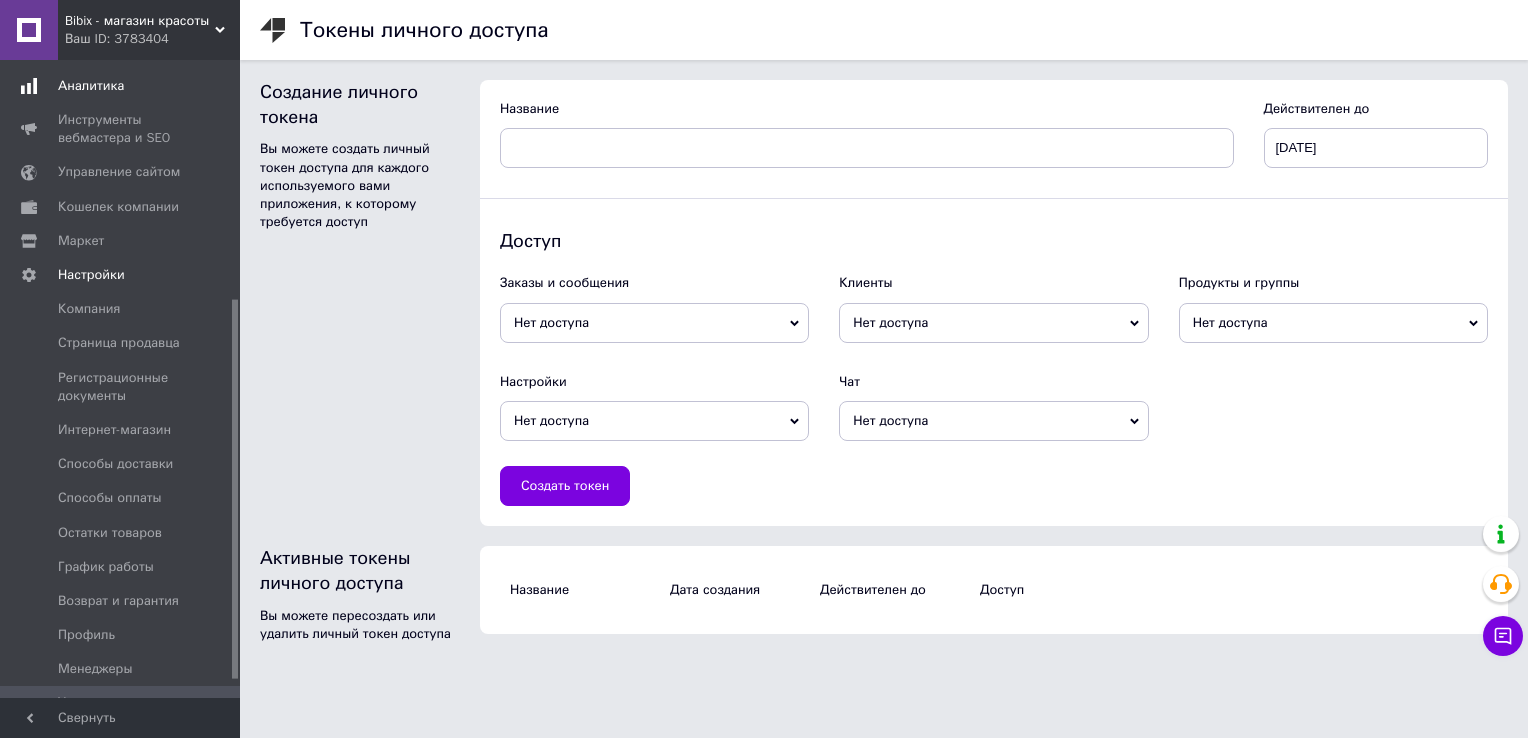 scroll, scrollTop: 0, scrollLeft: 0, axis: both 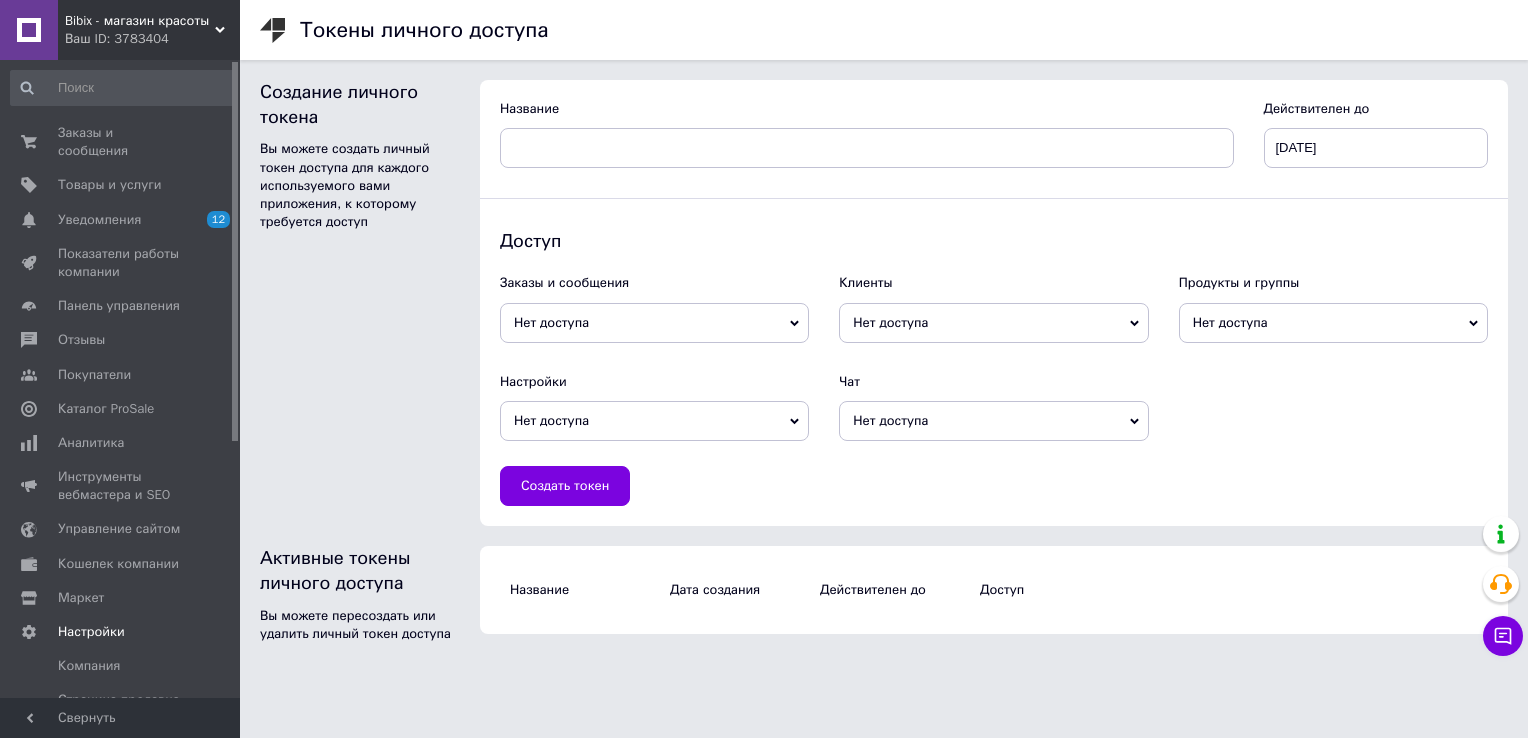 click on "Название" at bounding box center [585, 590] 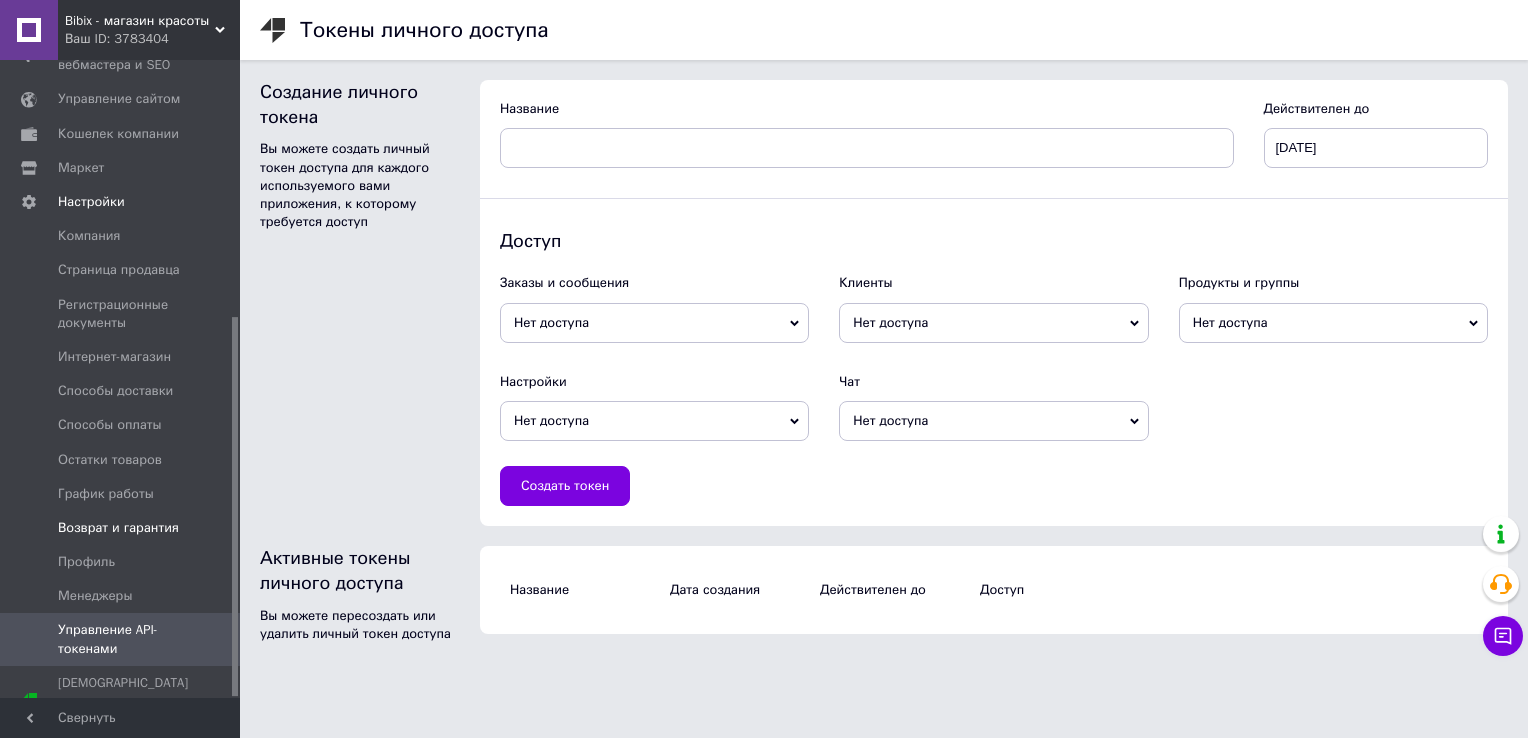 scroll, scrollTop: 431, scrollLeft: 0, axis: vertical 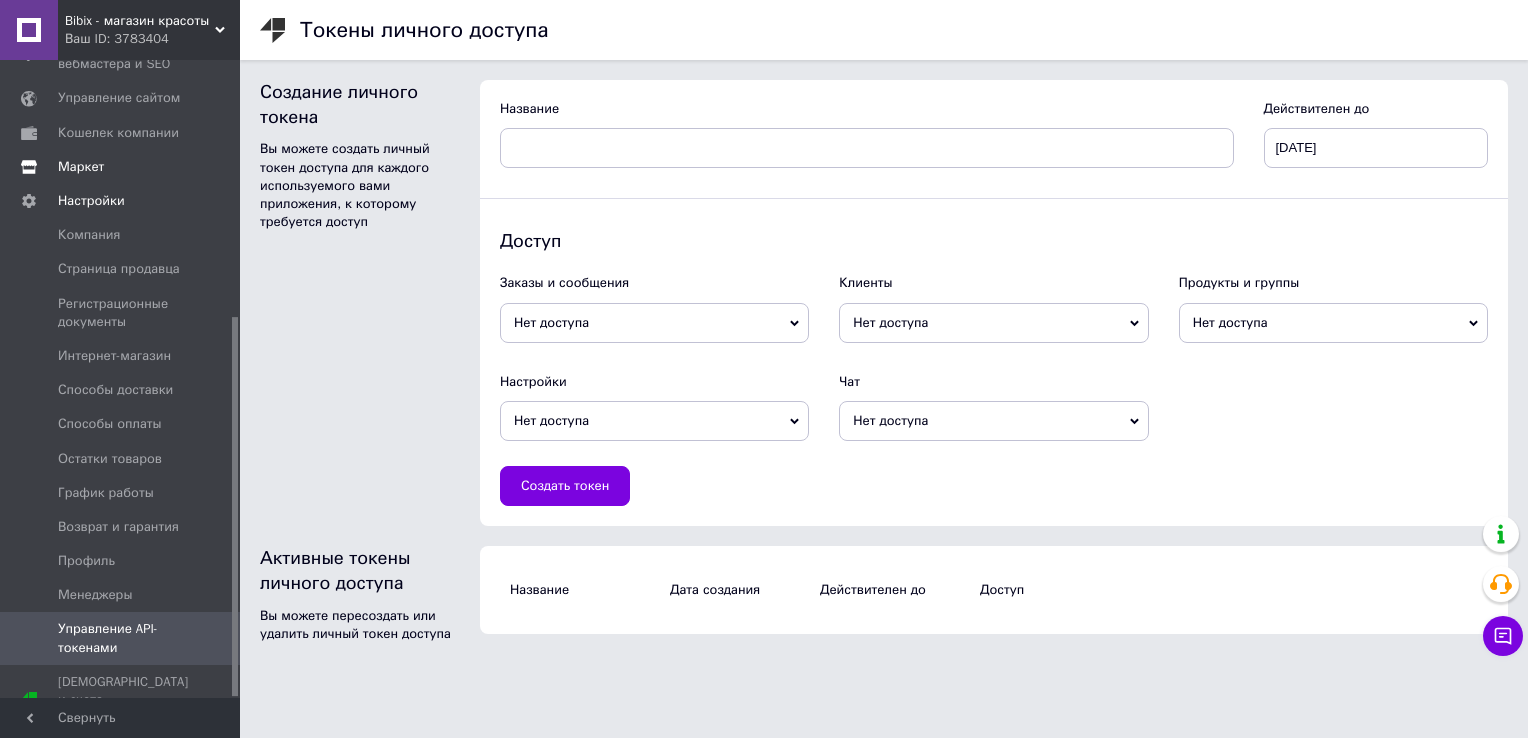click on "Маркет" at bounding box center [121, 167] 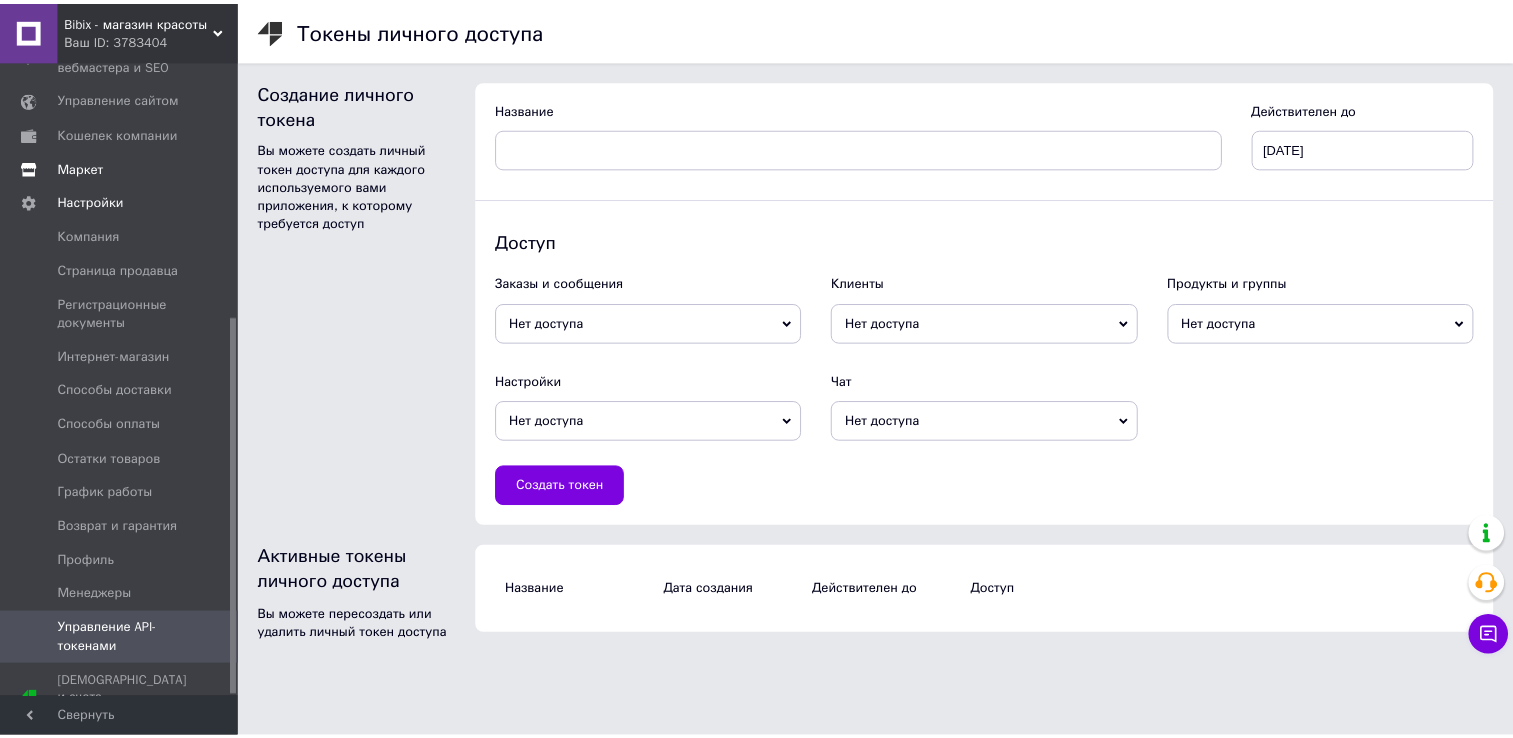 scroll, scrollTop: 139, scrollLeft: 0, axis: vertical 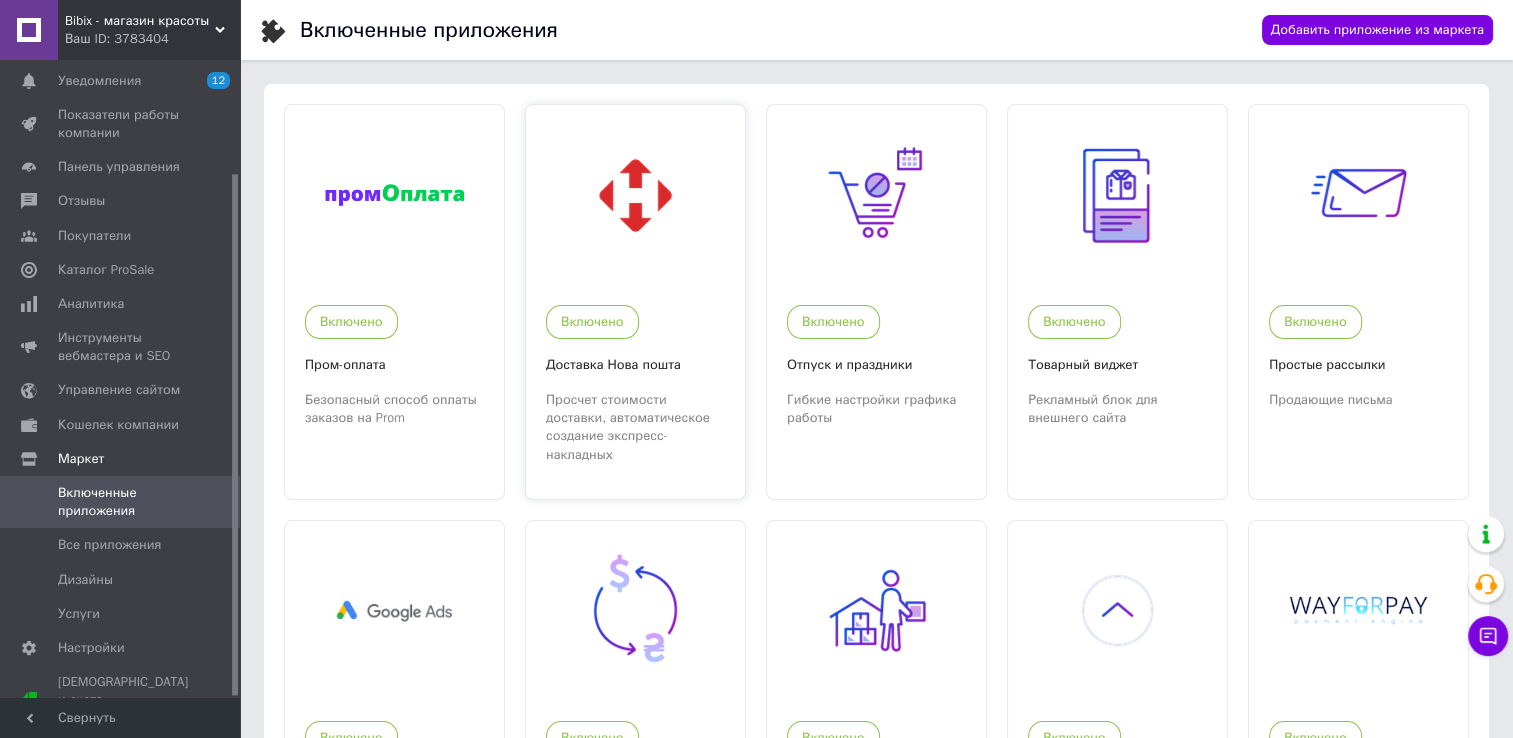 click at bounding box center (635, 195) 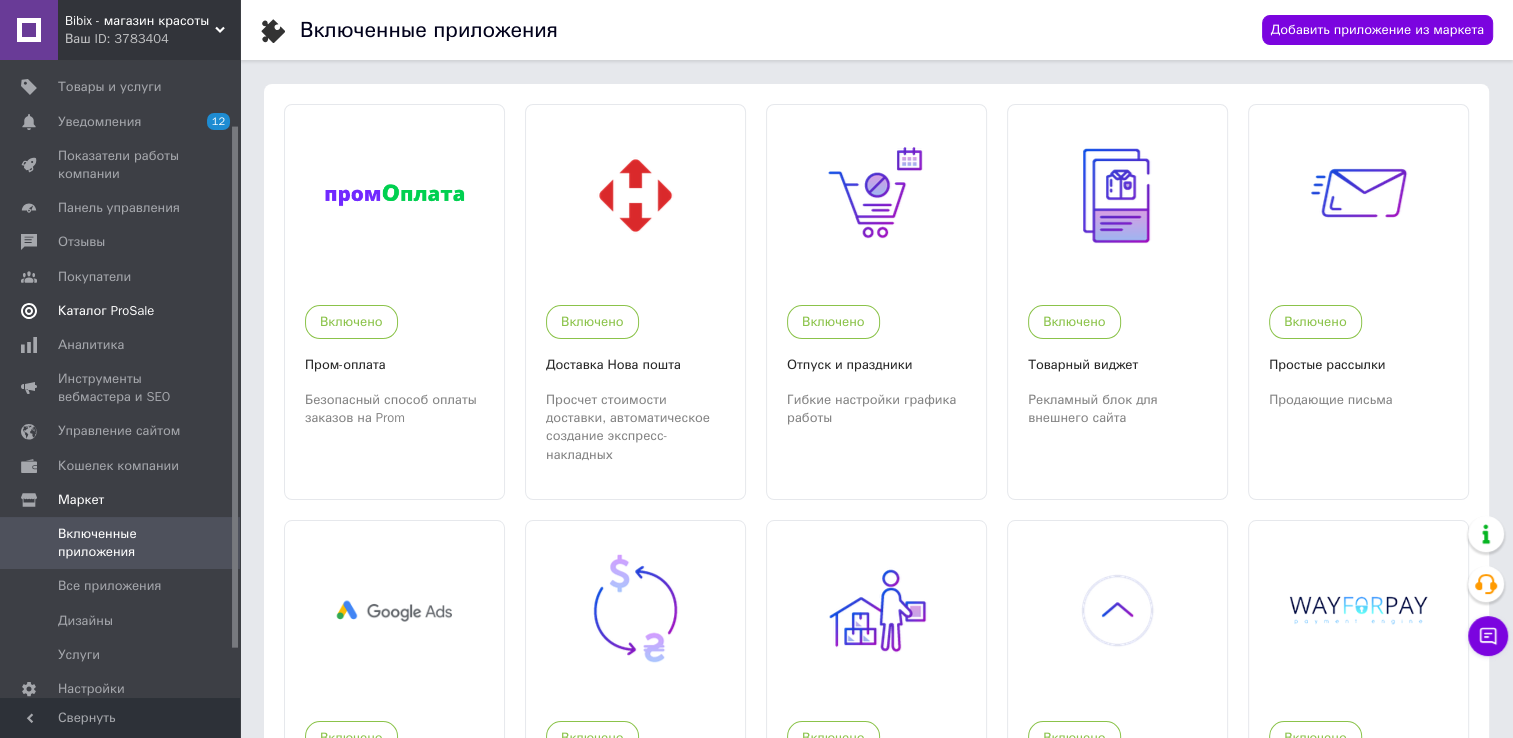 scroll, scrollTop: 139, scrollLeft: 0, axis: vertical 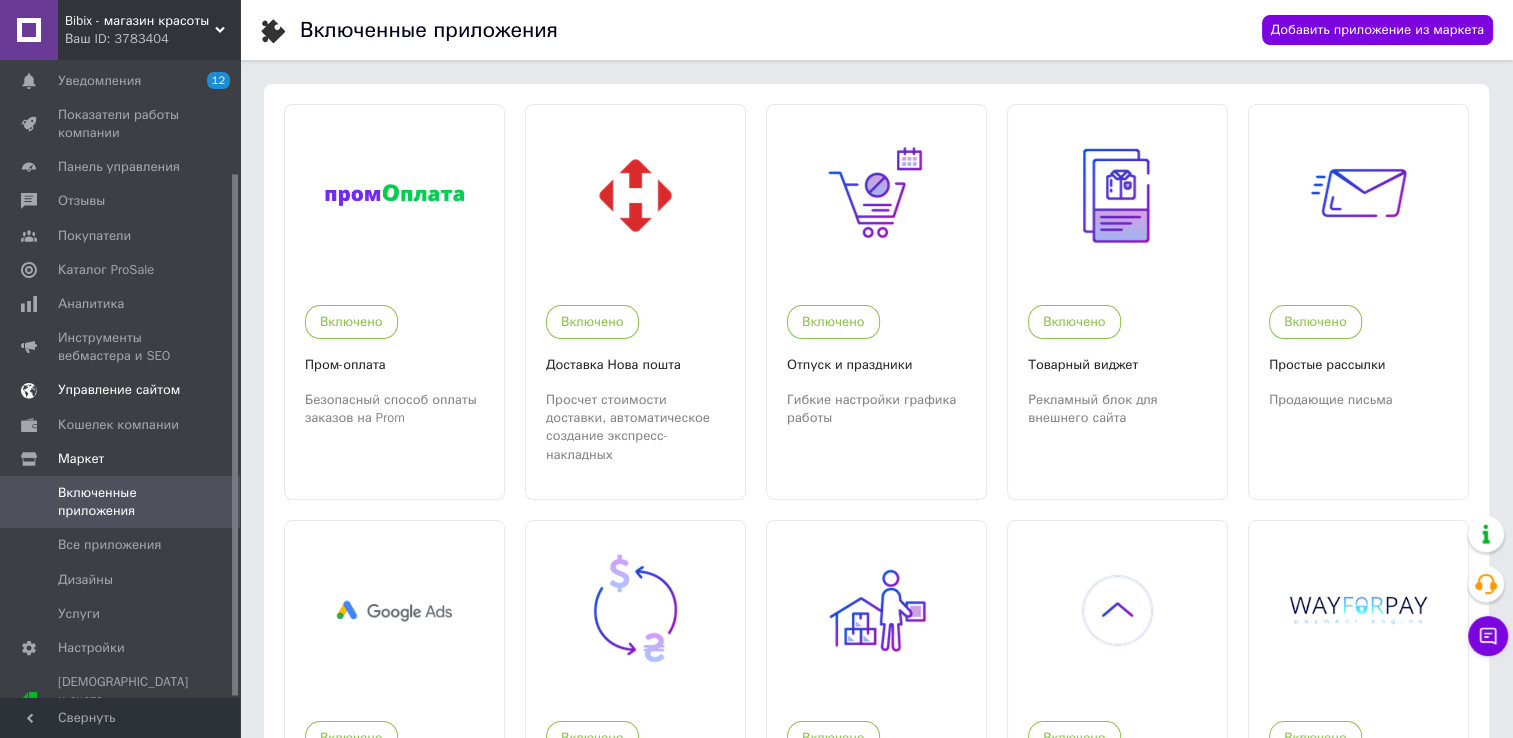 click on "Управление сайтом" at bounding box center (119, 390) 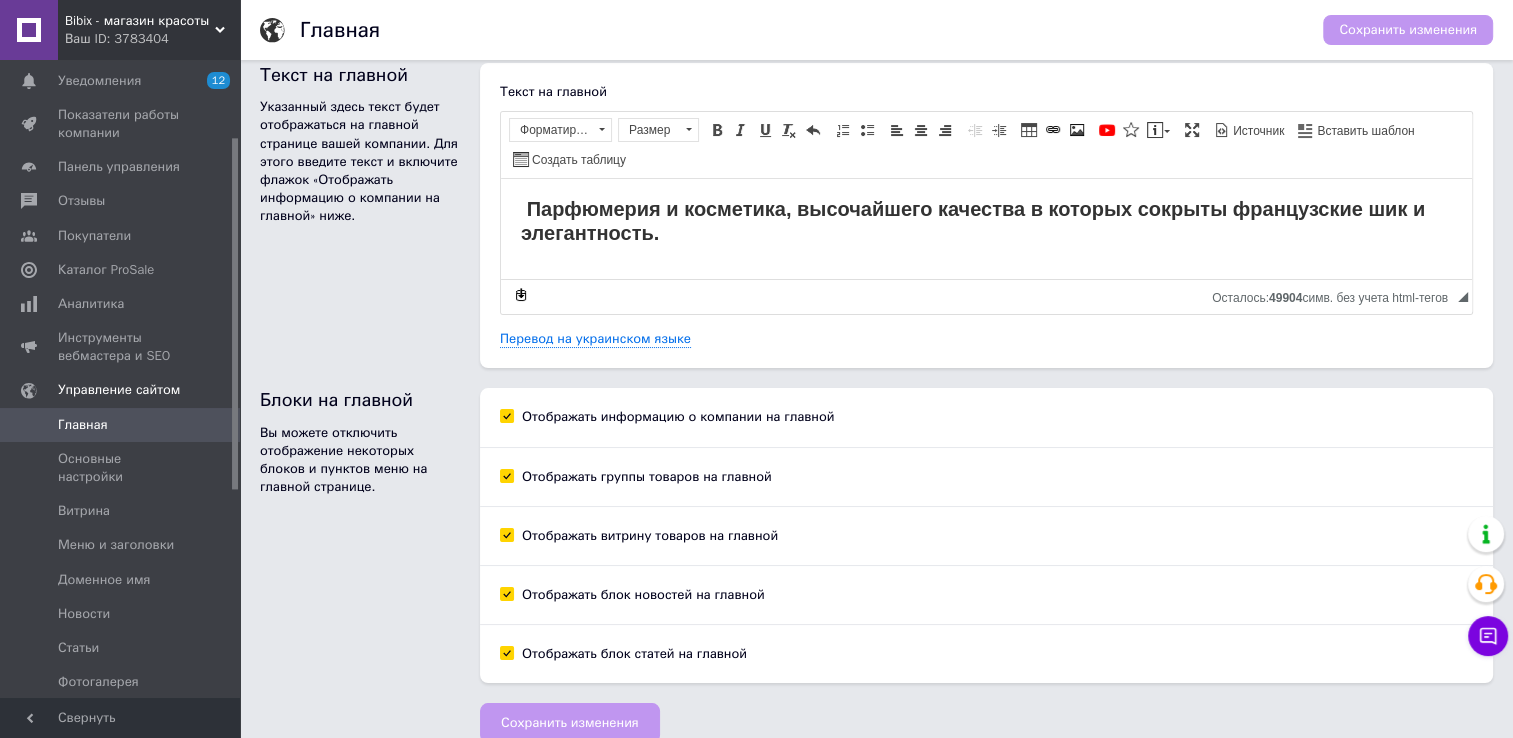 scroll, scrollTop: 39, scrollLeft: 0, axis: vertical 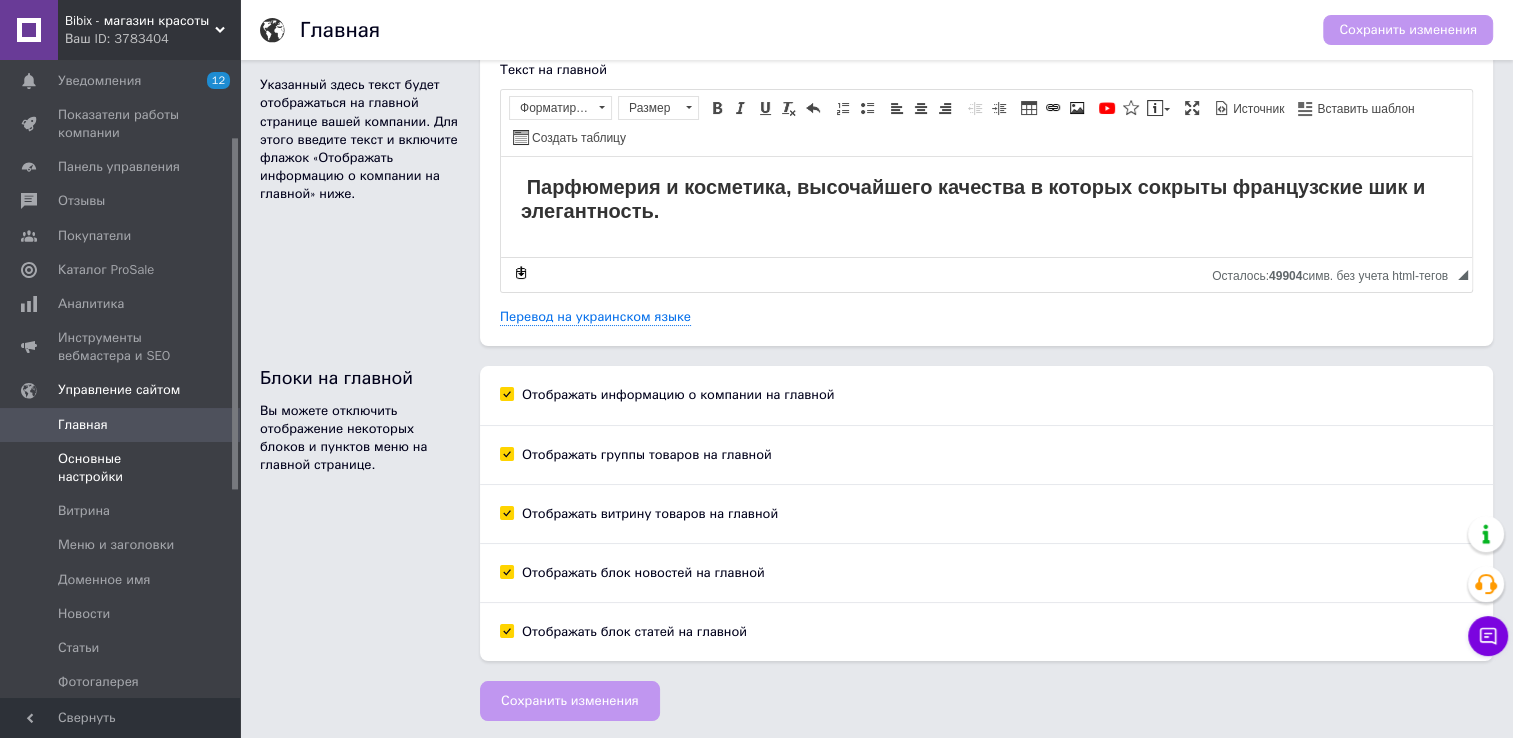 click on "Основные настройки" at bounding box center [121, 468] 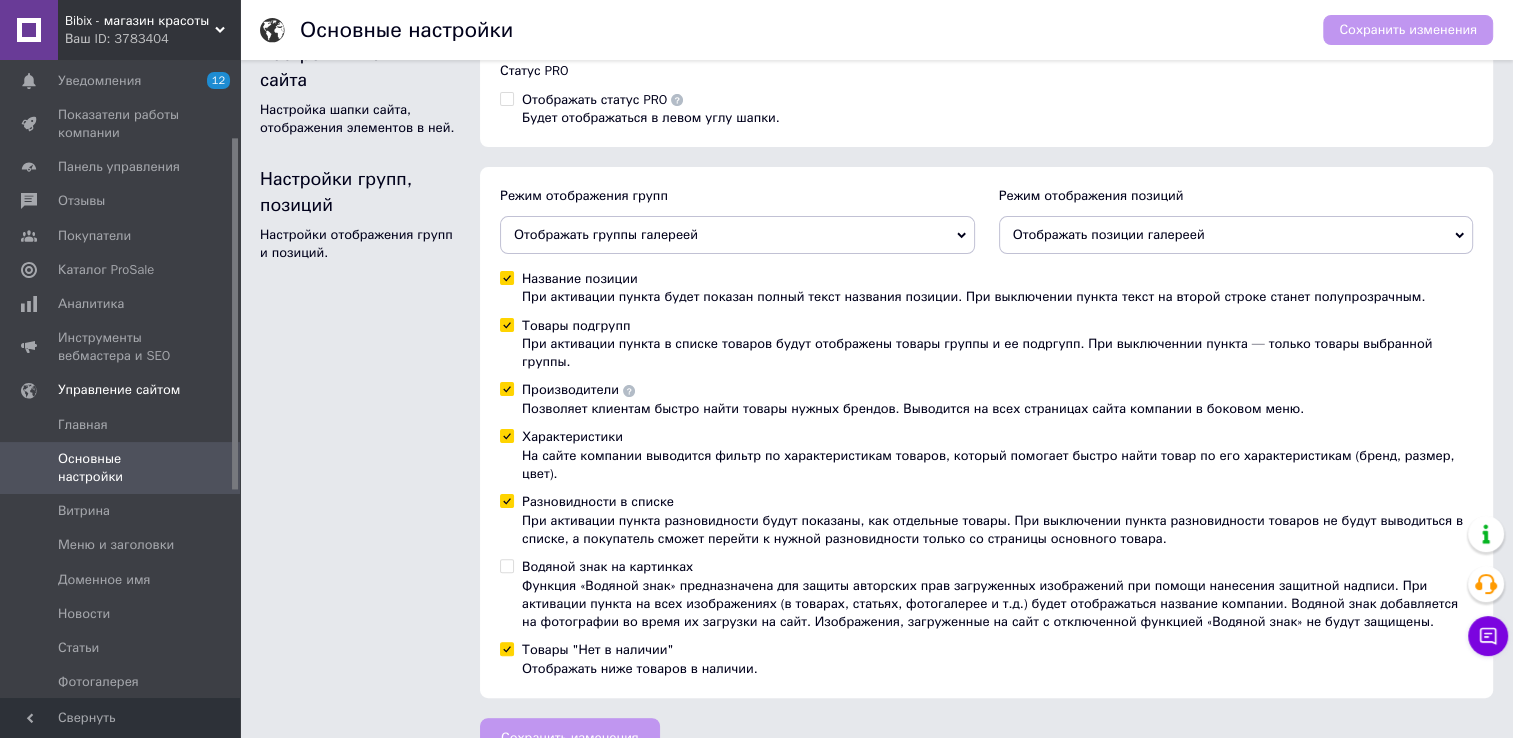 scroll, scrollTop: 439, scrollLeft: 0, axis: vertical 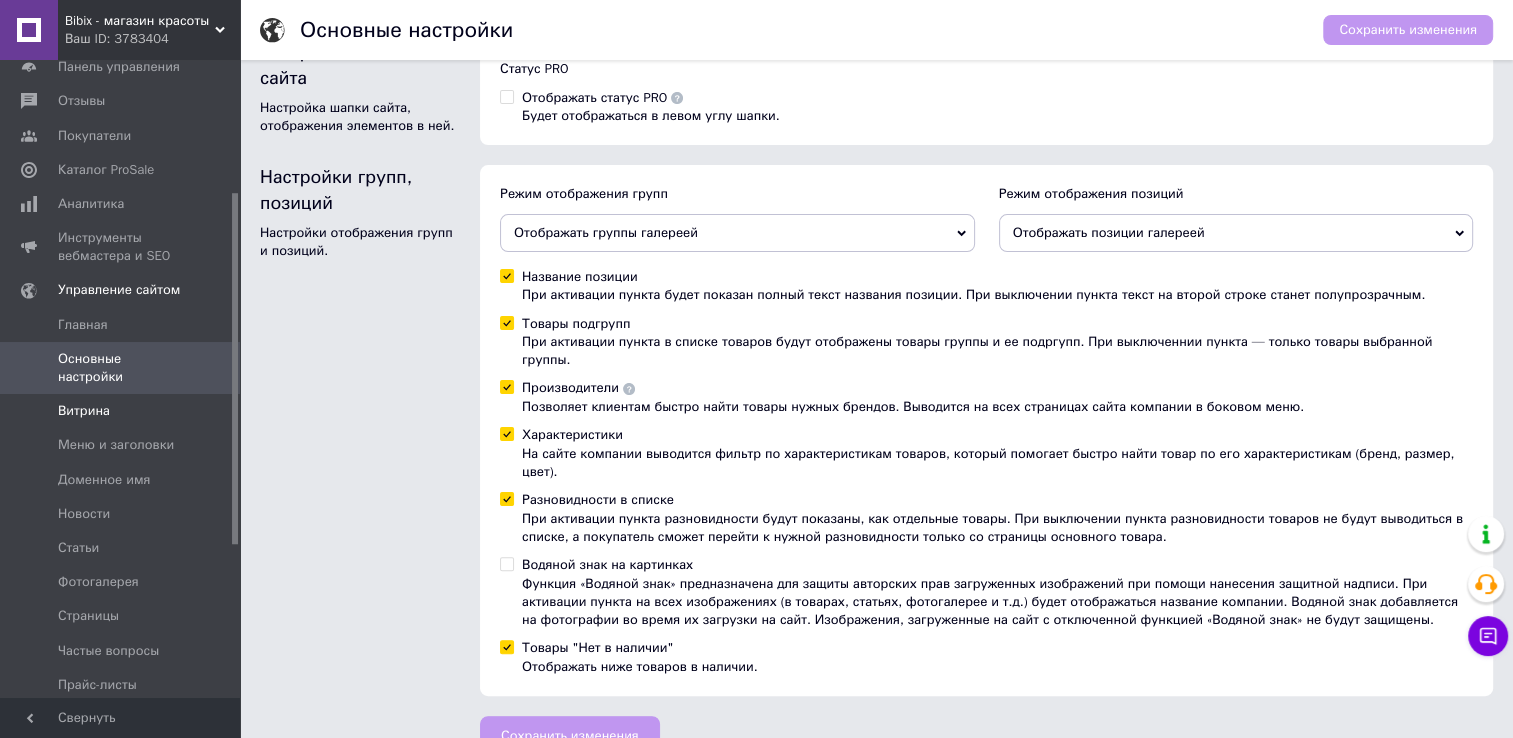 click on "Витрина" at bounding box center (121, 411) 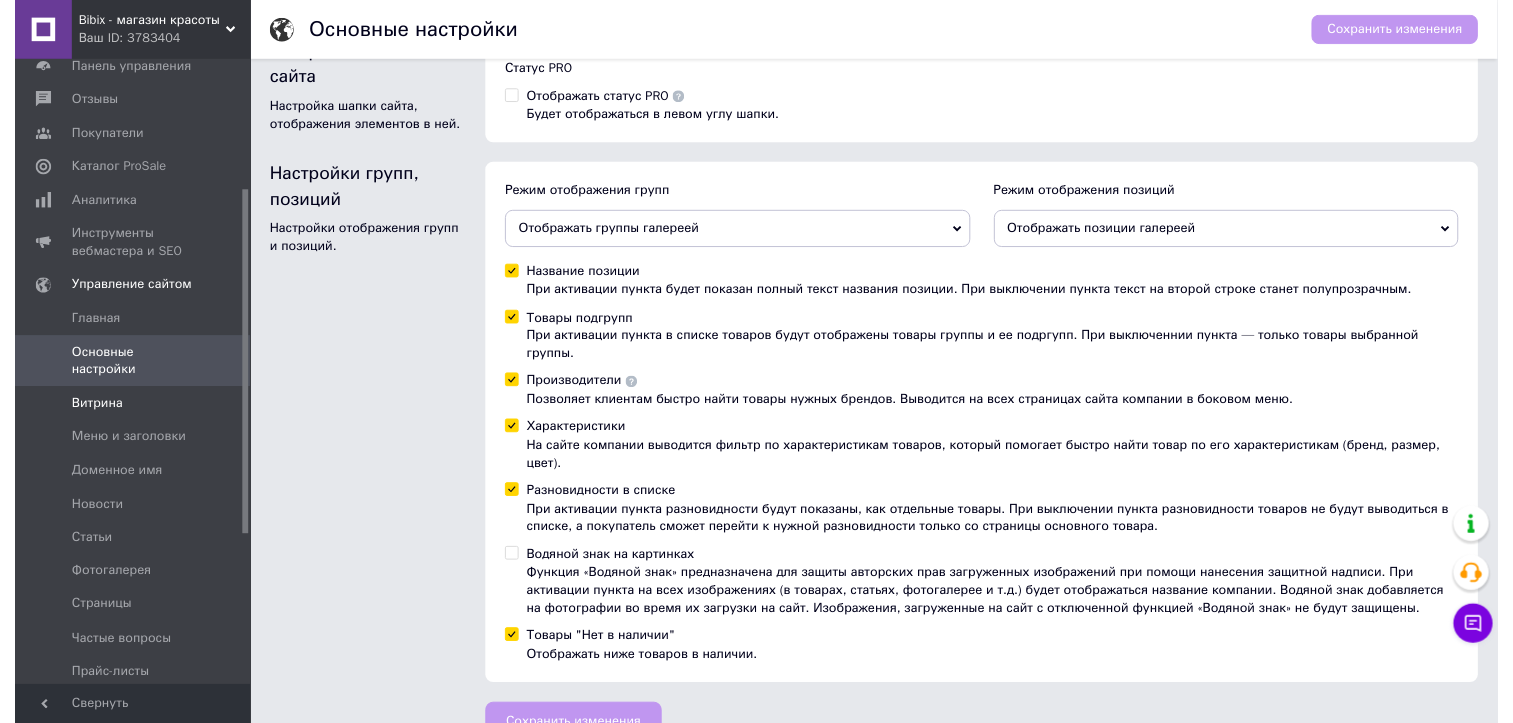 scroll, scrollTop: 0, scrollLeft: 0, axis: both 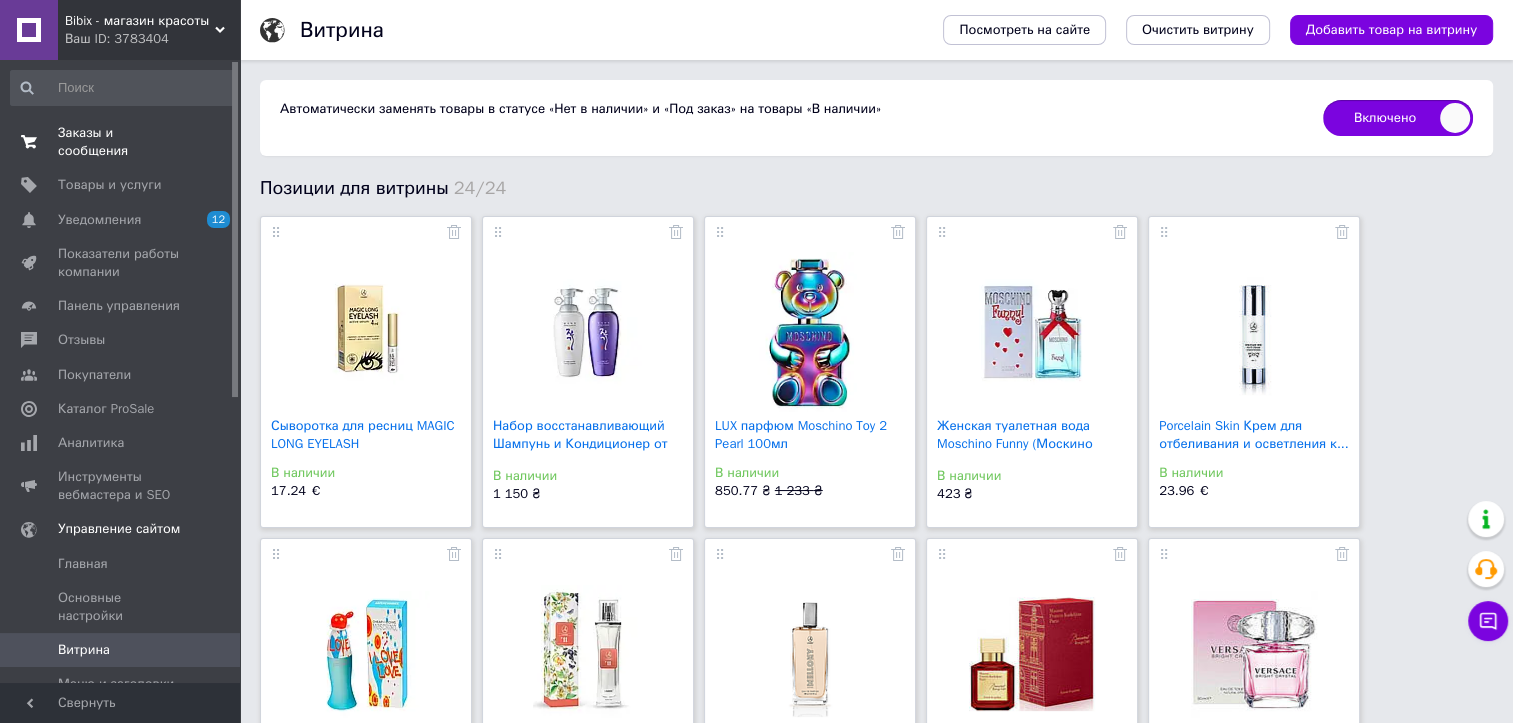 click on "Заказы и сообщения" at bounding box center [121, 142] 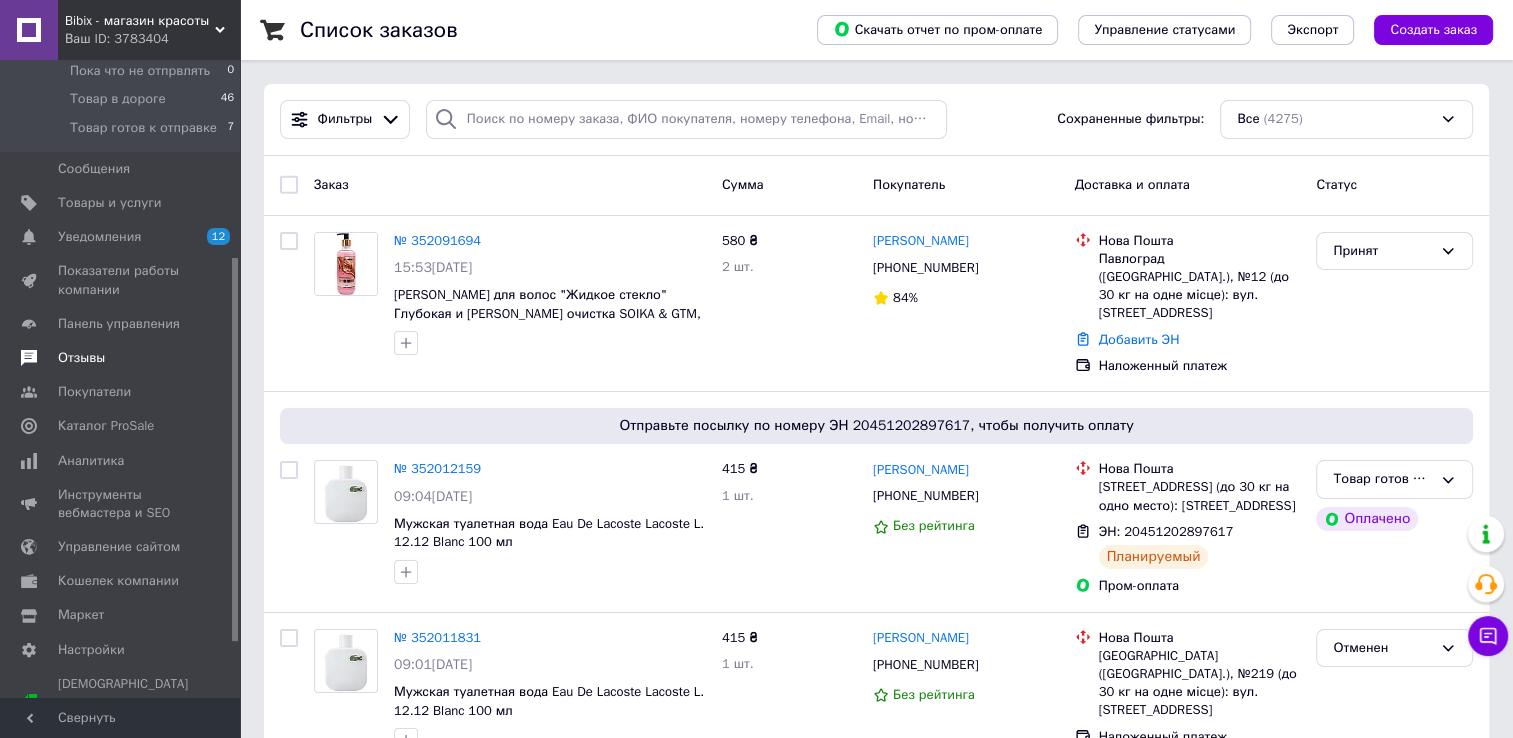 scroll, scrollTop: 419, scrollLeft: 0, axis: vertical 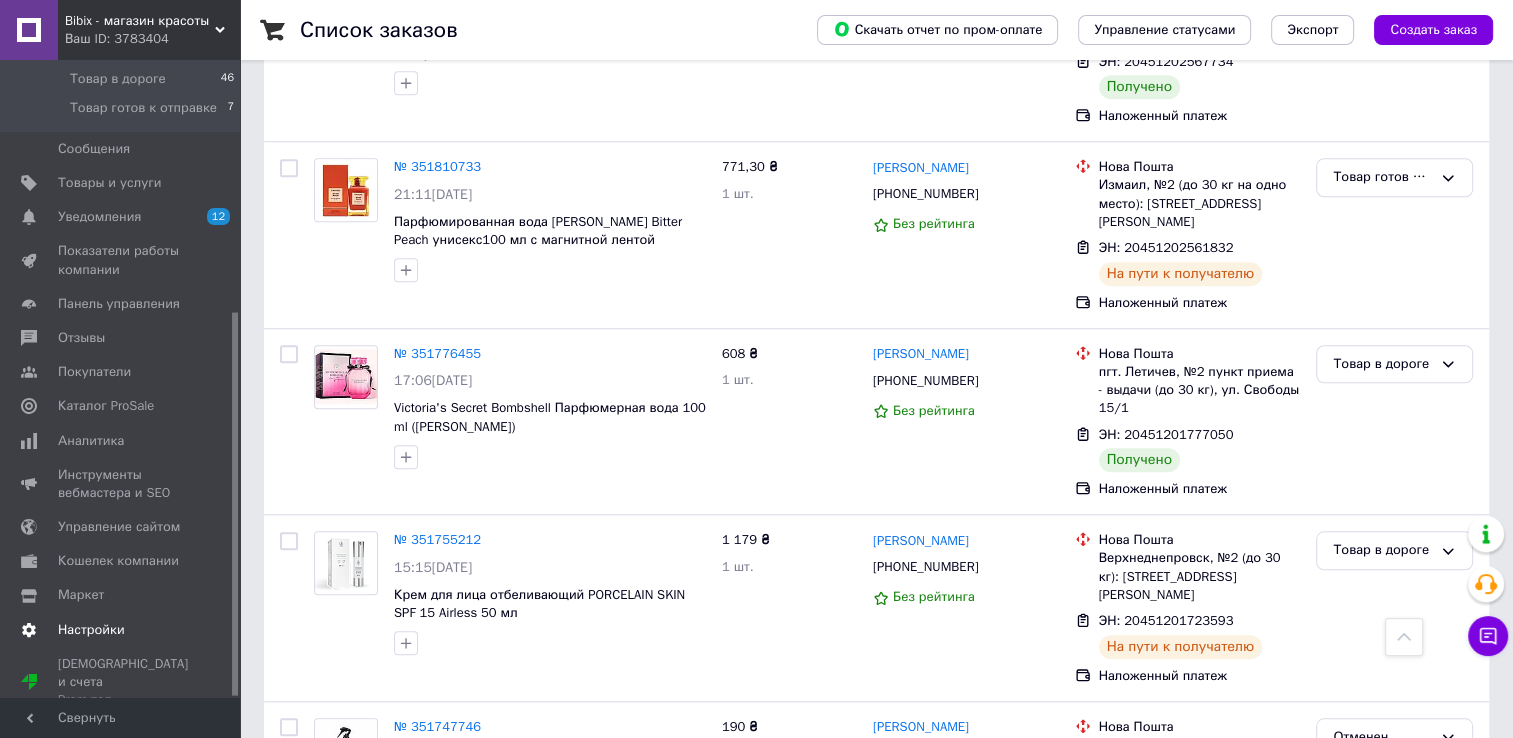 click on "Настройки" at bounding box center (91, 630) 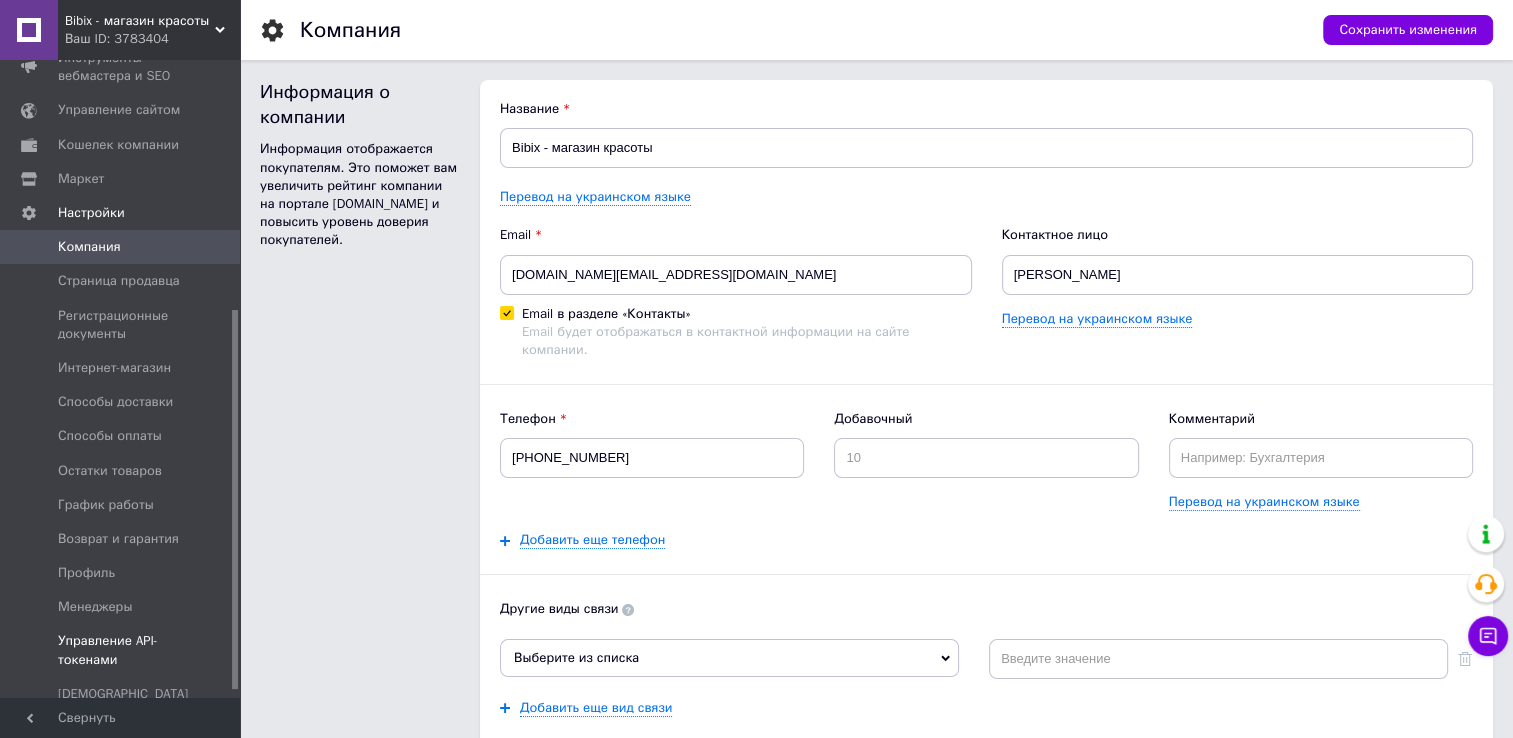 scroll, scrollTop: 0, scrollLeft: 0, axis: both 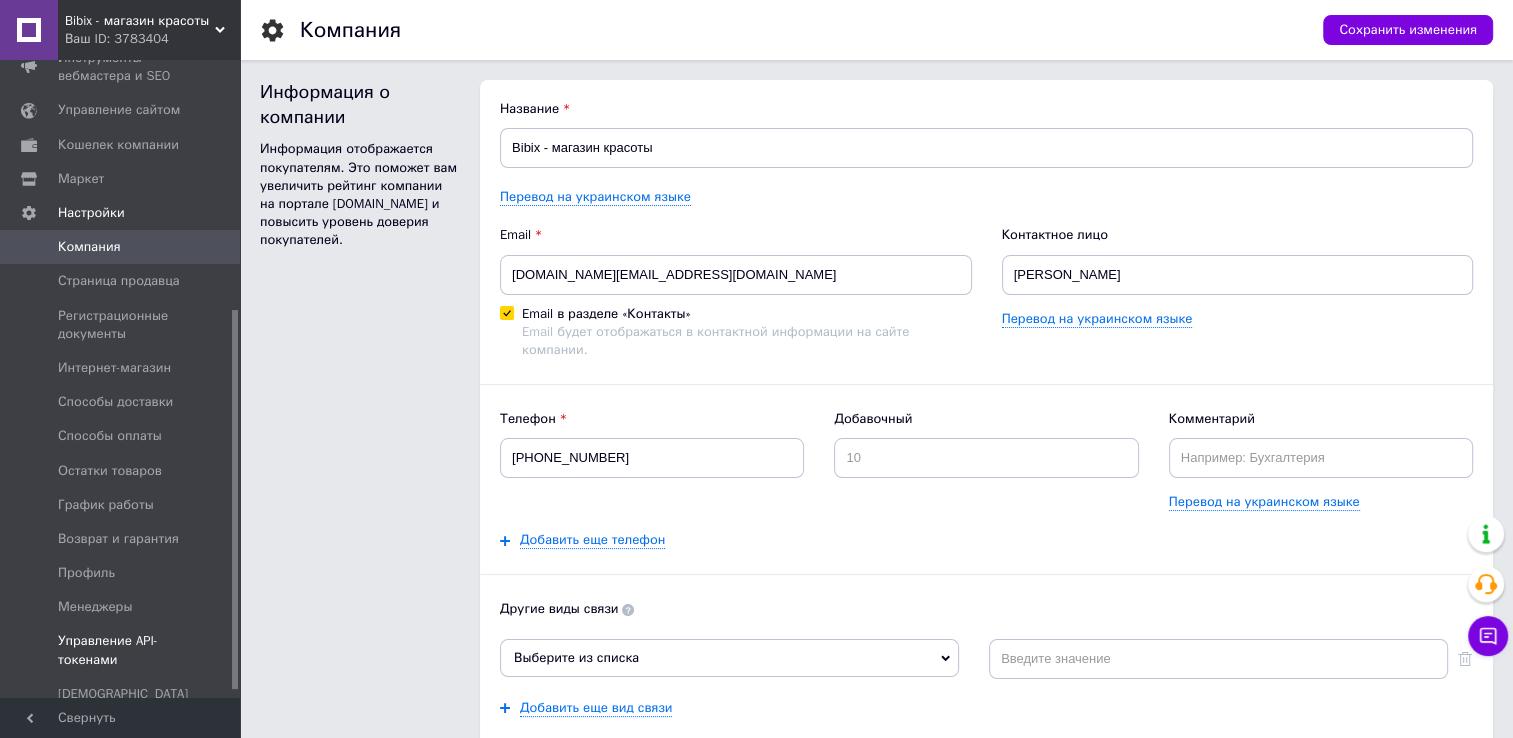 click on "Управление API-токенами" at bounding box center [121, 650] 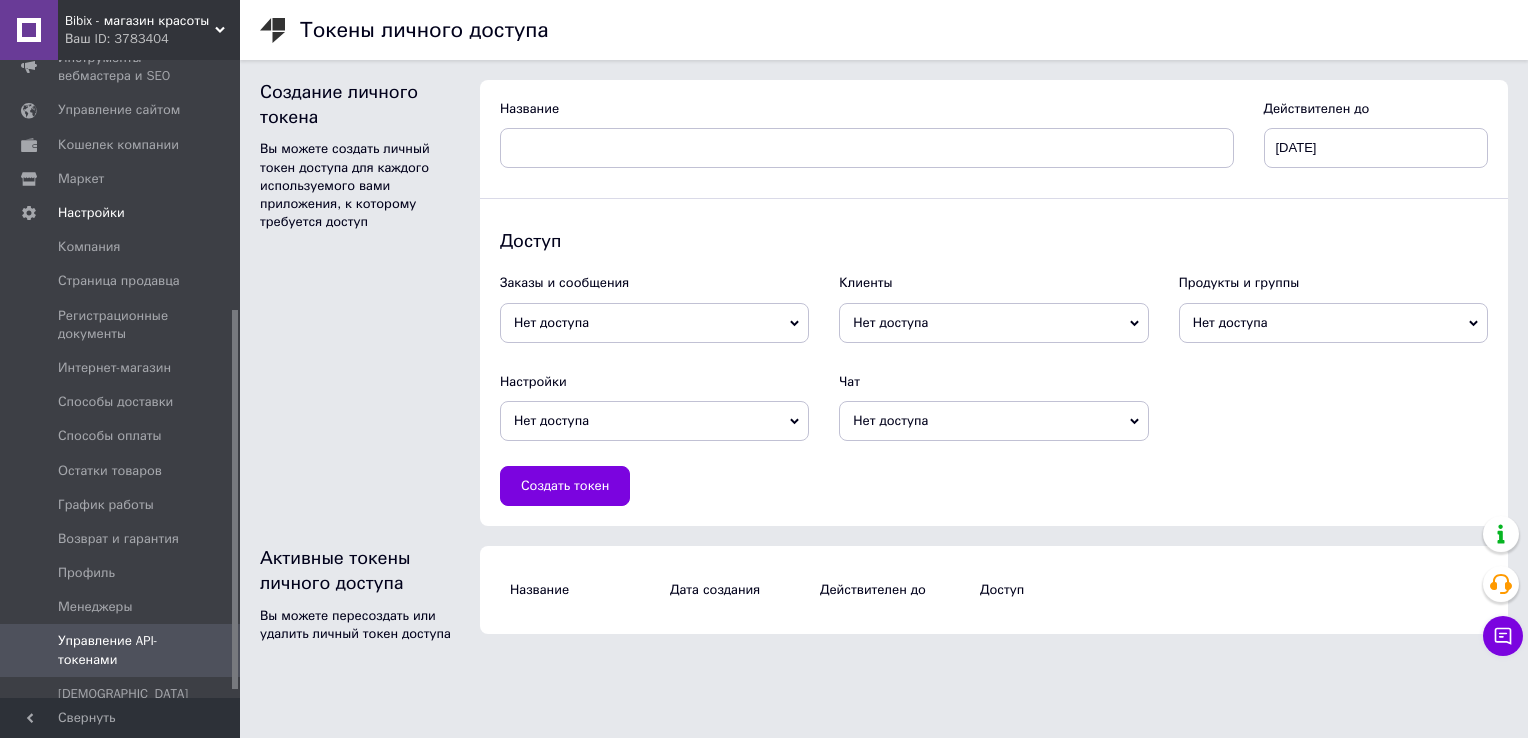 click on "Название" at bounding box center (585, 590) 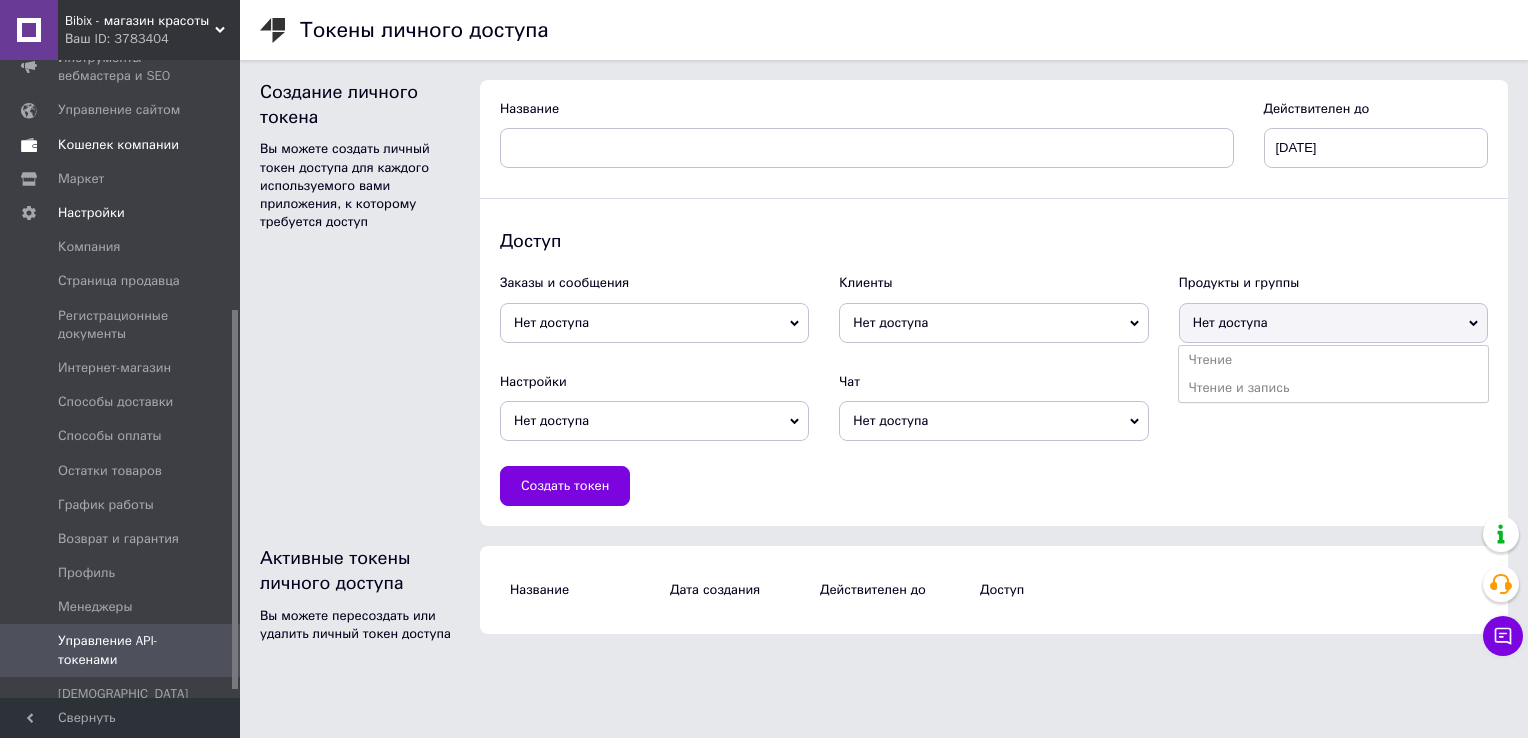 click on "Кошелек компании" at bounding box center (118, 145) 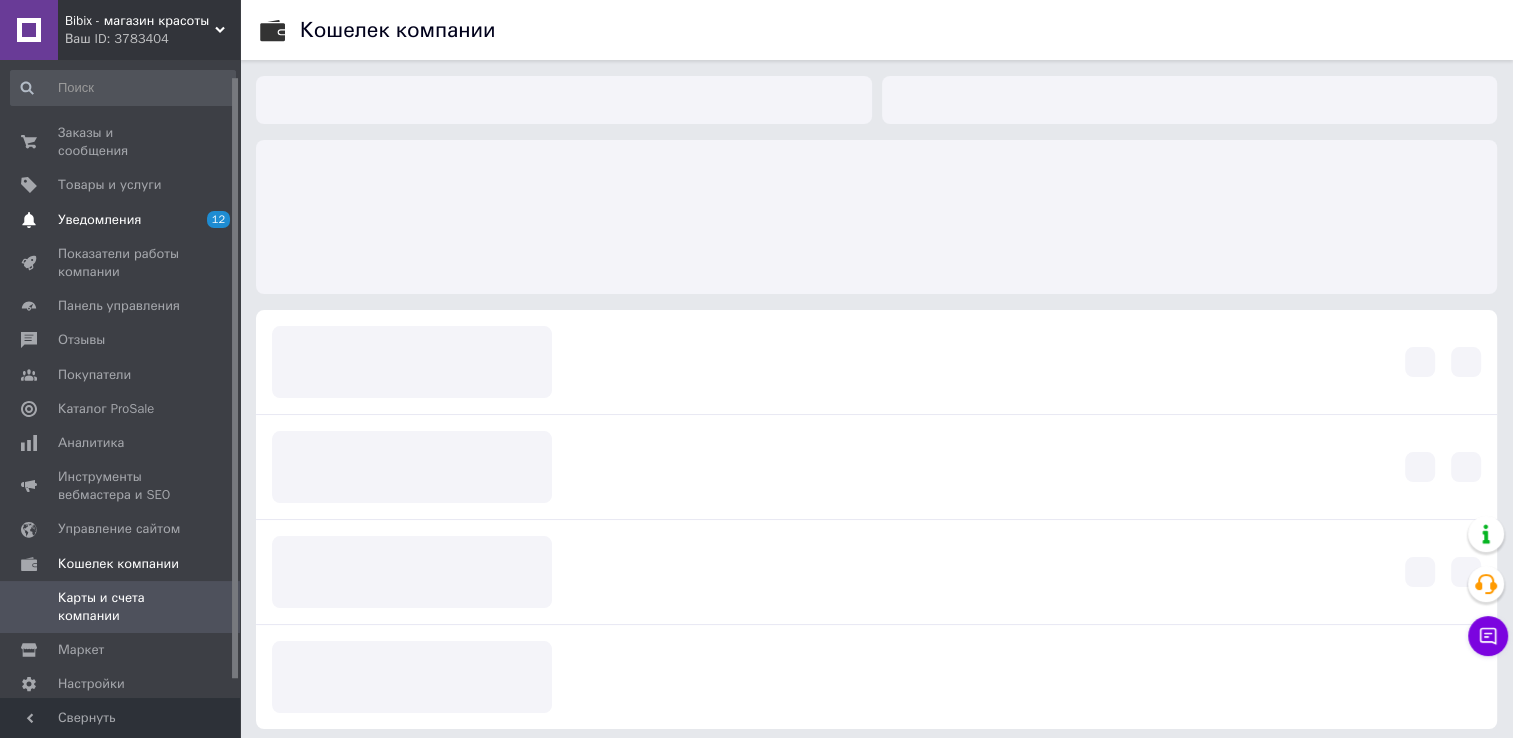 scroll, scrollTop: 0, scrollLeft: 0, axis: both 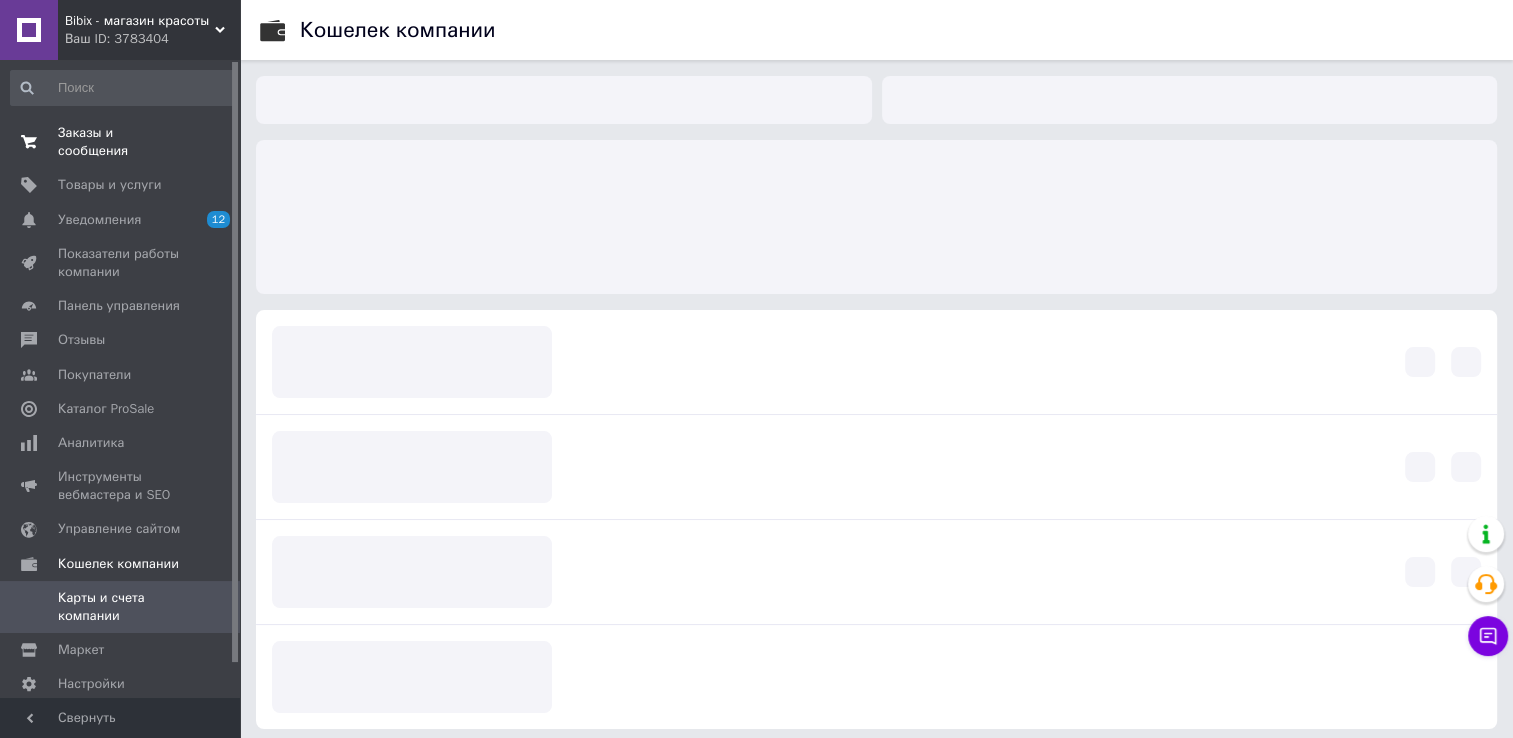 click on "Заказы и сообщения" at bounding box center (121, 142) 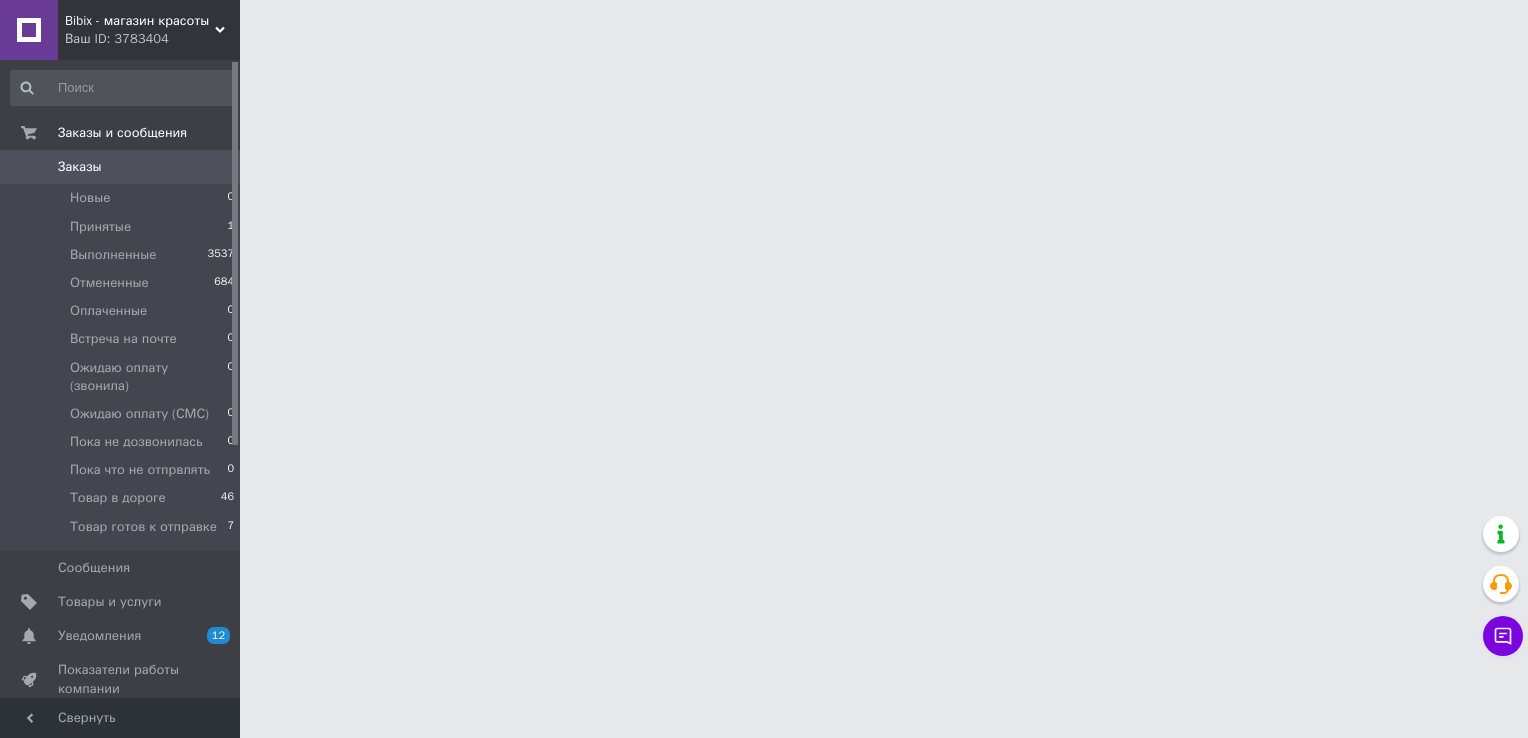 click on "Bibix - магазин красоты Ваш ID: 3783404" at bounding box center (149, 30) 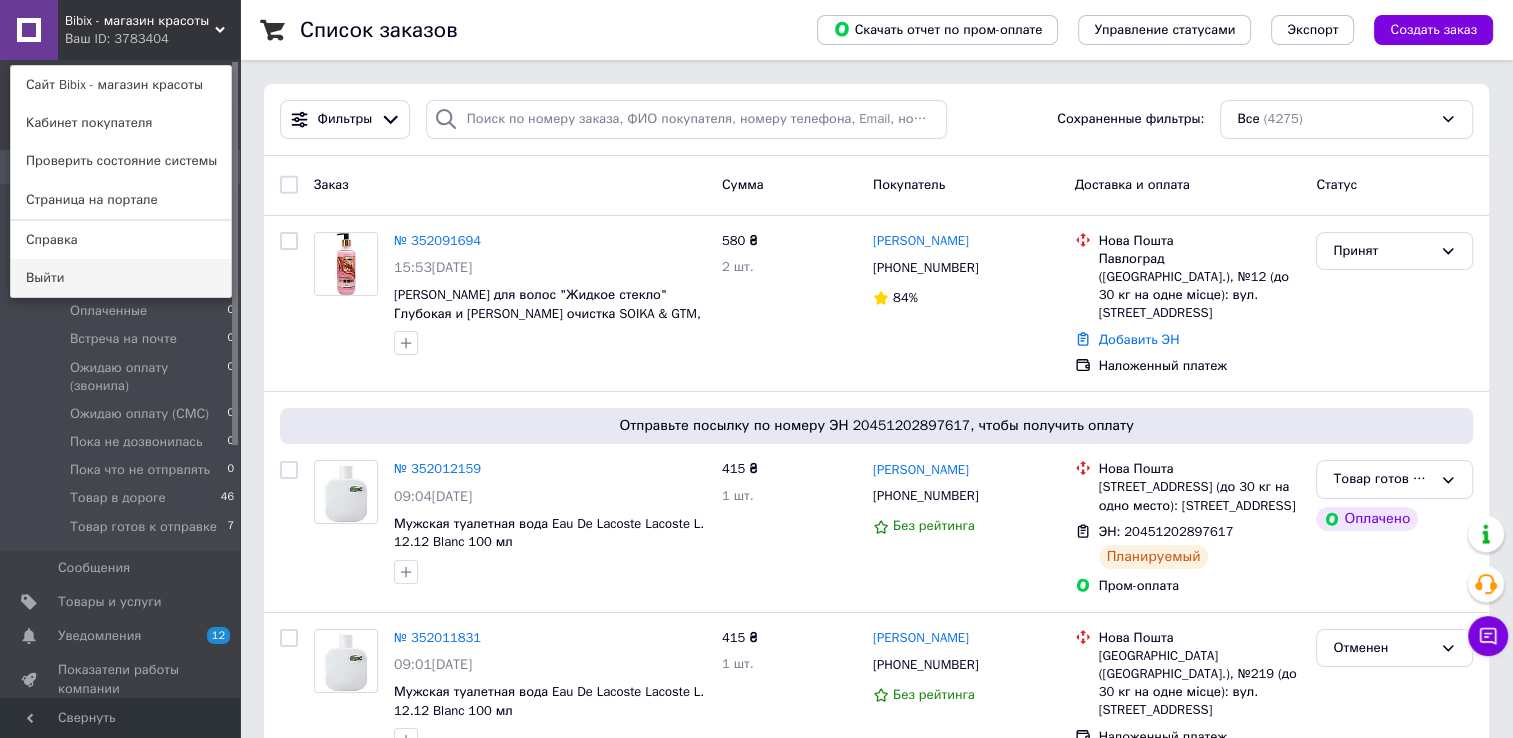 click on "Выйти" at bounding box center (121, 278) 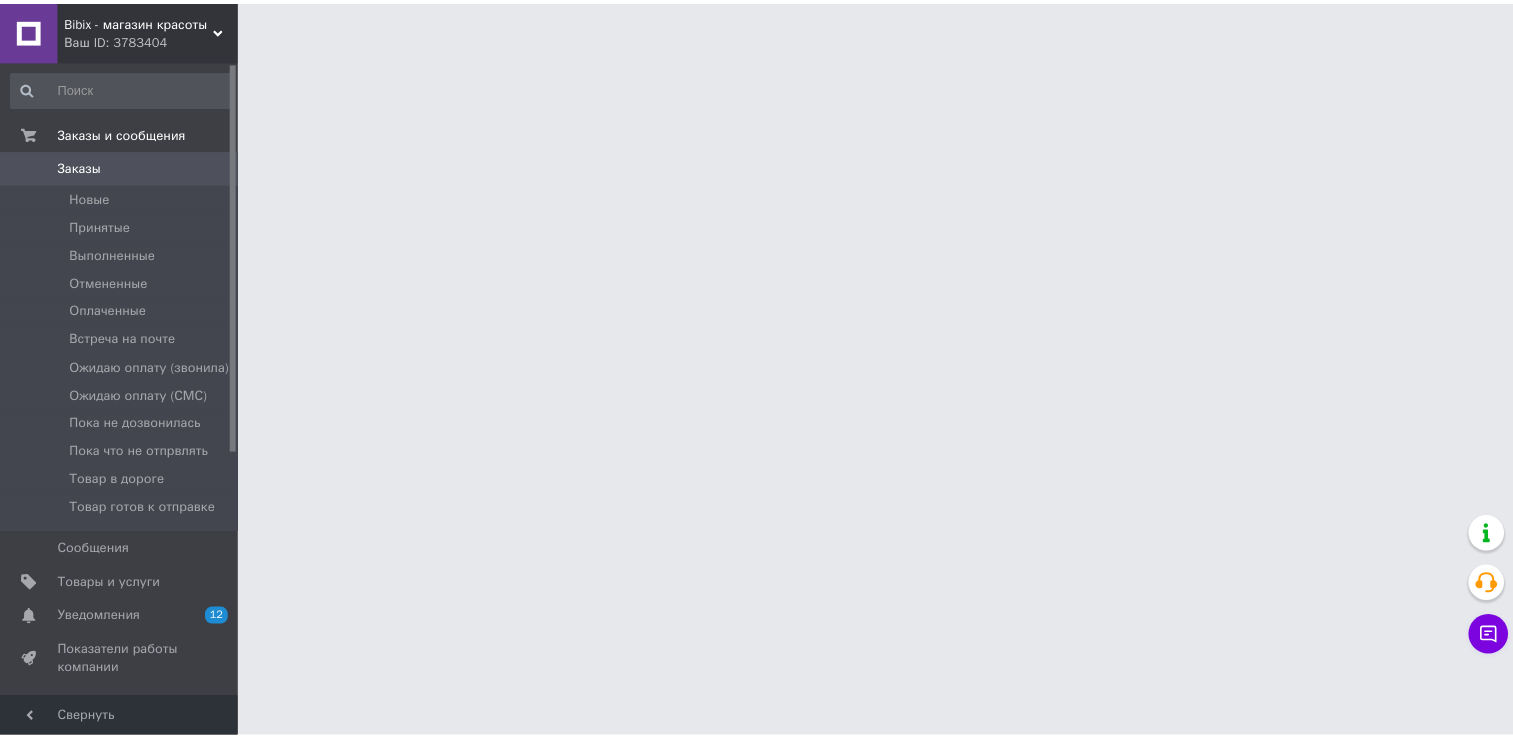 scroll, scrollTop: 0, scrollLeft: 0, axis: both 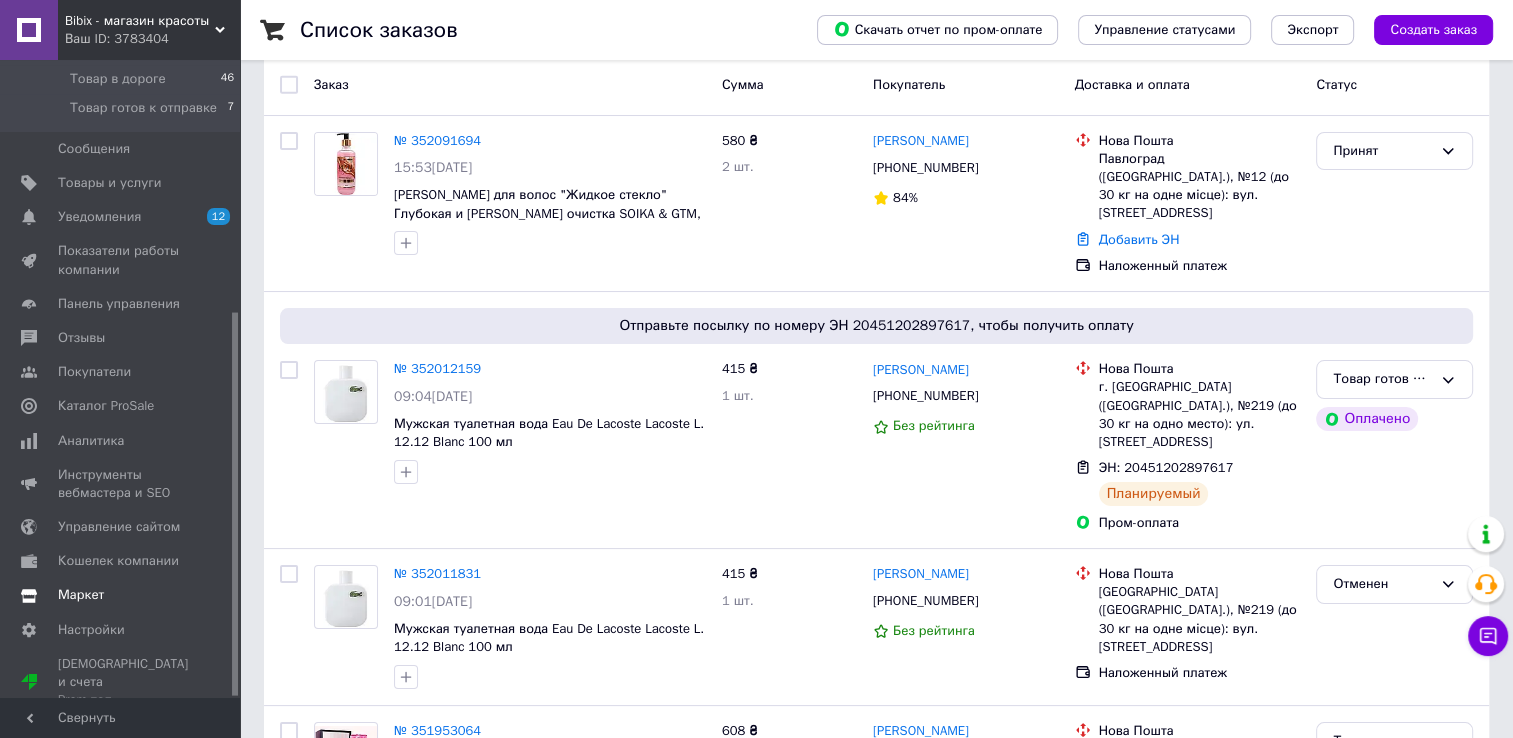 click at bounding box center (29, 595) 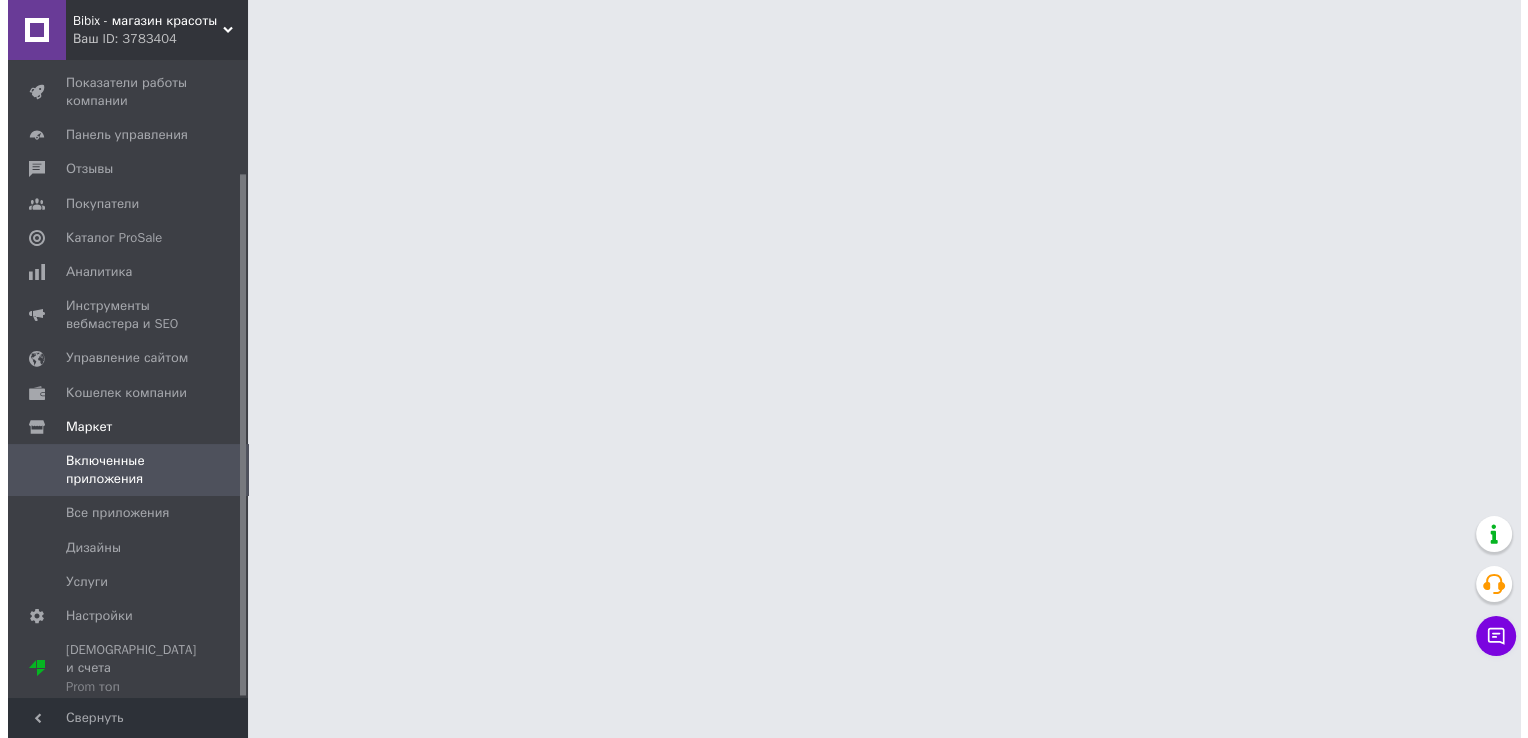 scroll, scrollTop: 0, scrollLeft: 0, axis: both 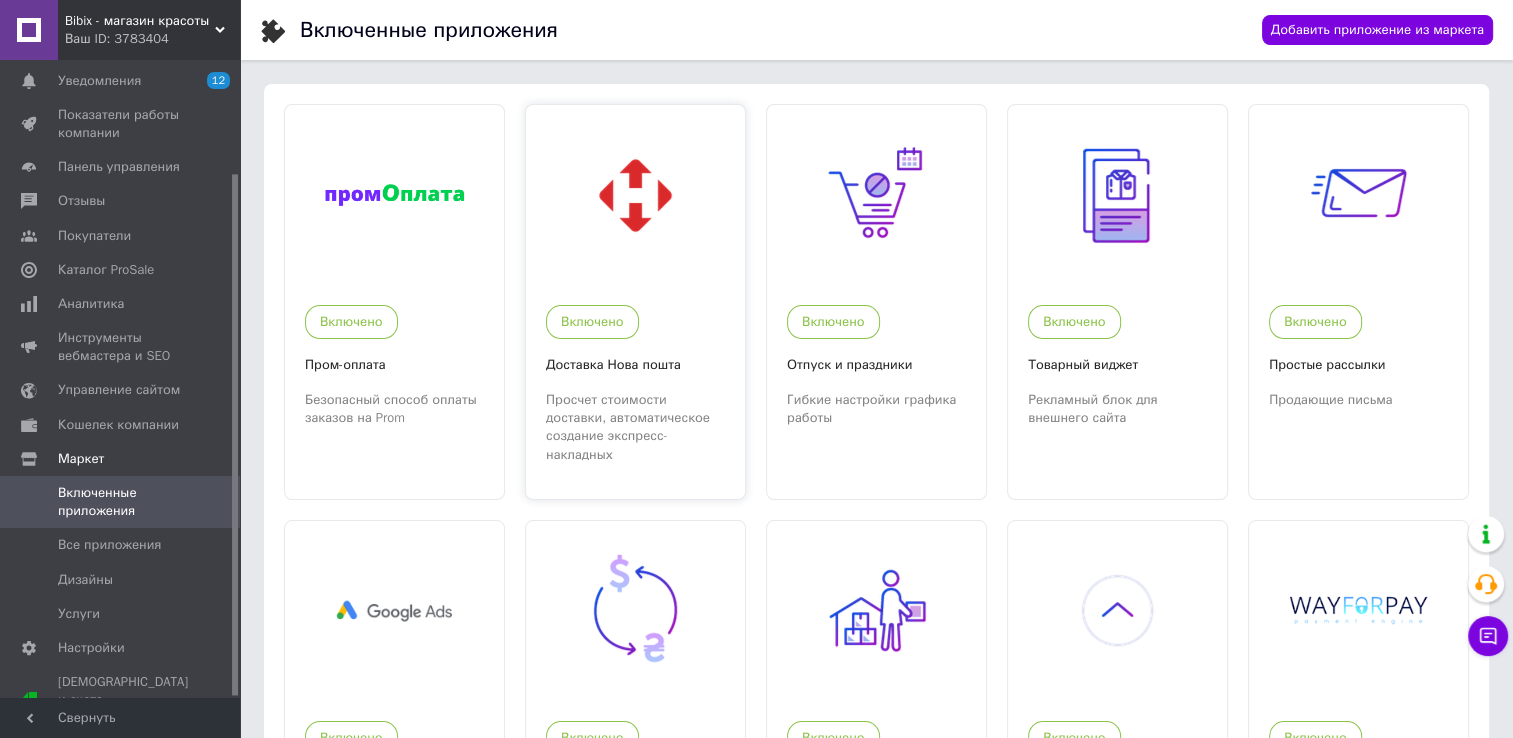 click at bounding box center (635, 195) 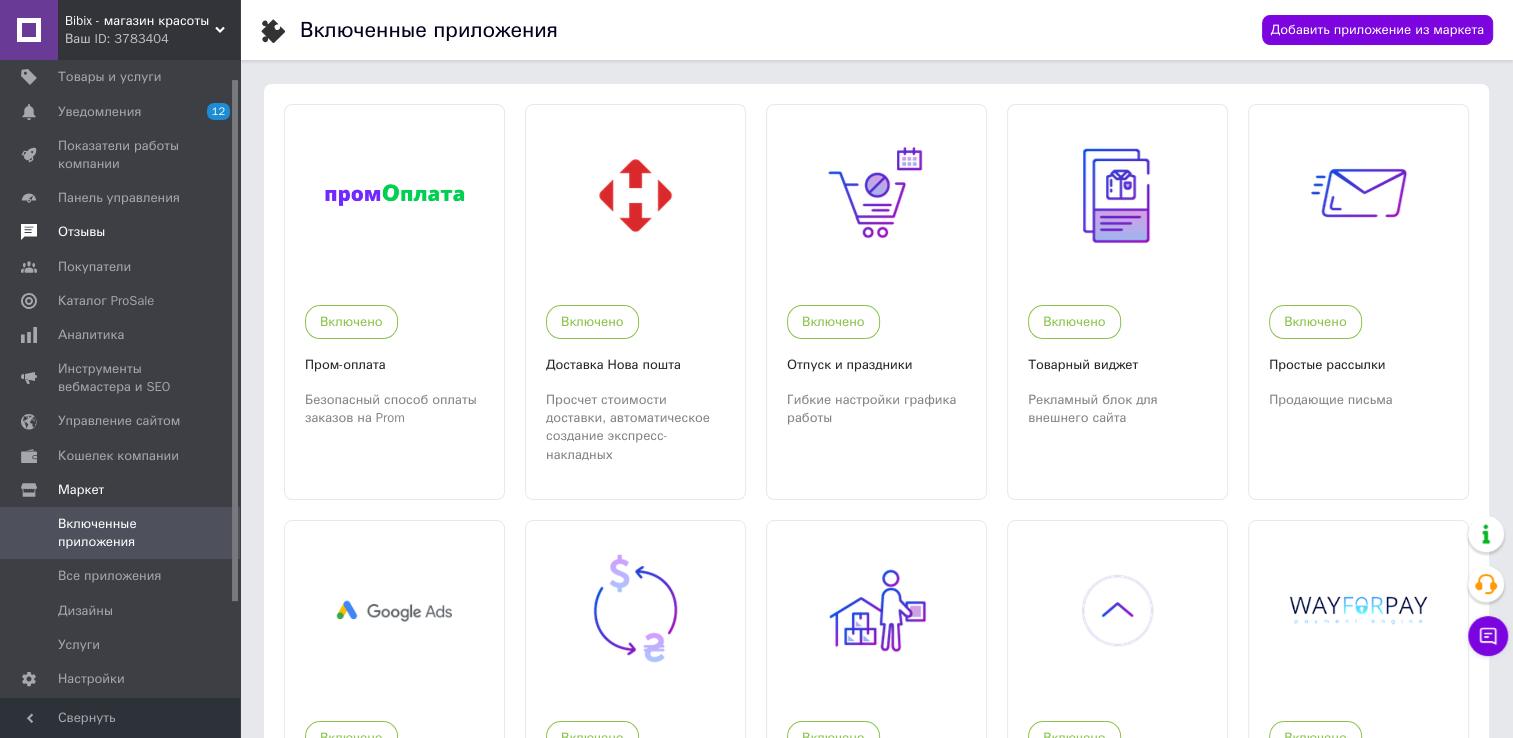 scroll, scrollTop: 139, scrollLeft: 0, axis: vertical 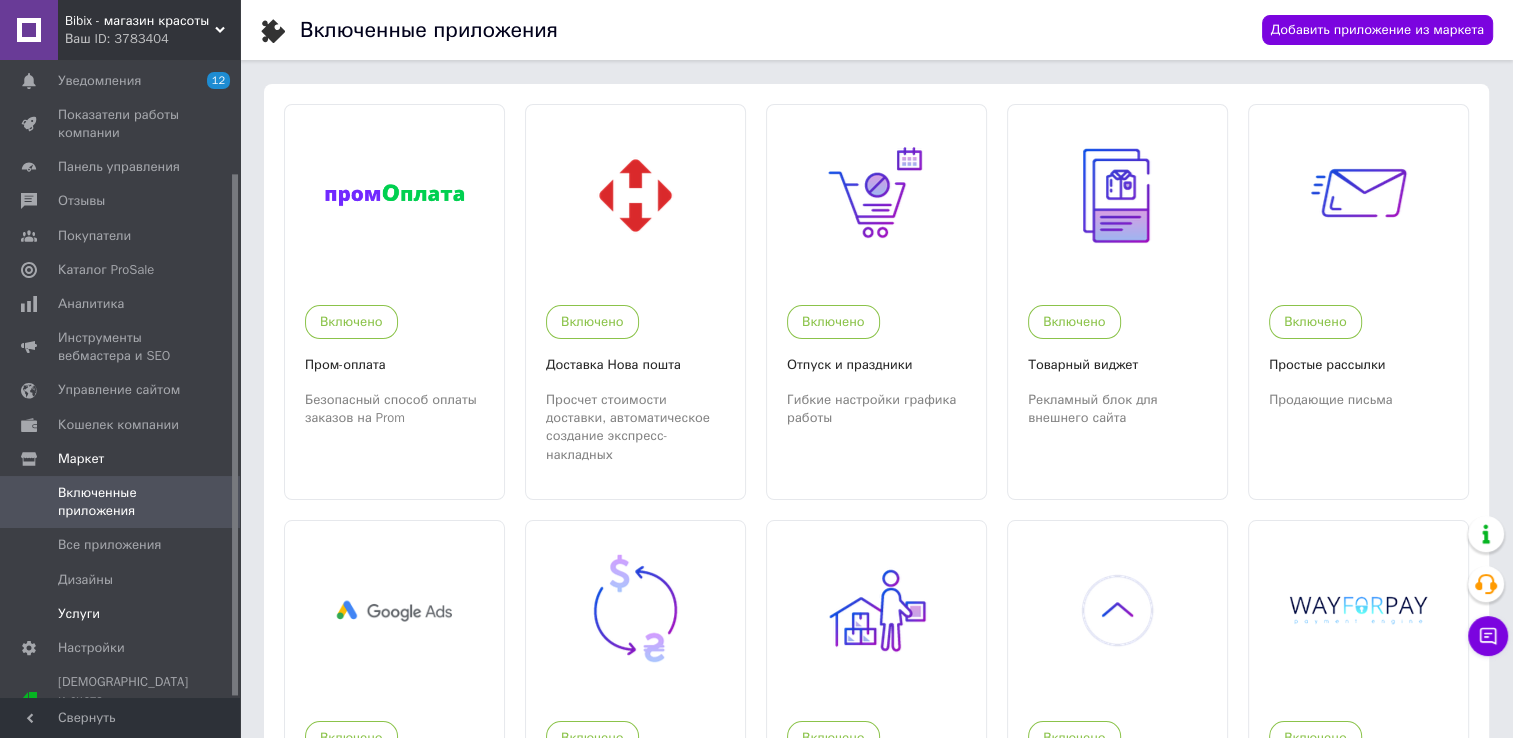 click on "Услуги" at bounding box center (79, 614) 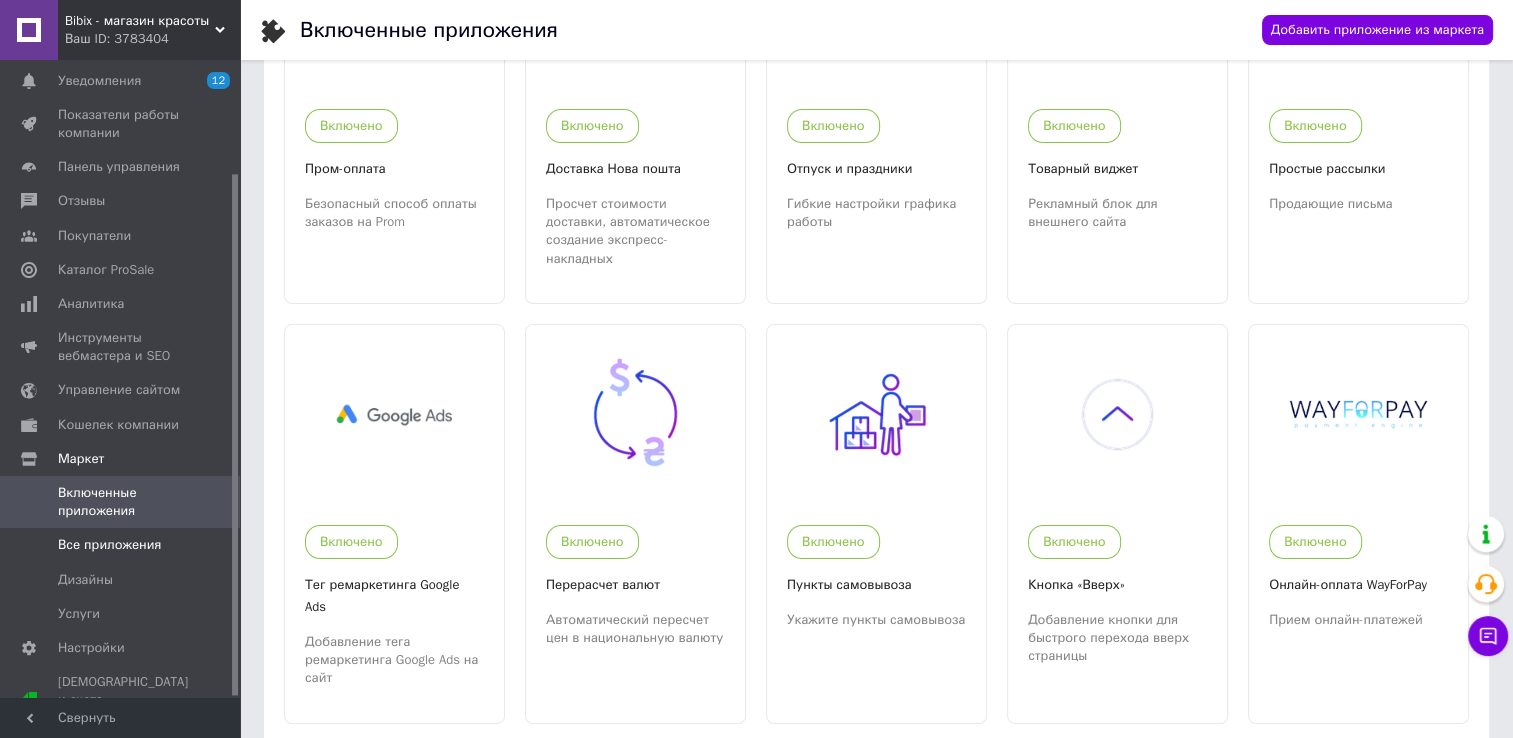 scroll, scrollTop: 200, scrollLeft: 0, axis: vertical 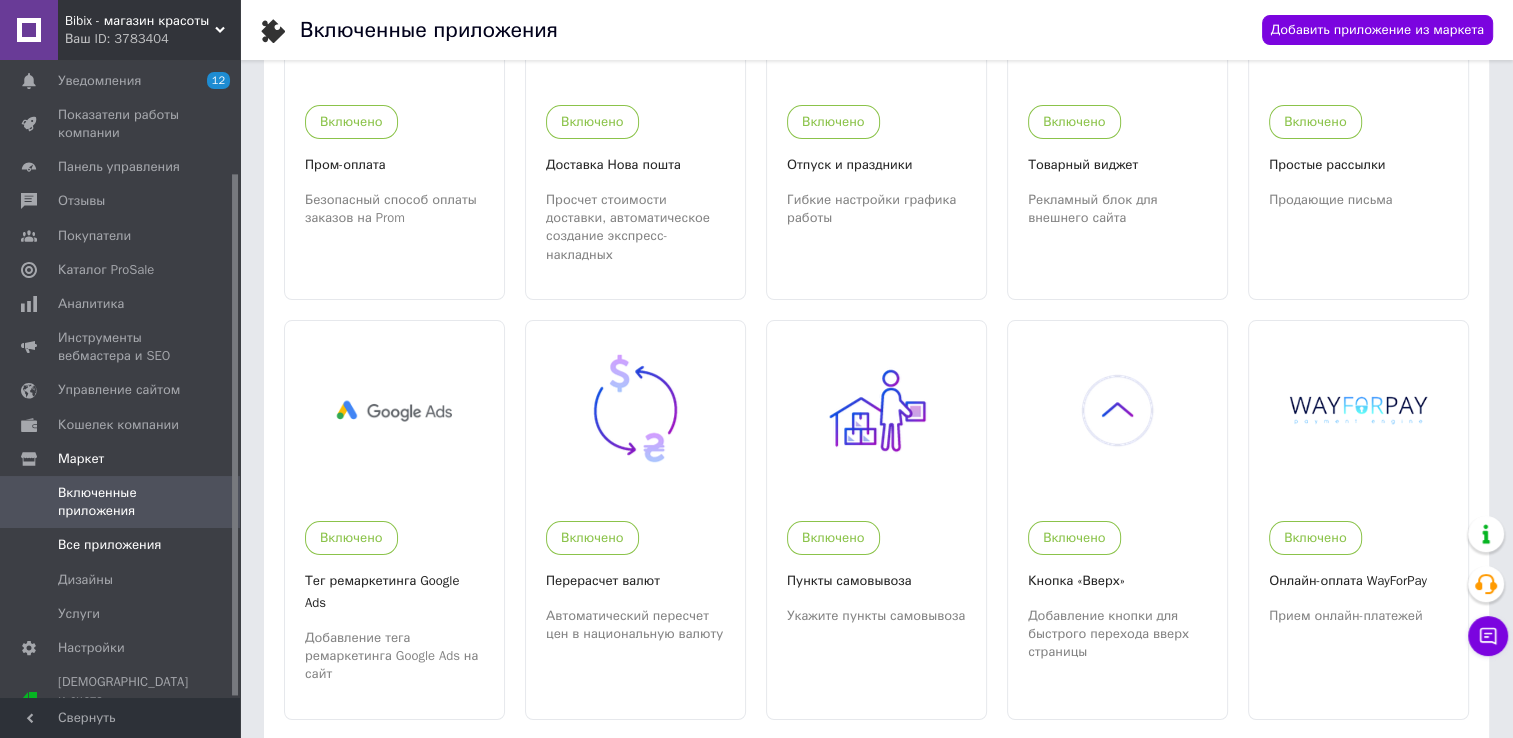 click on "Все приложения" at bounding box center (123, 545) 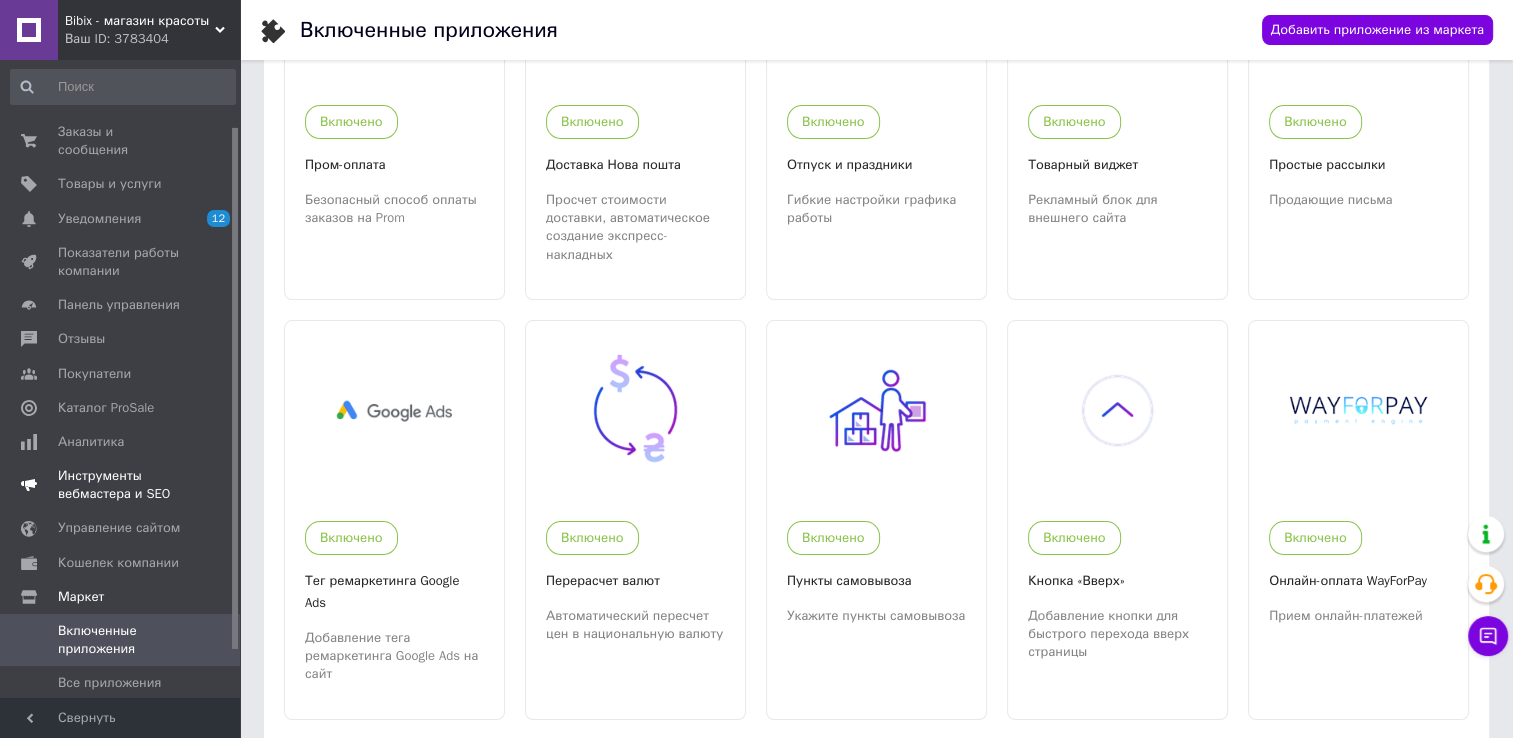 scroll, scrollTop: 0, scrollLeft: 0, axis: both 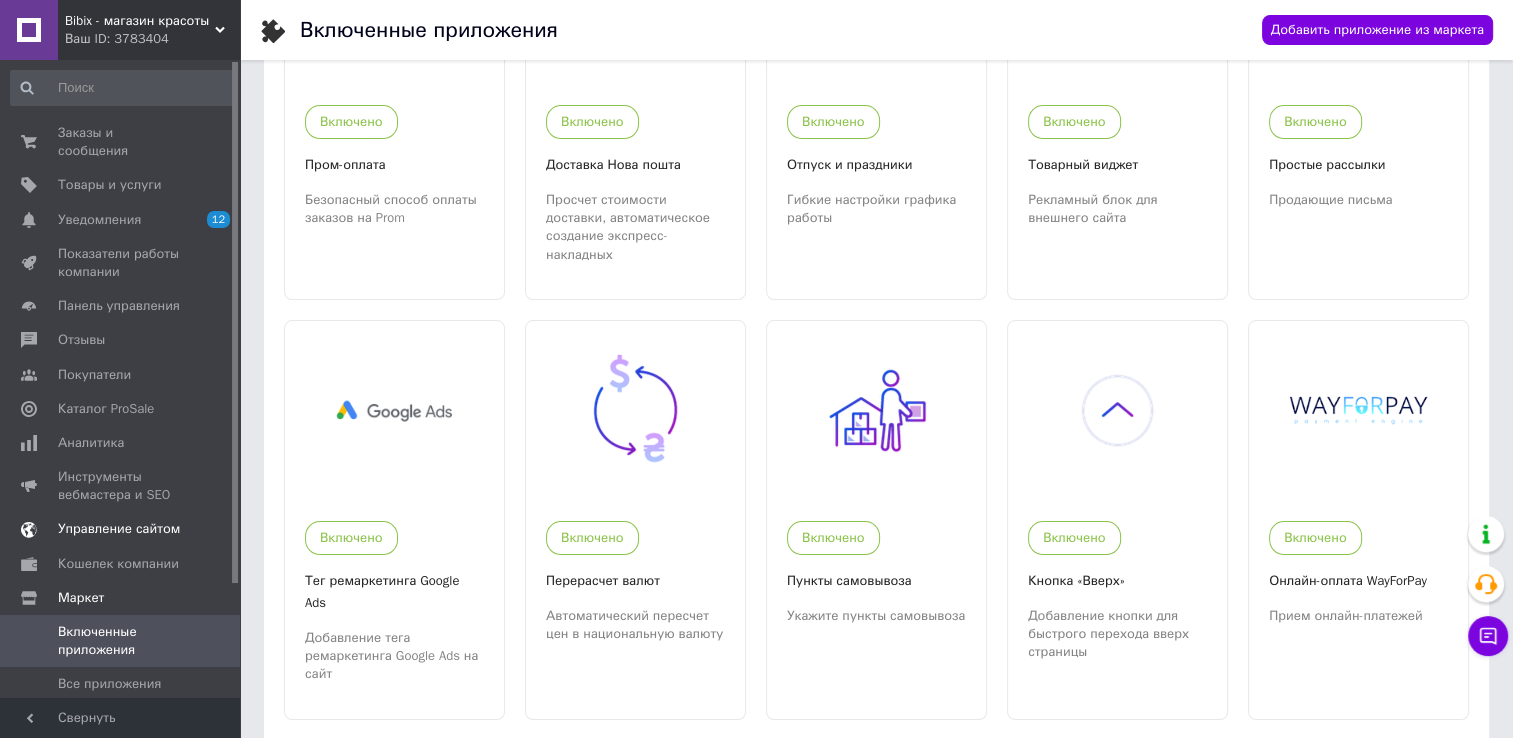 click on "Управление сайтом" at bounding box center (119, 529) 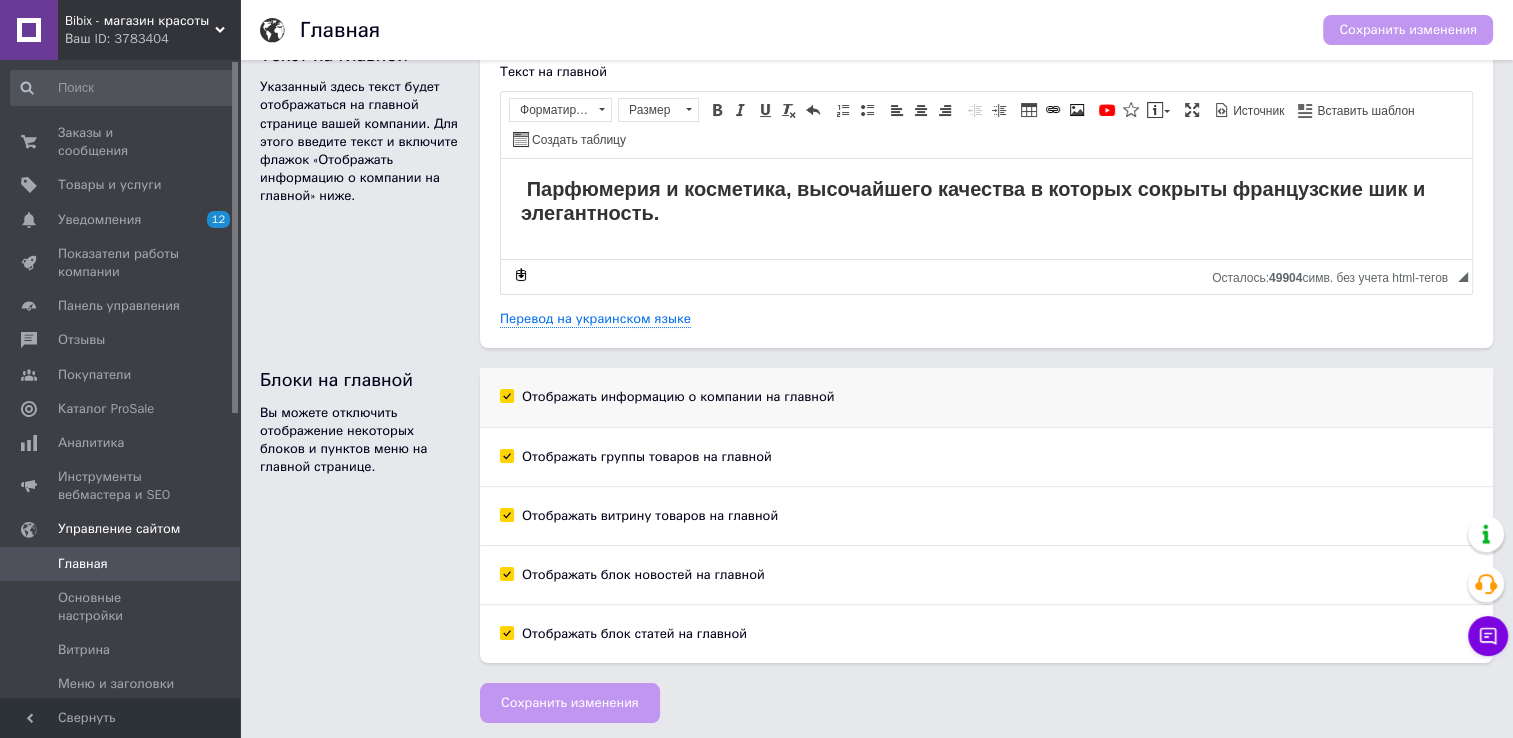 scroll, scrollTop: 39, scrollLeft: 0, axis: vertical 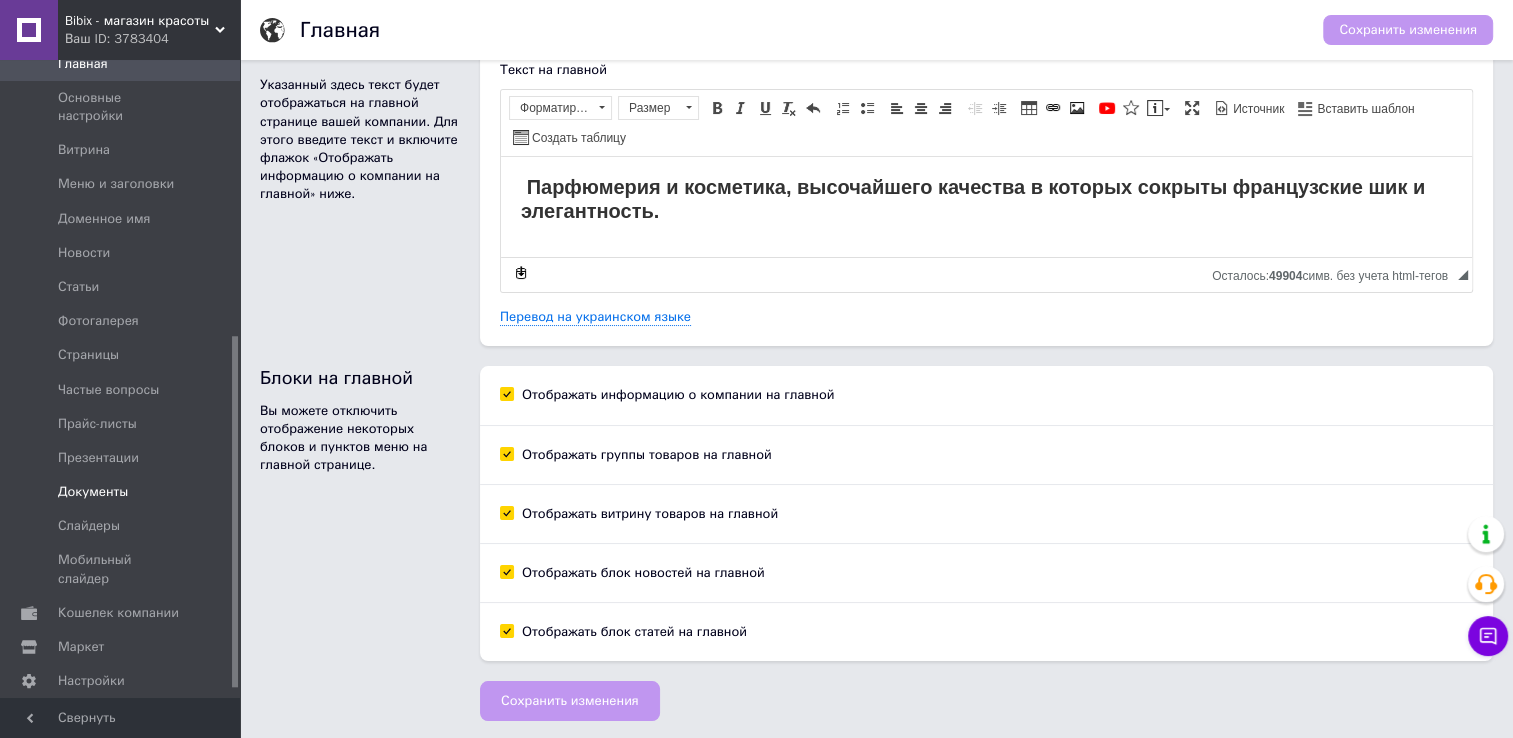 click on "Документы" at bounding box center [93, 492] 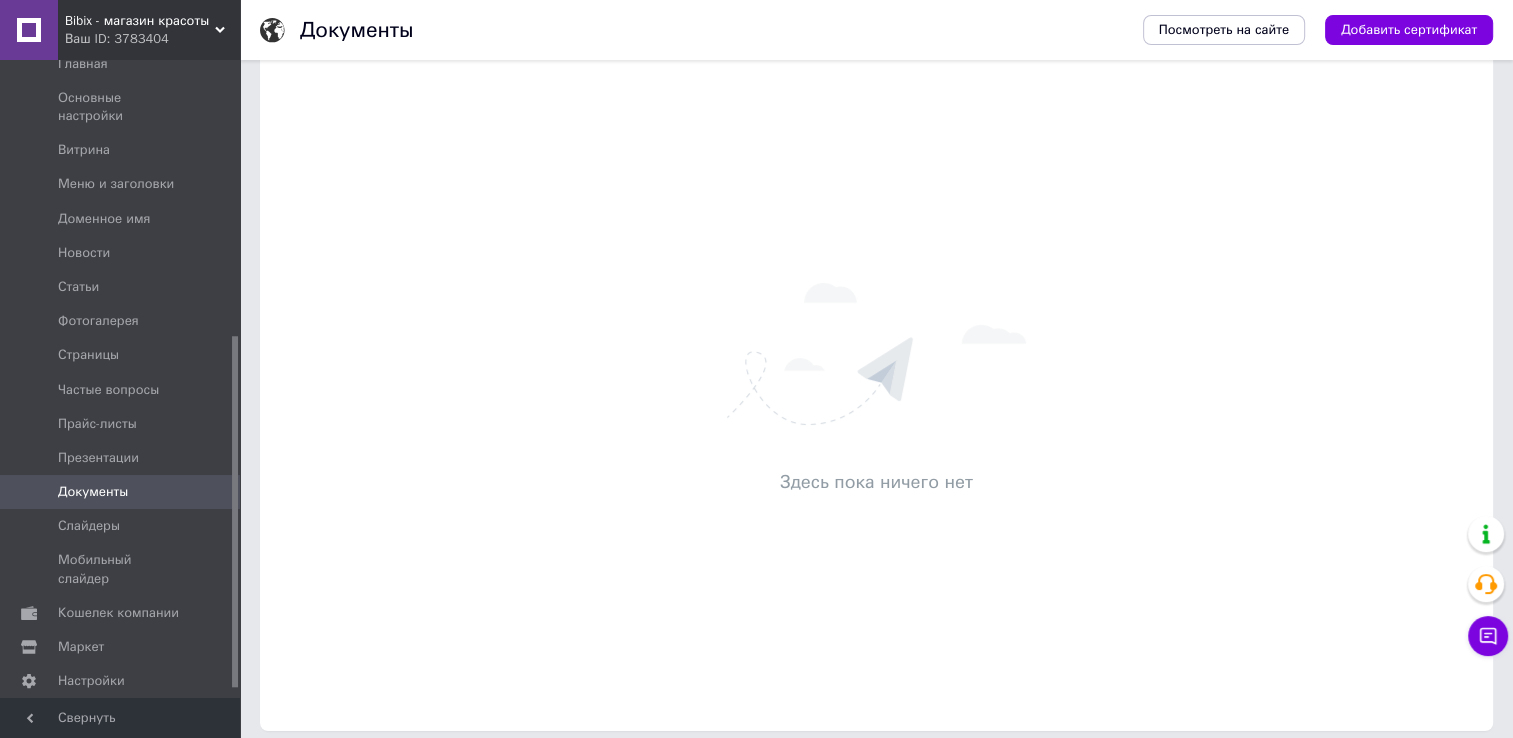 scroll, scrollTop: 246, scrollLeft: 0, axis: vertical 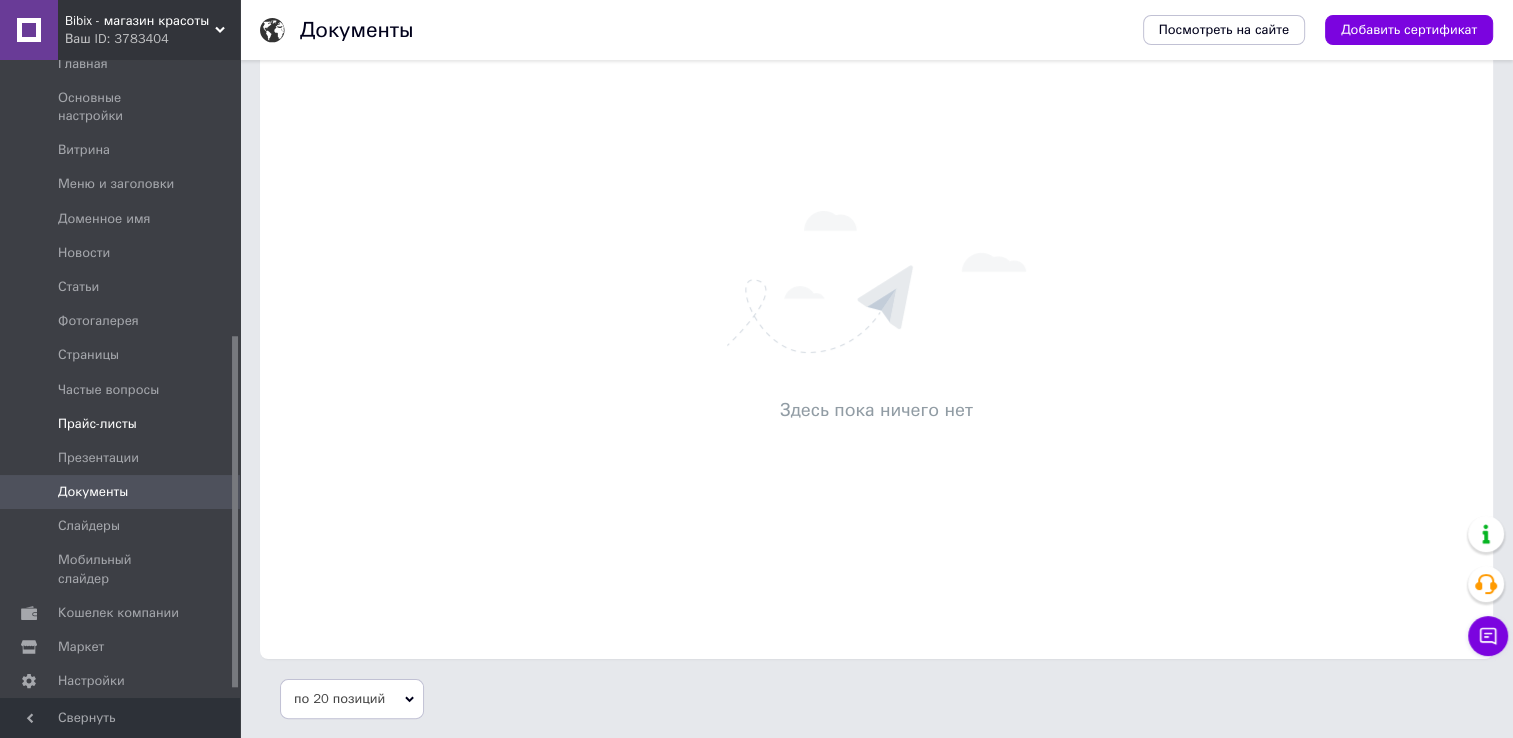 click on "Прайс-листы" at bounding box center [97, 424] 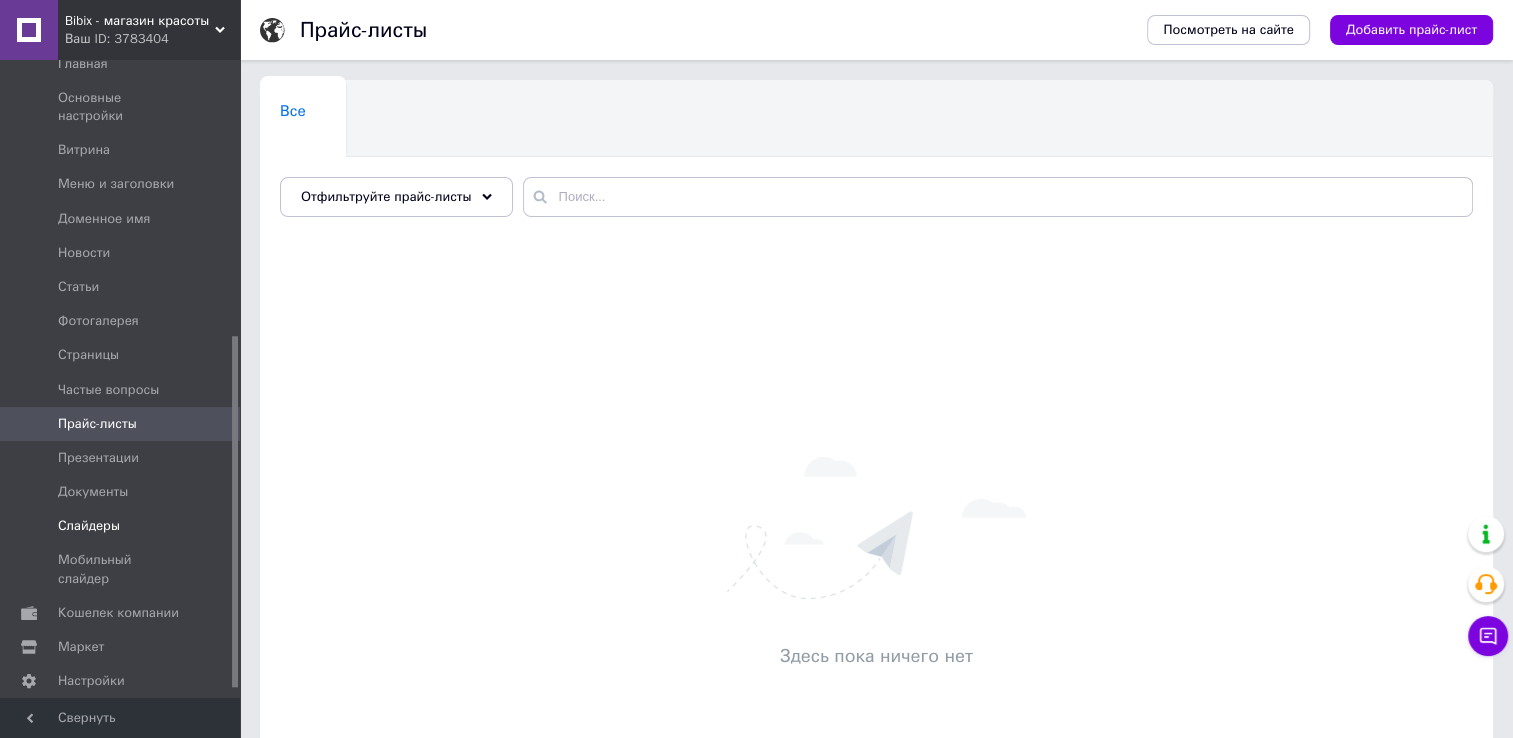 click on "Слайдеры" at bounding box center (89, 526) 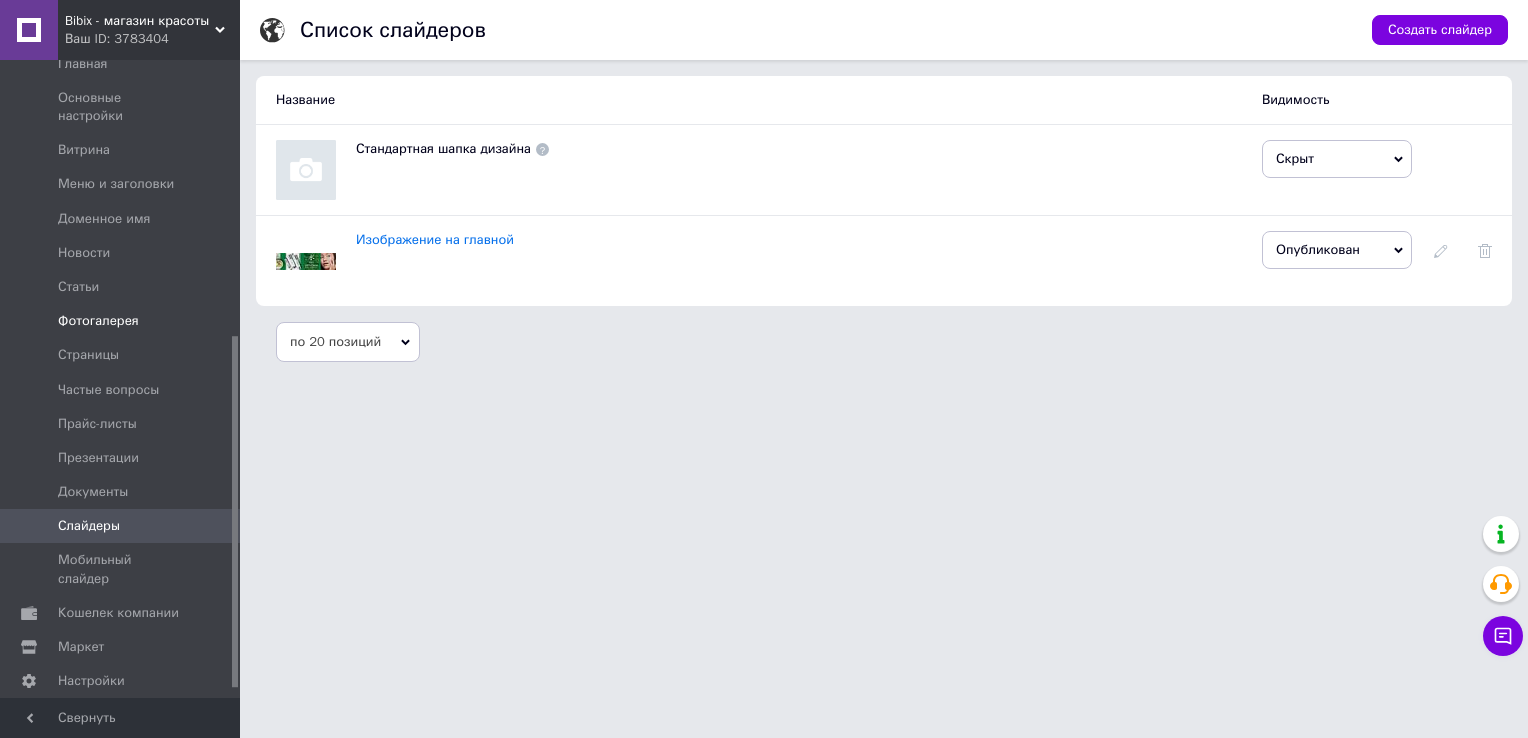 click on "Фотогалерея" at bounding box center [98, 321] 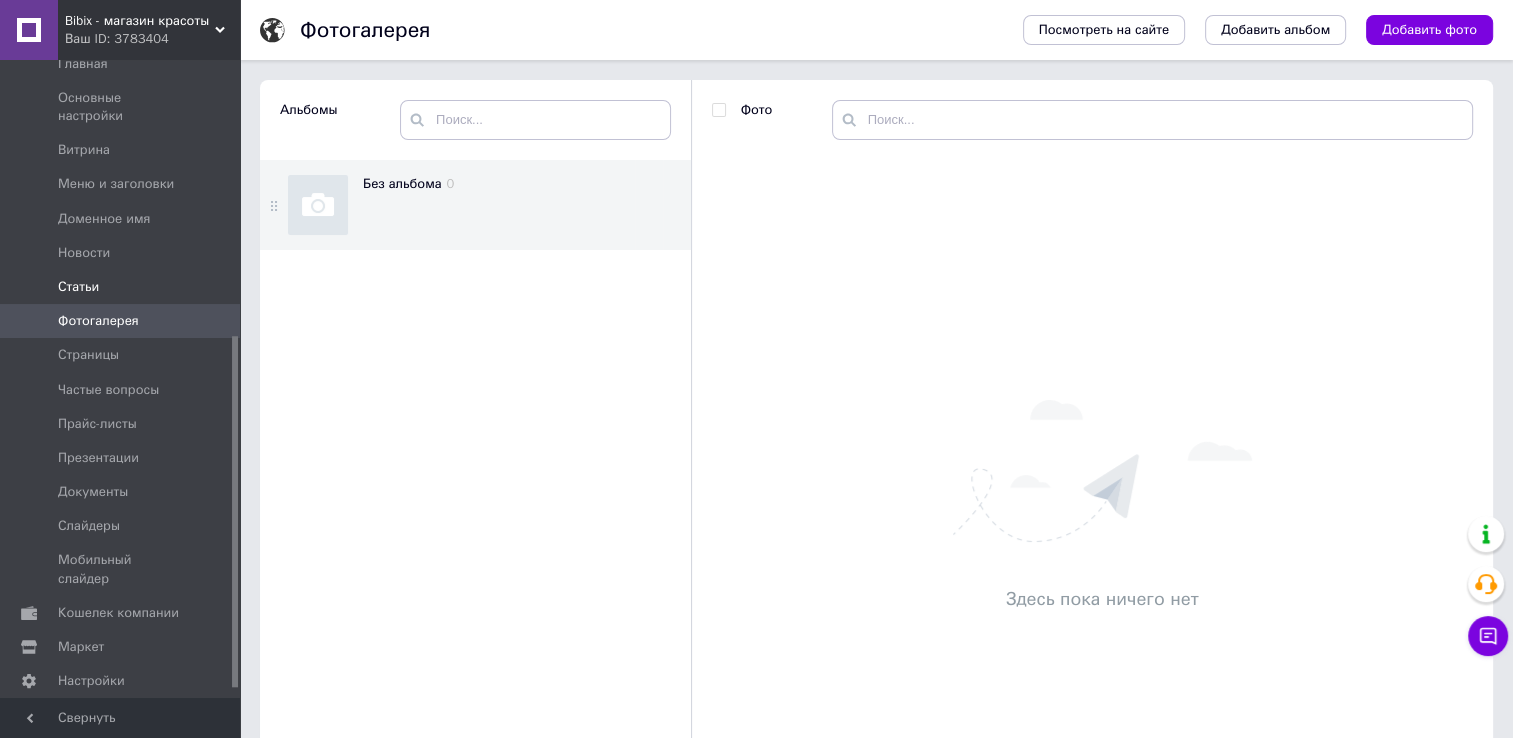 click on "Статьи" at bounding box center (78, 287) 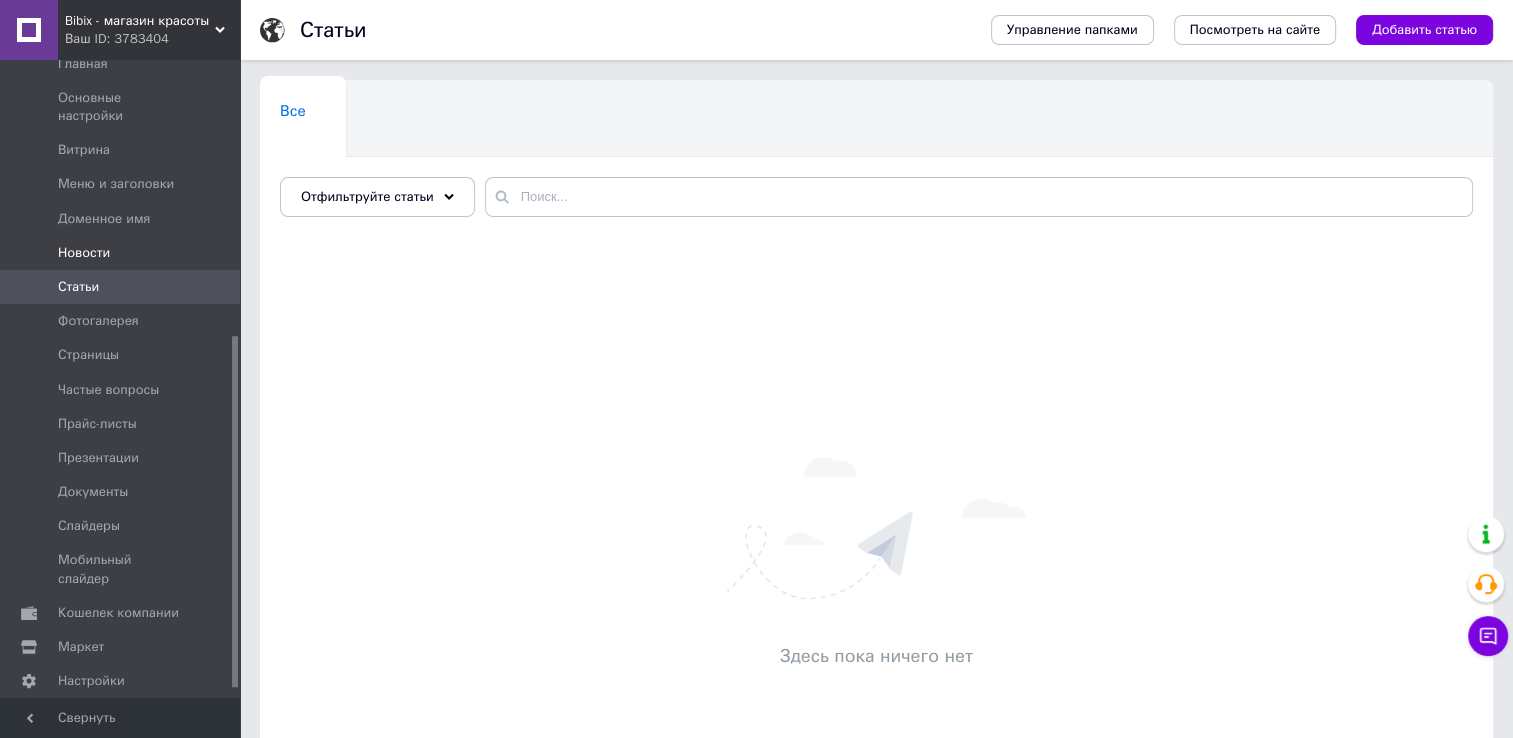 click on "Новости" at bounding box center [84, 253] 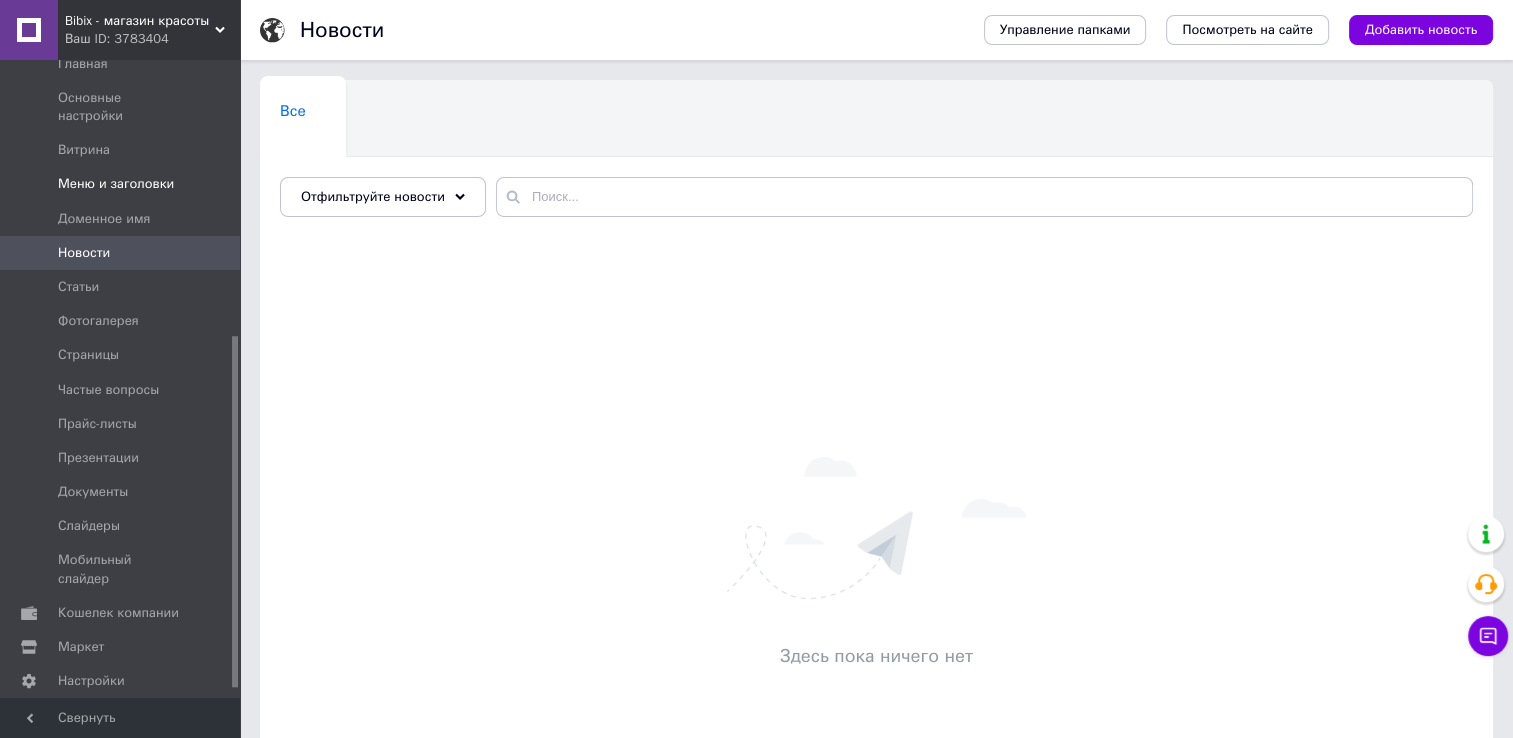 click on "Меню и заголовки" at bounding box center [116, 184] 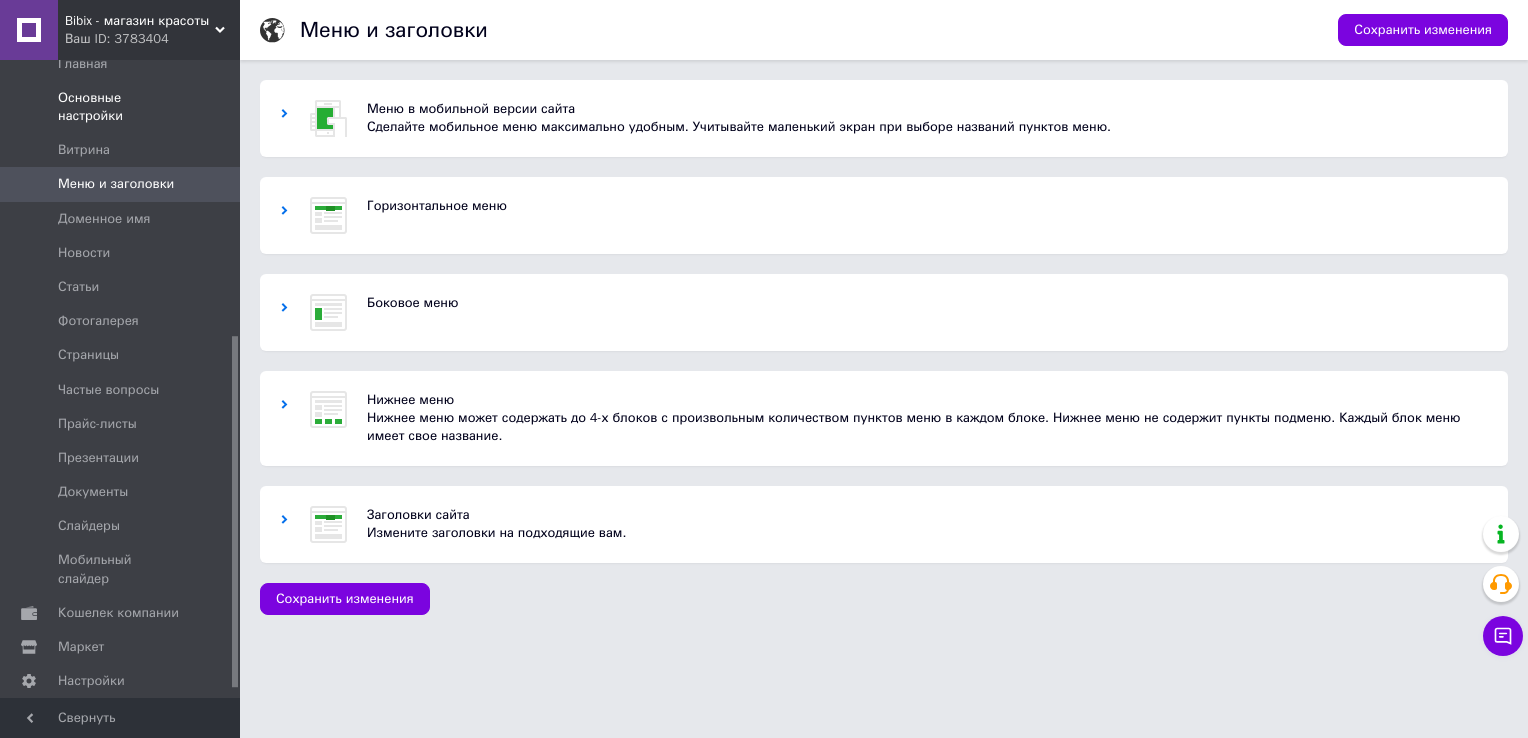 click on "Основные настройки" at bounding box center [121, 107] 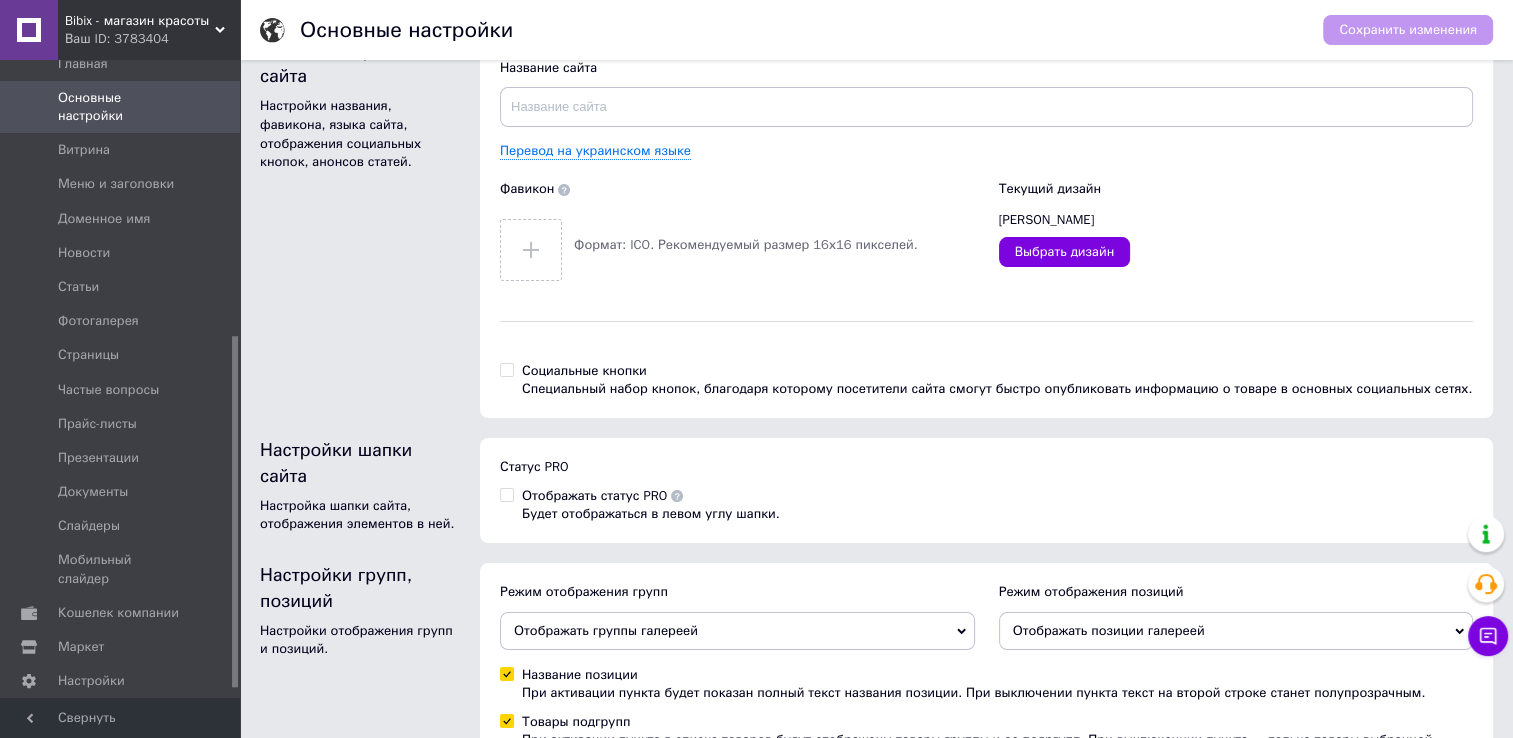 scroll, scrollTop: 0, scrollLeft: 0, axis: both 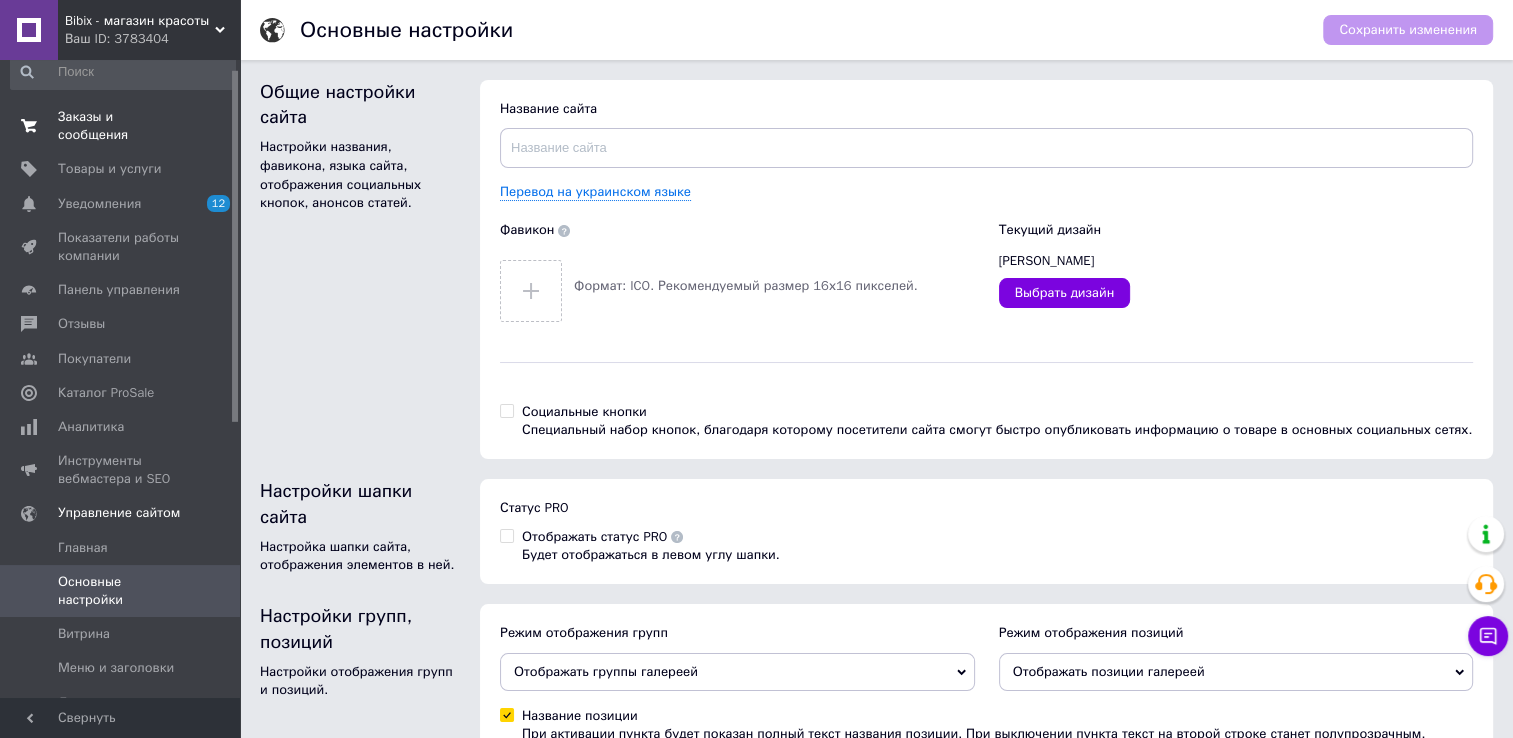 click on "Заказы и сообщения" at bounding box center (121, 126) 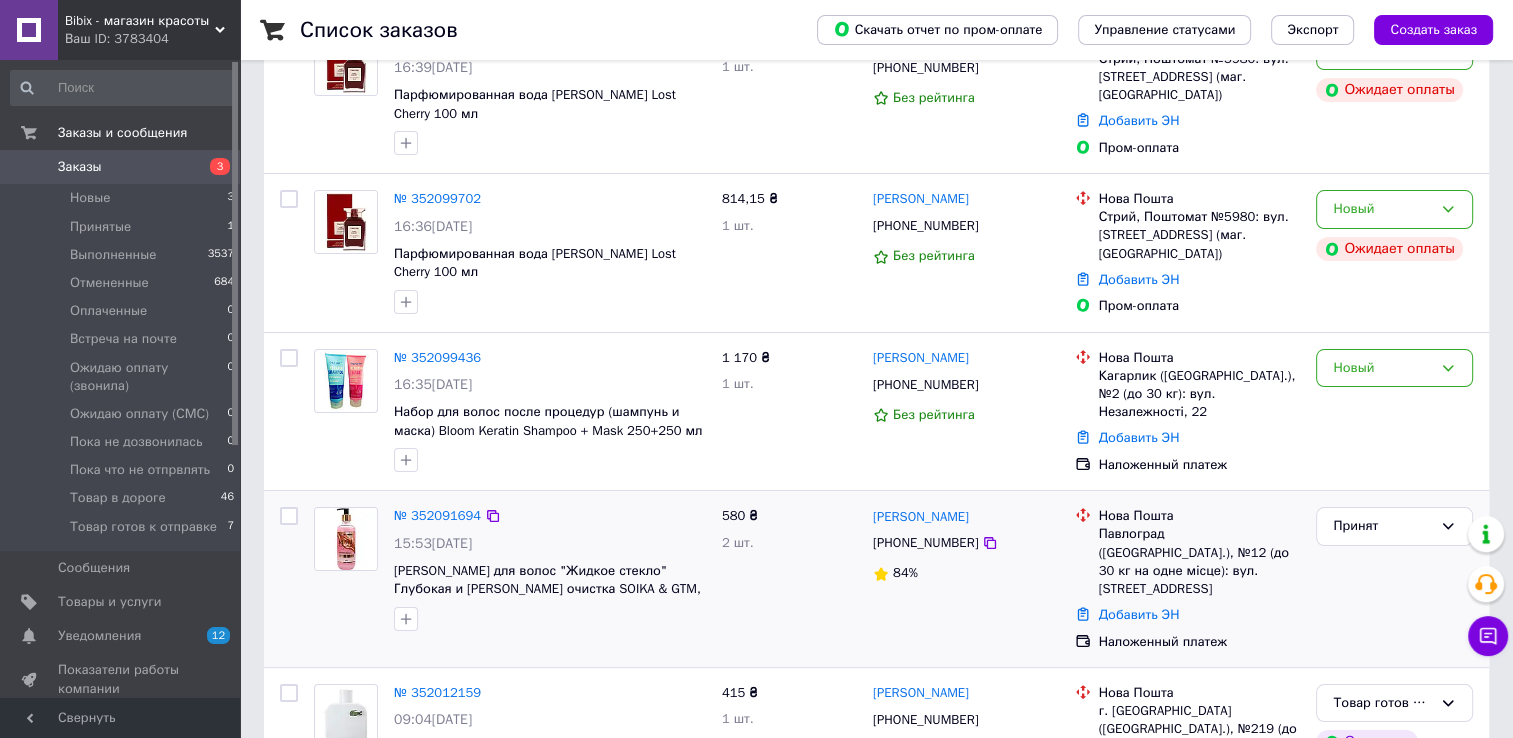scroll, scrollTop: 100, scrollLeft: 0, axis: vertical 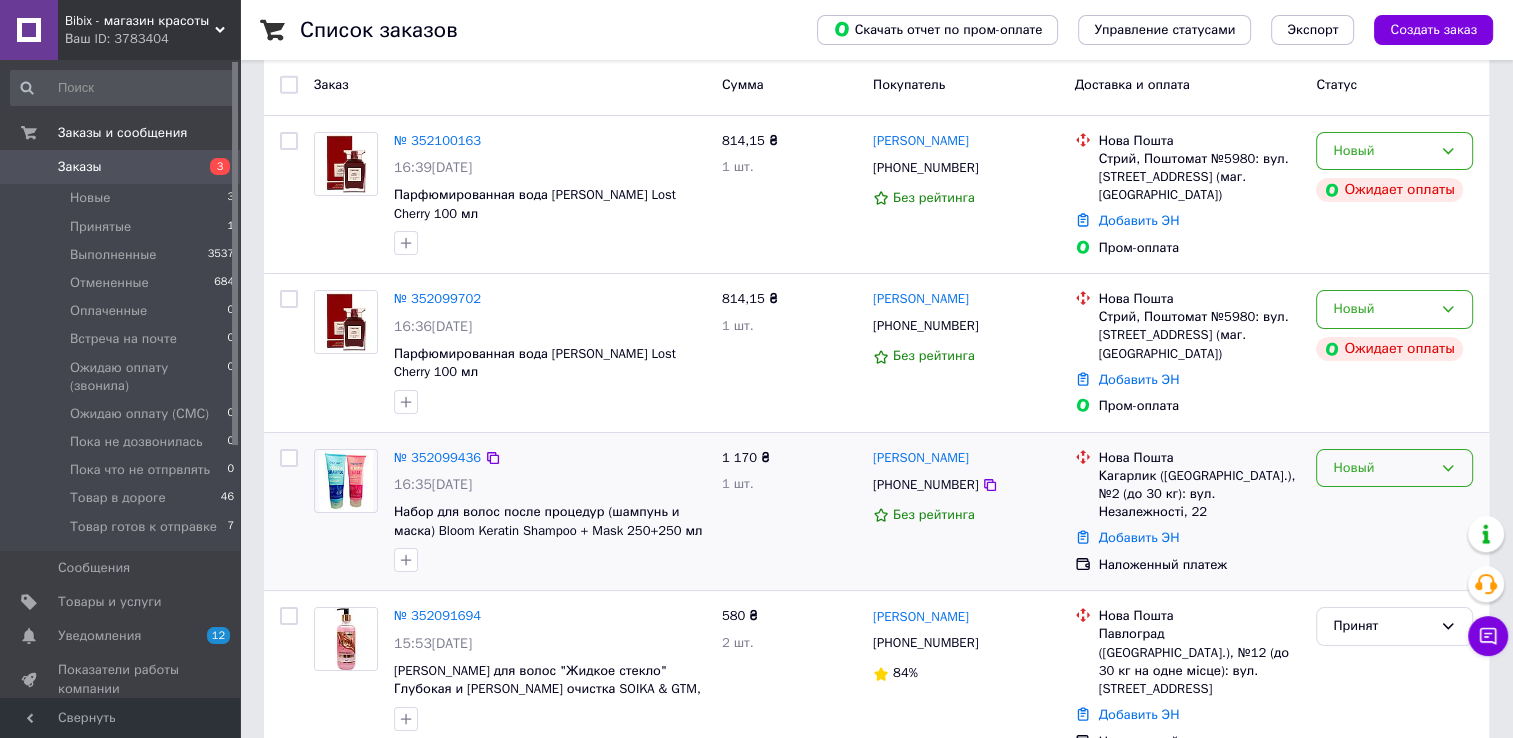 click on "Новый" at bounding box center [1394, 468] 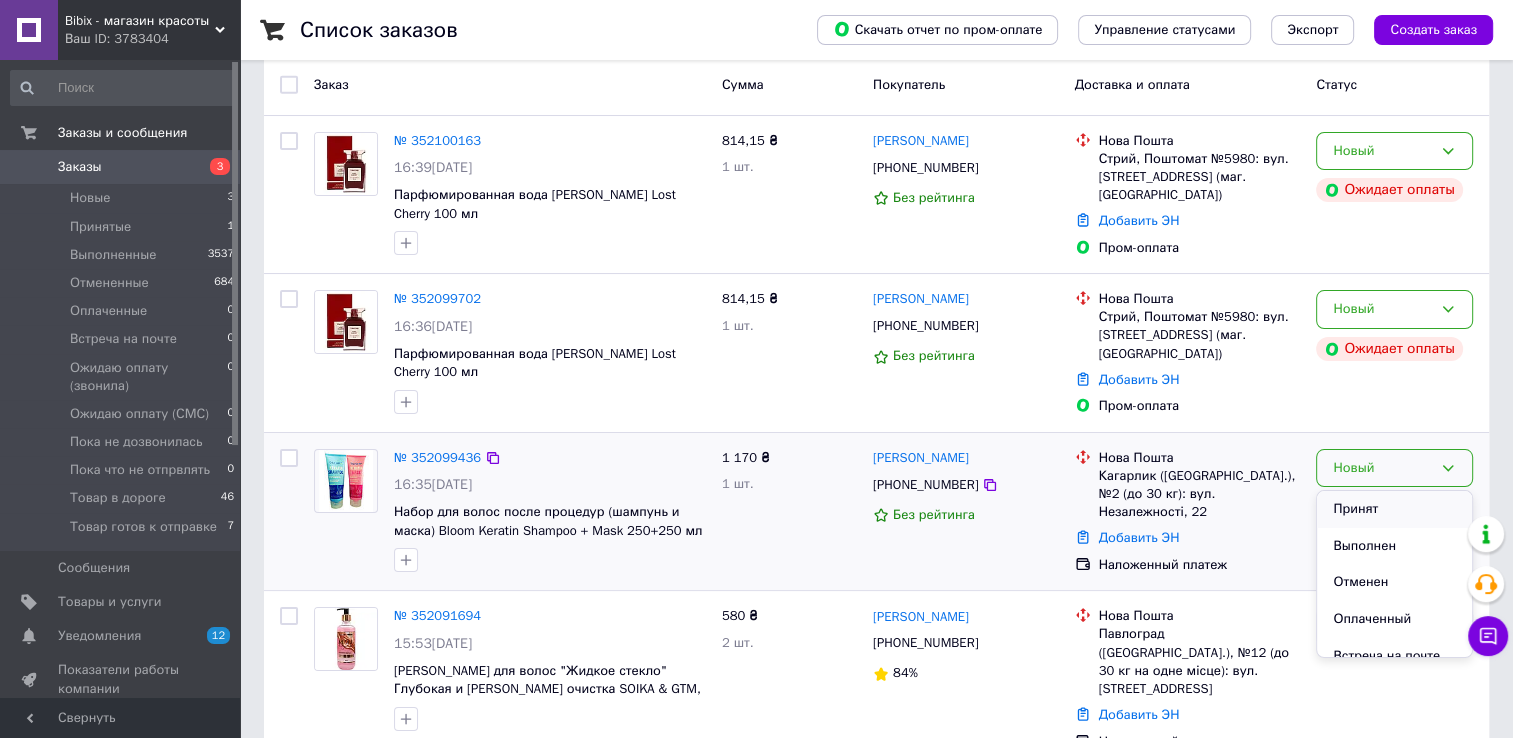 click on "Принят" at bounding box center [1394, 509] 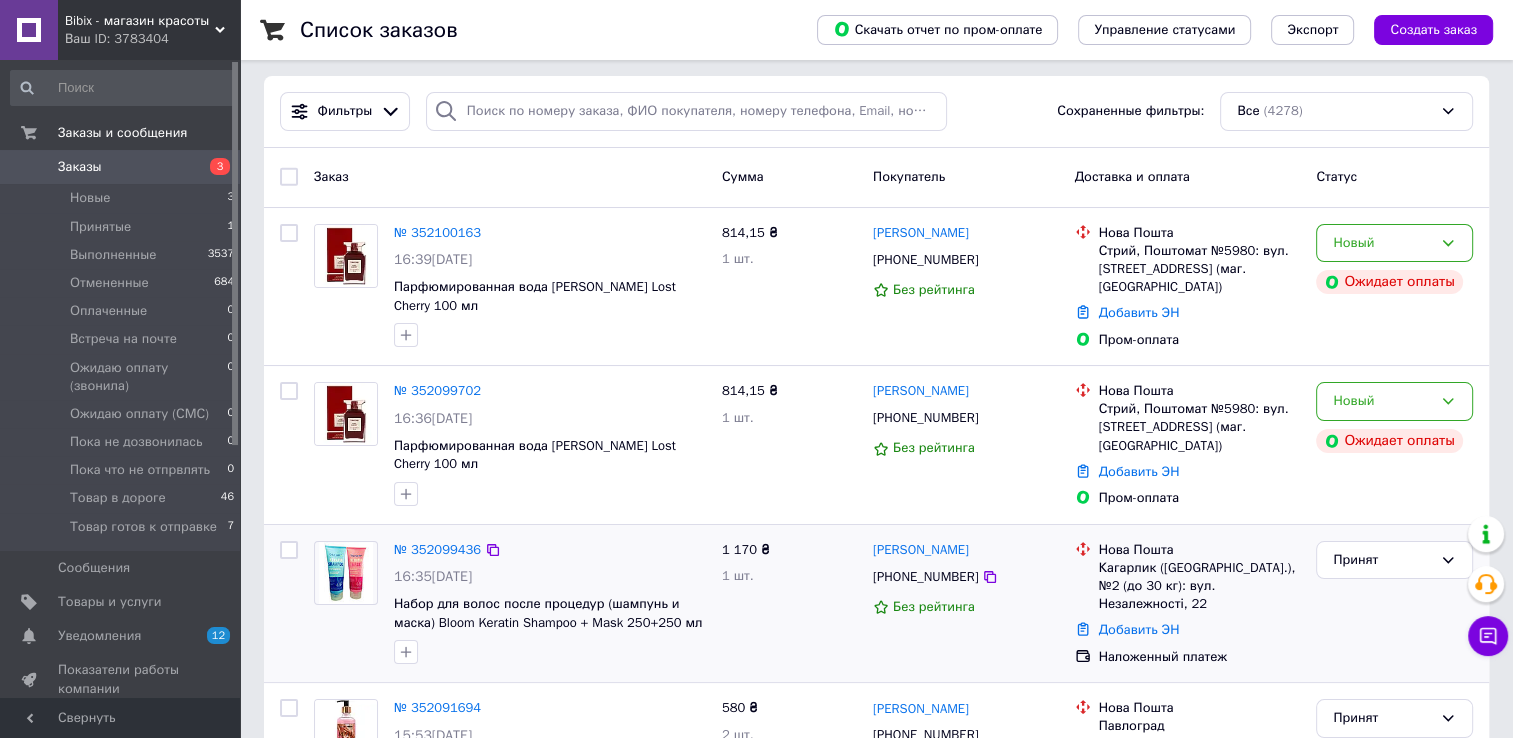 scroll, scrollTop: 0, scrollLeft: 0, axis: both 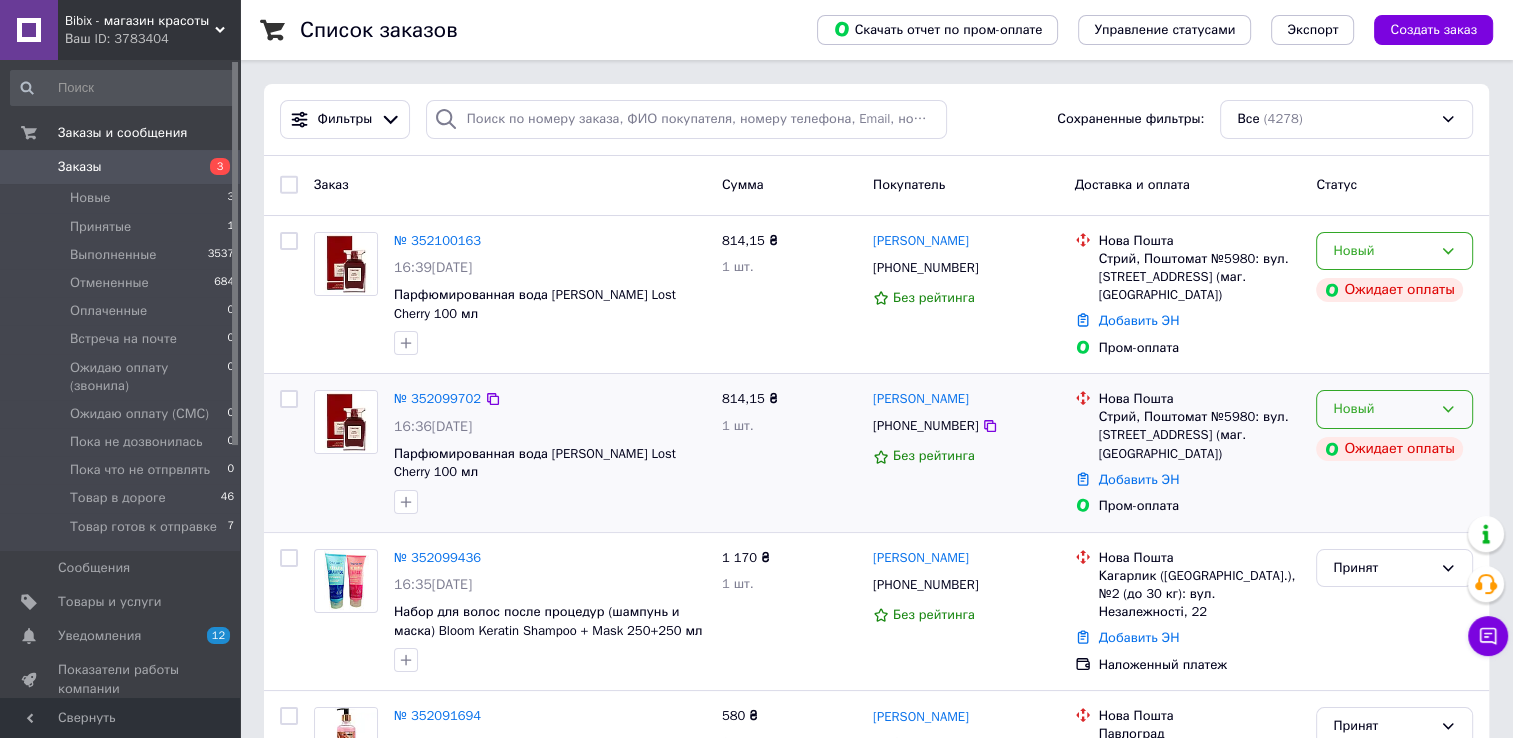 click 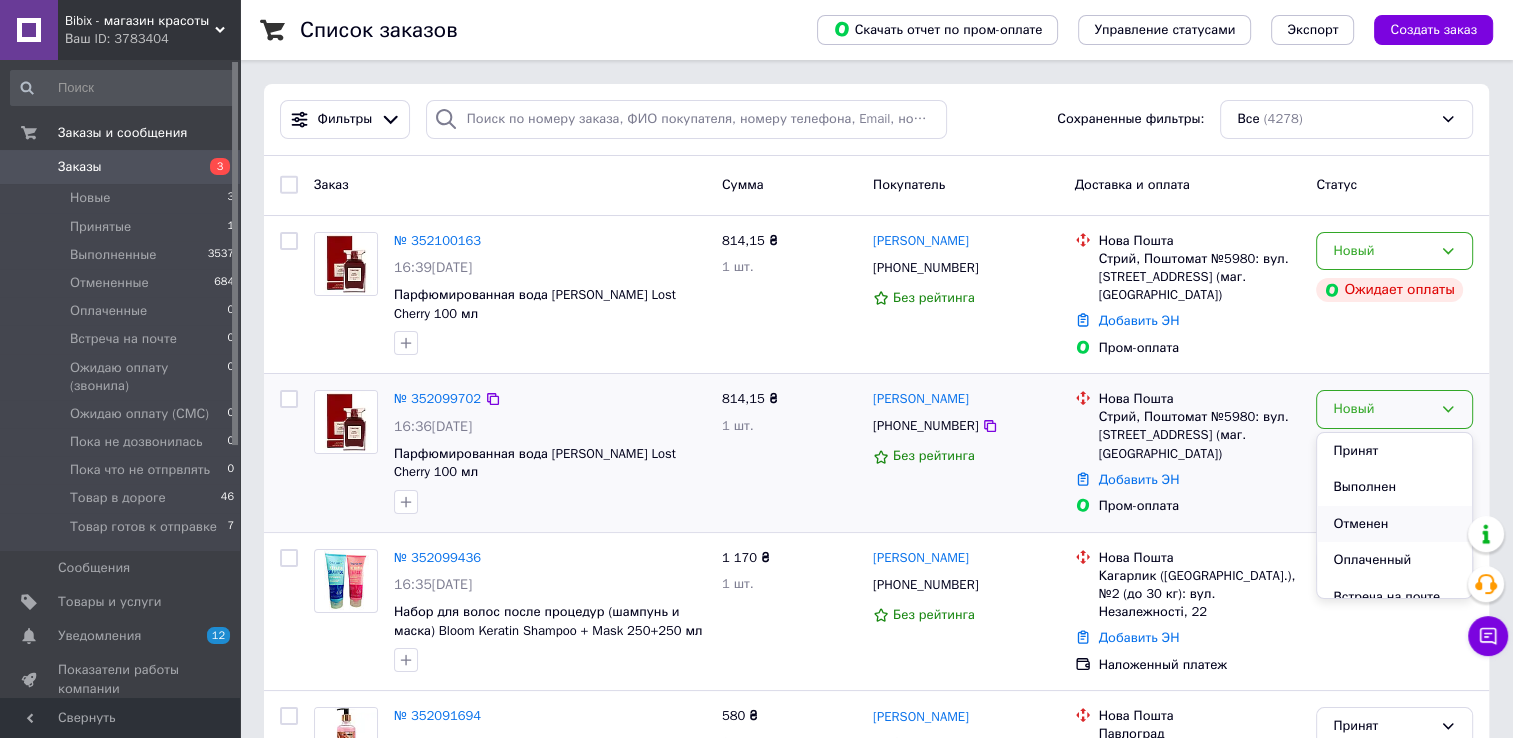 click on "Отменен" at bounding box center (1394, 524) 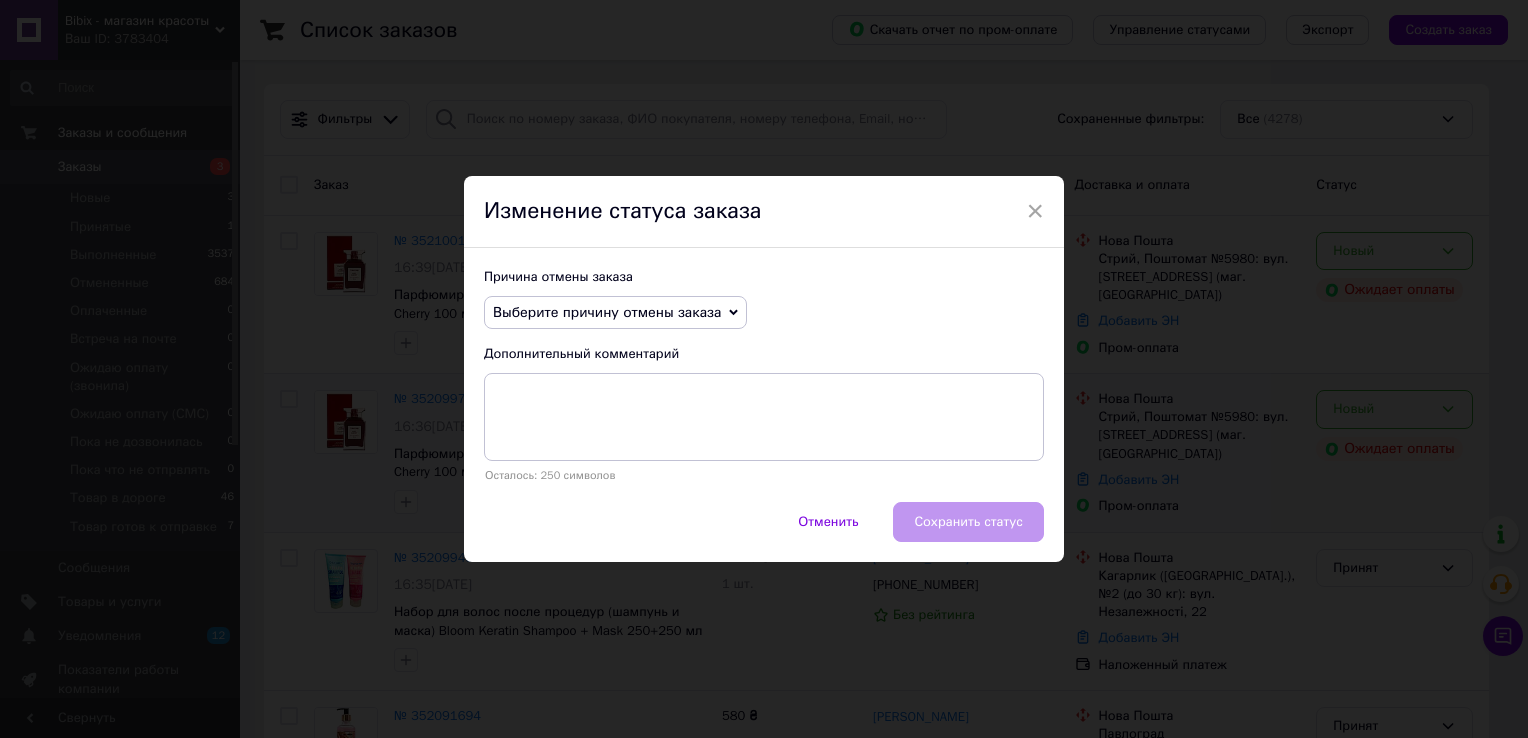 click on "Выберите причину отмены заказа" at bounding box center [607, 312] 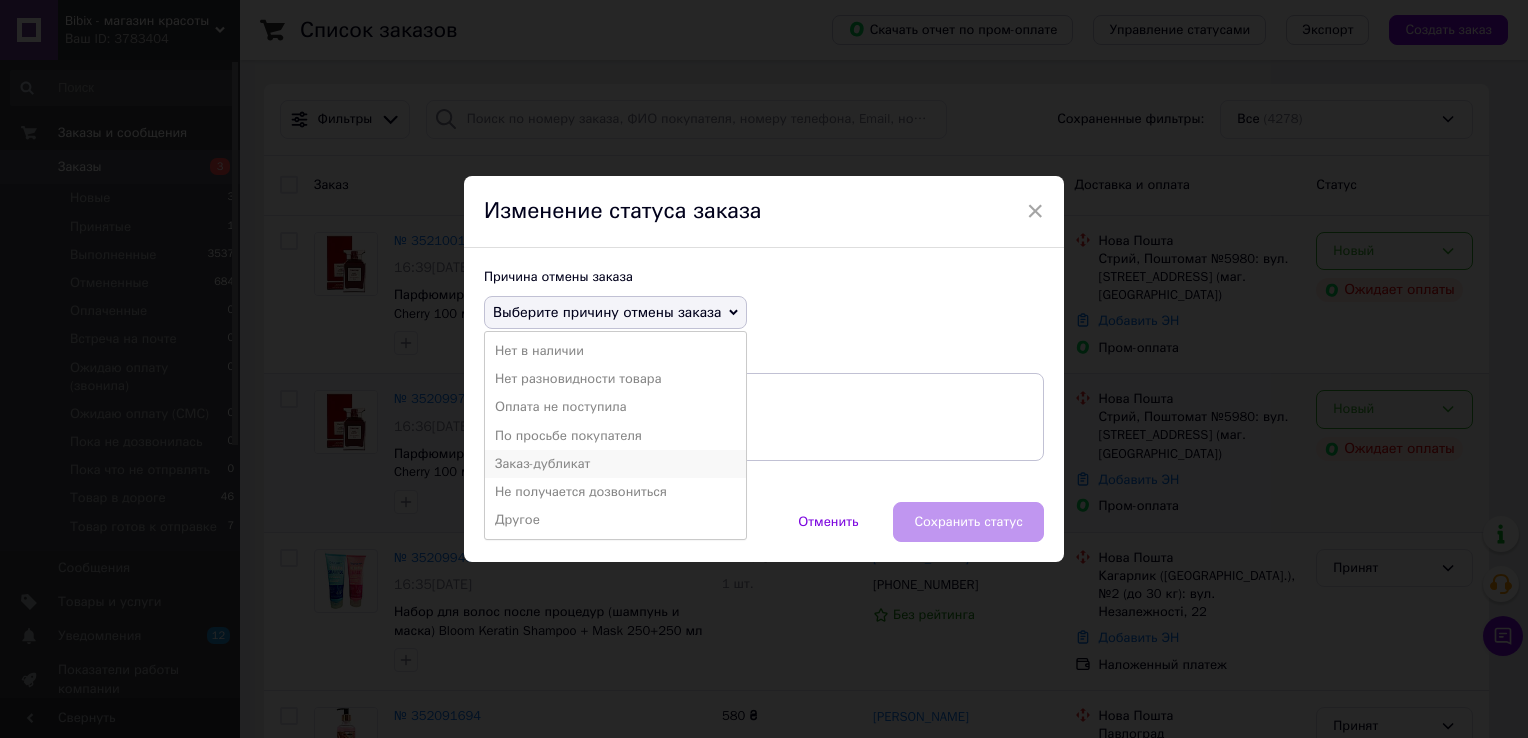click on "Заказ-дубликат" at bounding box center (615, 464) 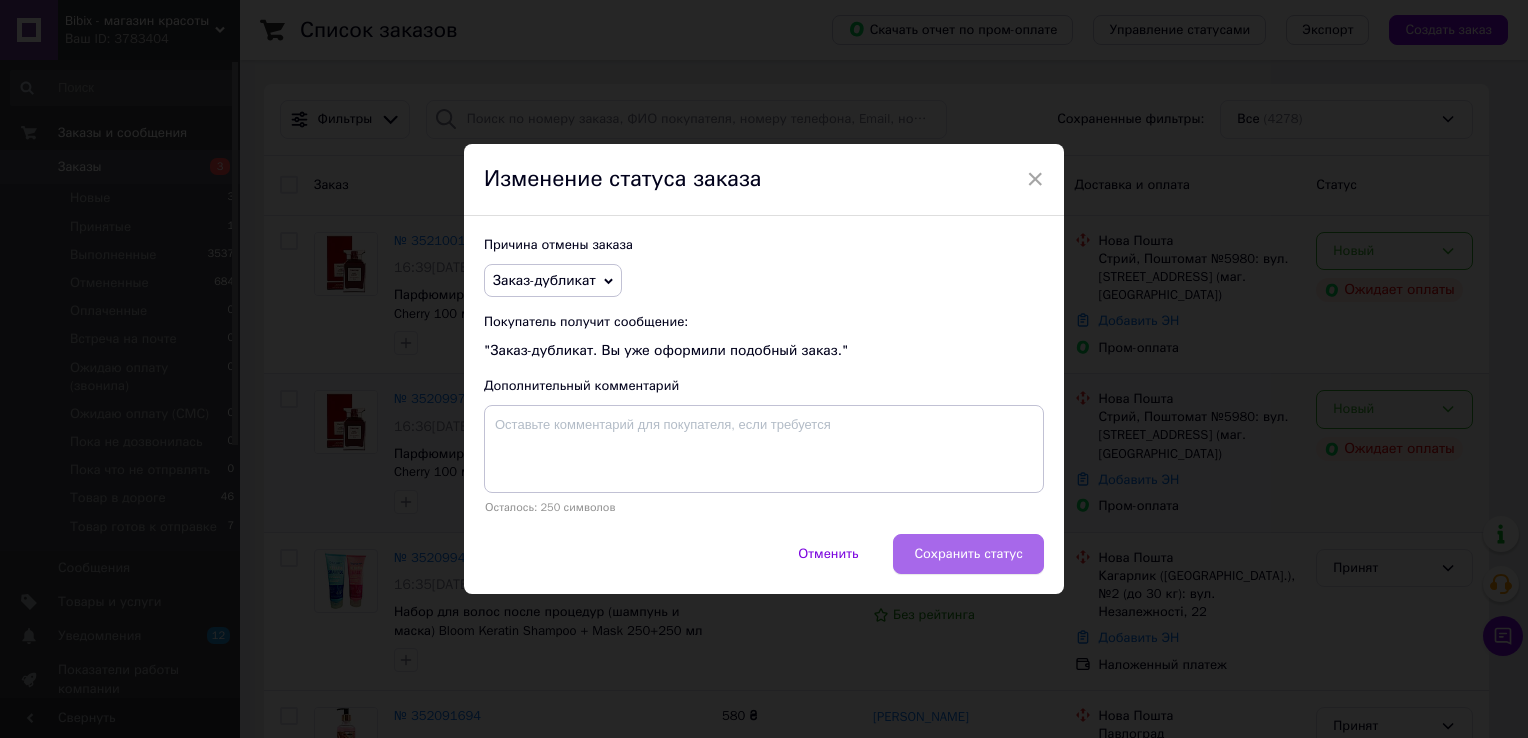 click on "Сохранить статус" at bounding box center (968, 554) 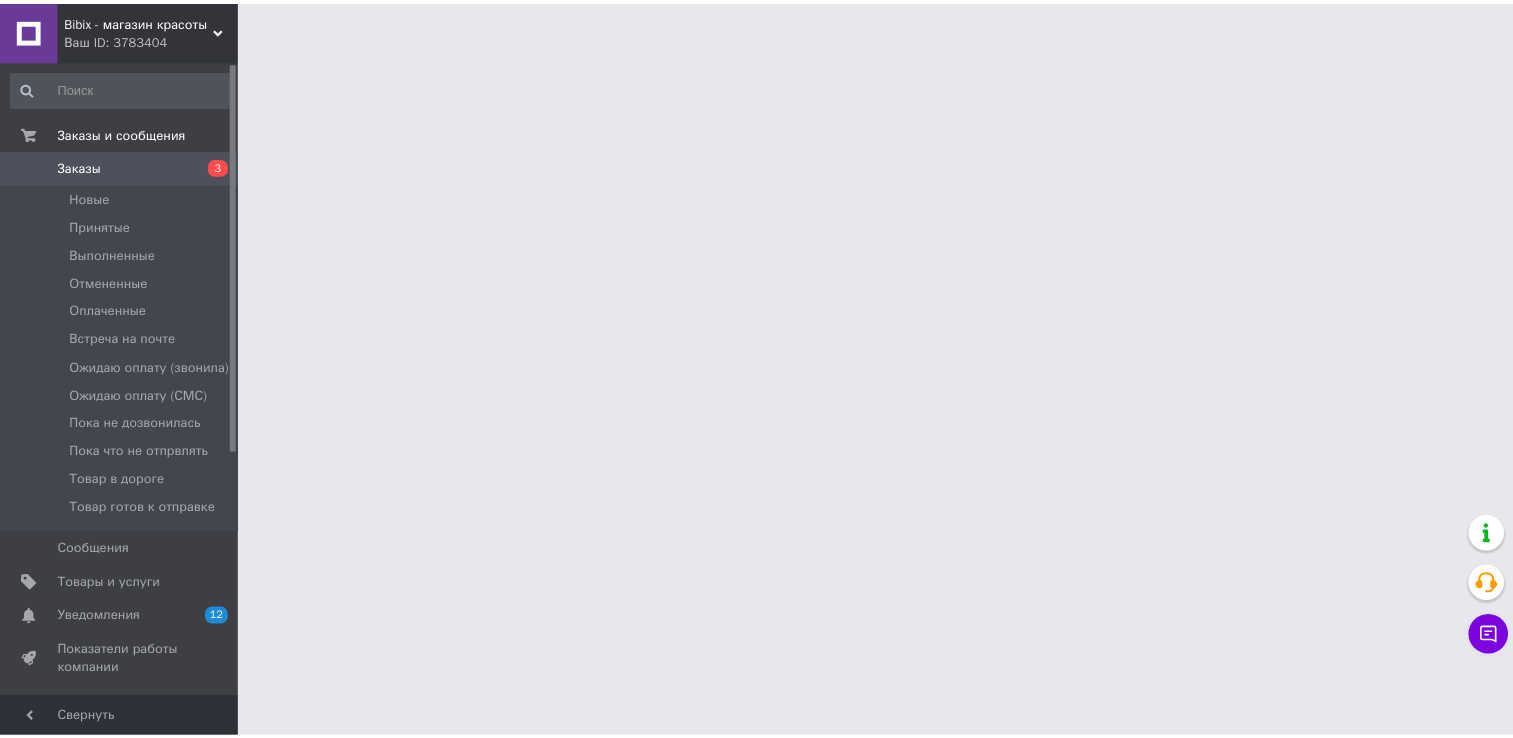 scroll, scrollTop: 0, scrollLeft: 0, axis: both 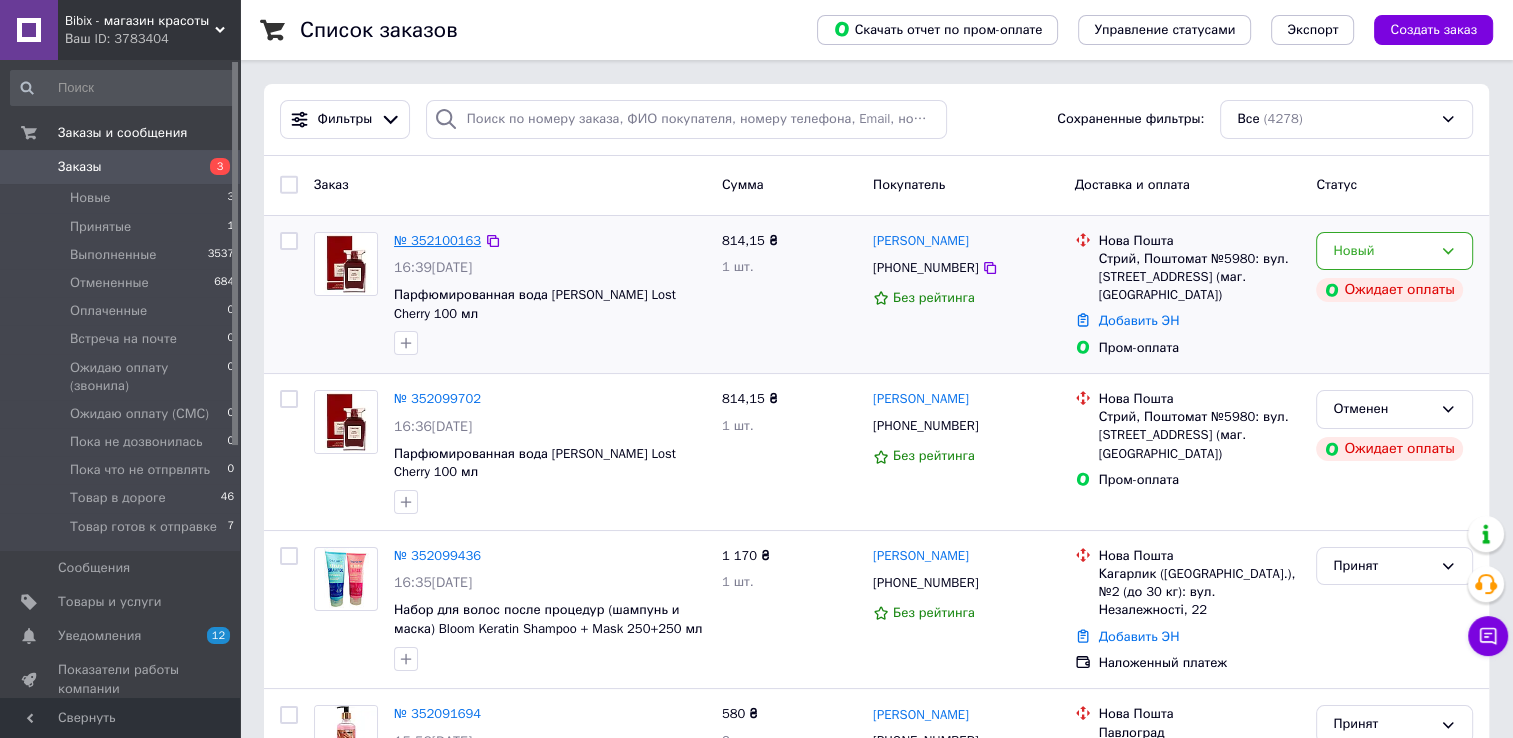 click on "№ 352100163" at bounding box center [437, 240] 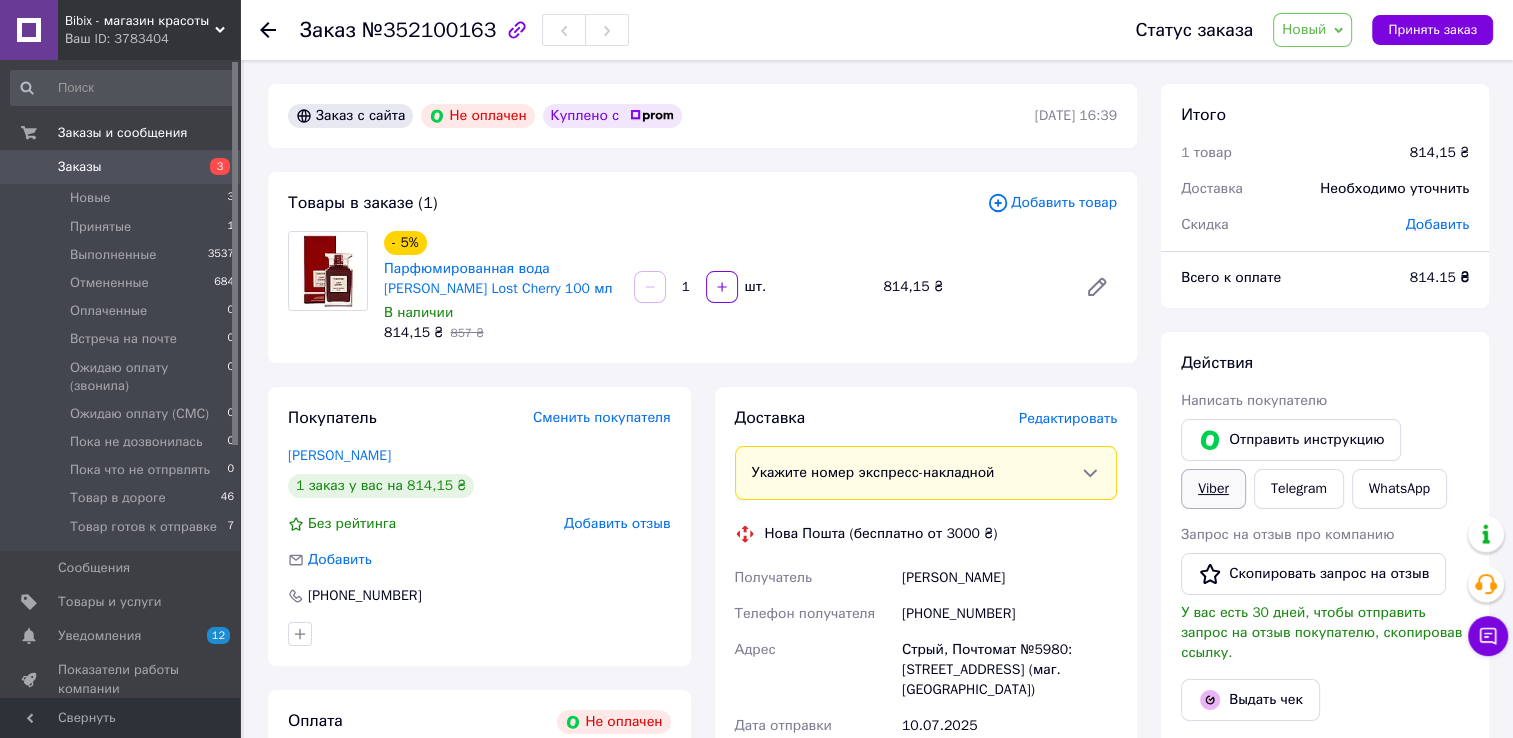 click on "Viber" at bounding box center (1213, 489) 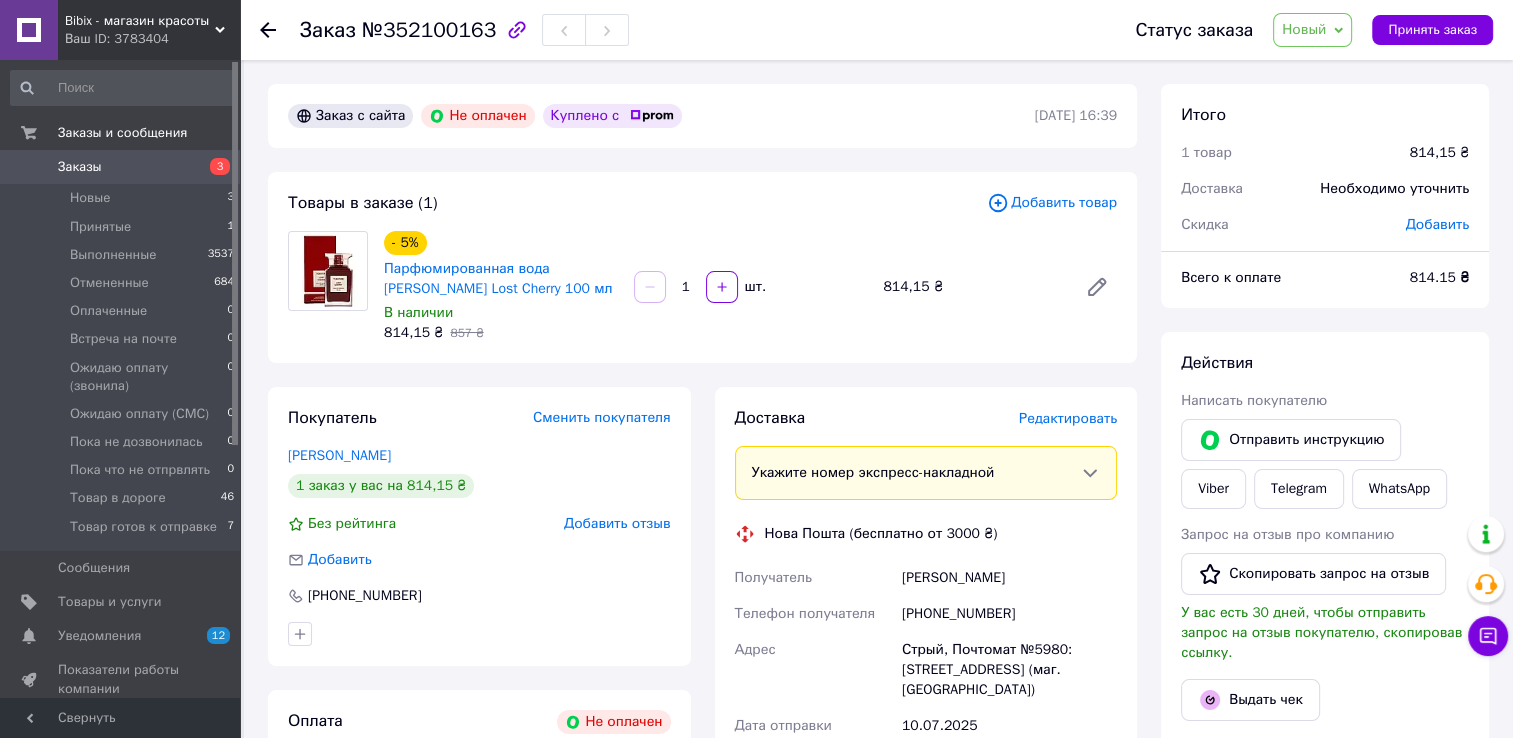 click on "Заказы 3" at bounding box center (123, 167) 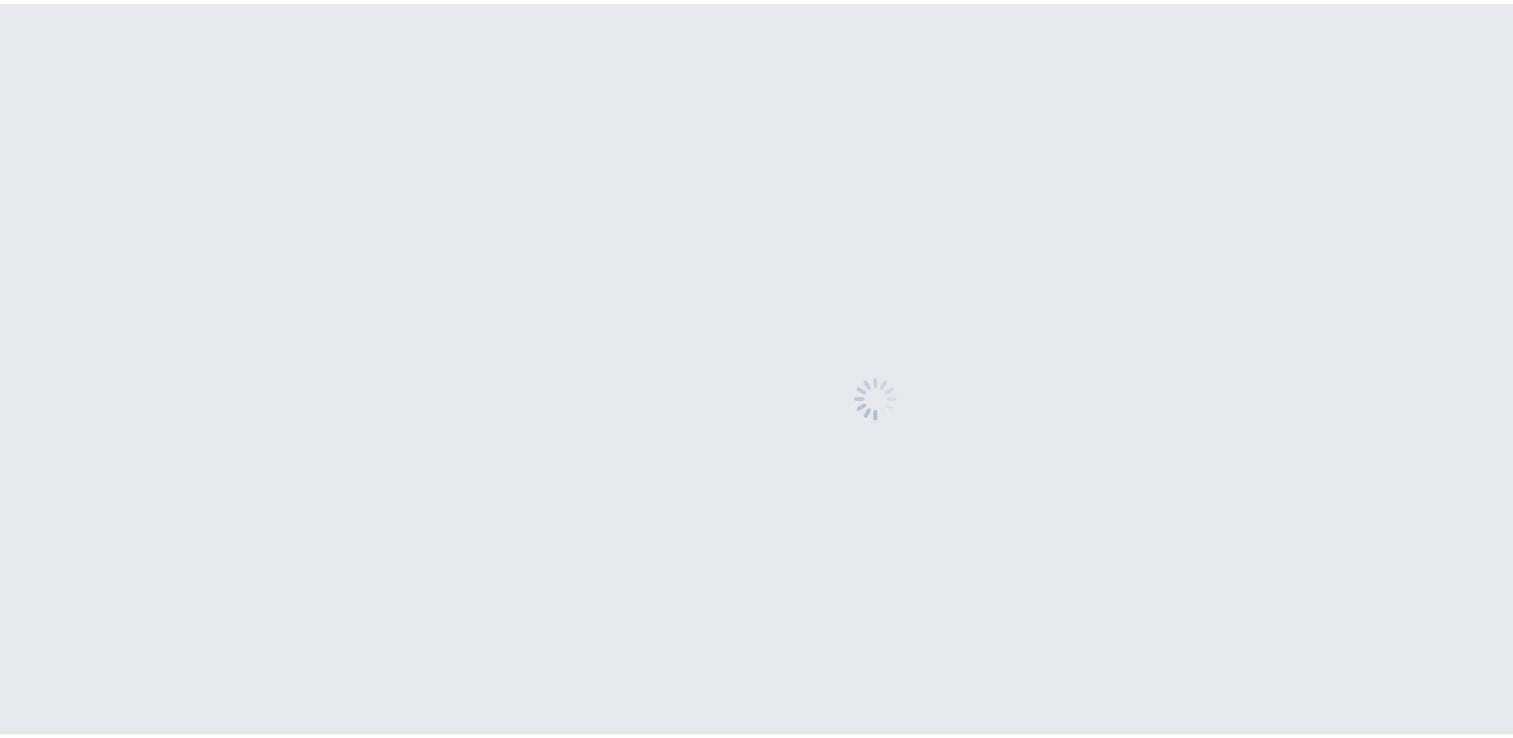 scroll, scrollTop: 0, scrollLeft: 0, axis: both 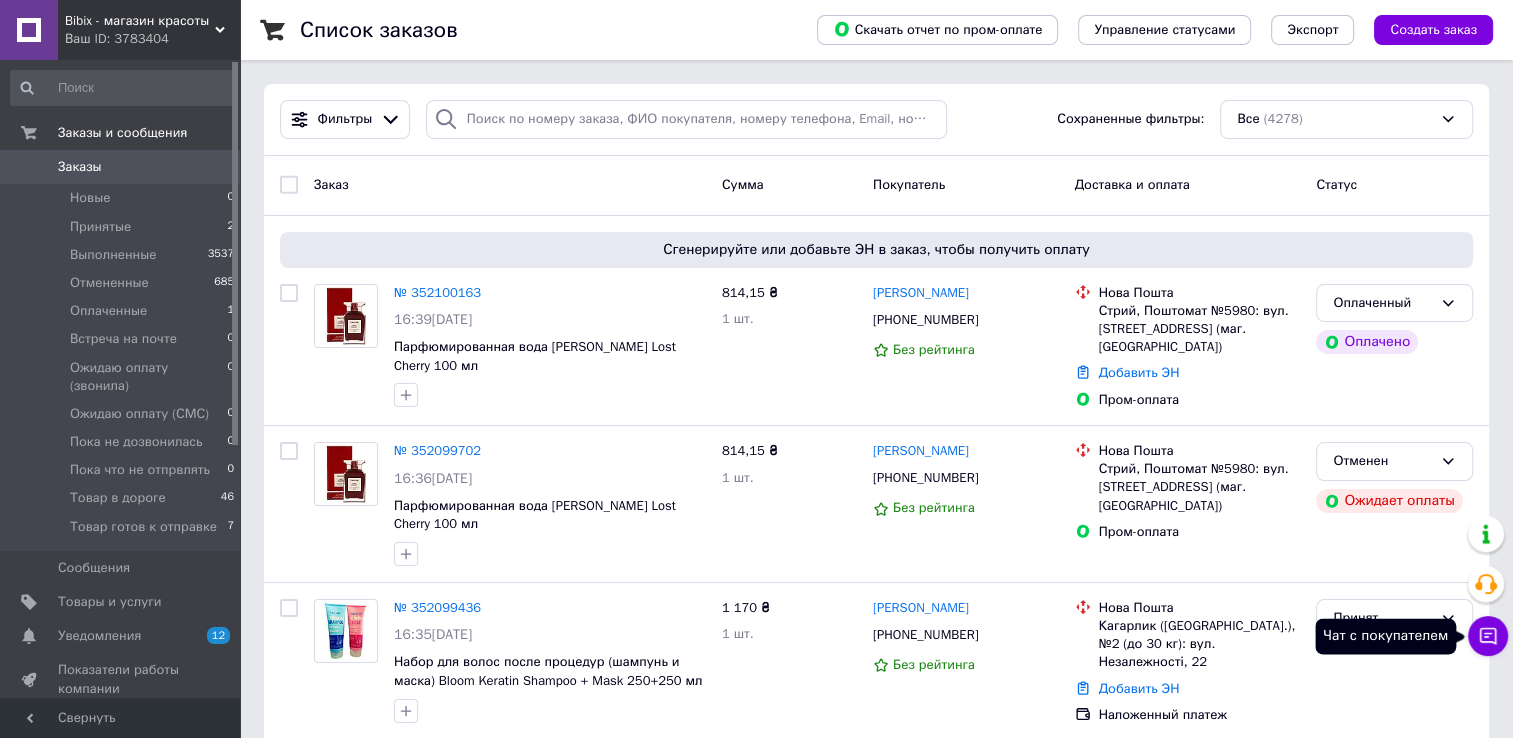click 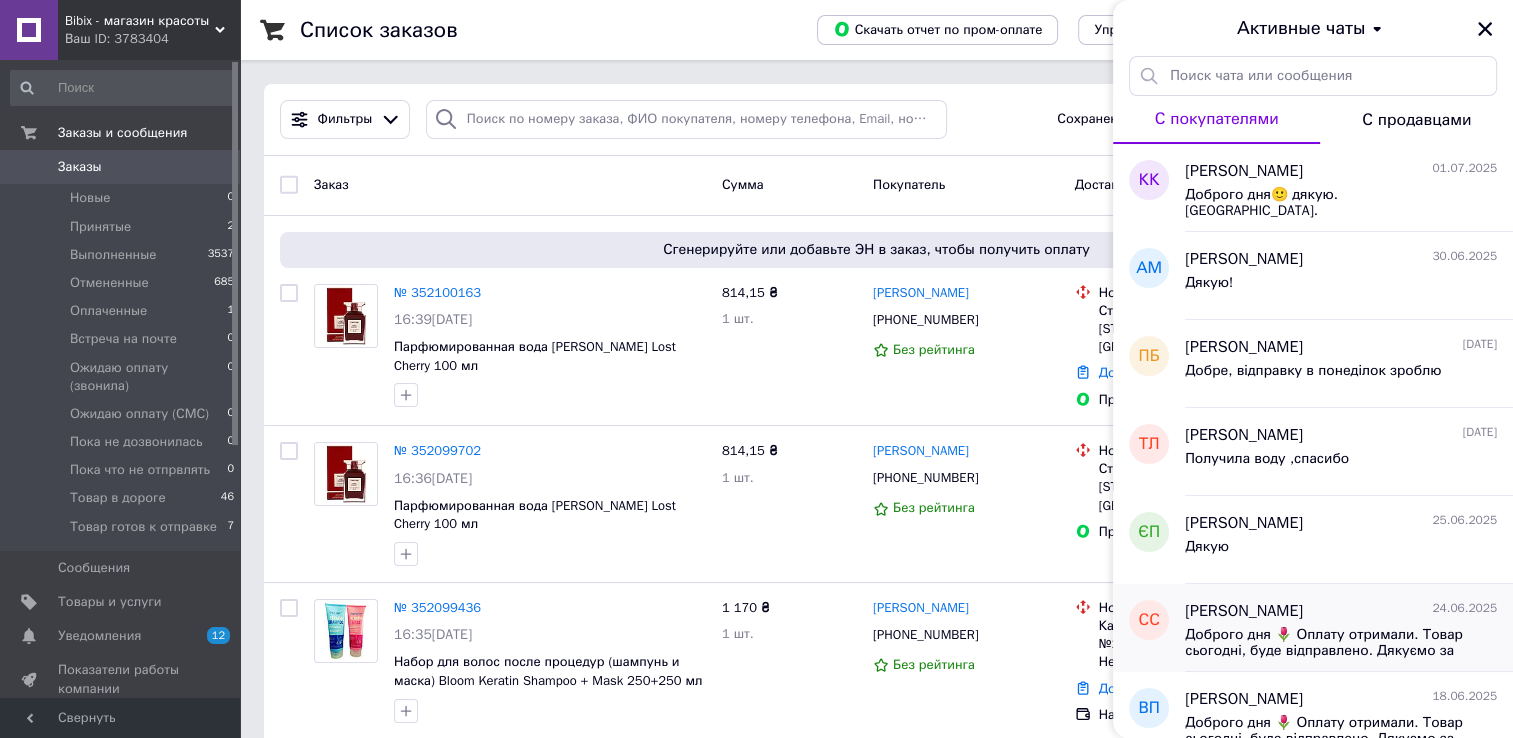 click on "Доброго дня 🌷 Оплату отримали. Товар сьогодні, буде відправлено. Дякуємо за покупку 💜" at bounding box center (1327, 643) 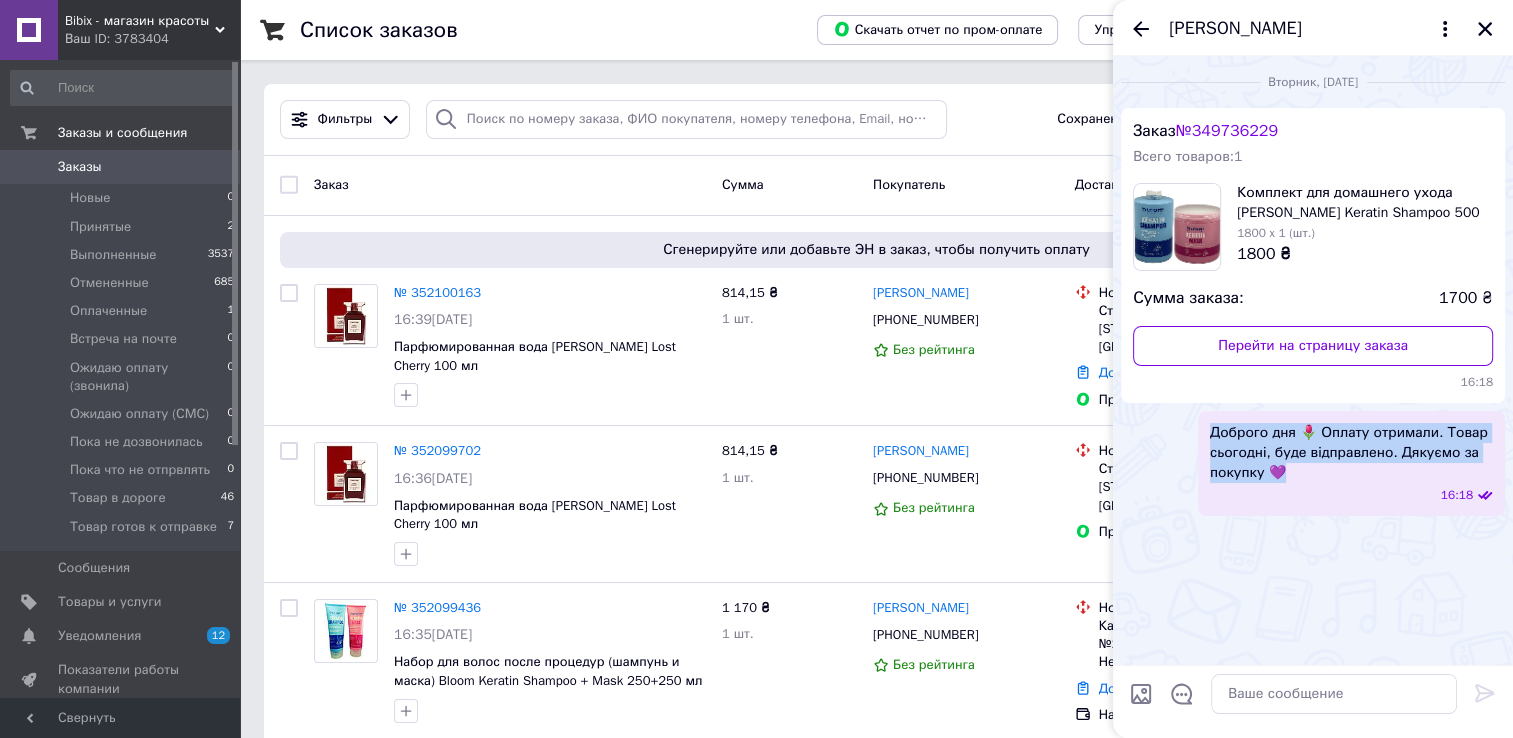 drag, startPoint x: 1296, startPoint y: 473, endPoint x: 1212, endPoint y: 418, distance: 100.40418 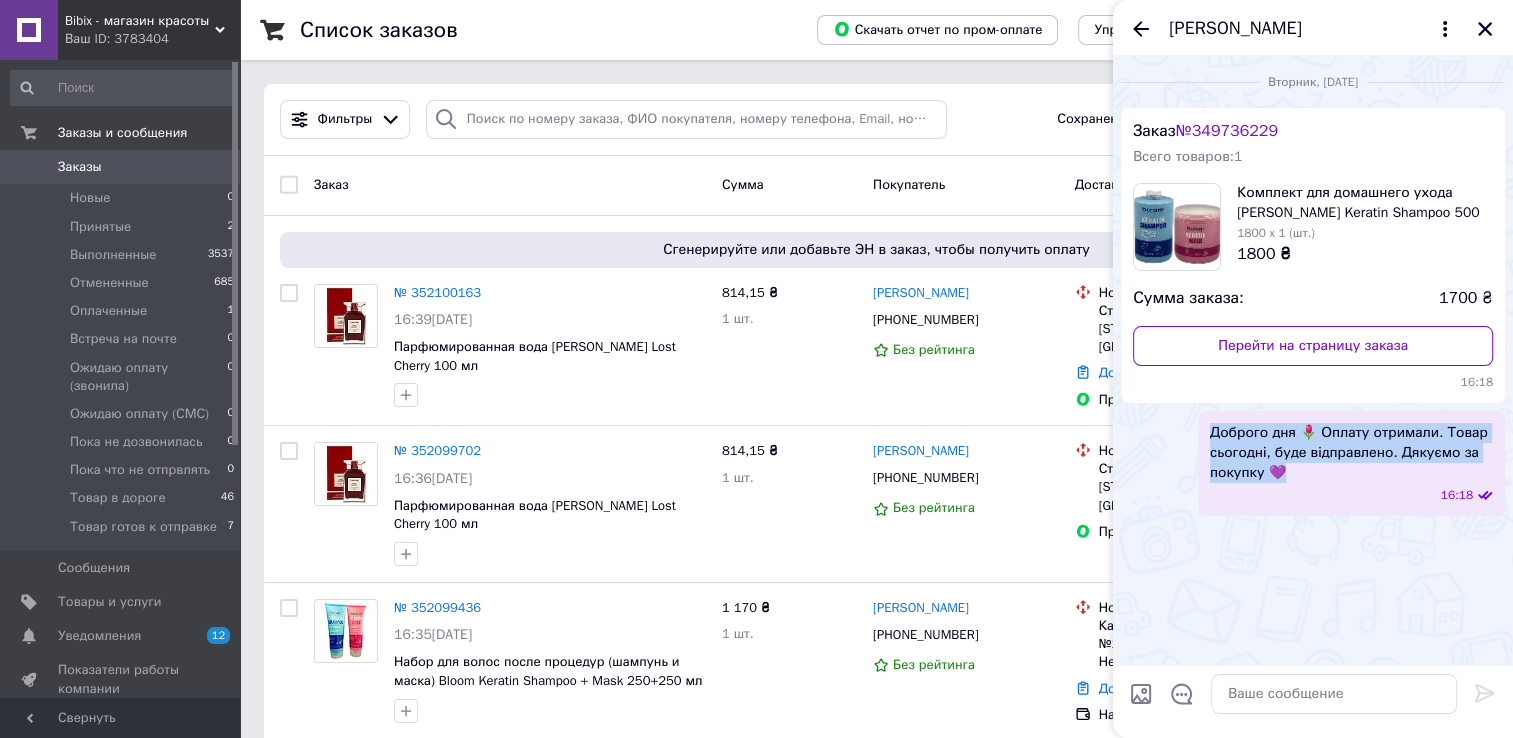 drag, startPoint x: 1212, startPoint y: 418, endPoint x: 1240, endPoint y: 462, distance: 52.153618 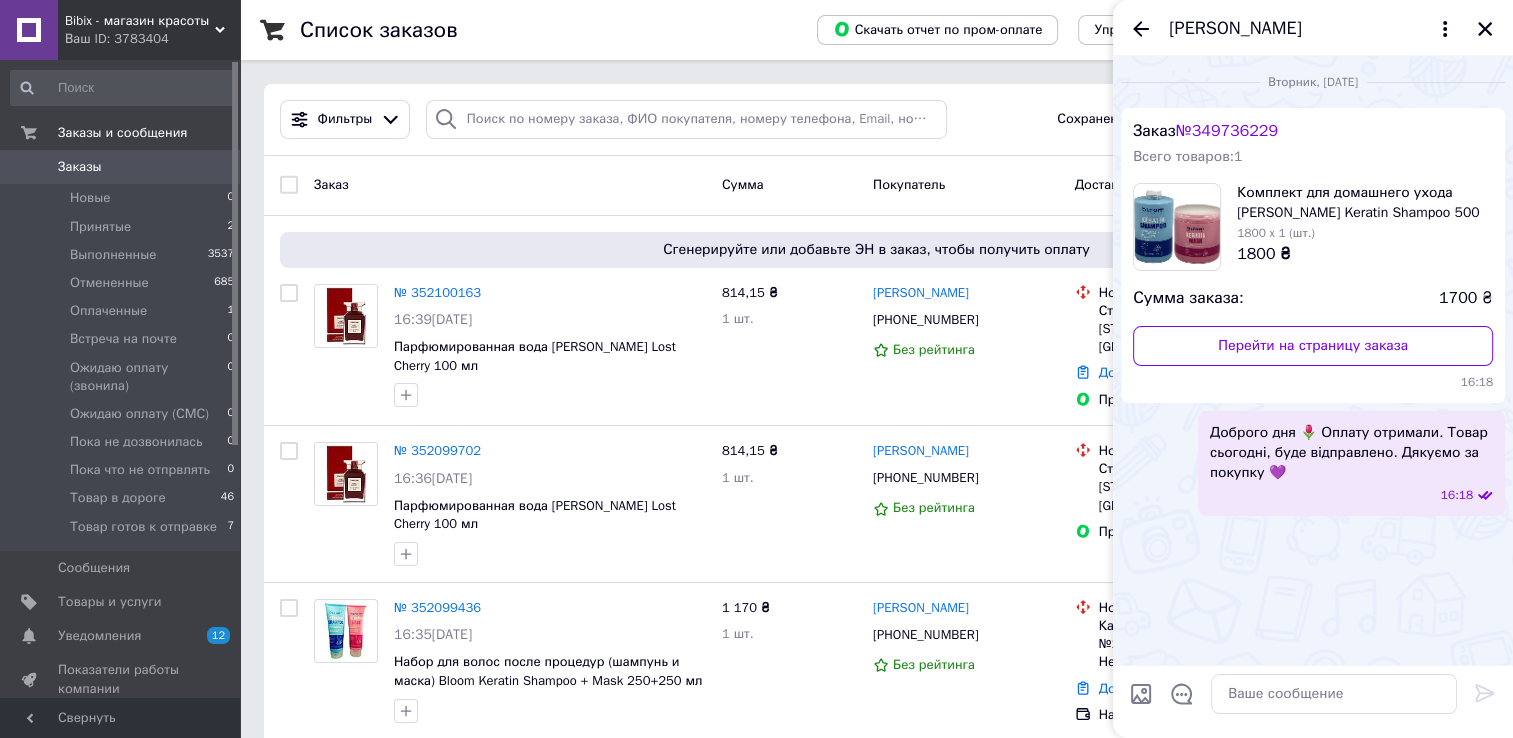 click on "Світлана Стахурська" at bounding box center [1313, 28] 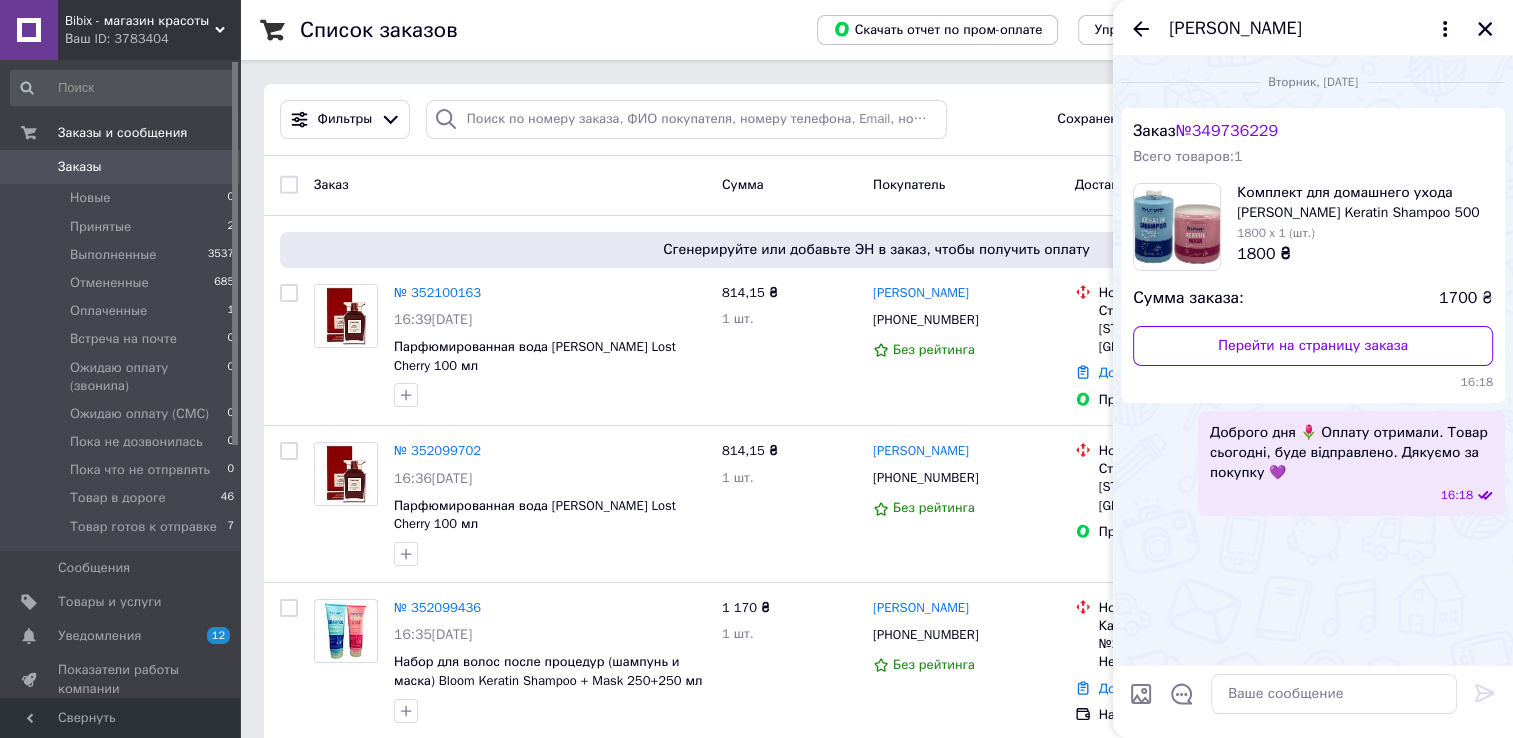 click 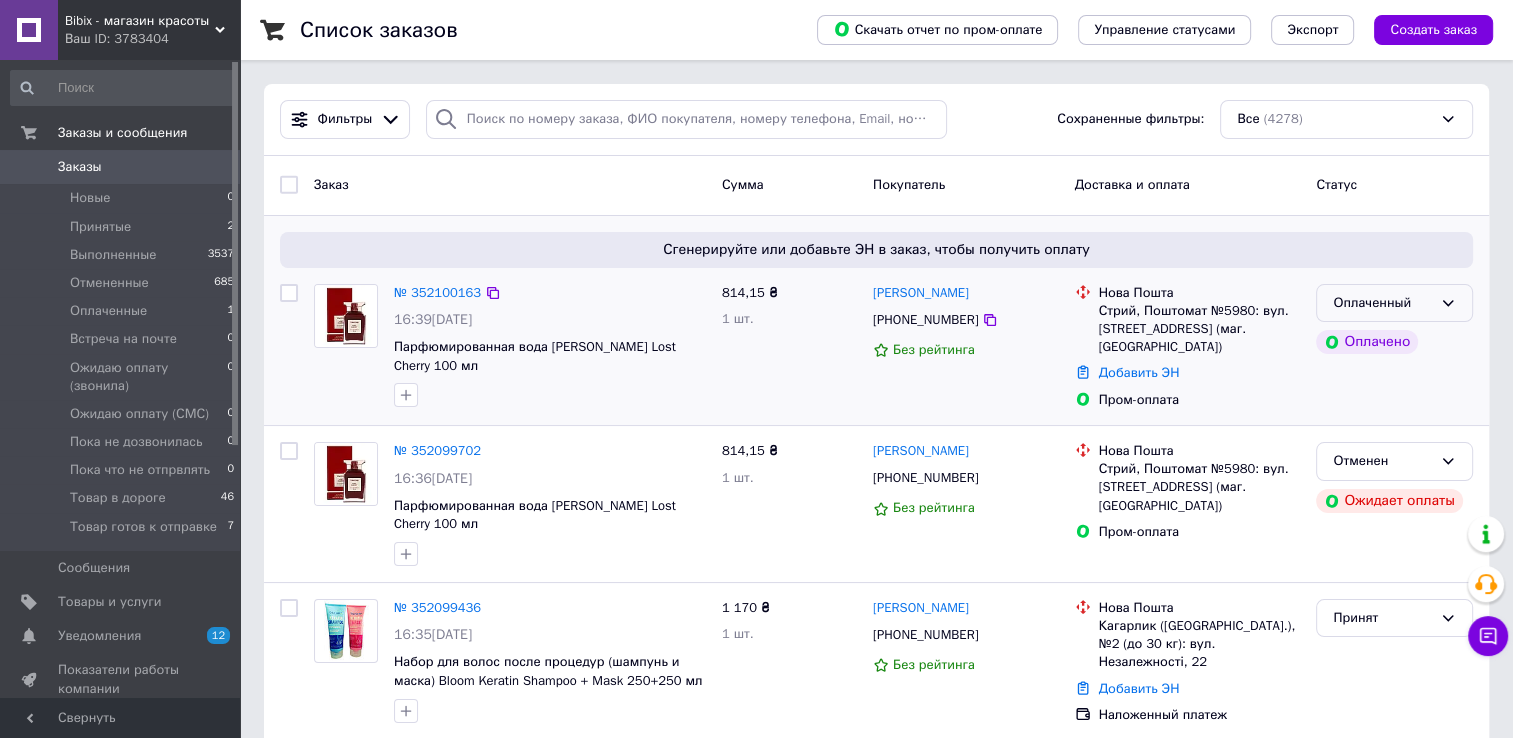 click on "Оплаченный" at bounding box center (1382, 303) 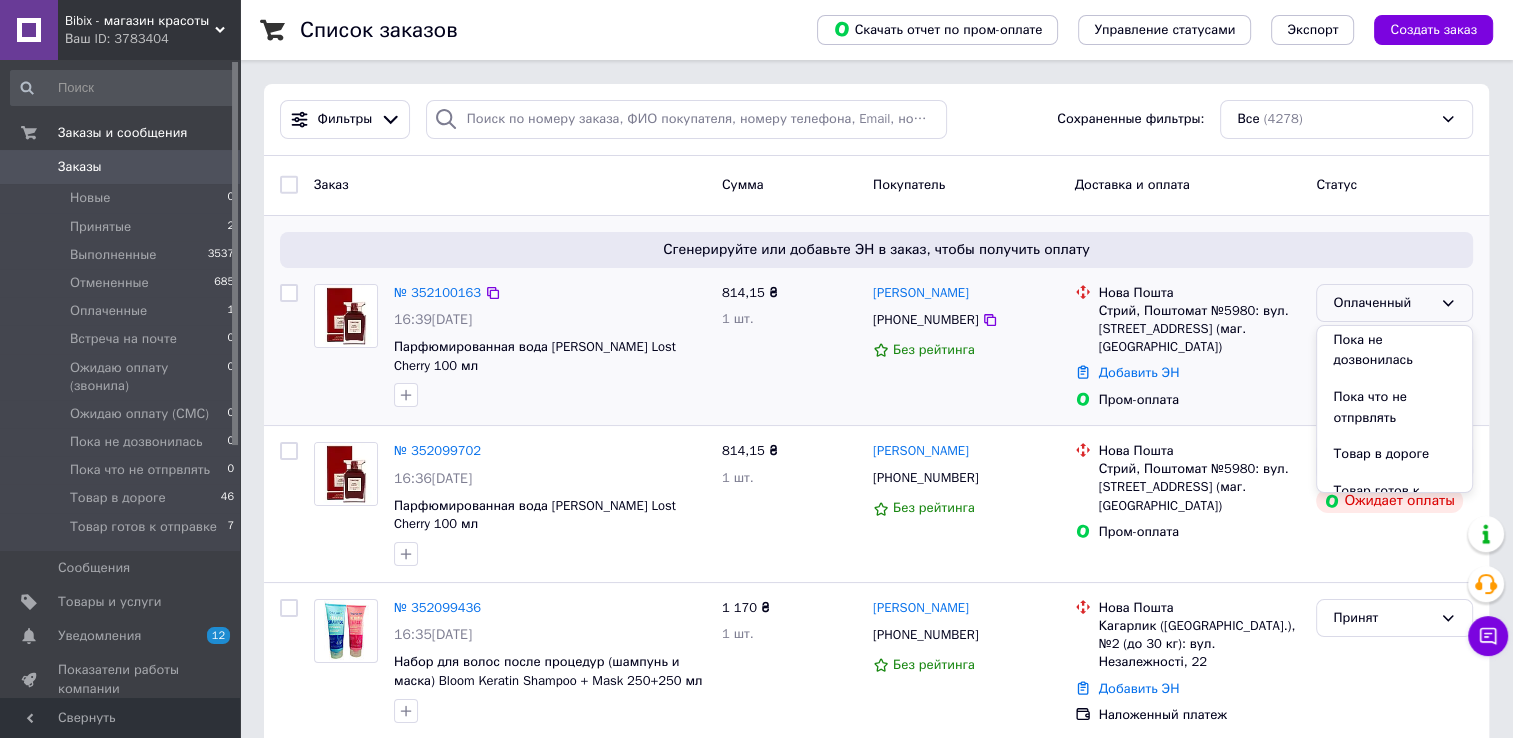 scroll, scrollTop: 302, scrollLeft: 0, axis: vertical 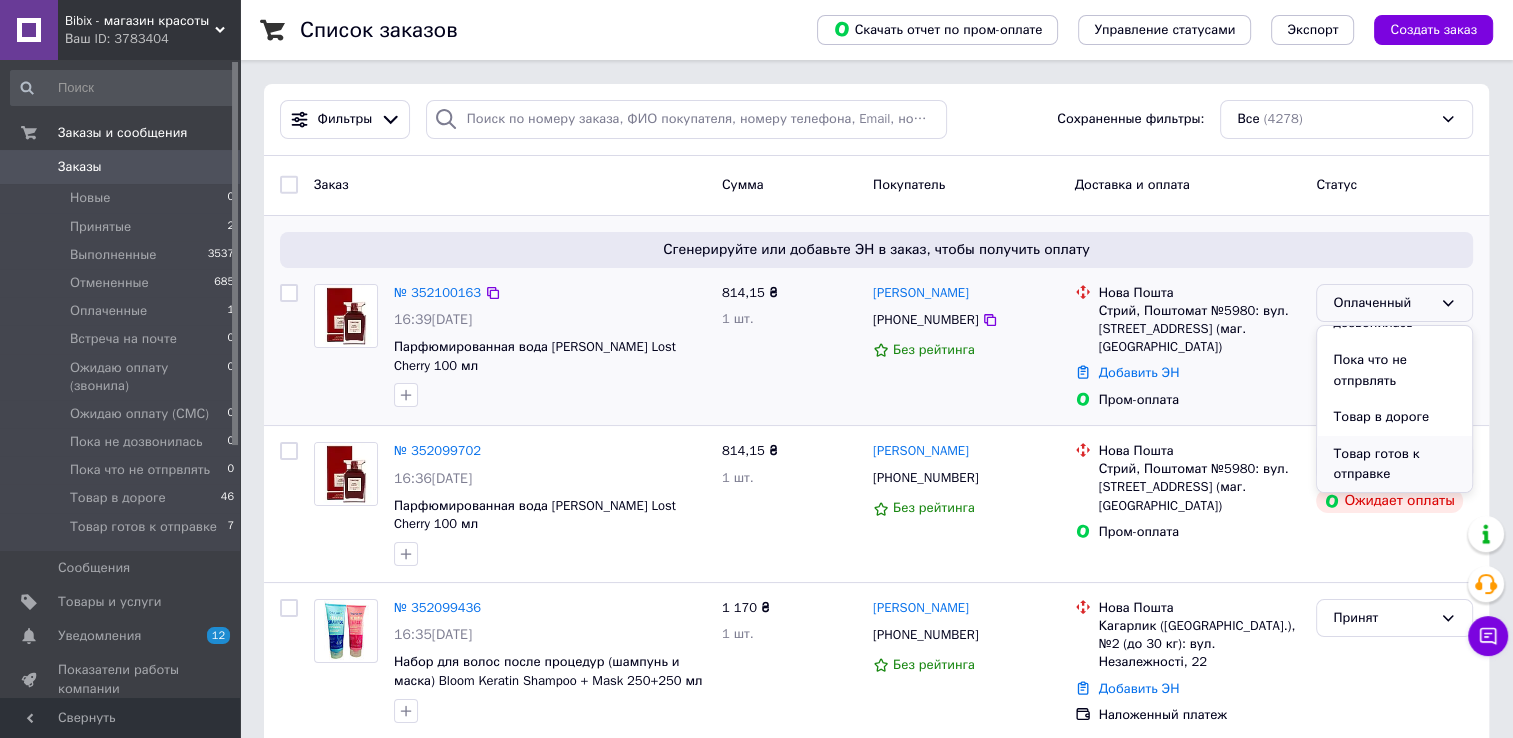 click on "Товар готов к отправке" at bounding box center [1394, 464] 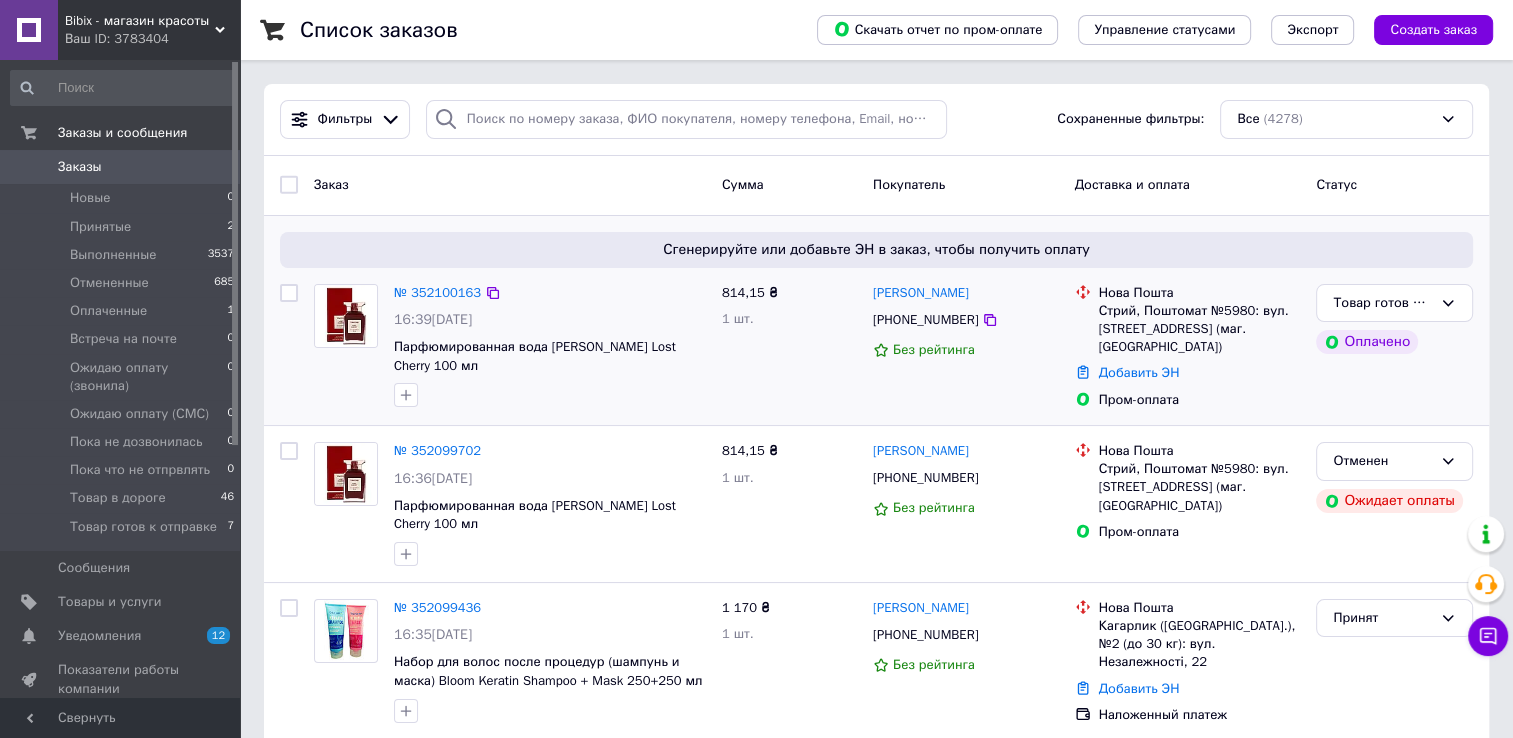 scroll, scrollTop: 0, scrollLeft: 0, axis: both 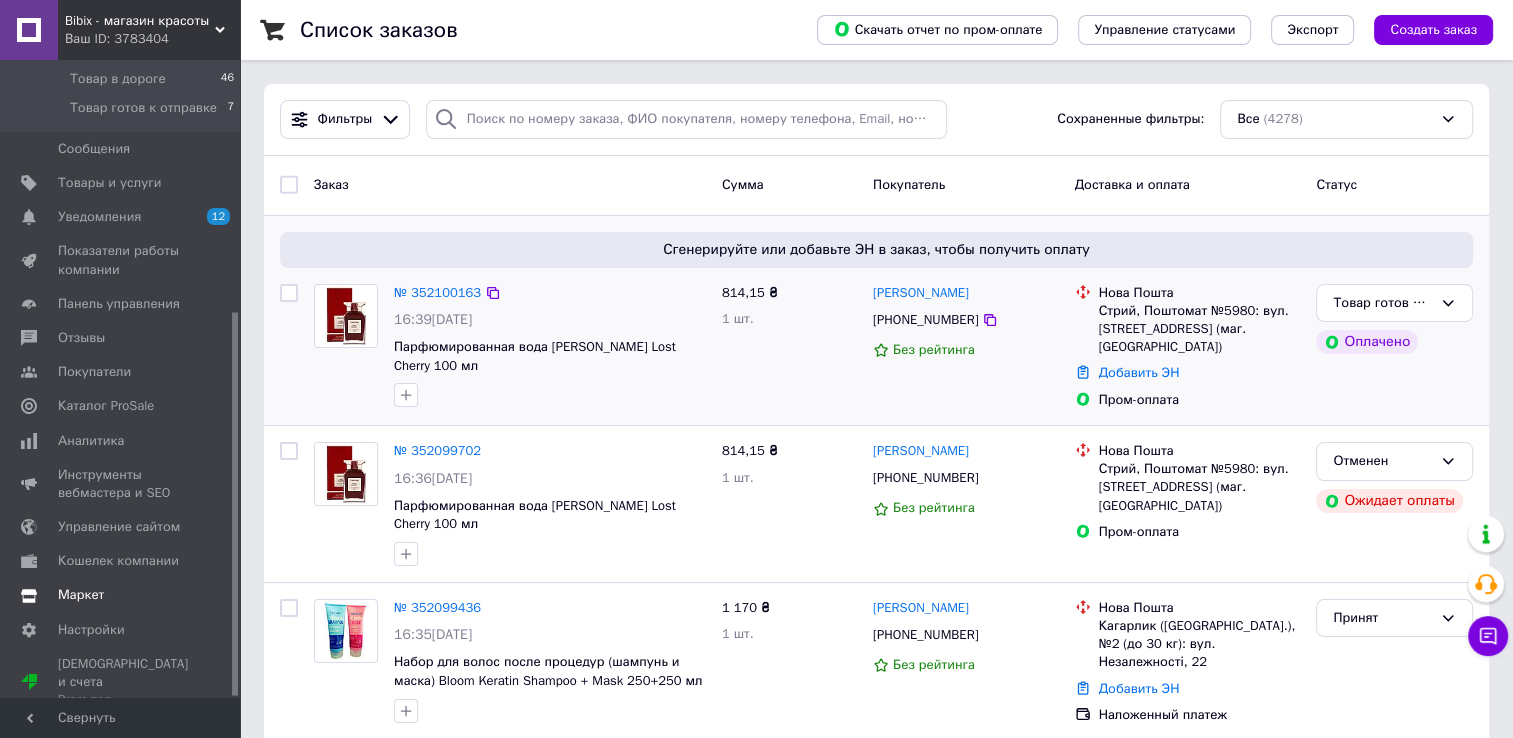click on "Маркет" at bounding box center (81, 595) 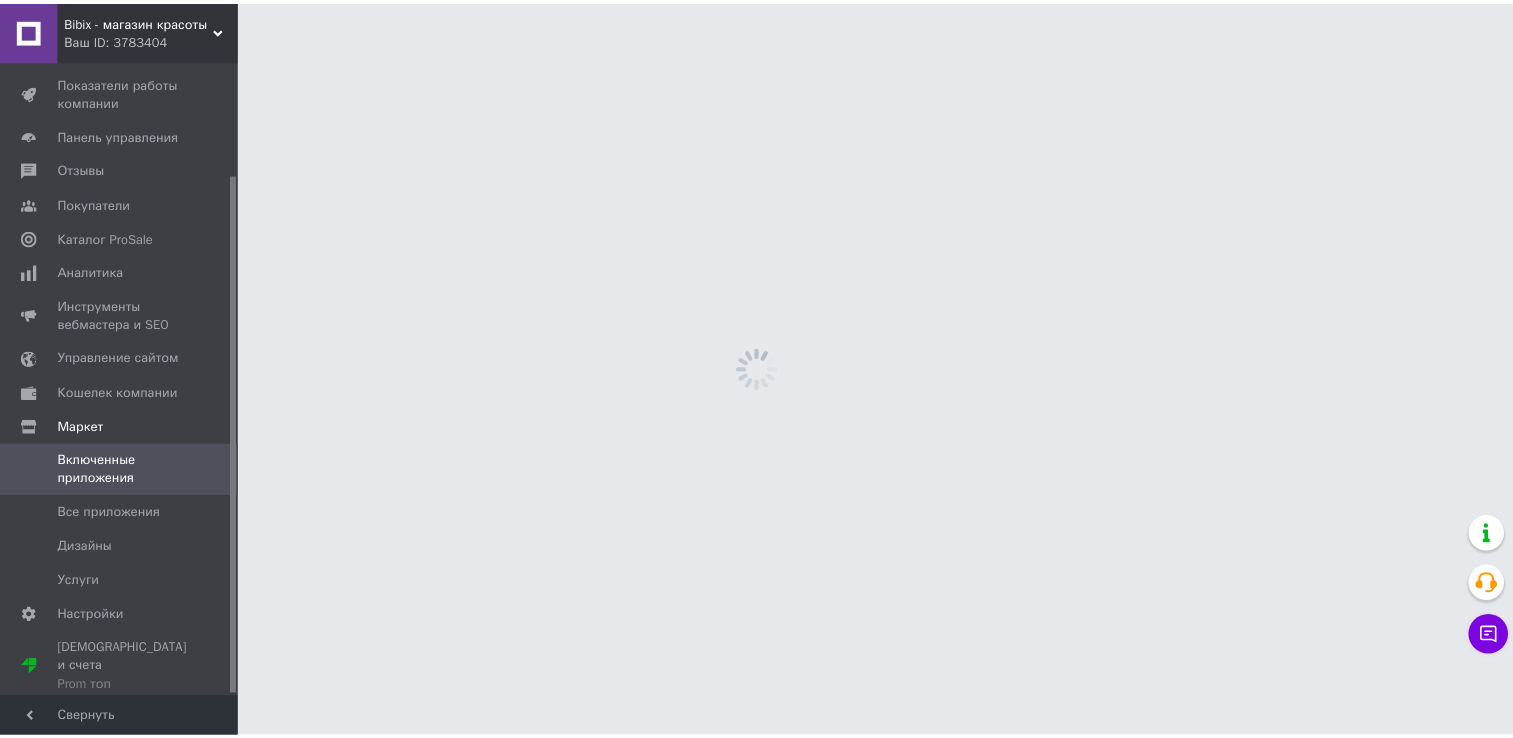scroll, scrollTop: 139, scrollLeft: 0, axis: vertical 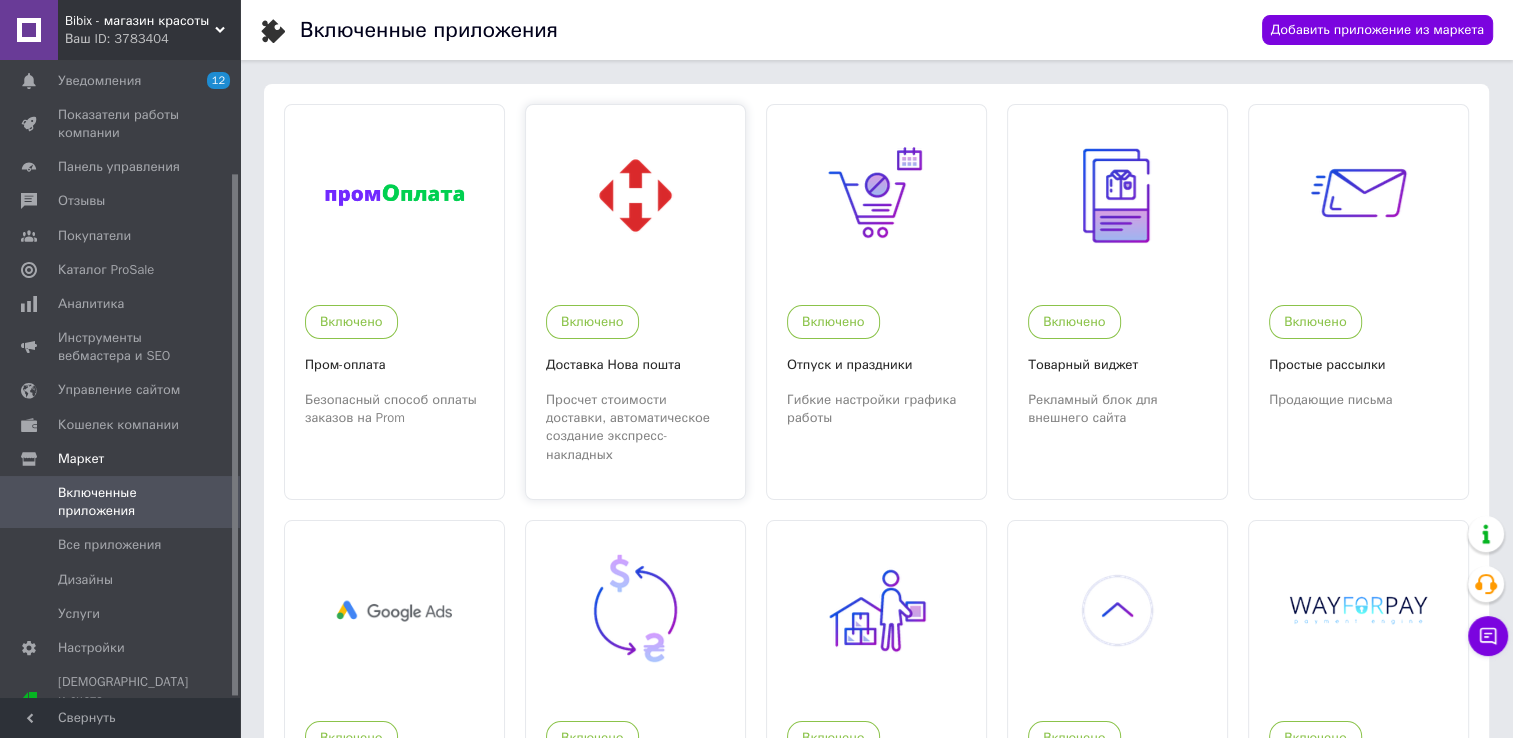 click at bounding box center [635, 195] 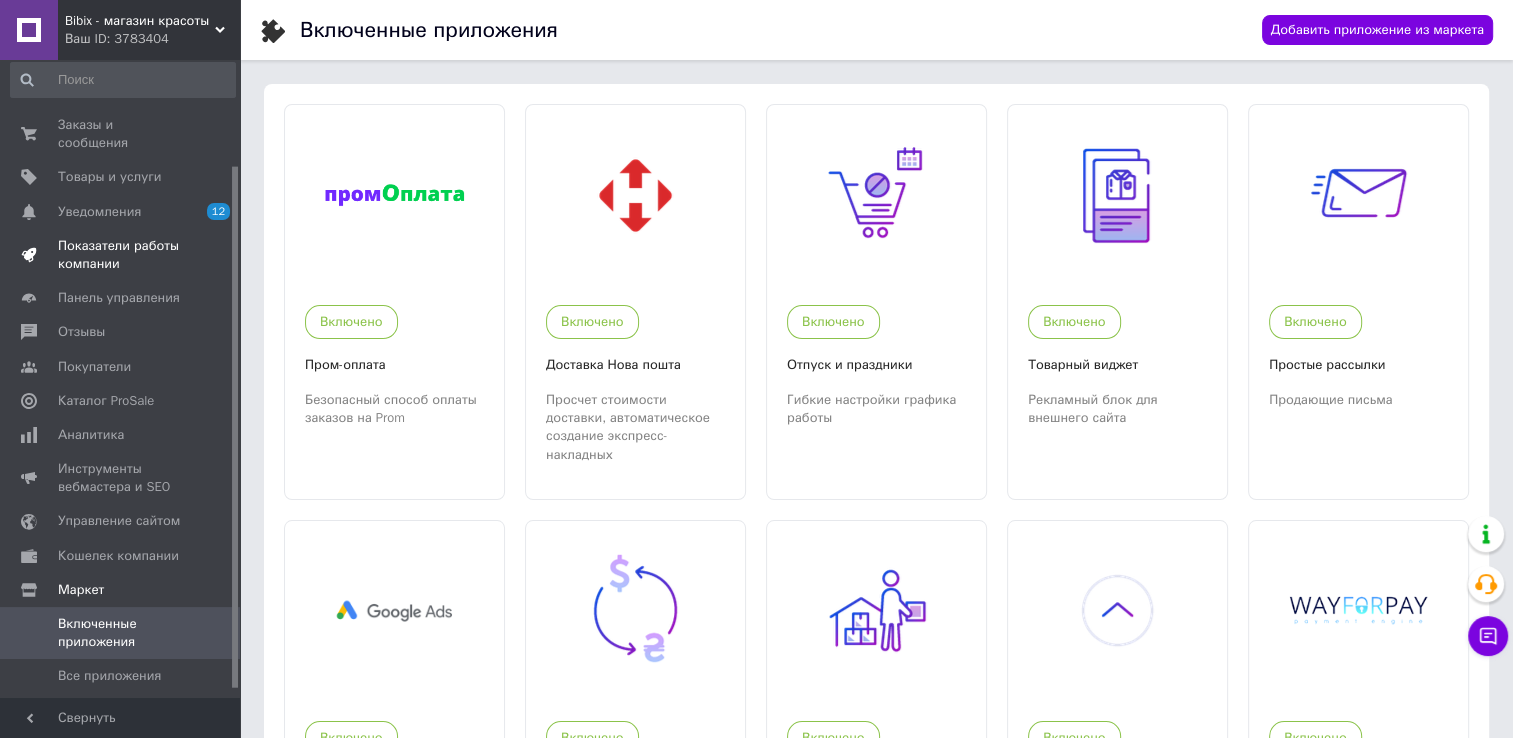 scroll, scrollTop: 0, scrollLeft: 0, axis: both 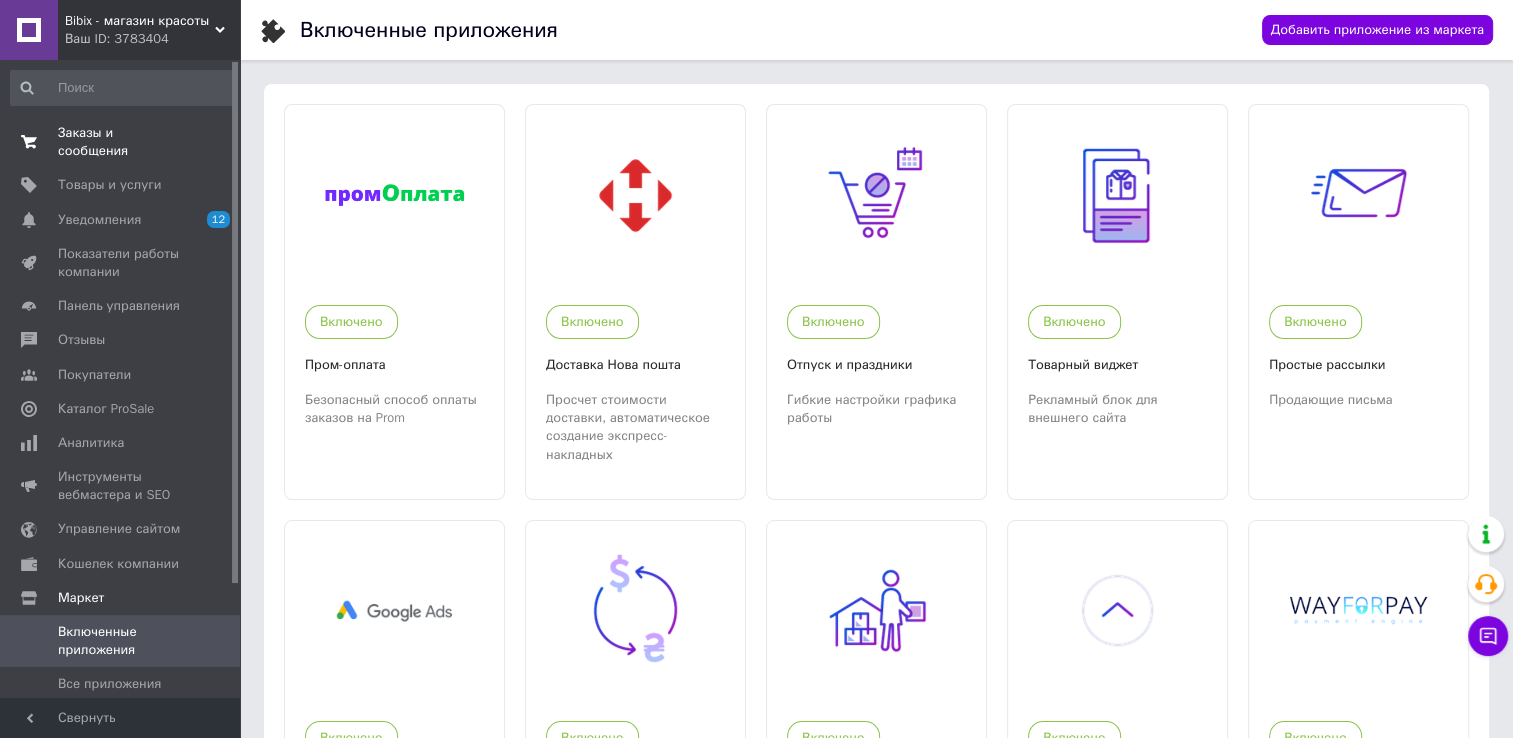 click on "Заказы и сообщения" at bounding box center [121, 142] 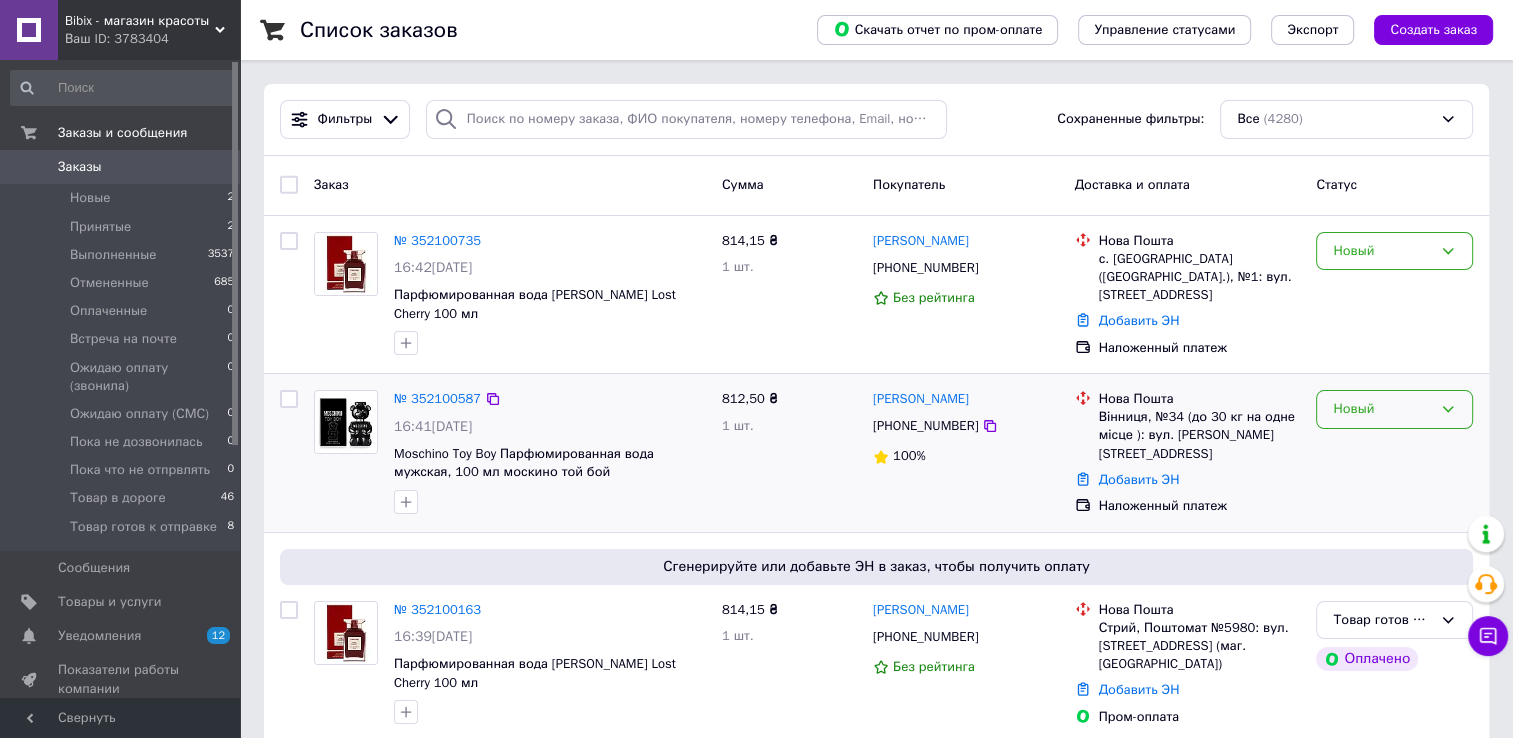 click on "Новый" at bounding box center [1382, 409] 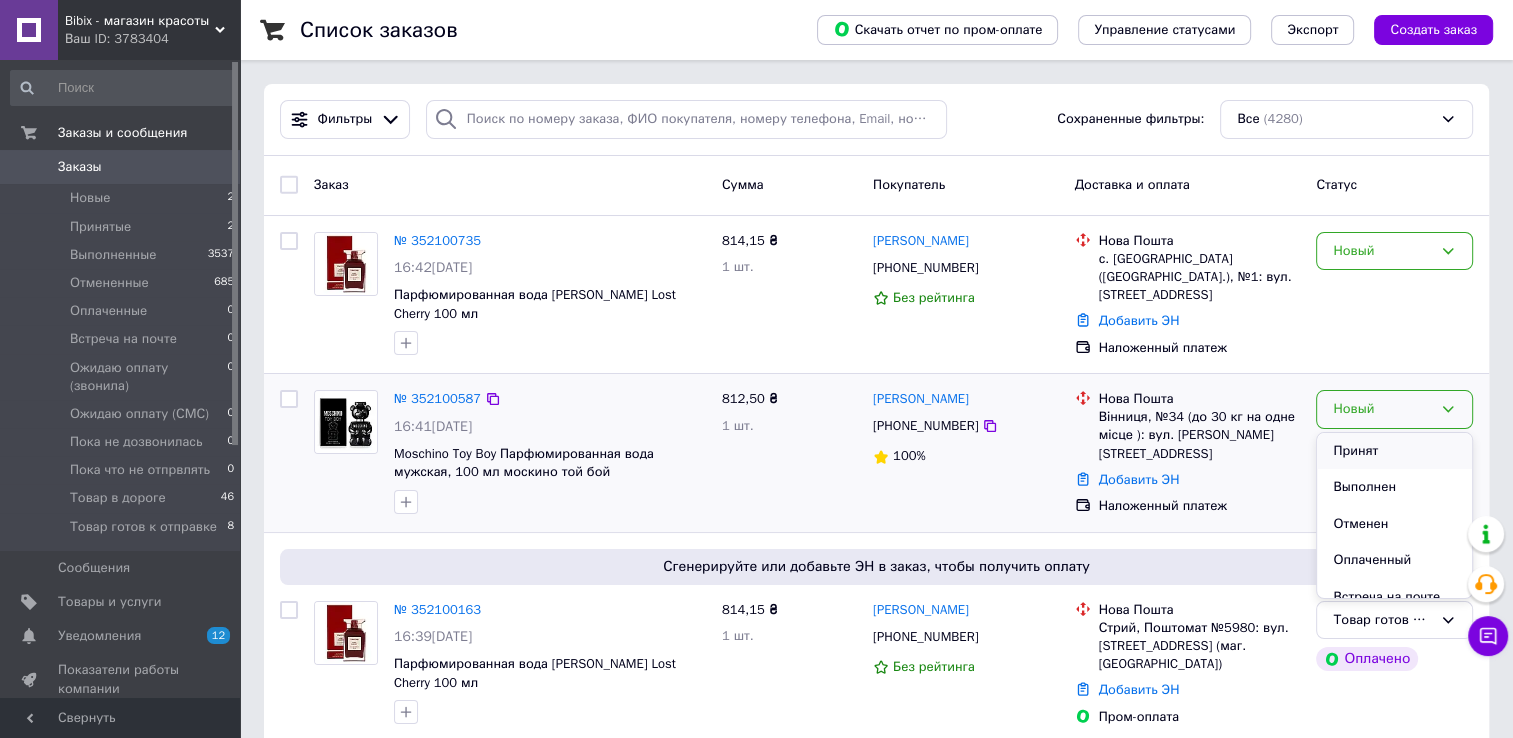 click on "Принят" at bounding box center (1394, 451) 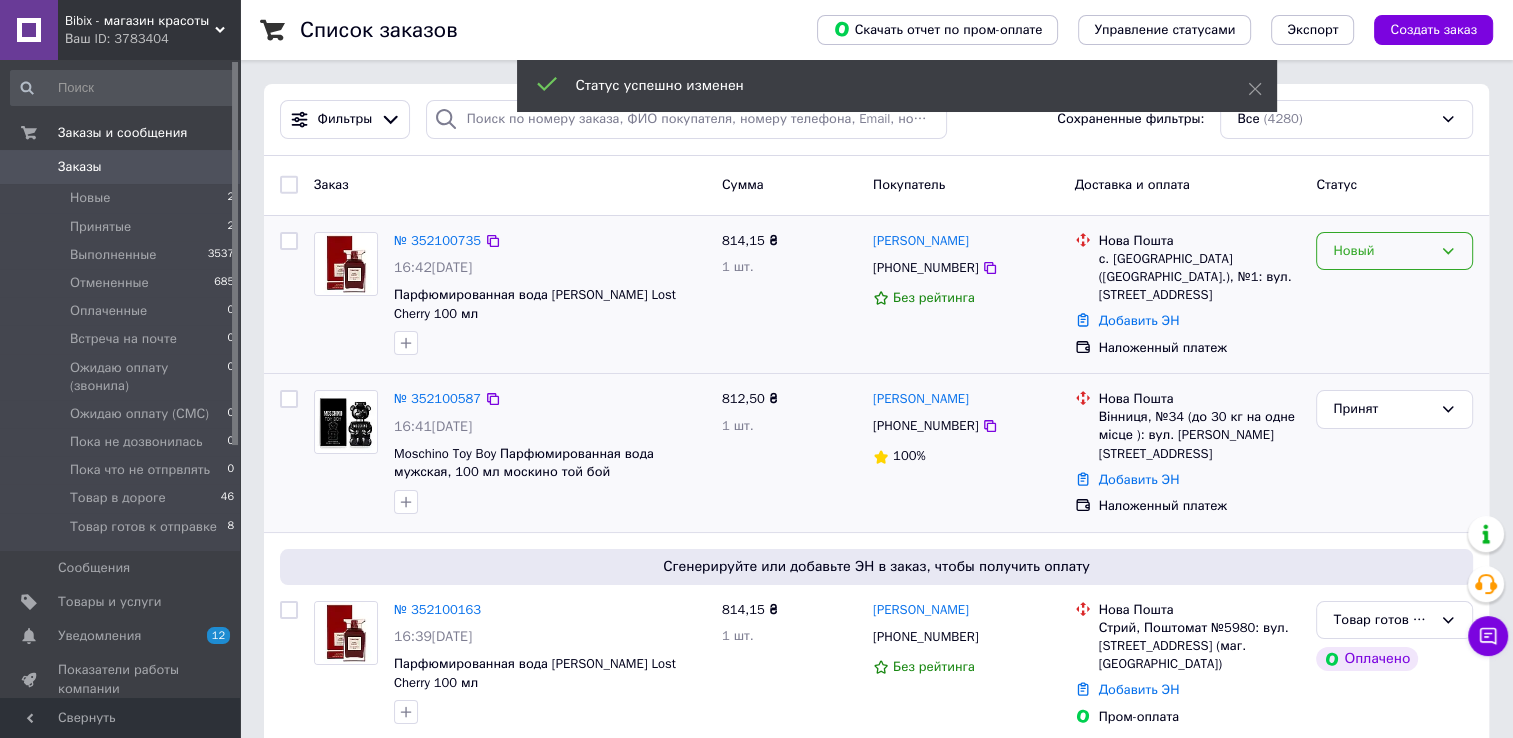 click on "Новый" at bounding box center [1382, 251] 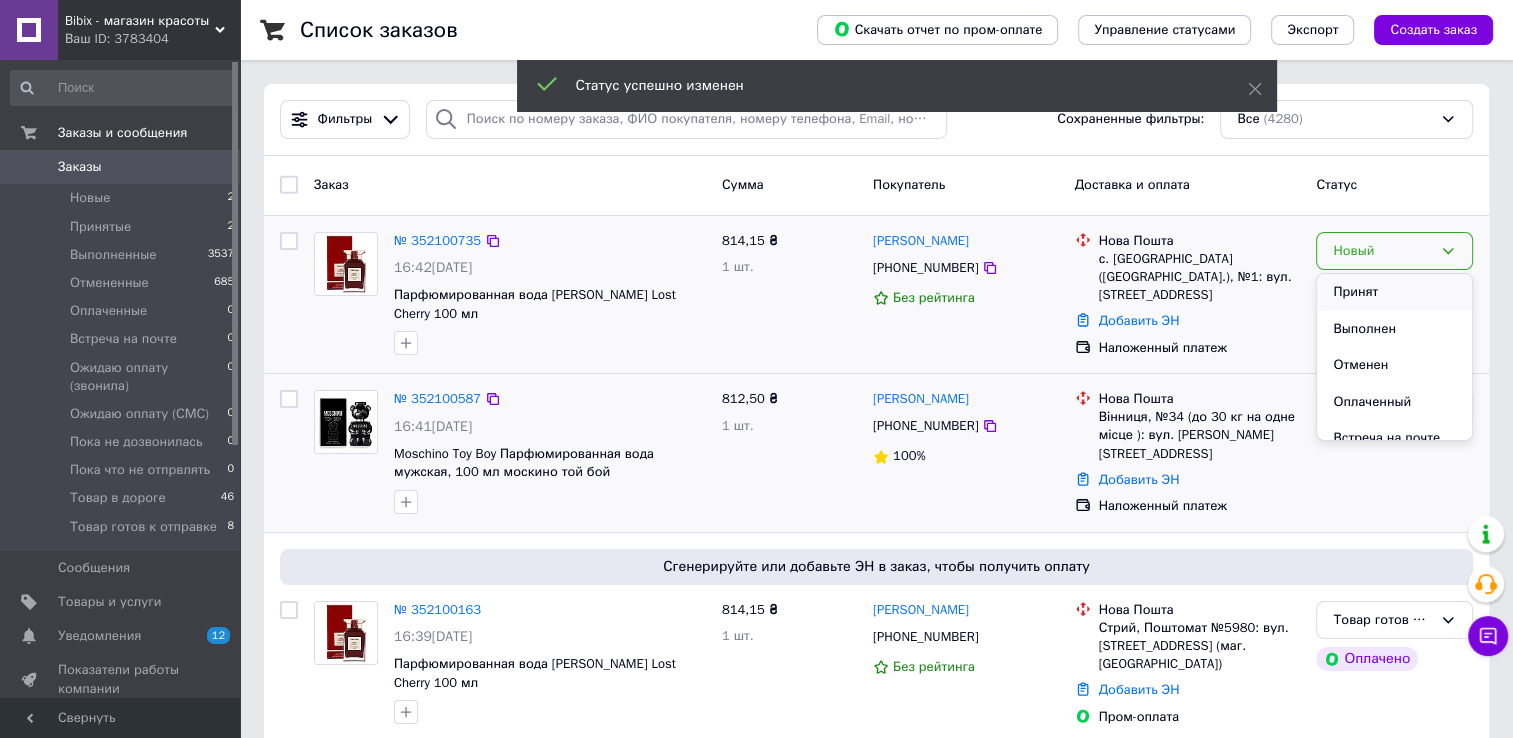 click on "Принят" at bounding box center (1394, 292) 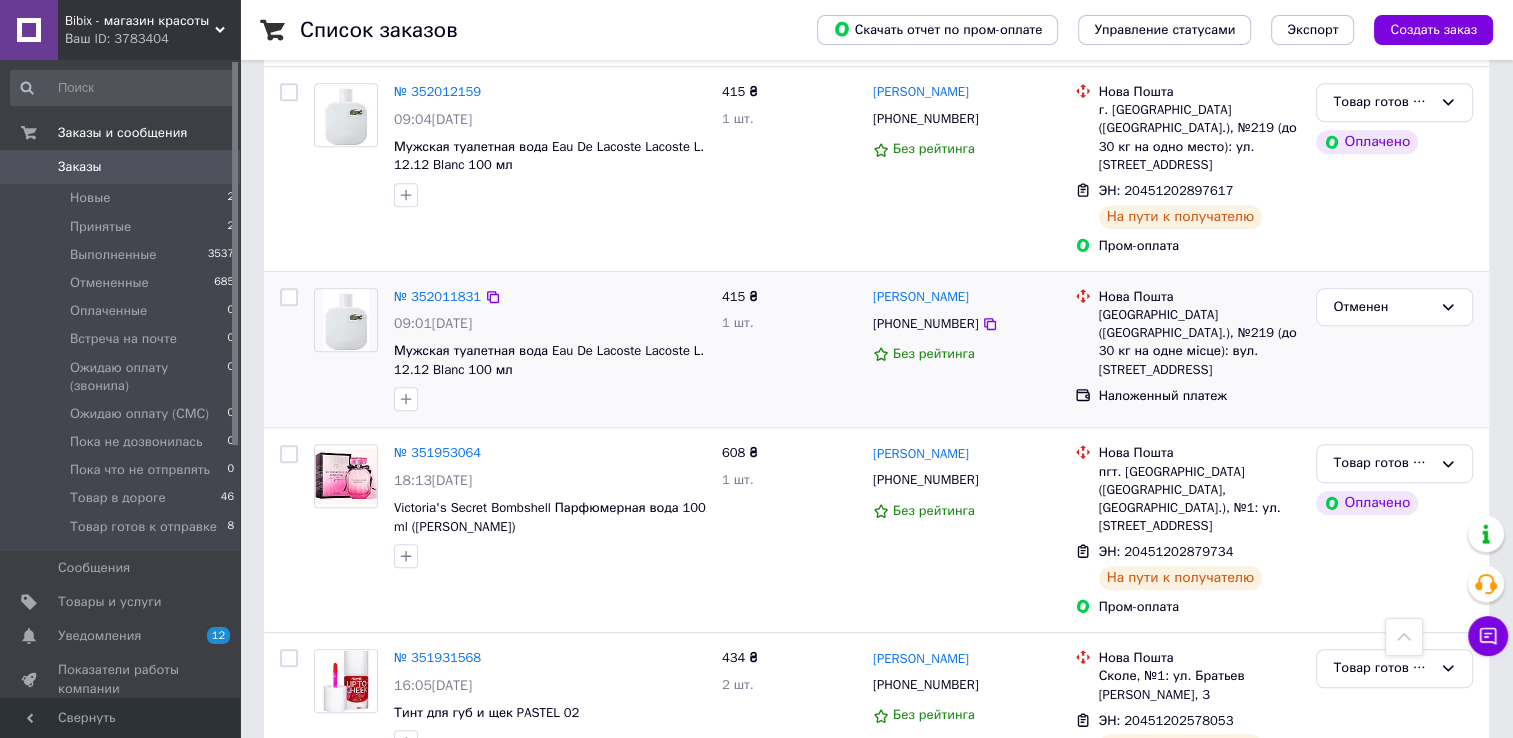 scroll, scrollTop: 1300, scrollLeft: 0, axis: vertical 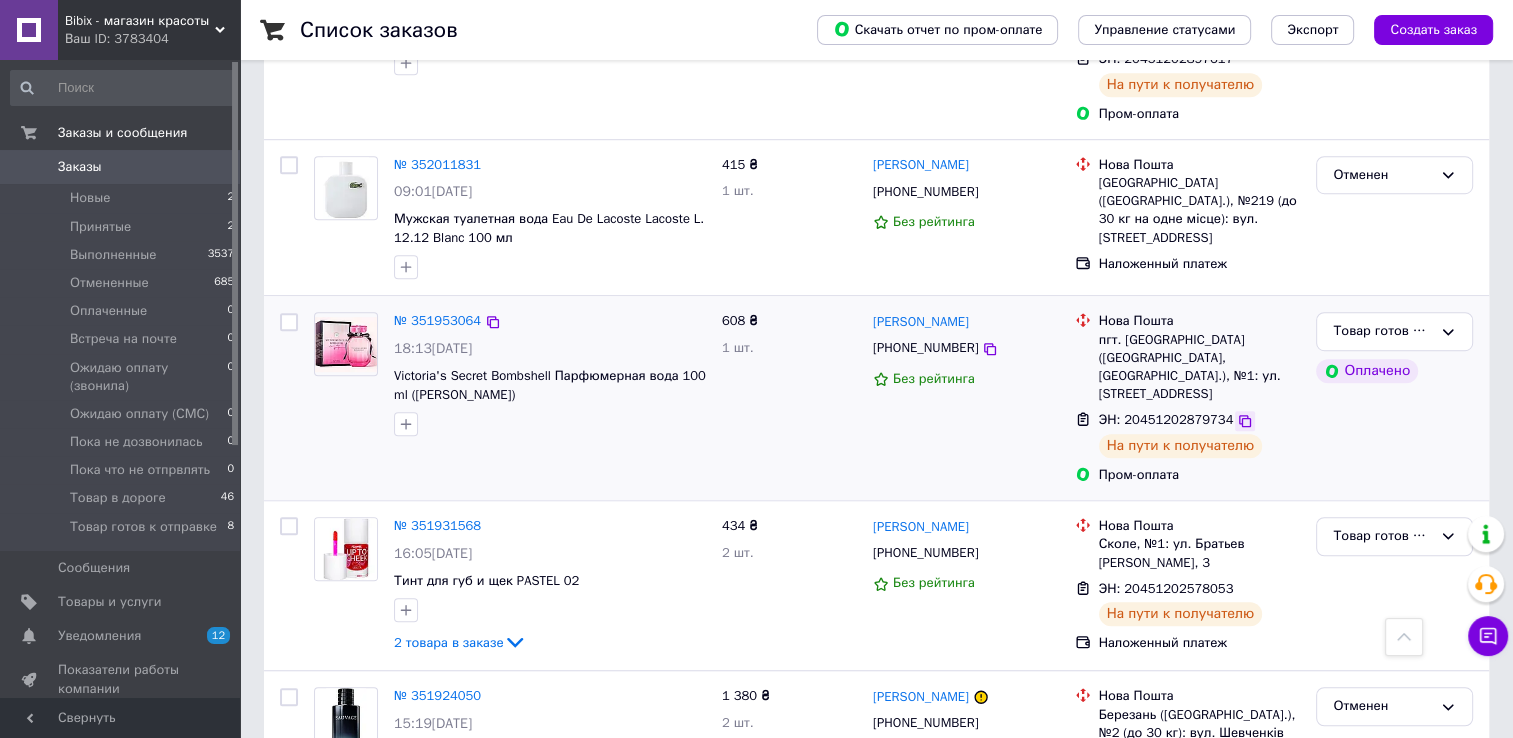click 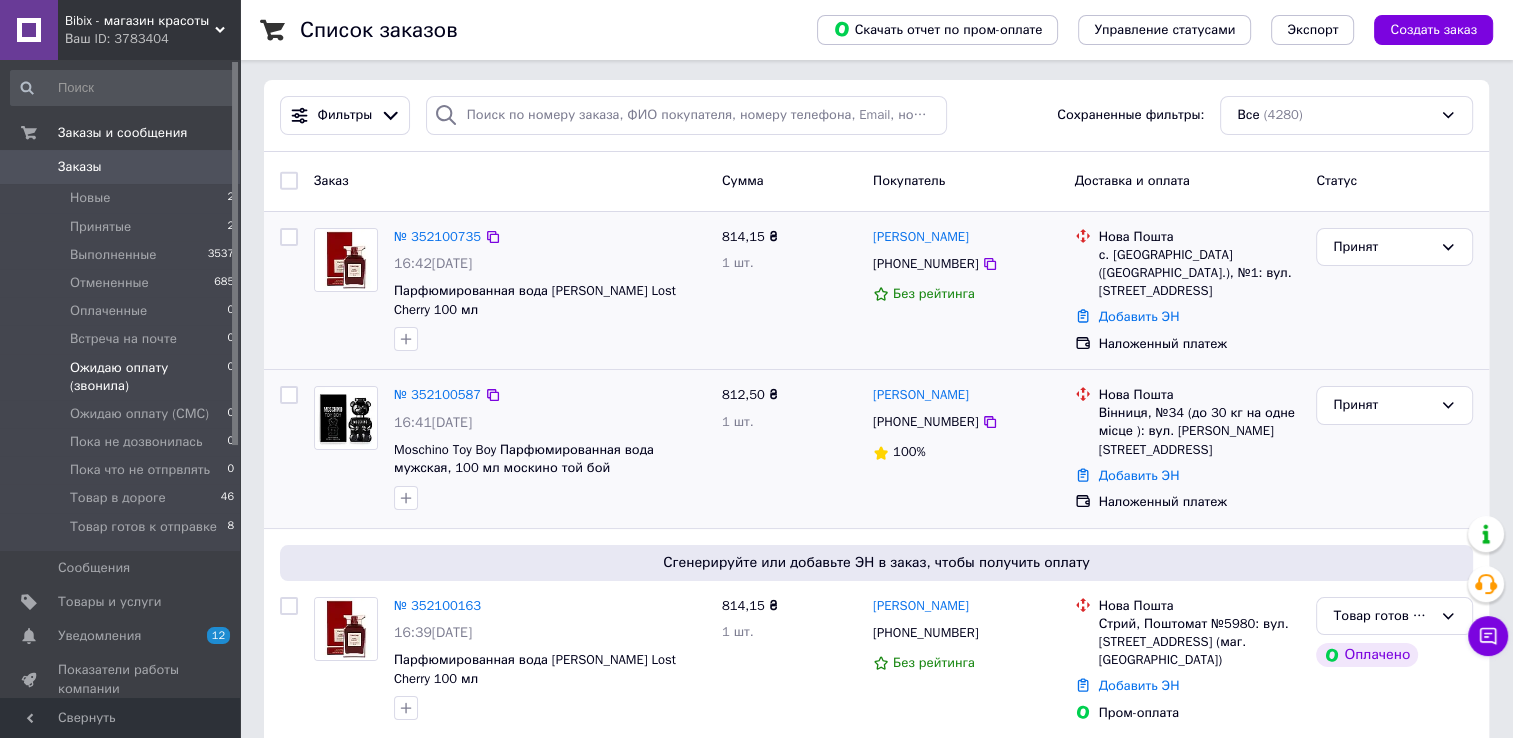 scroll, scrollTop: 0, scrollLeft: 0, axis: both 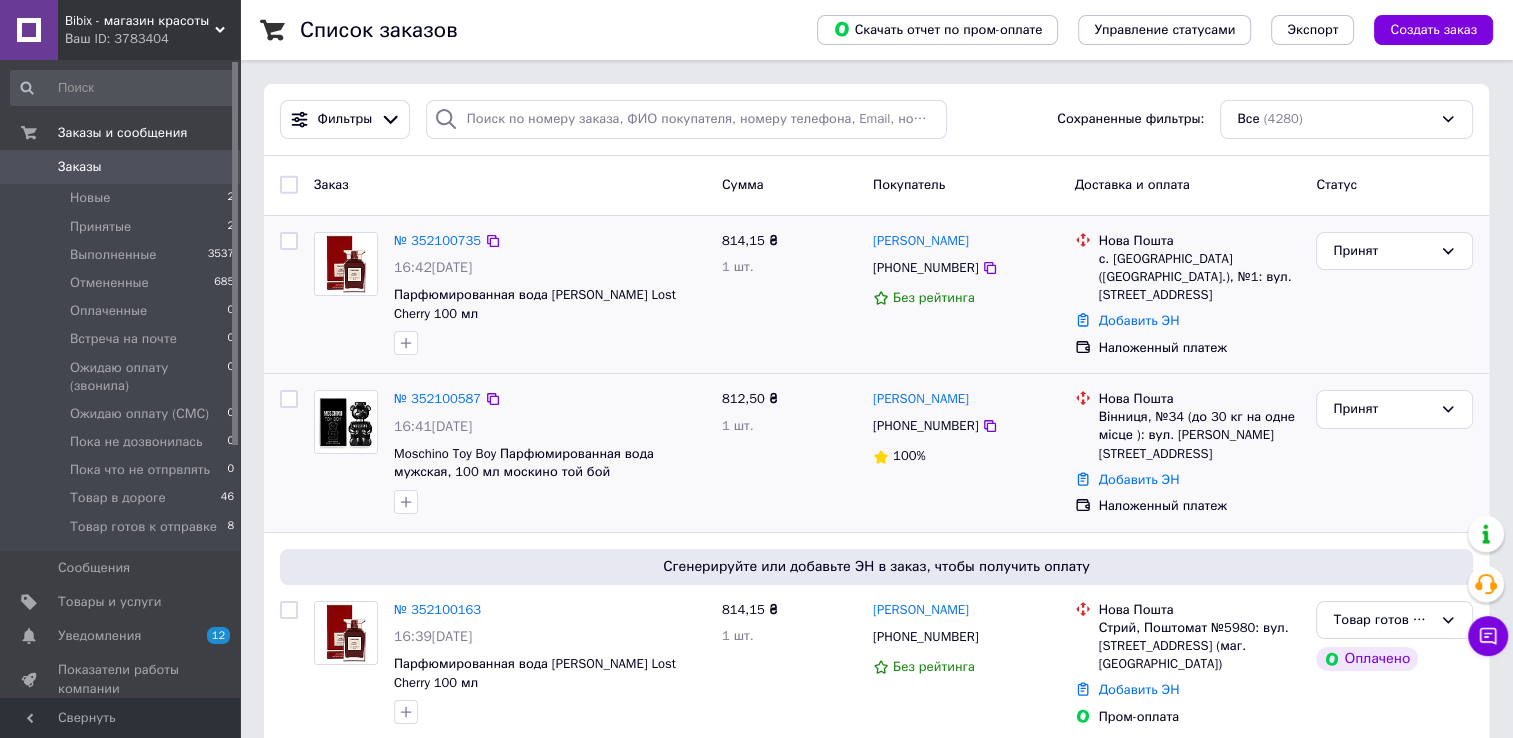 click on "Заказы 0" at bounding box center [123, 167] 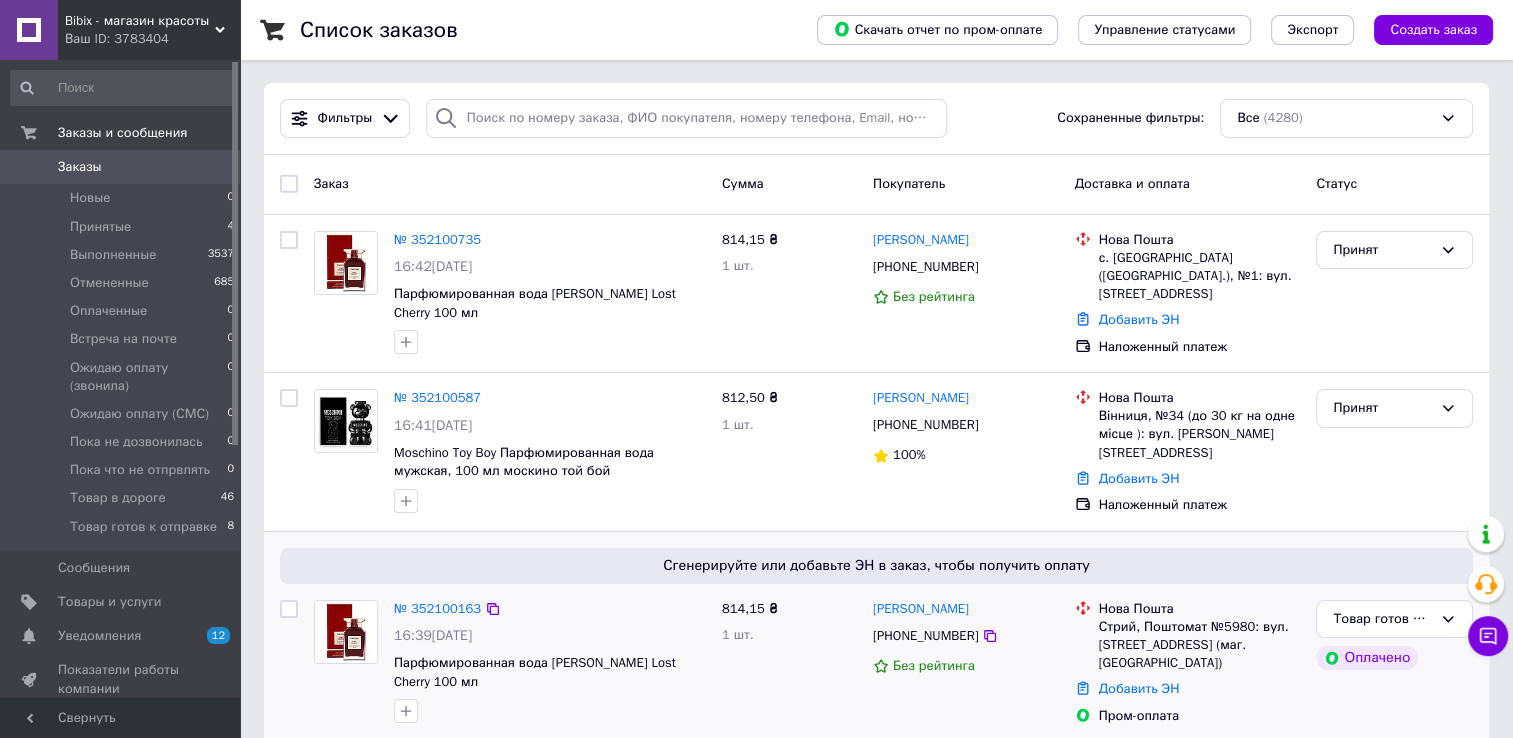 scroll, scrollTop: 0, scrollLeft: 0, axis: both 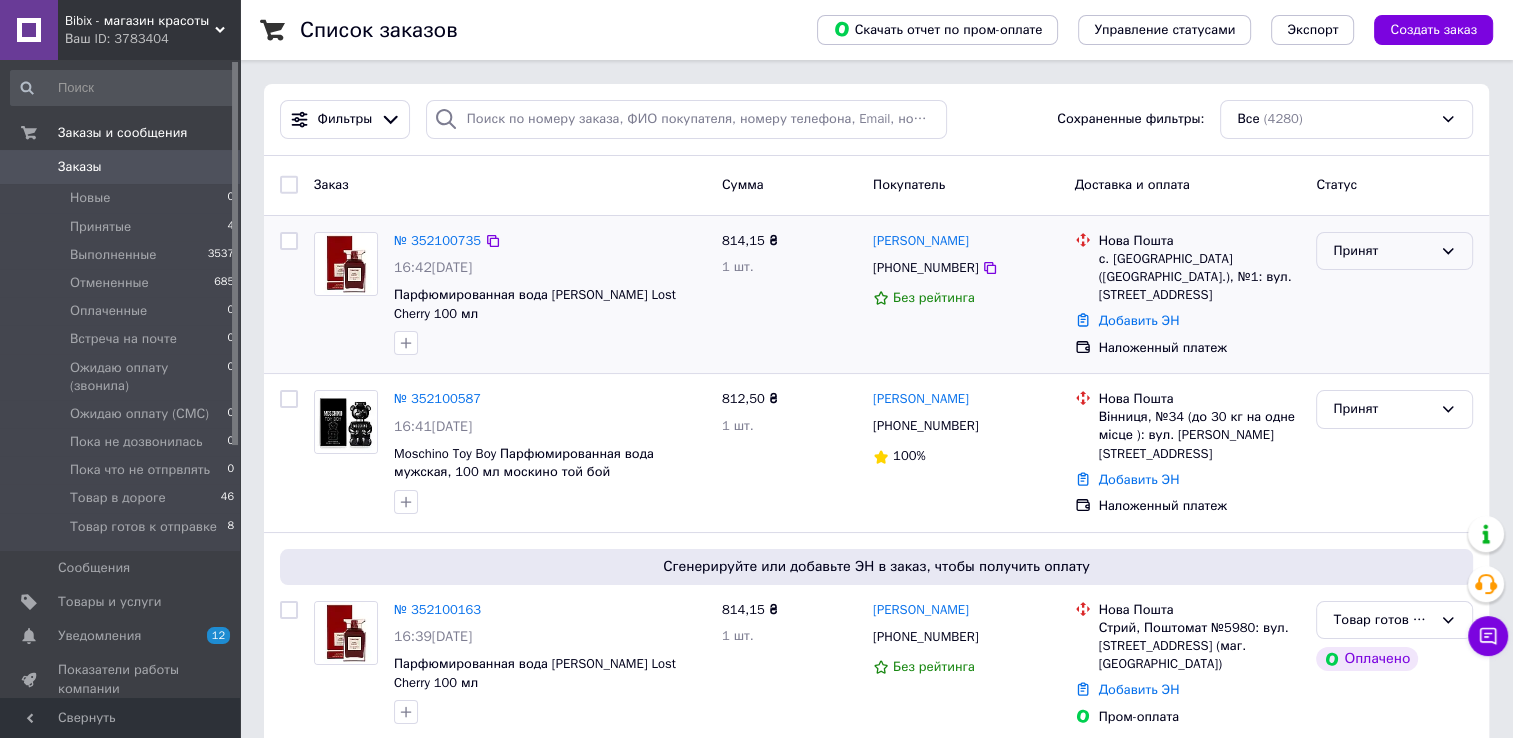 click on "Принят" at bounding box center (1394, 251) 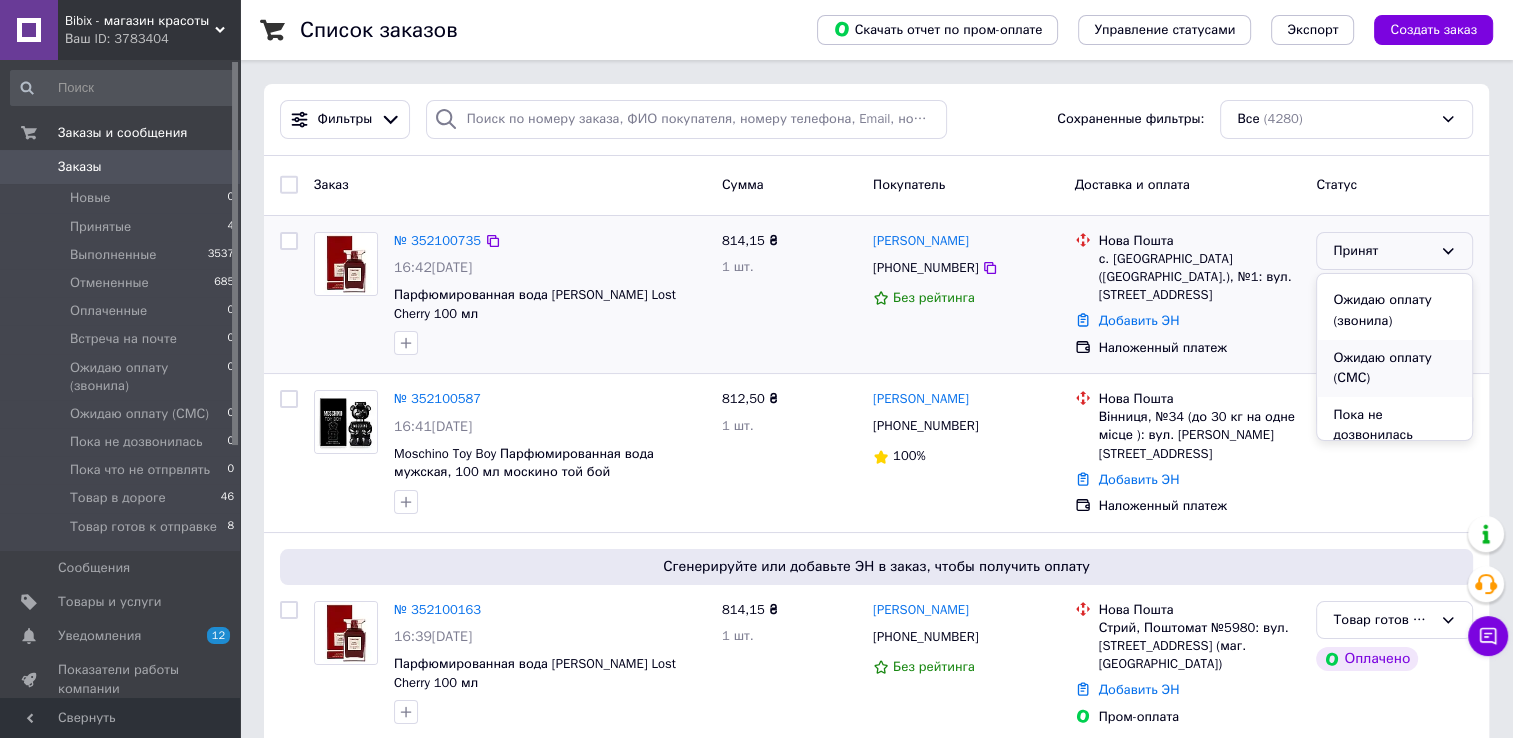 scroll, scrollTop: 302, scrollLeft: 0, axis: vertical 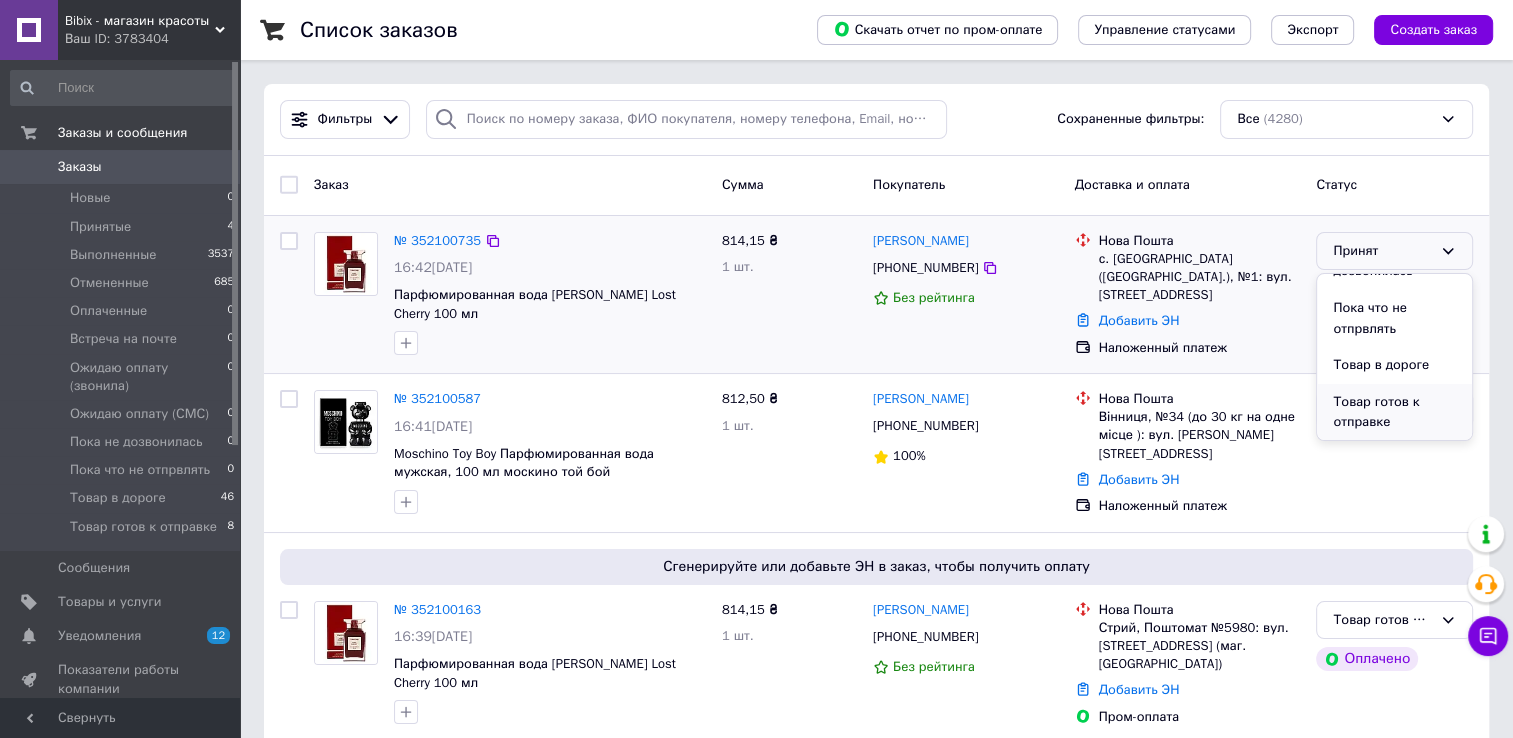 click on "Товар готов к отправке" at bounding box center (1394, 412) 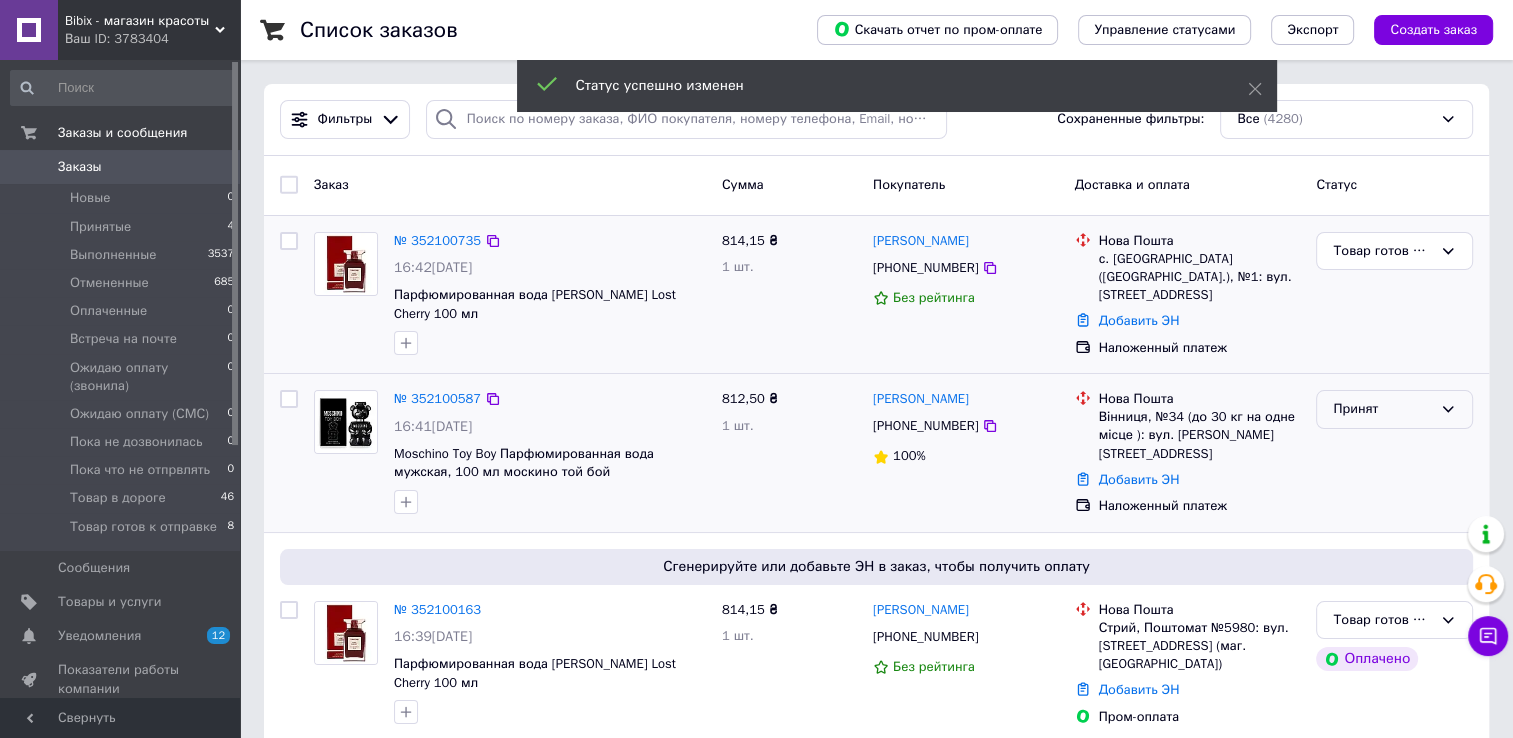click on "Принят" at bounding box center (1382, 409) 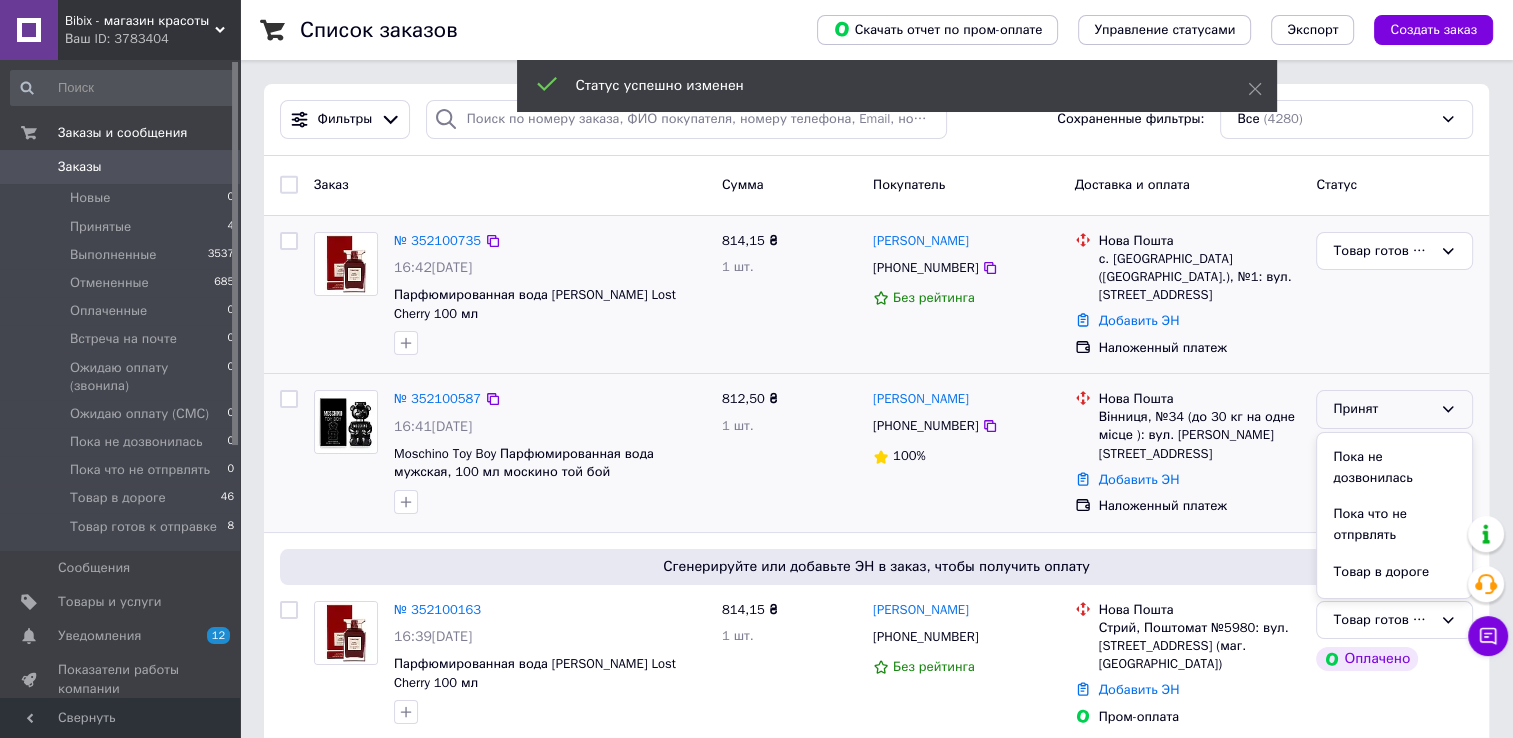 scroll, scrollTop: 303, scrollLeft: 0, axis: vertical 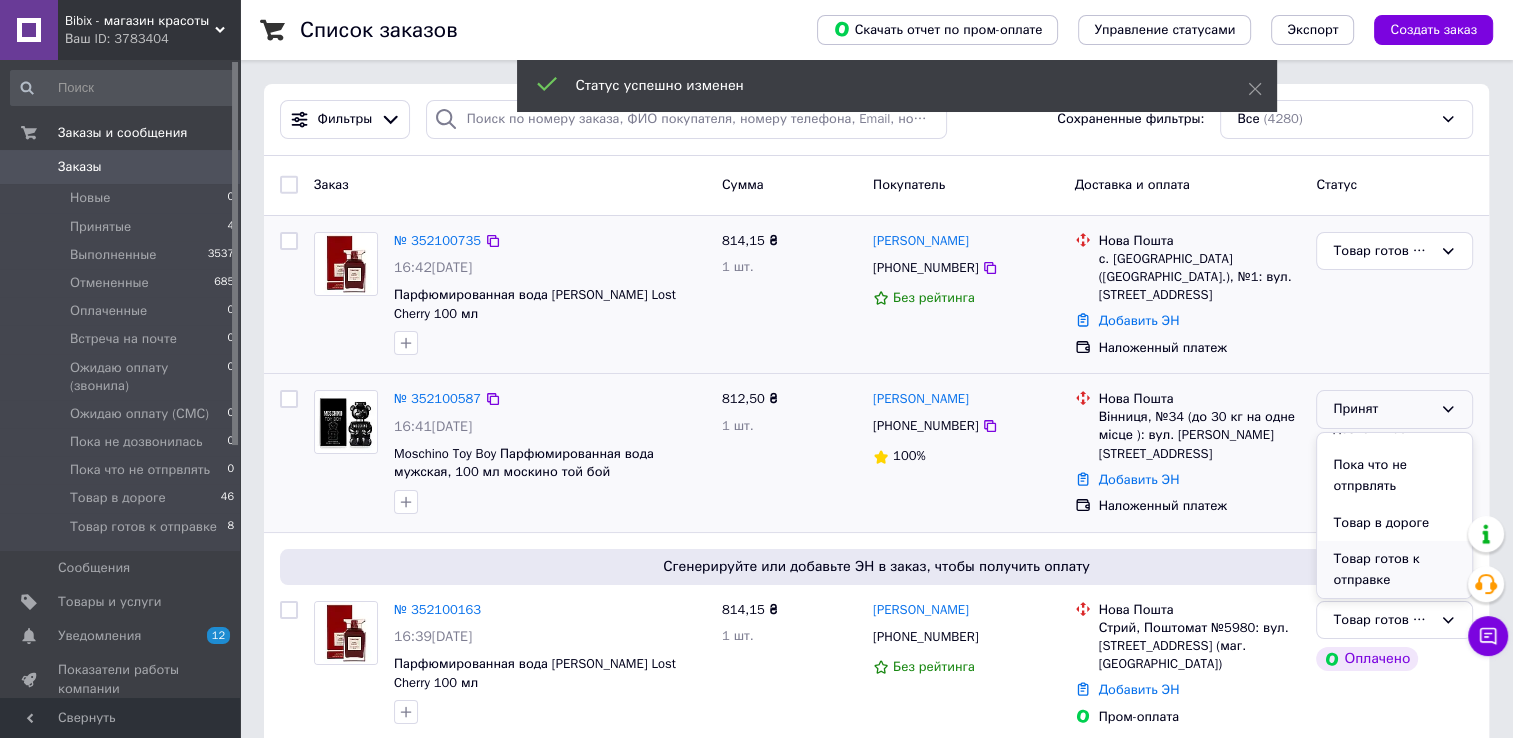 click on "Товар готов к отправке" at bounding box center [1394, 569] 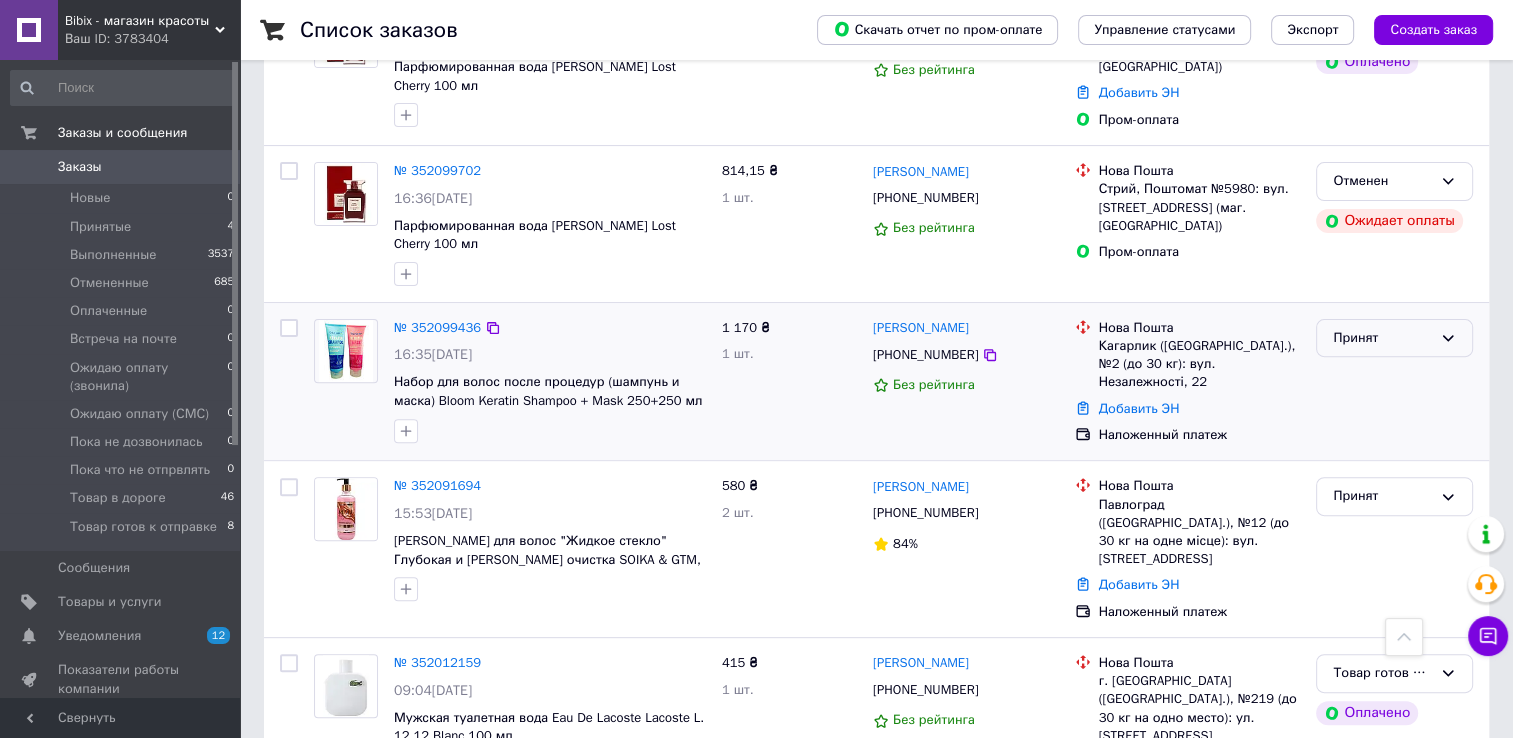 scroll, scrollTop: 600, scrollLeft: 0, axis: vertical 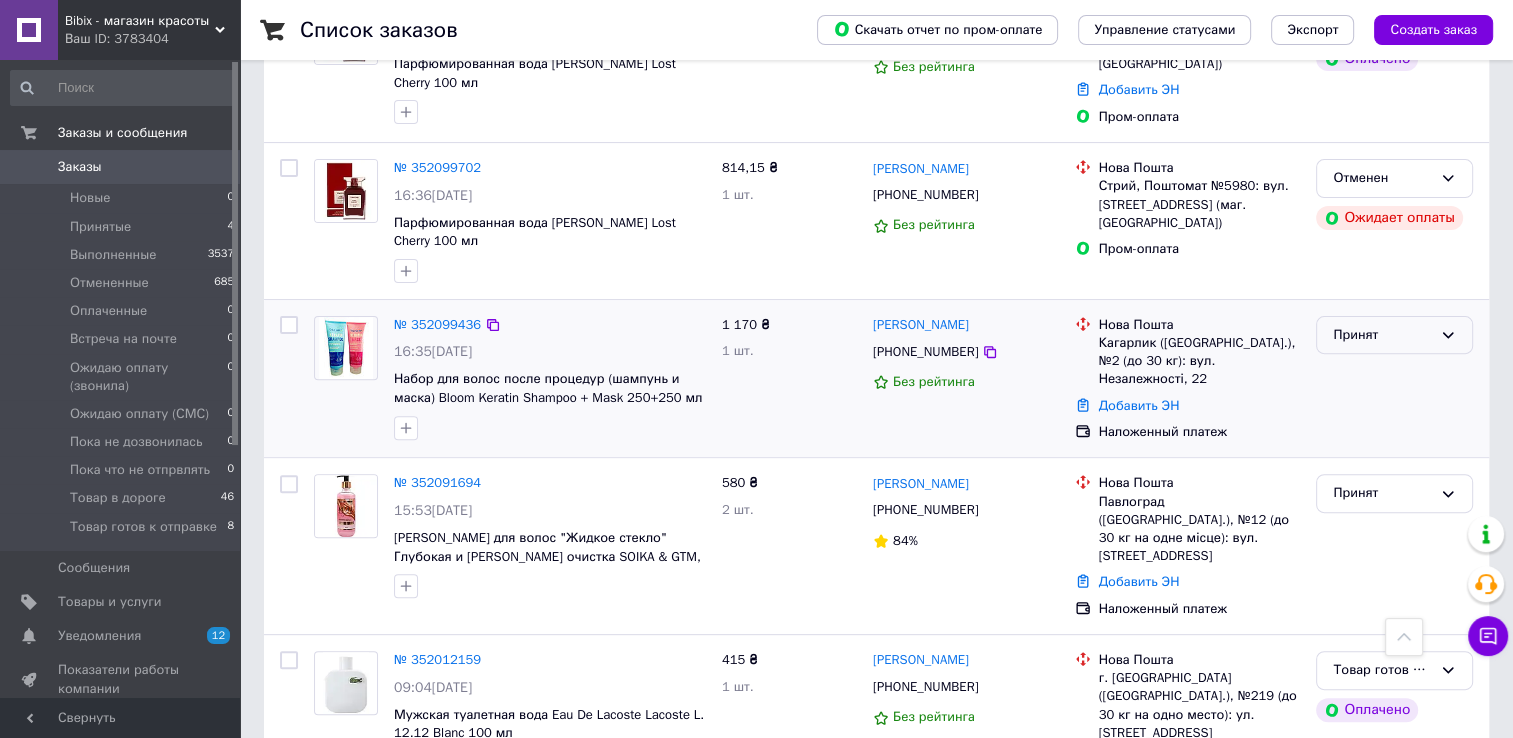 click on "Принят" at bounding box center (1394, 335) 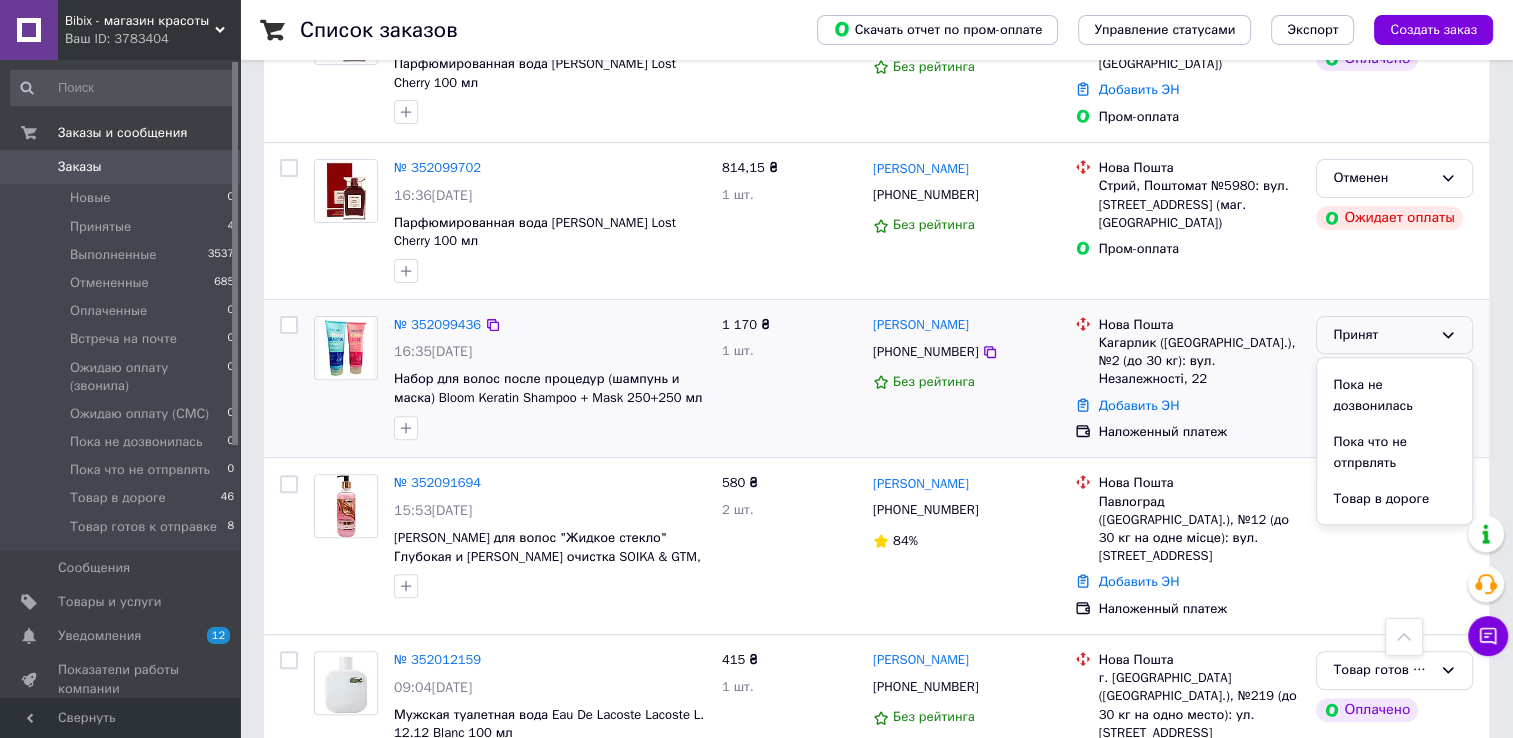 scroll, scrollTop: 303, scrollLeft: 0, axis: vertical 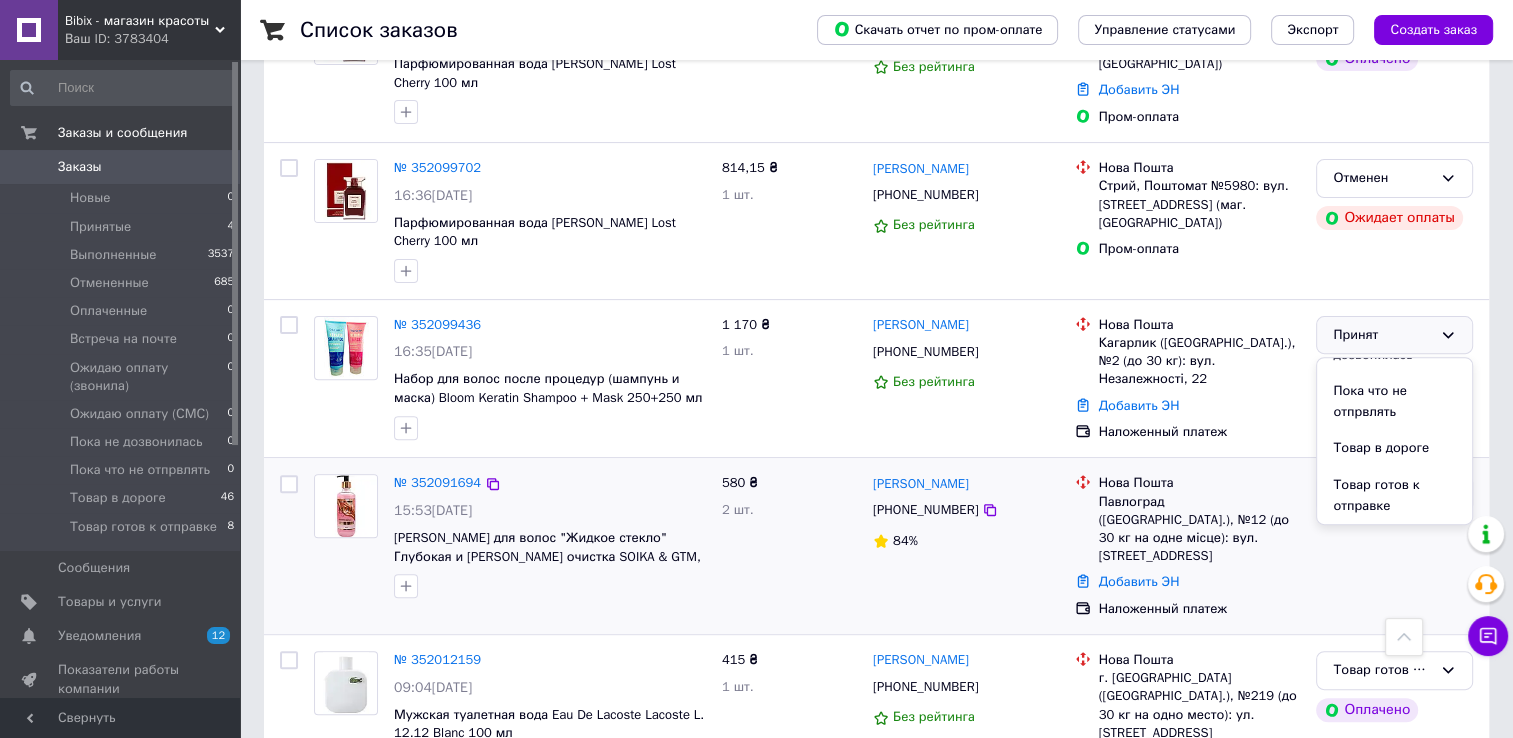 click on "Товар готов к отправке" at bounding box center (1394, 495) 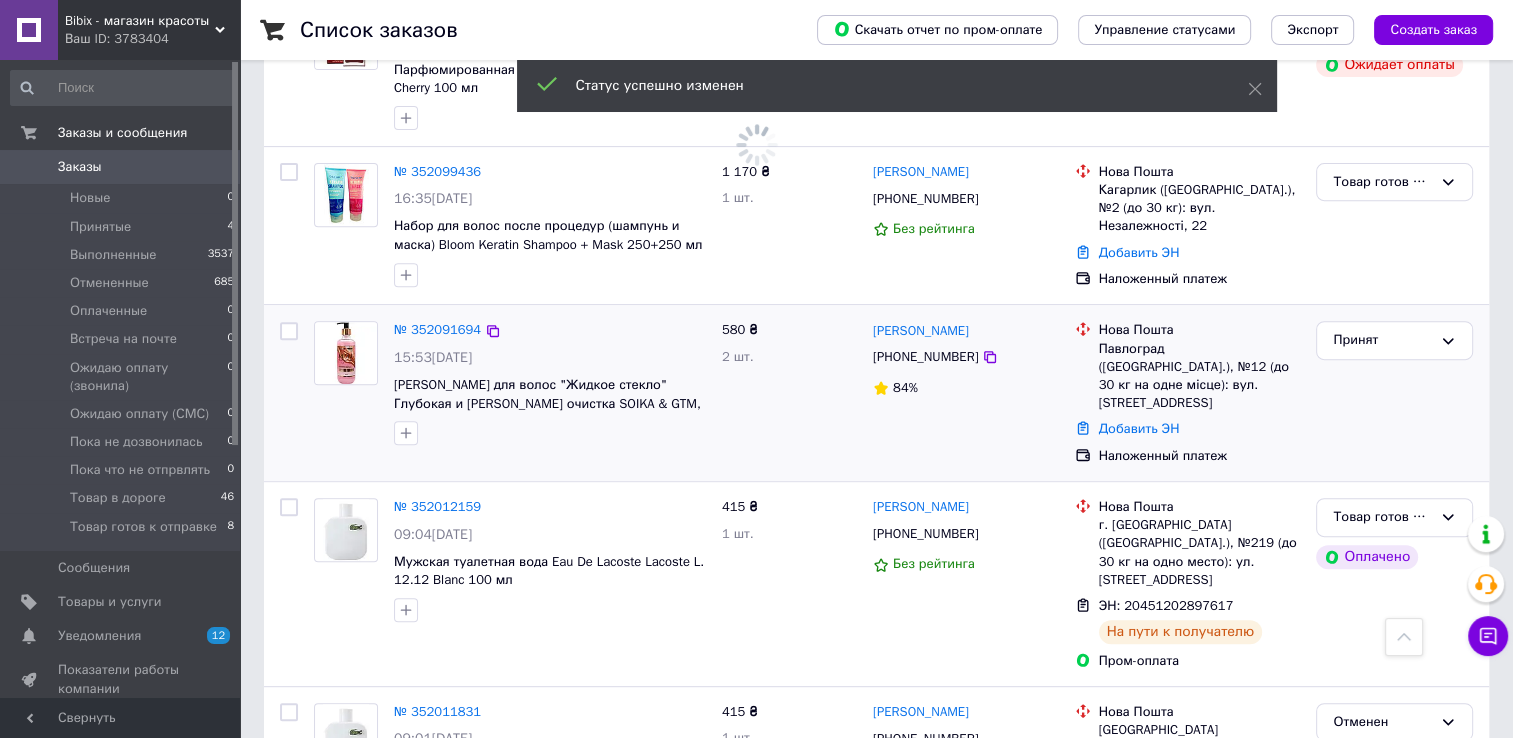 scroll, scrollTop: 800, scrollLeft: 0, axis: vertical 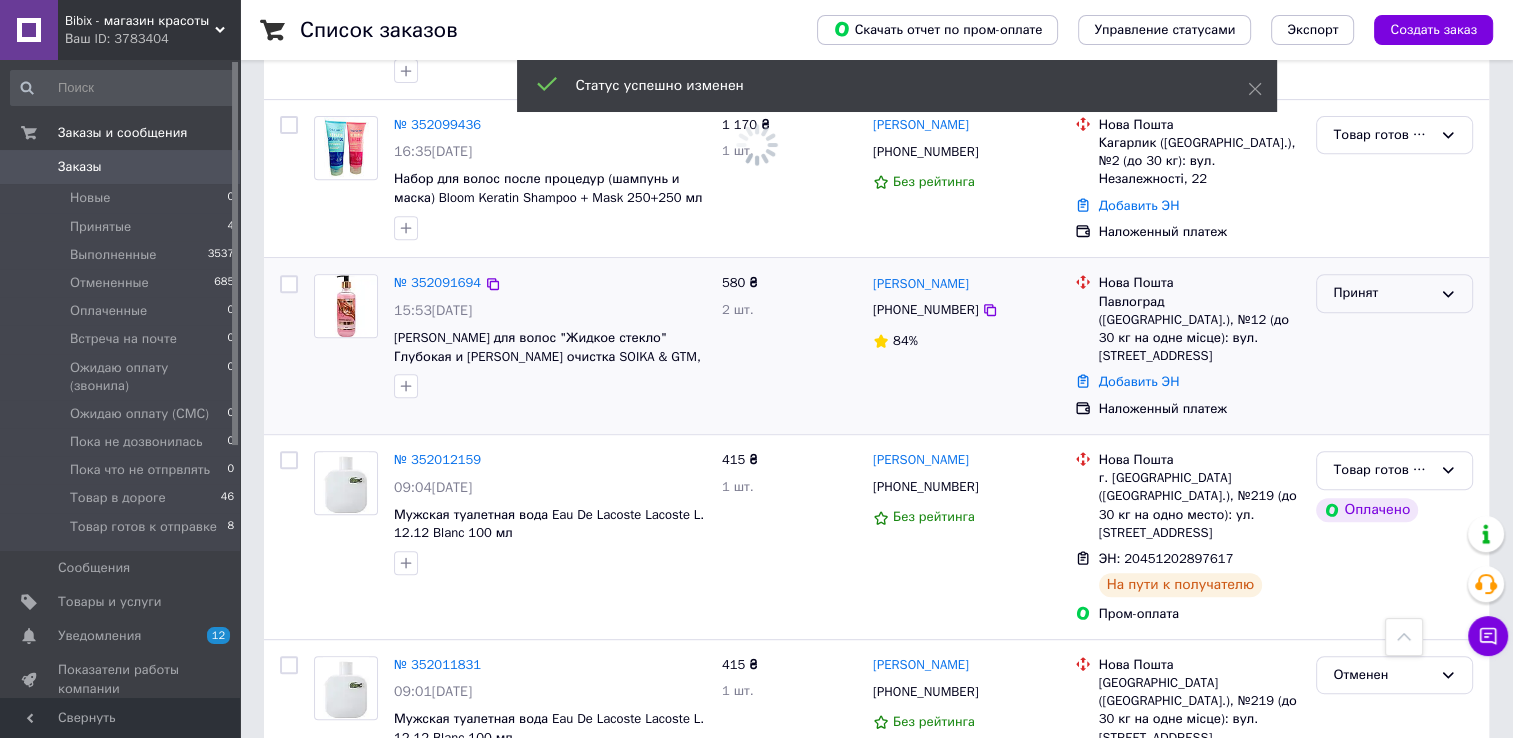 click on "Принят" at bounding box center [1382, 293] 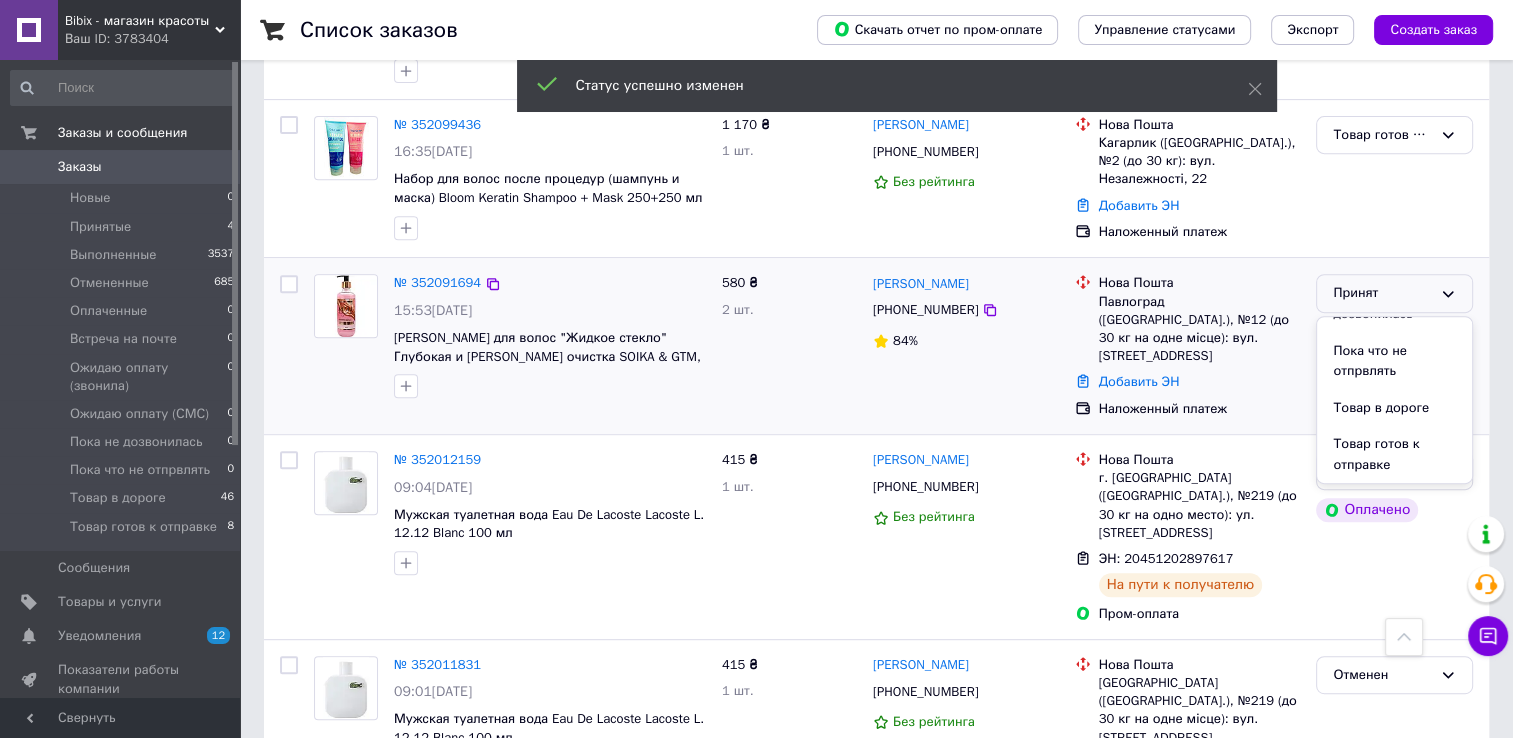 scroll, scrollTop: 303, scrollLeft: 0, axis: vertical 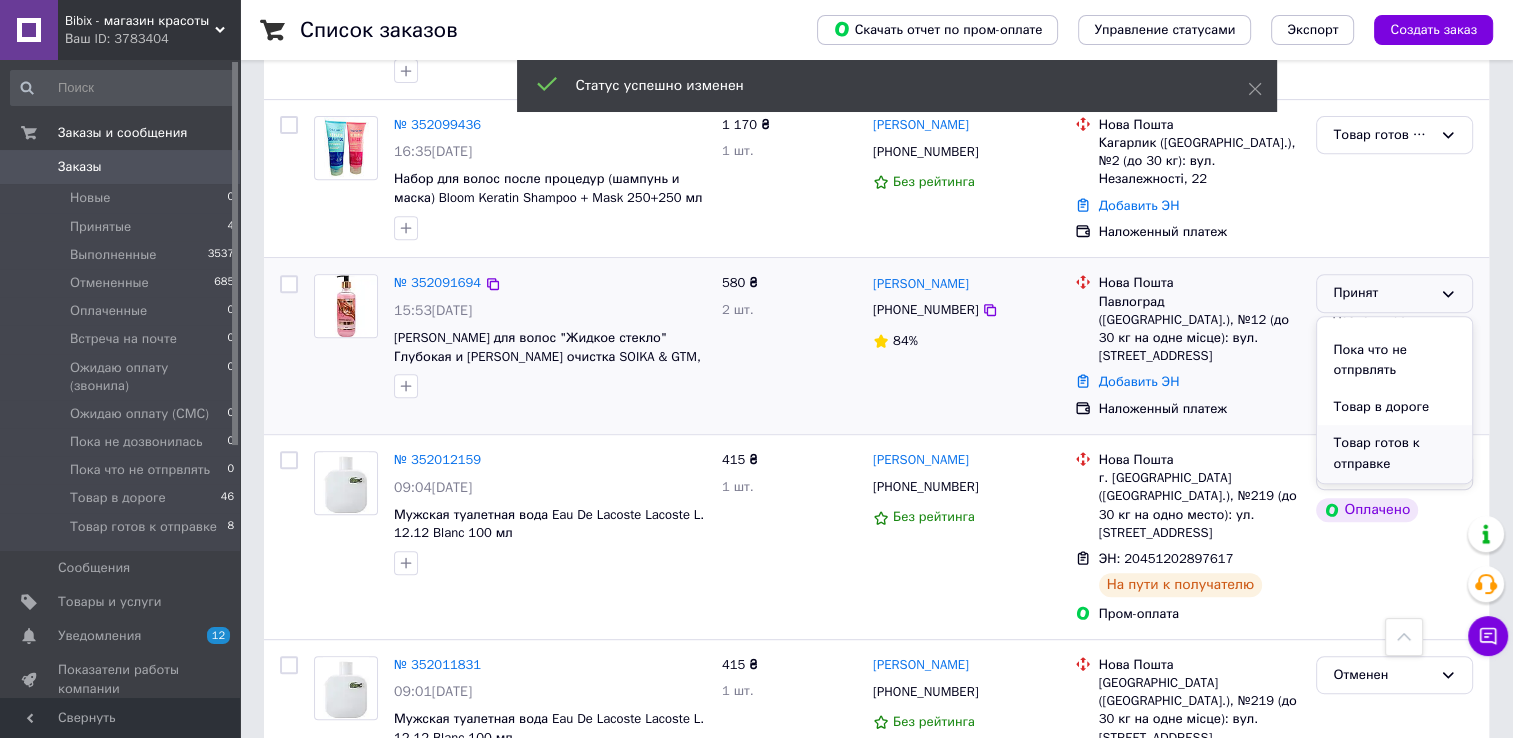 click on "Товар готов к отправке" at bounding box center [1394, 453] 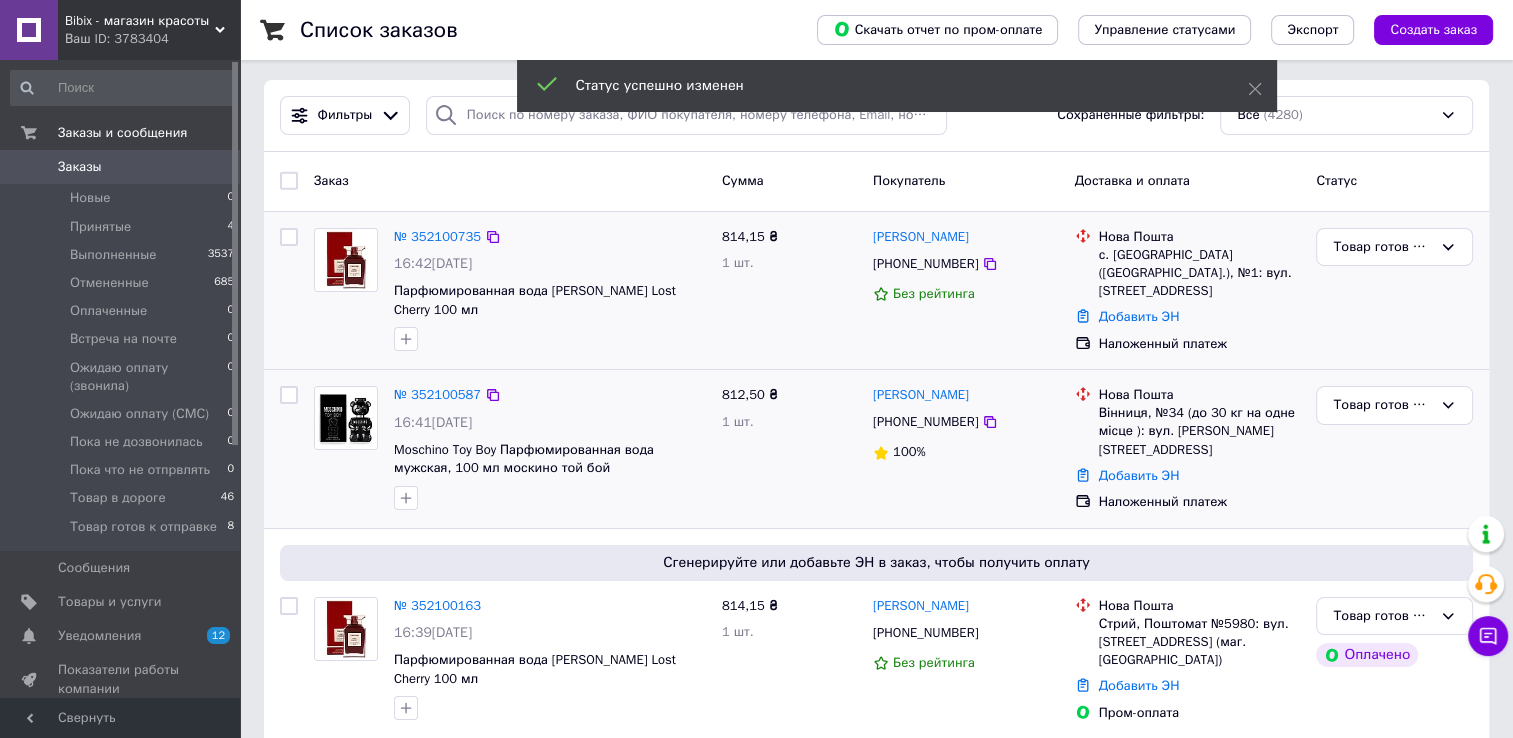 scroll, scrollTop: 0, scrollLeft: 0, axis: both 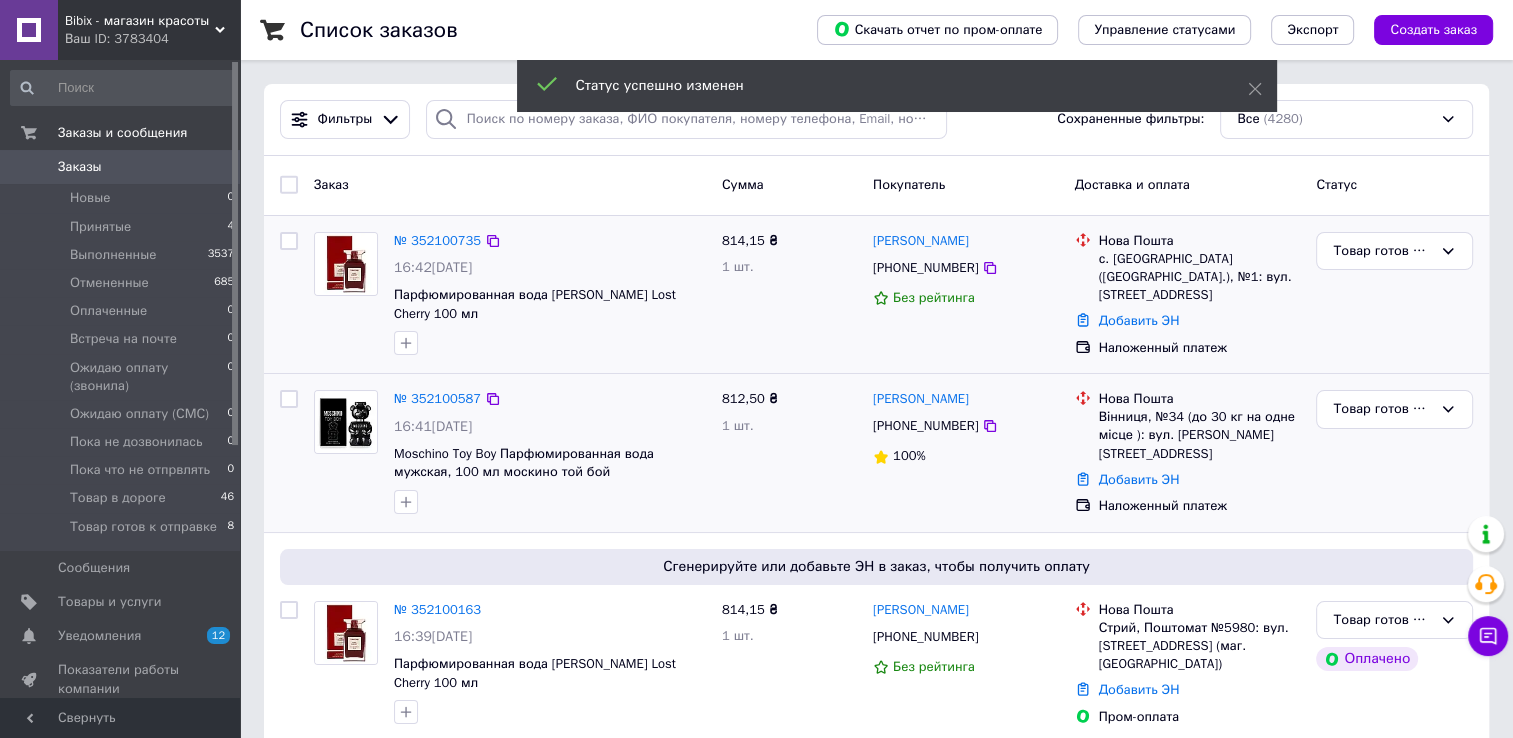 click on "Заказы" at bounding box center [80, 167] 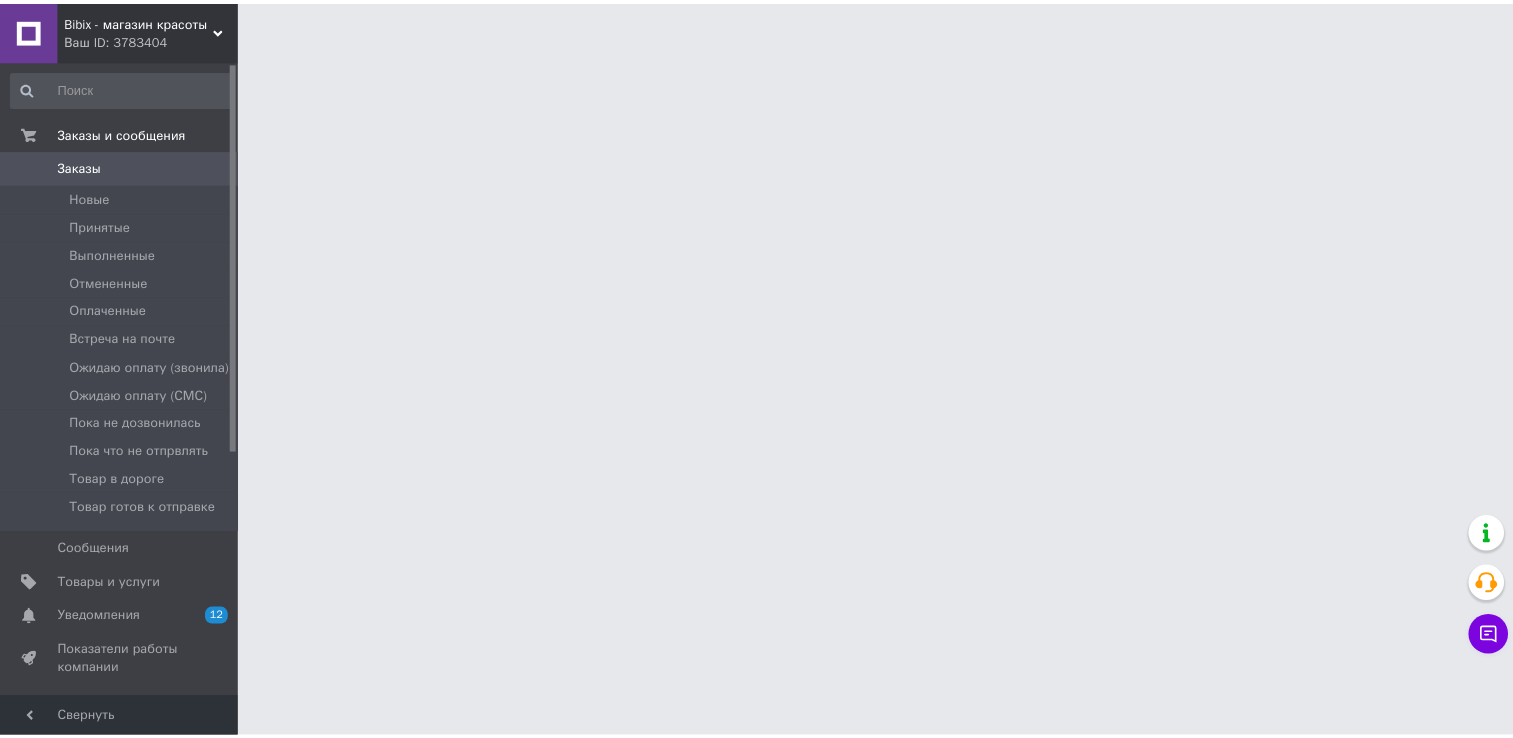 scroll, scrollTop: 0, scrollLeft: 0, axis: both 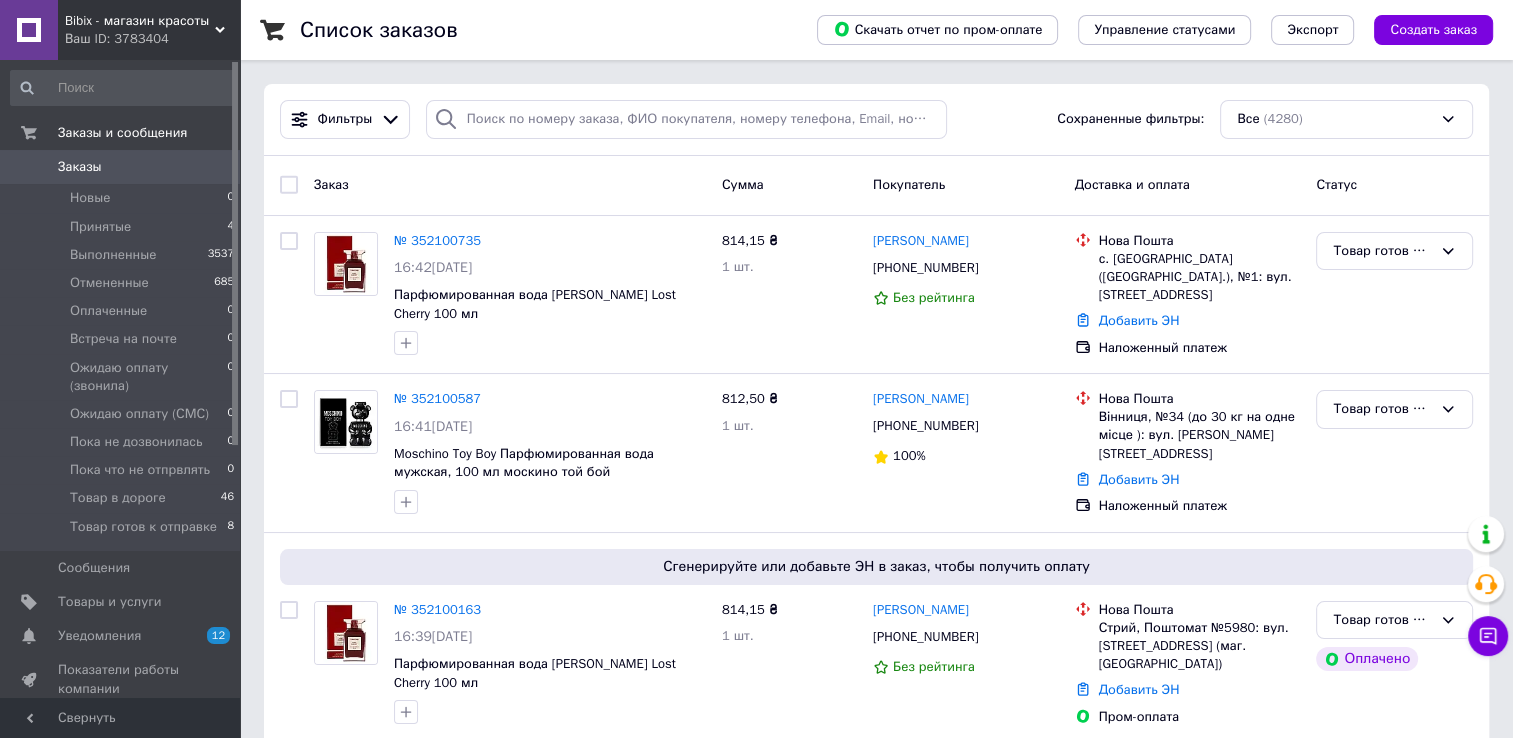 click on "Заказы" at bounding box center [80, 167] 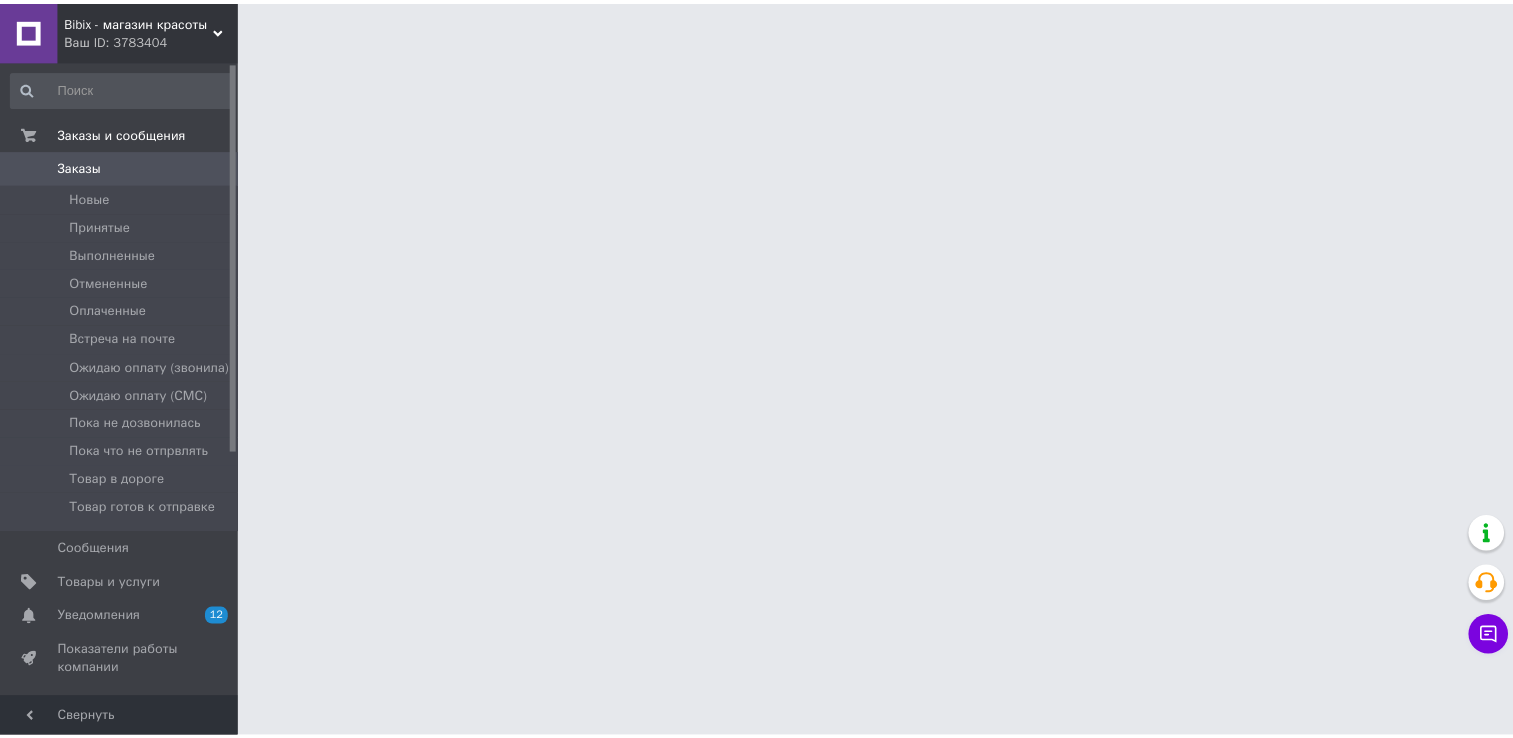 scroll, scrollTop: 0, scrollLeft: 0, axis: both 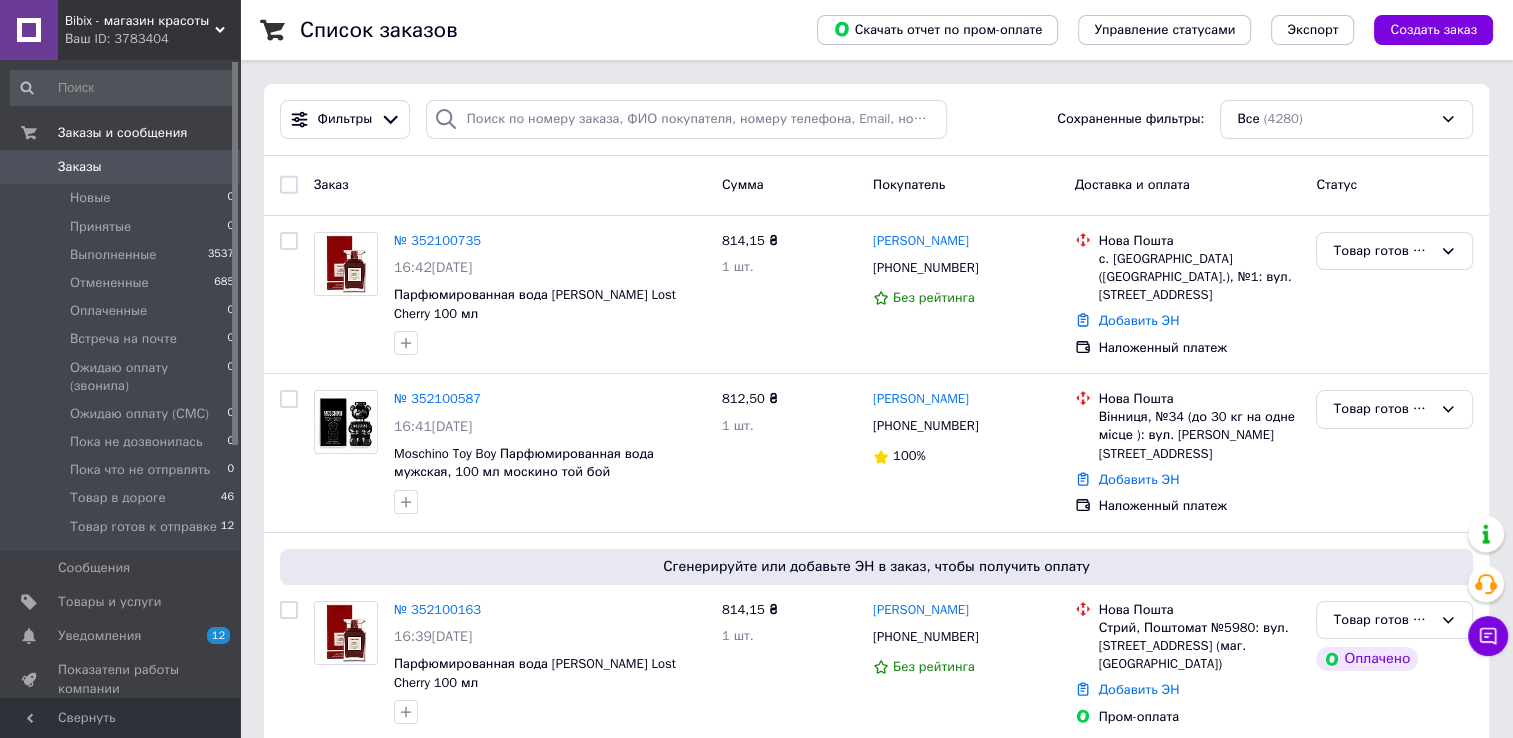 click on "Заказы" at bounding box center (121, 167) 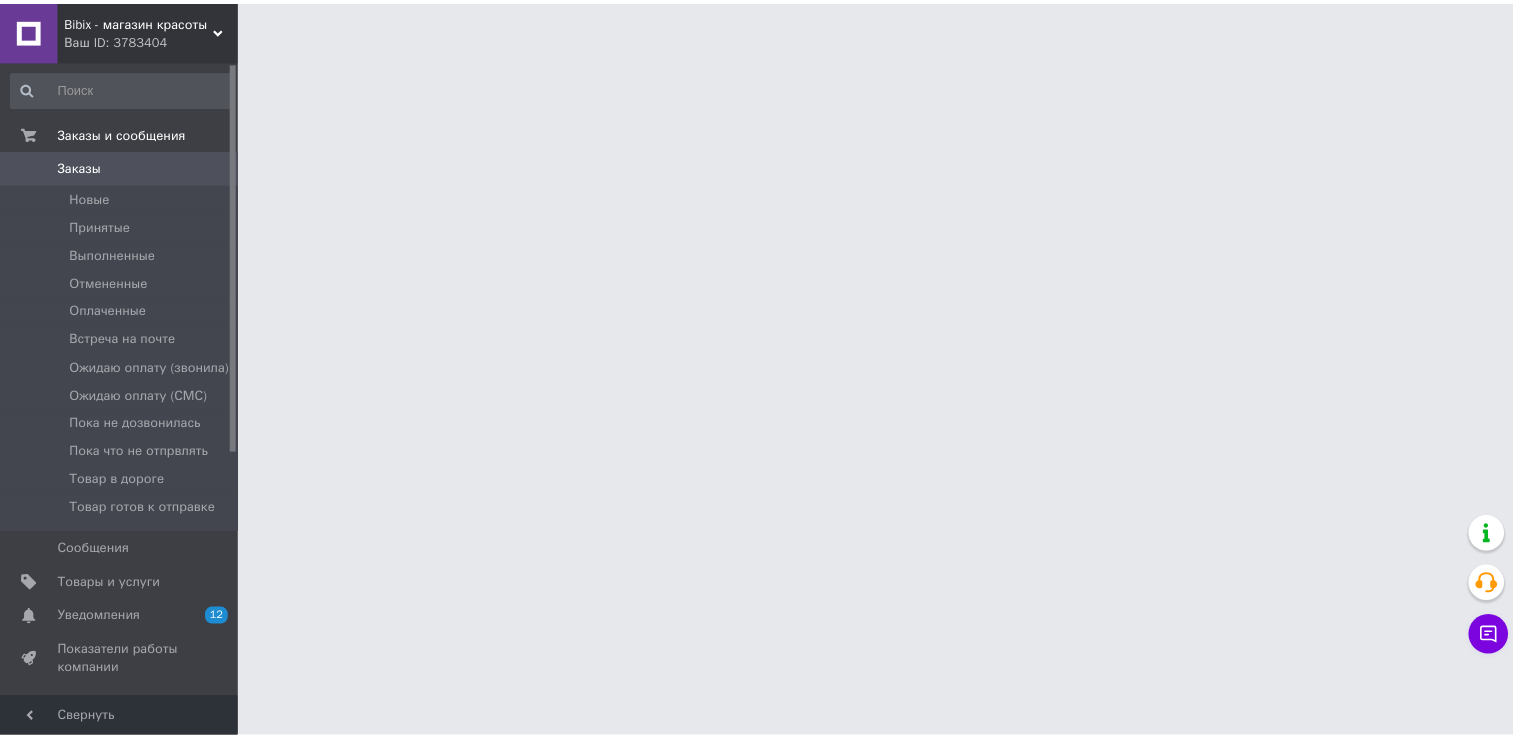 scroll, scrollTop: 0, scrollLeft: 0, axis: both 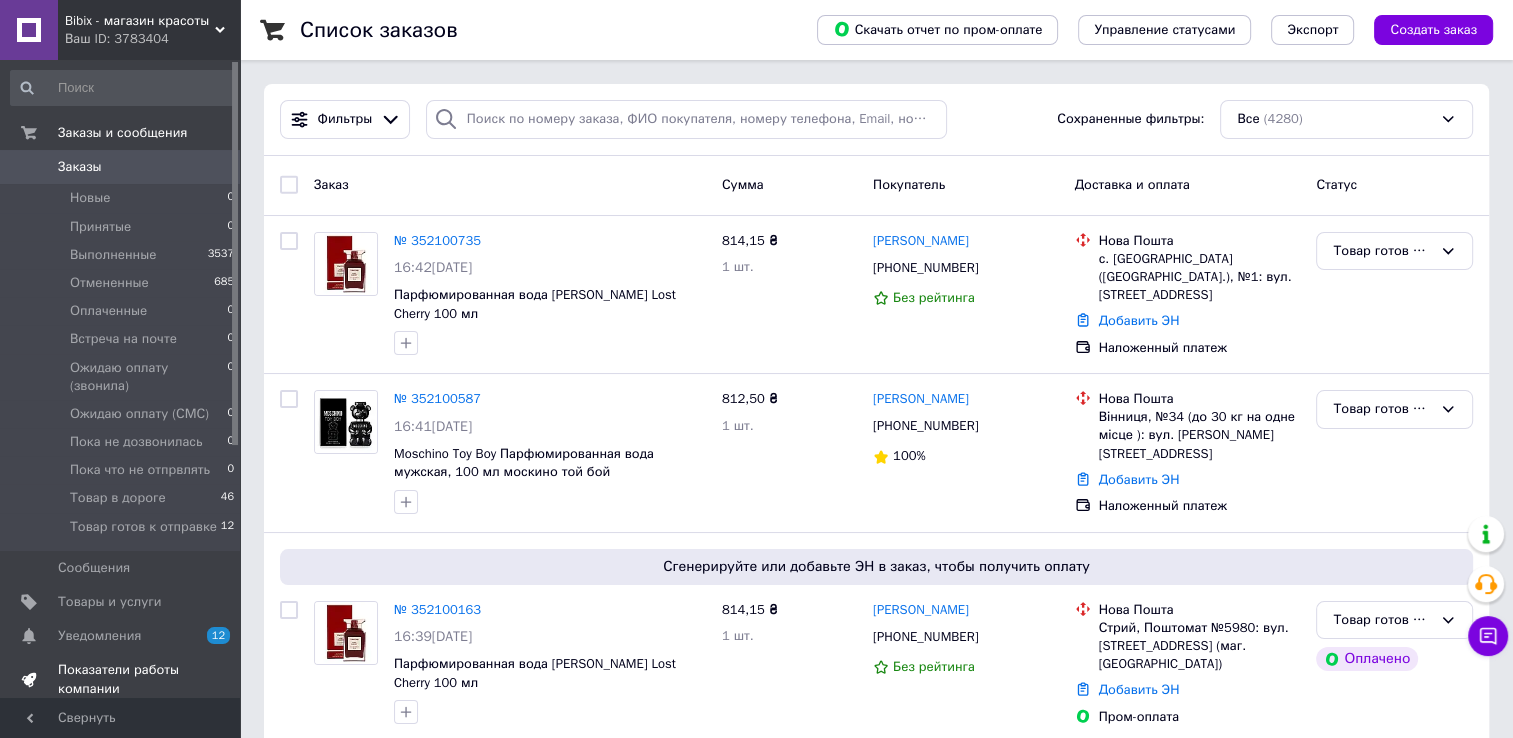 click on "Товары и услуги" at bounding box center [123, 602] 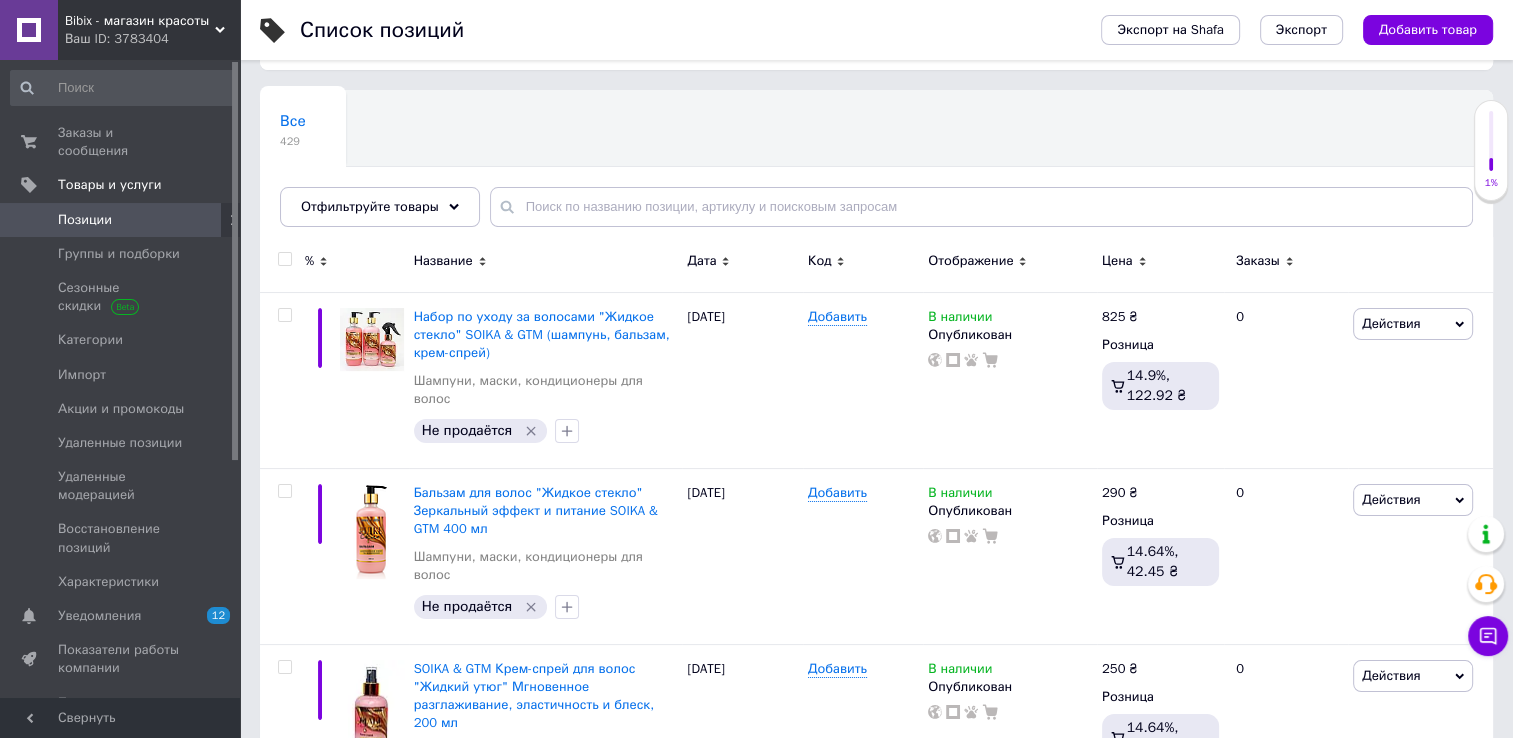 scroll, scrollTop: 200, scrollLeft: 0, axis: vertical 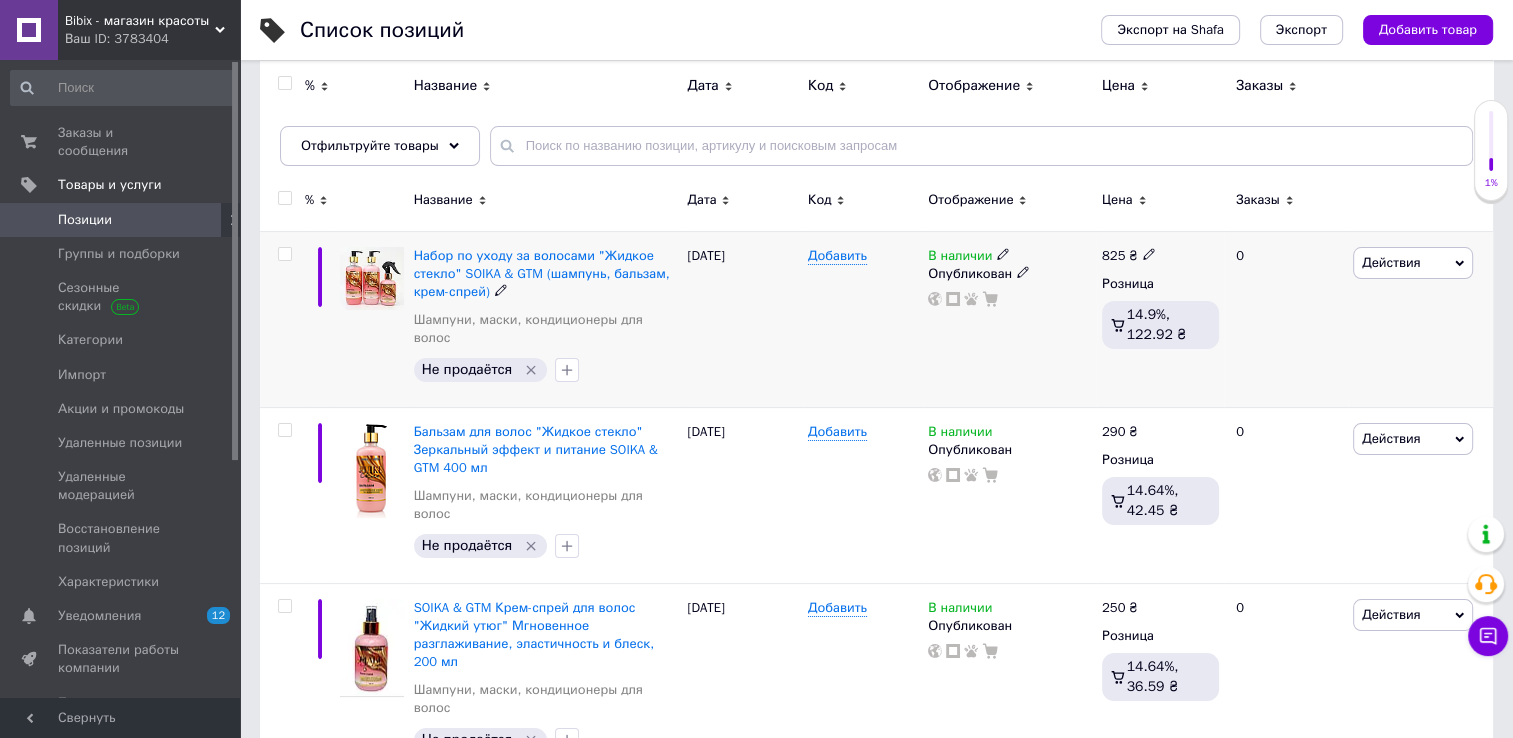 click 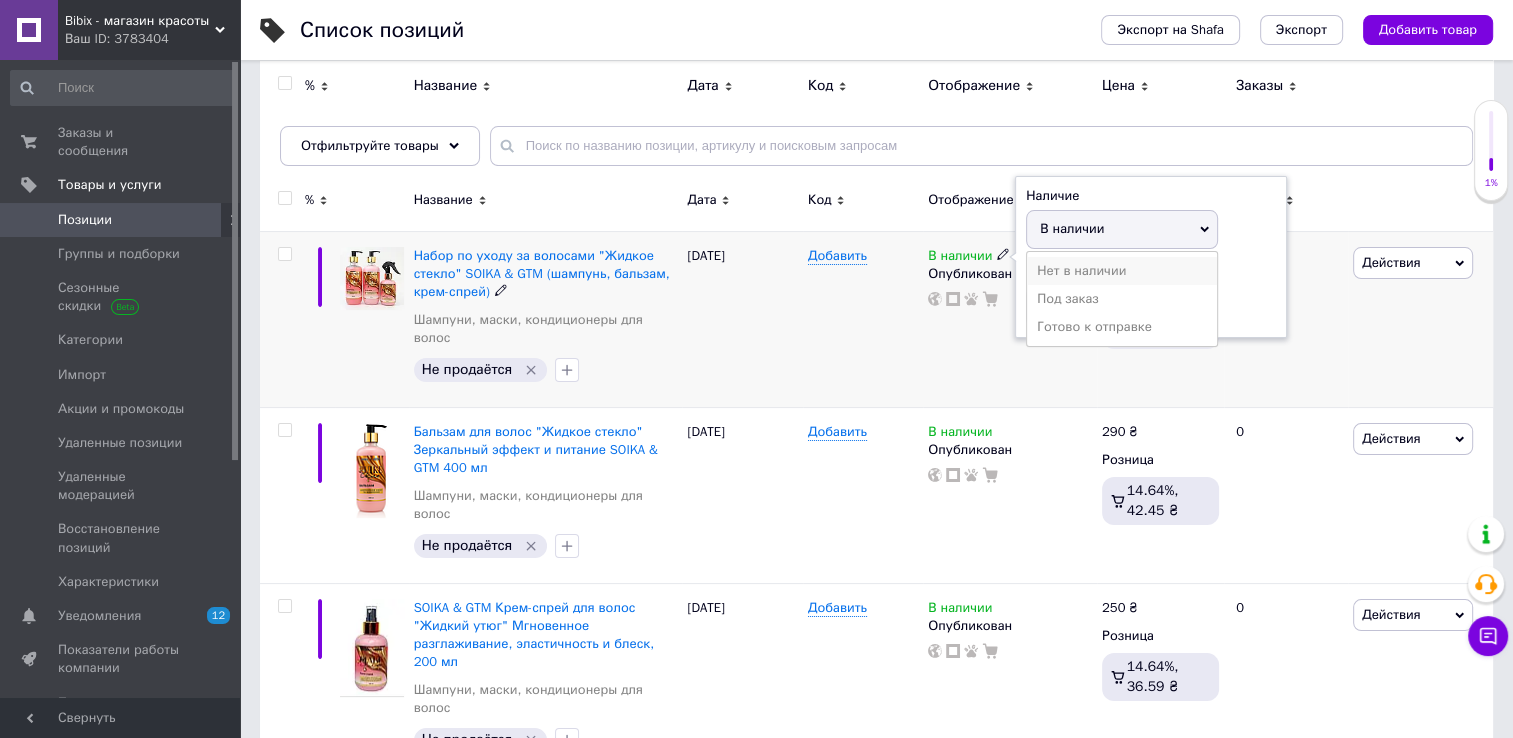 click on "Нет в наличии" at bounding box center [1122, 271] 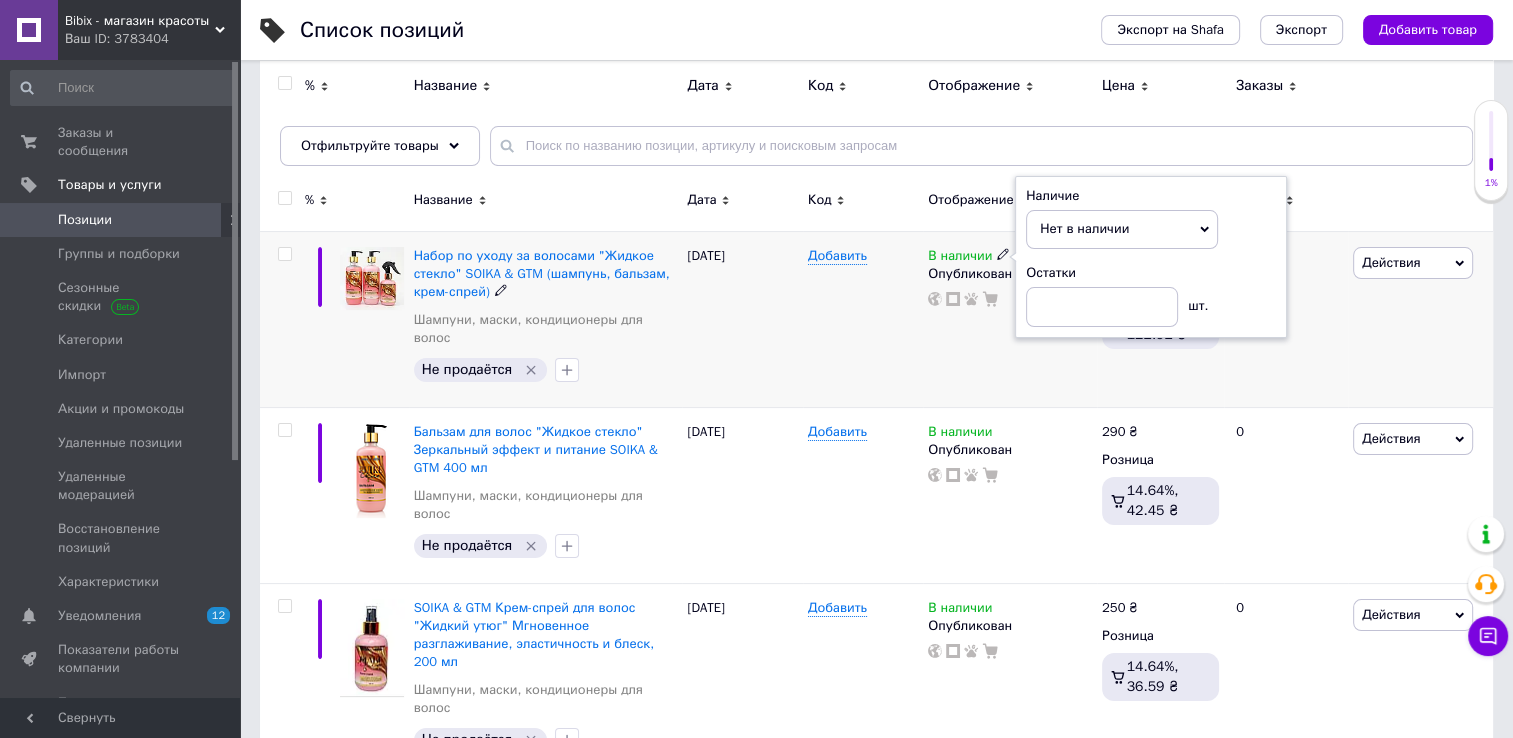 click on "Добавить" at bounding box center (863, 319) 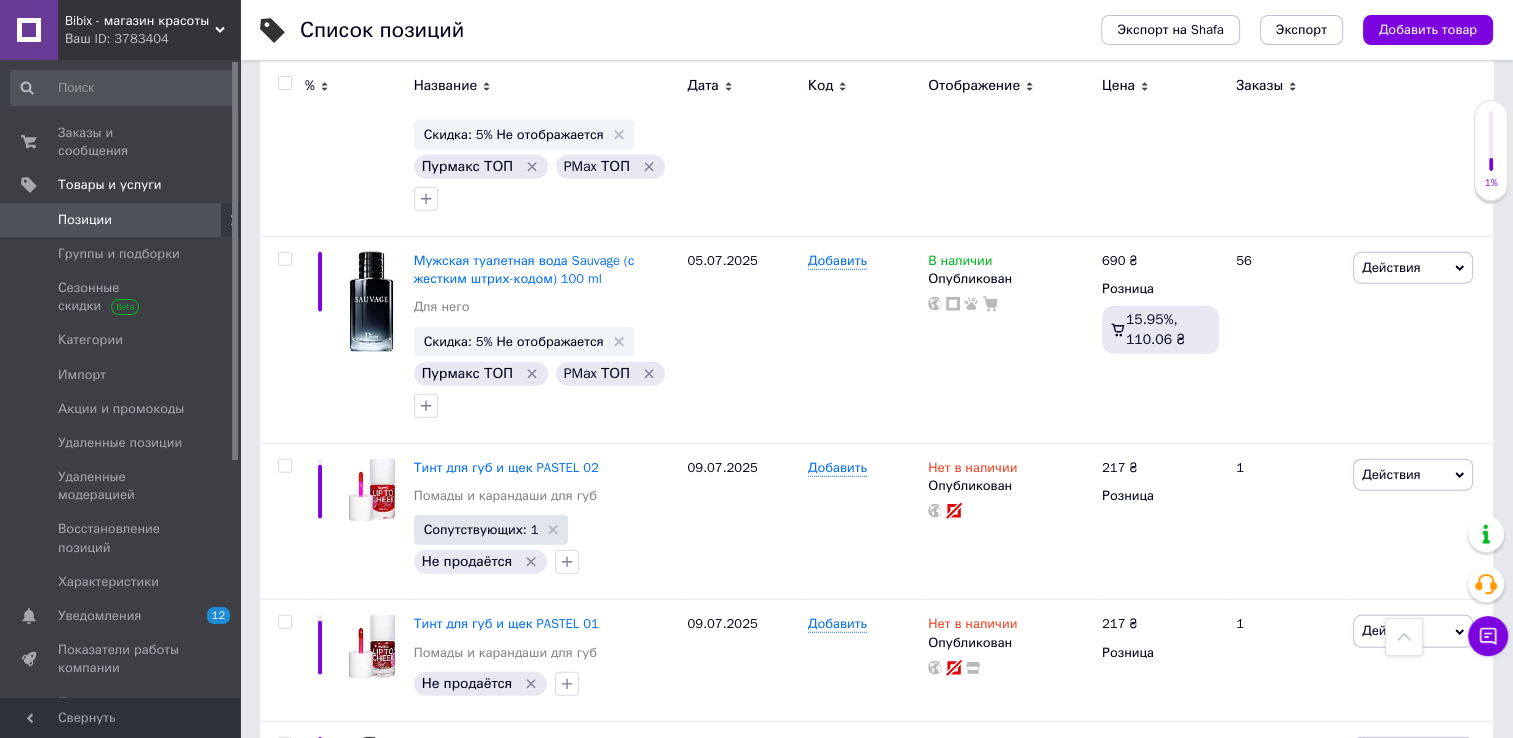 scroll, scrollTop: 5400, scrollLeft: 0, axis: vertical 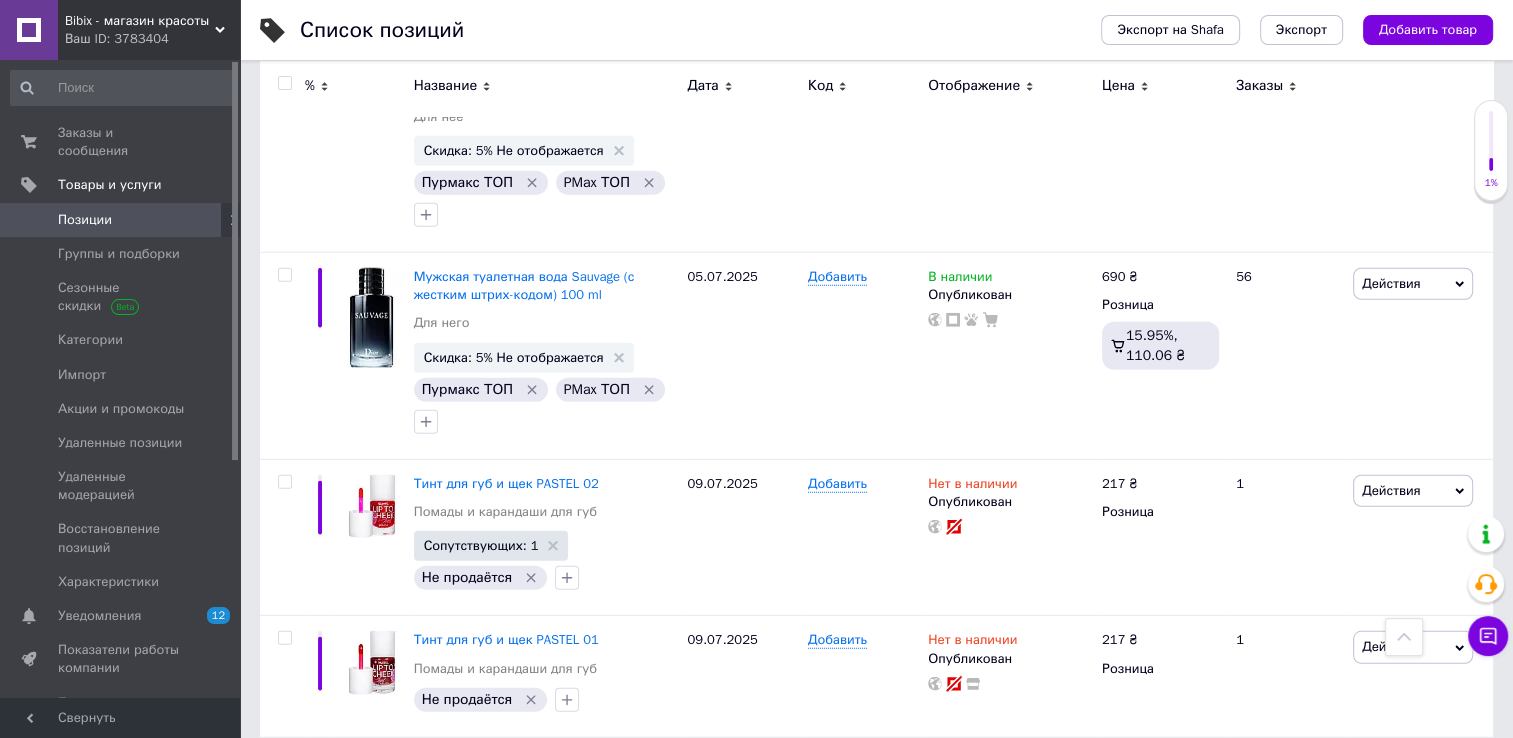click 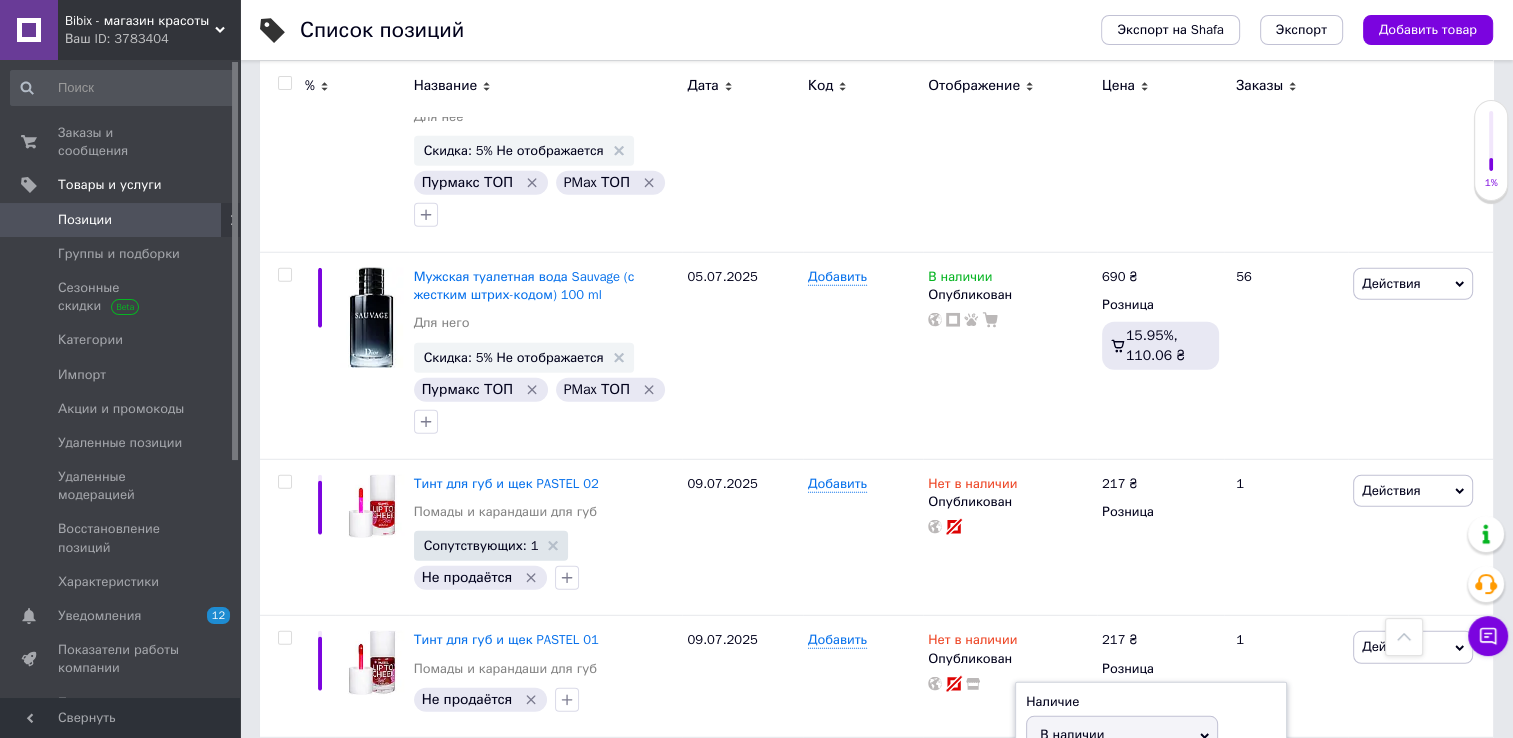 click on "Нет в наличии" at bounding box center [1122, 777] 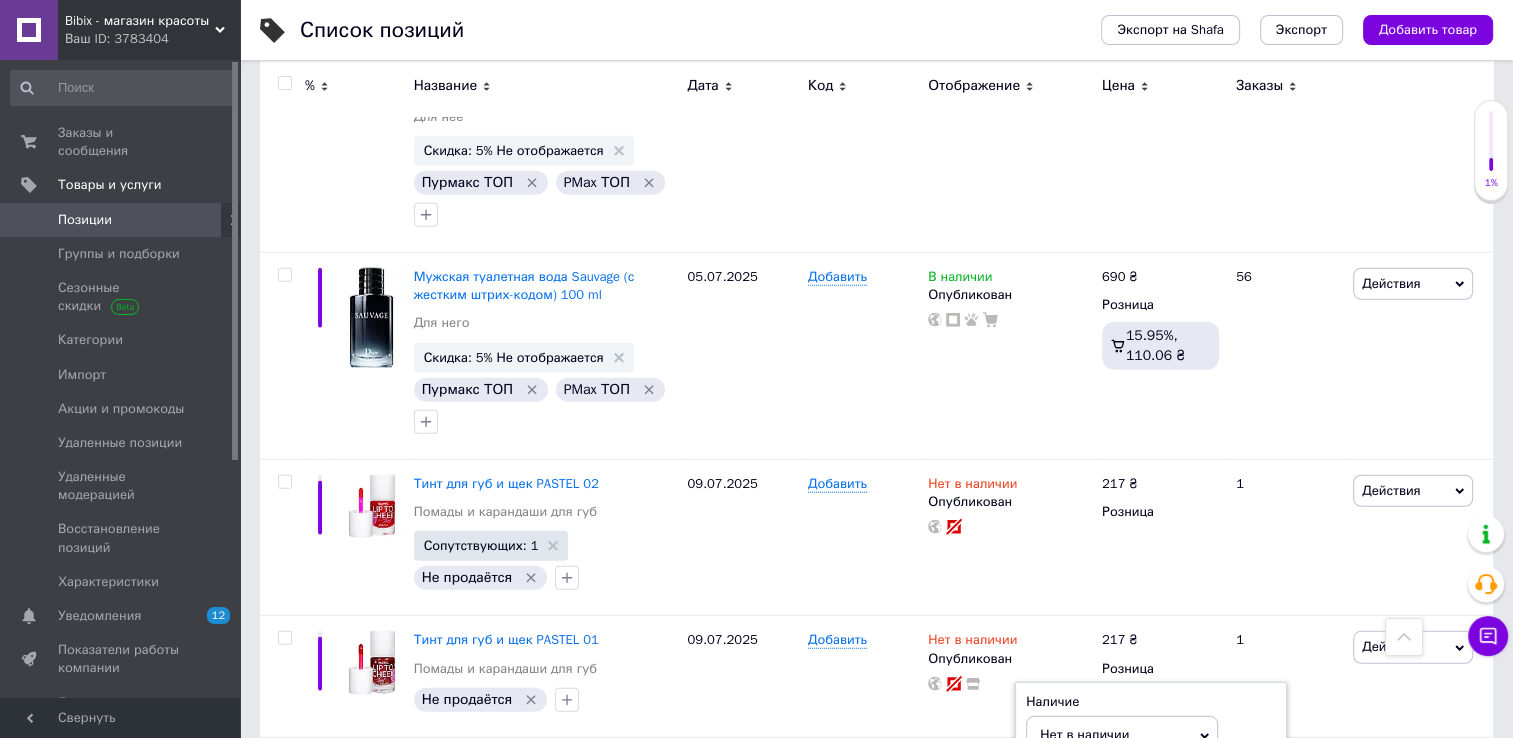 click on "Добавить" at bounding box center [863, 825] 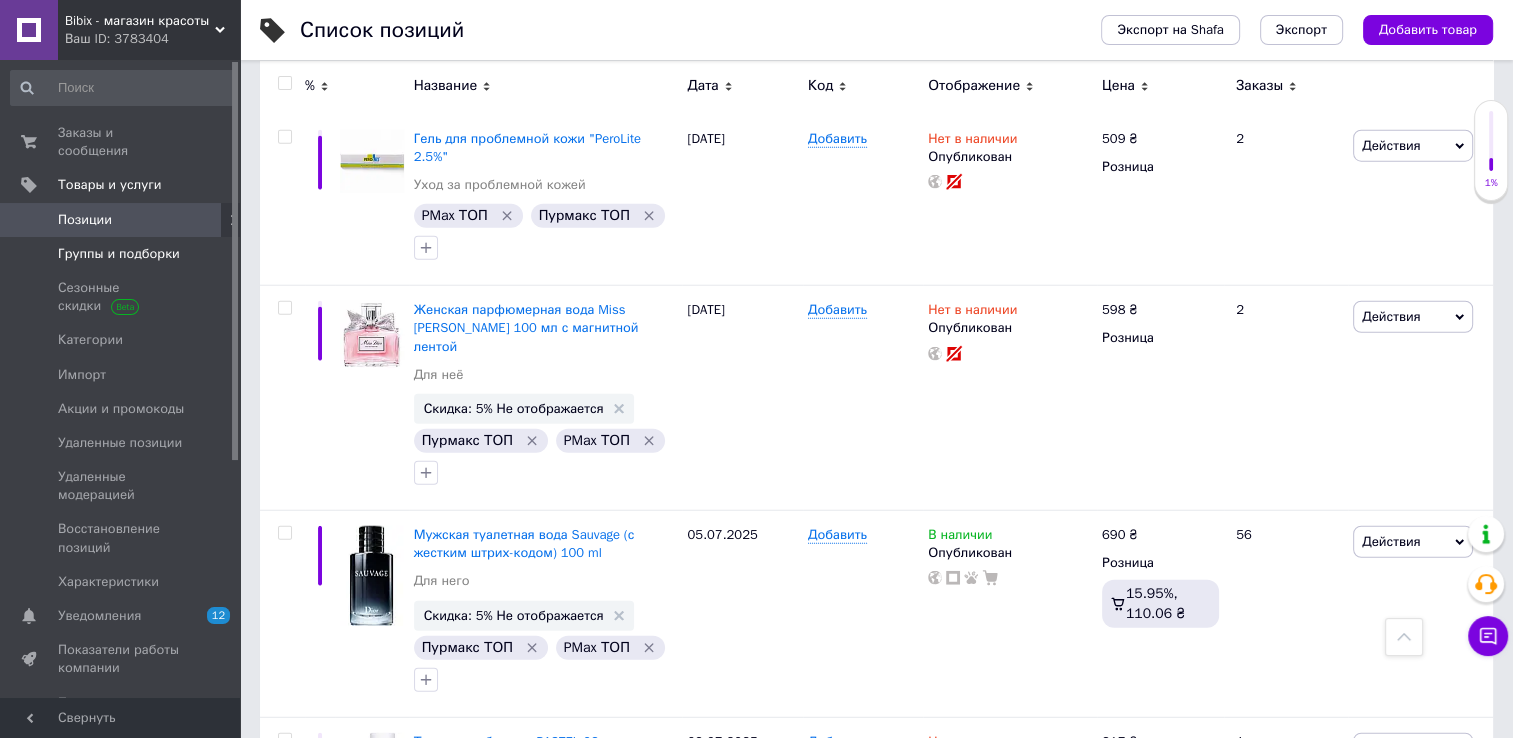 scroll, scrollTop: 5000, scrollLeft: 0, axis: vertical 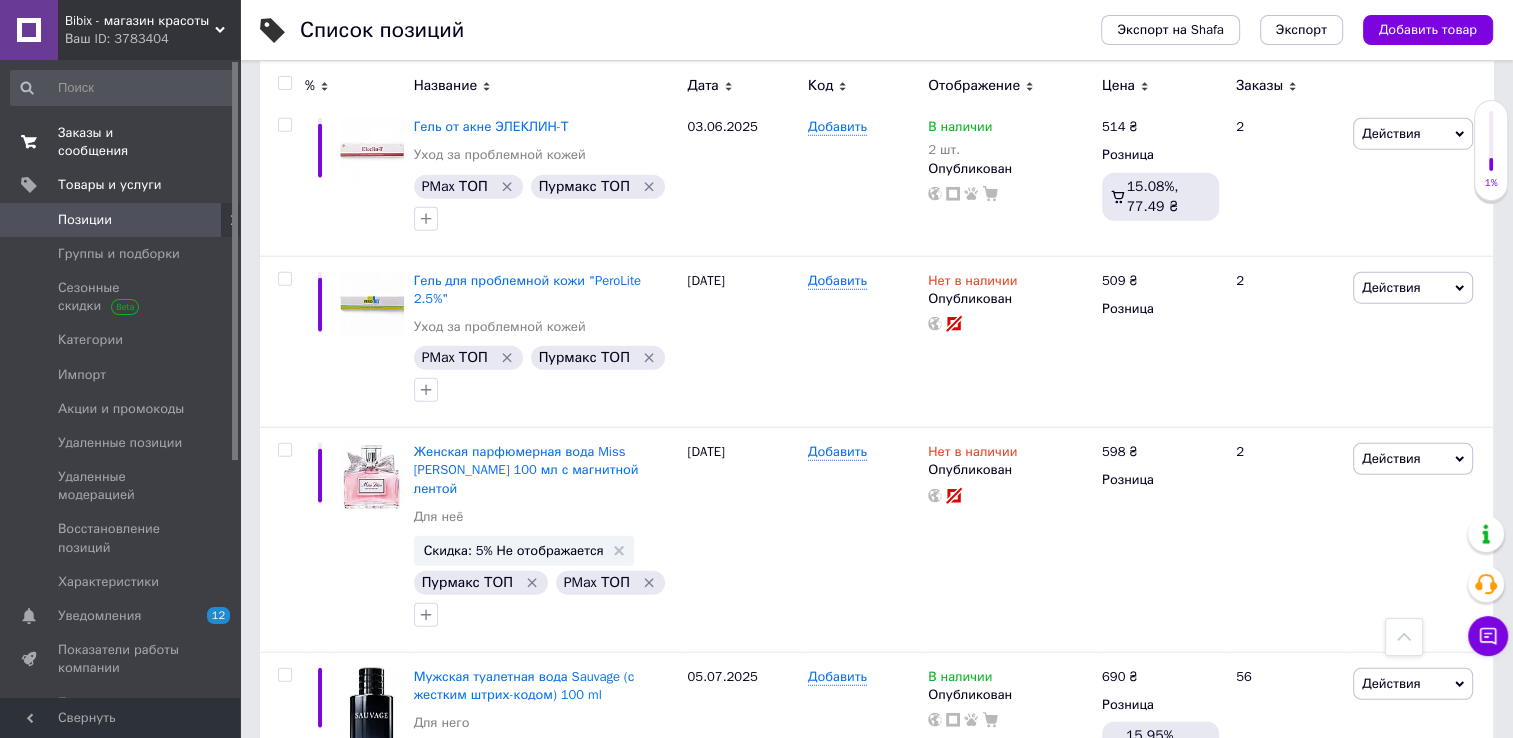 click on "Заказы и сообщения" at bounding box center (121, 142) 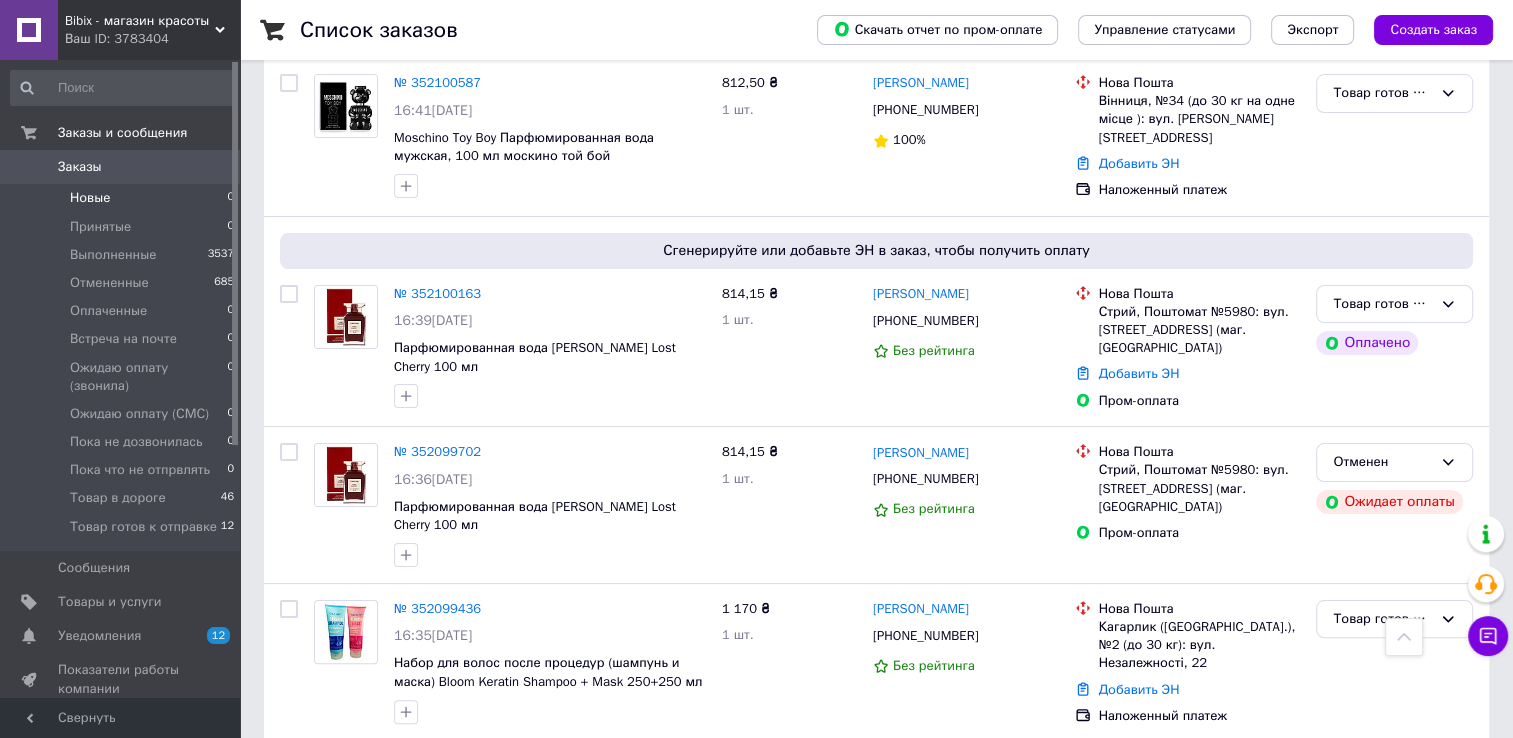 scroll, scrollTop: 300, scrollLeft: 0, axis: vertical 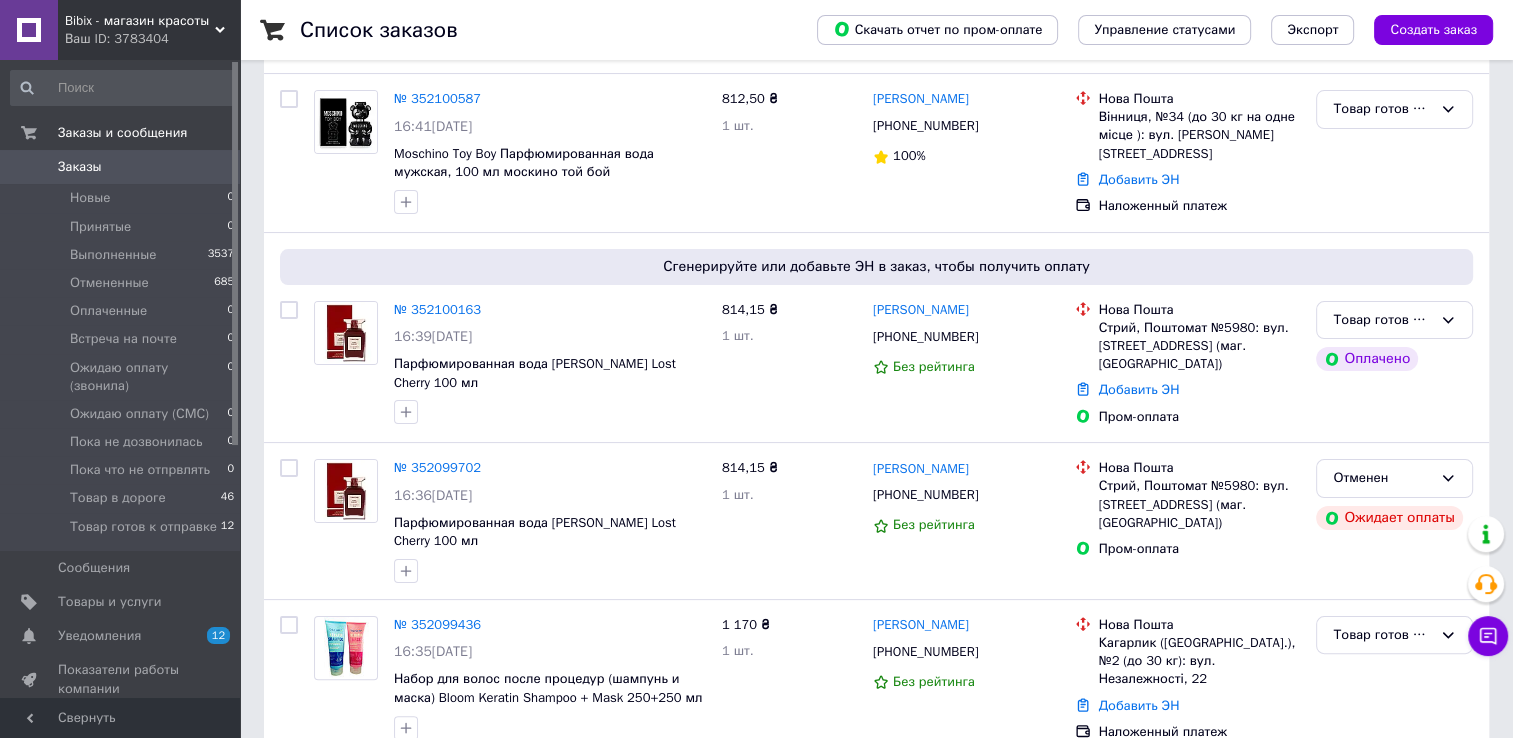 click on "Заказы" at bounding box center [121, 167] 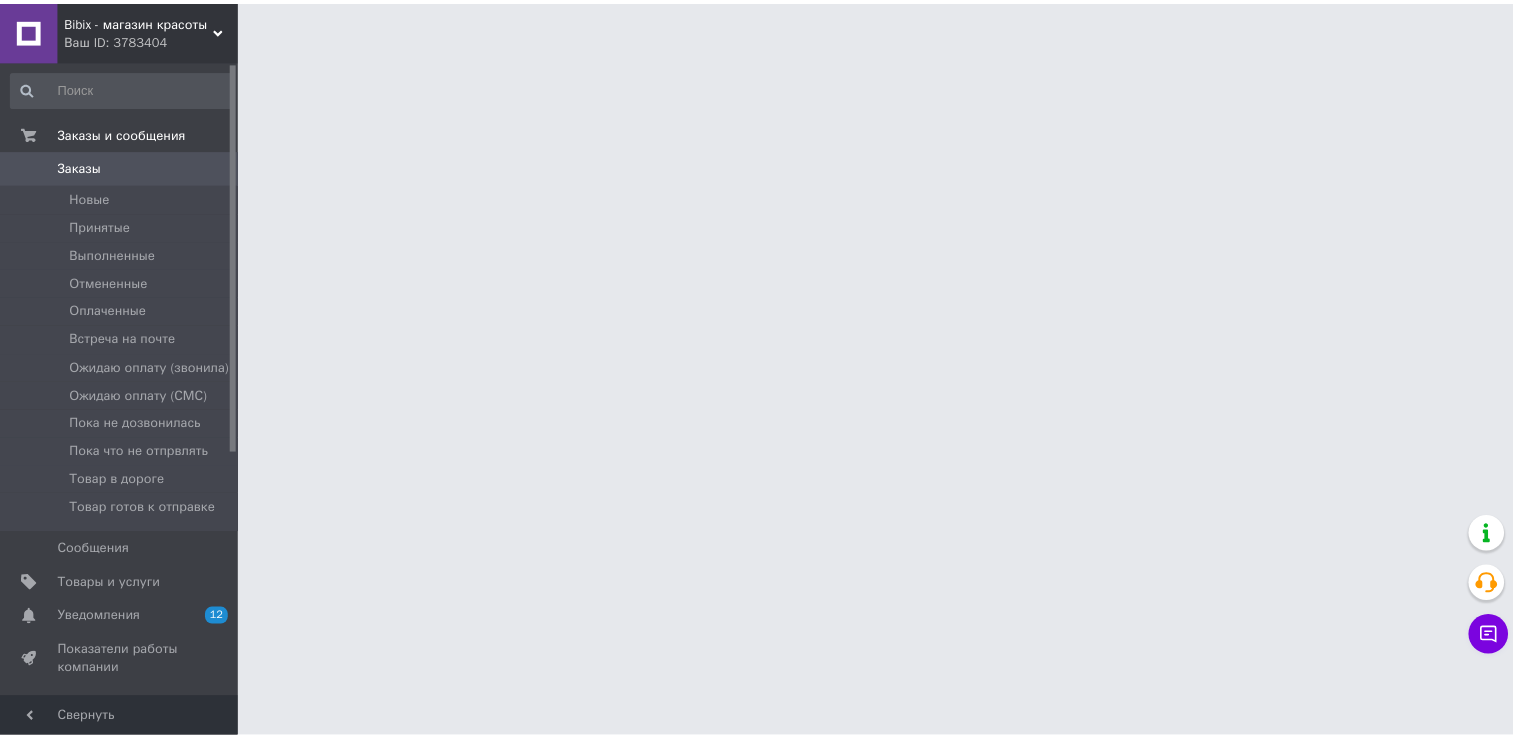 scroll, scrollTop: 0, scrollLeft: 0, axis: both 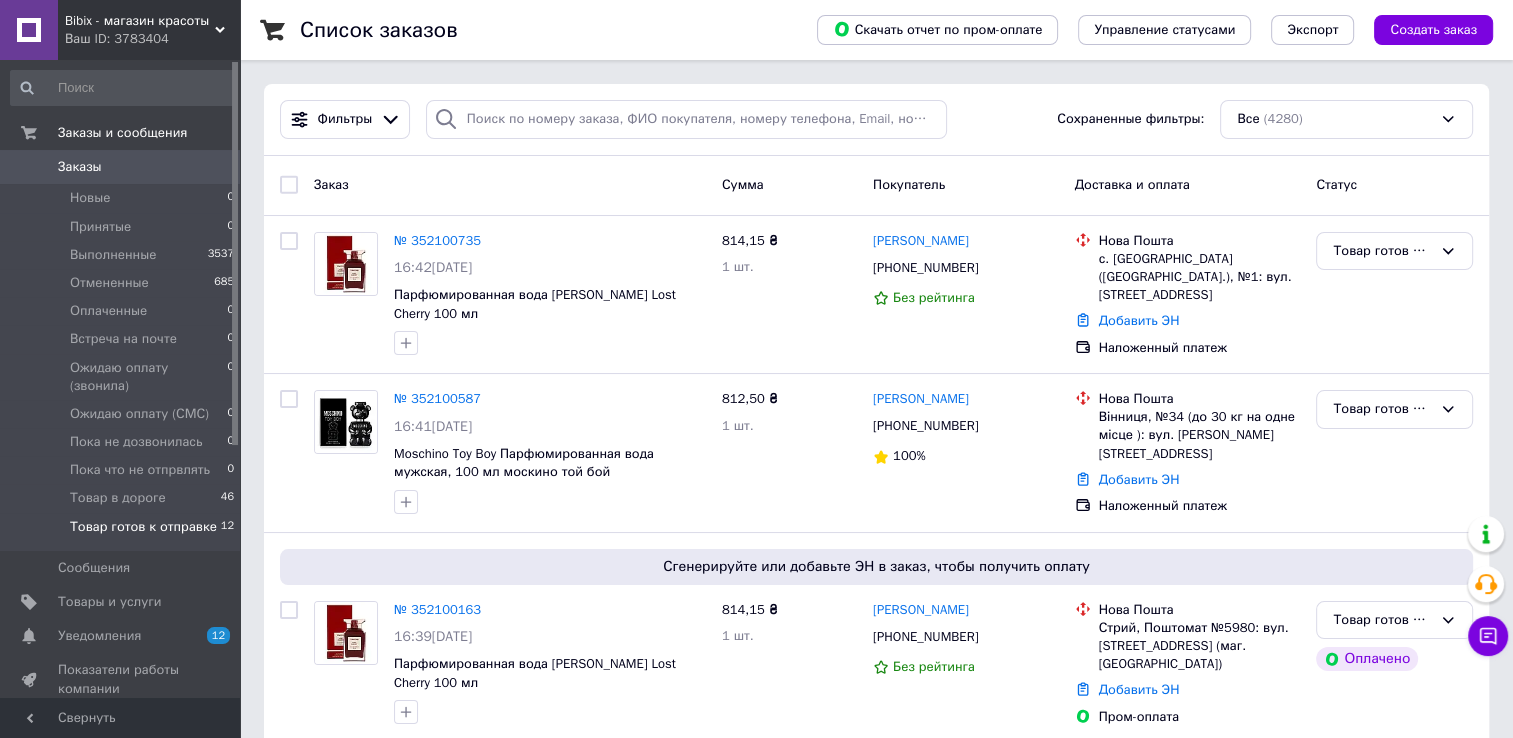 click on "Товар готов к отправке" at bounding box center [143, 527] 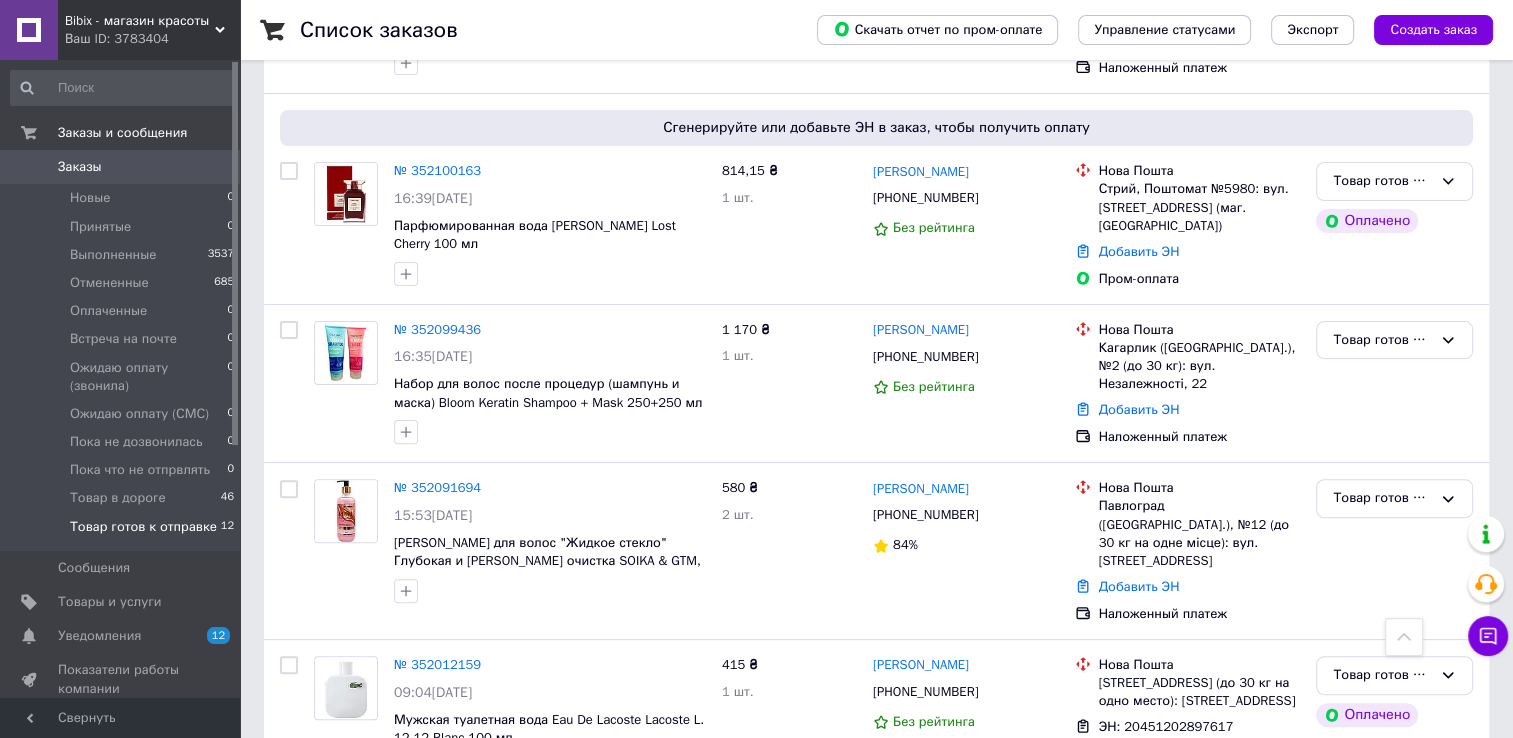 scroll, scrollTop: 460, scrollLeft: 0, axis: vertical 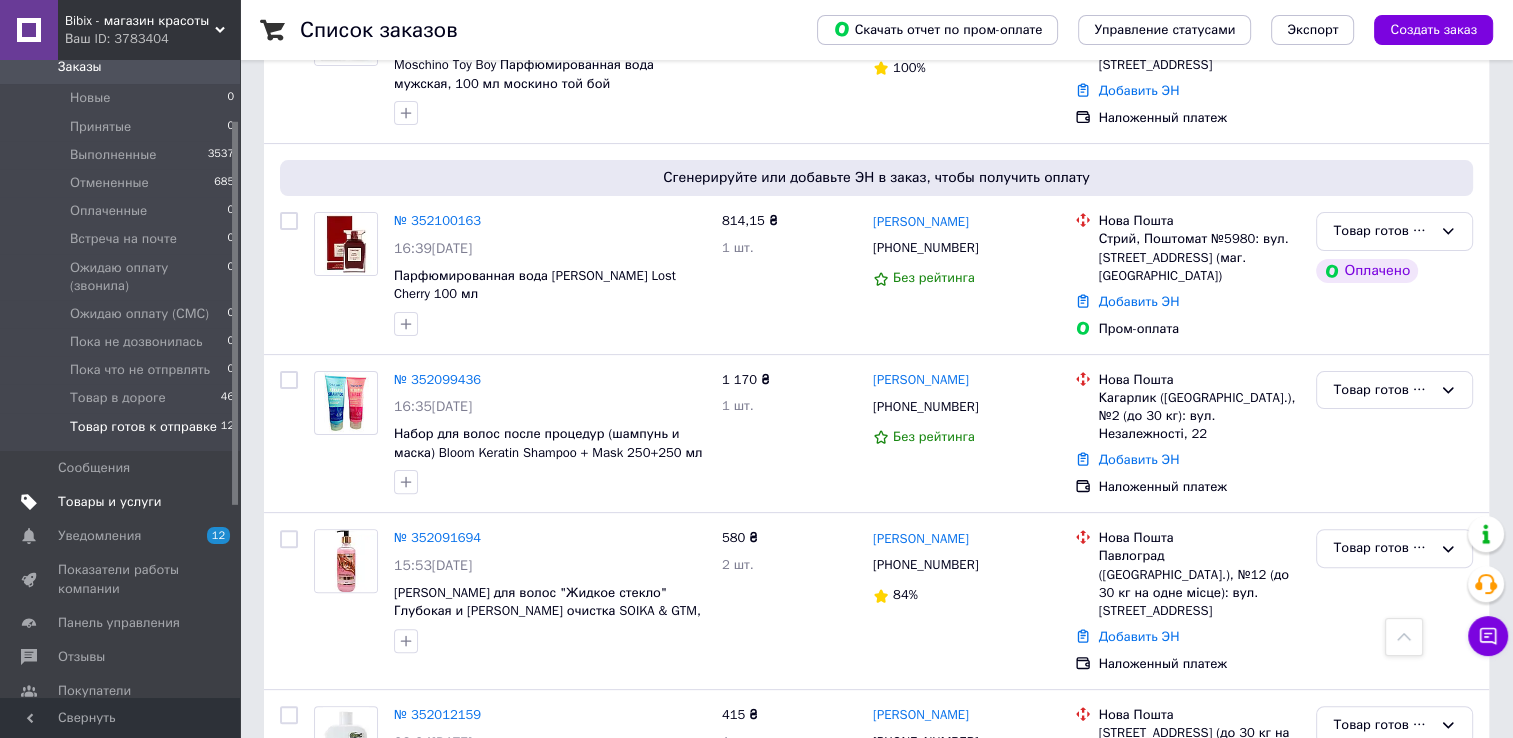 click on "Товары и услуги" at bounding box center (110, 502) 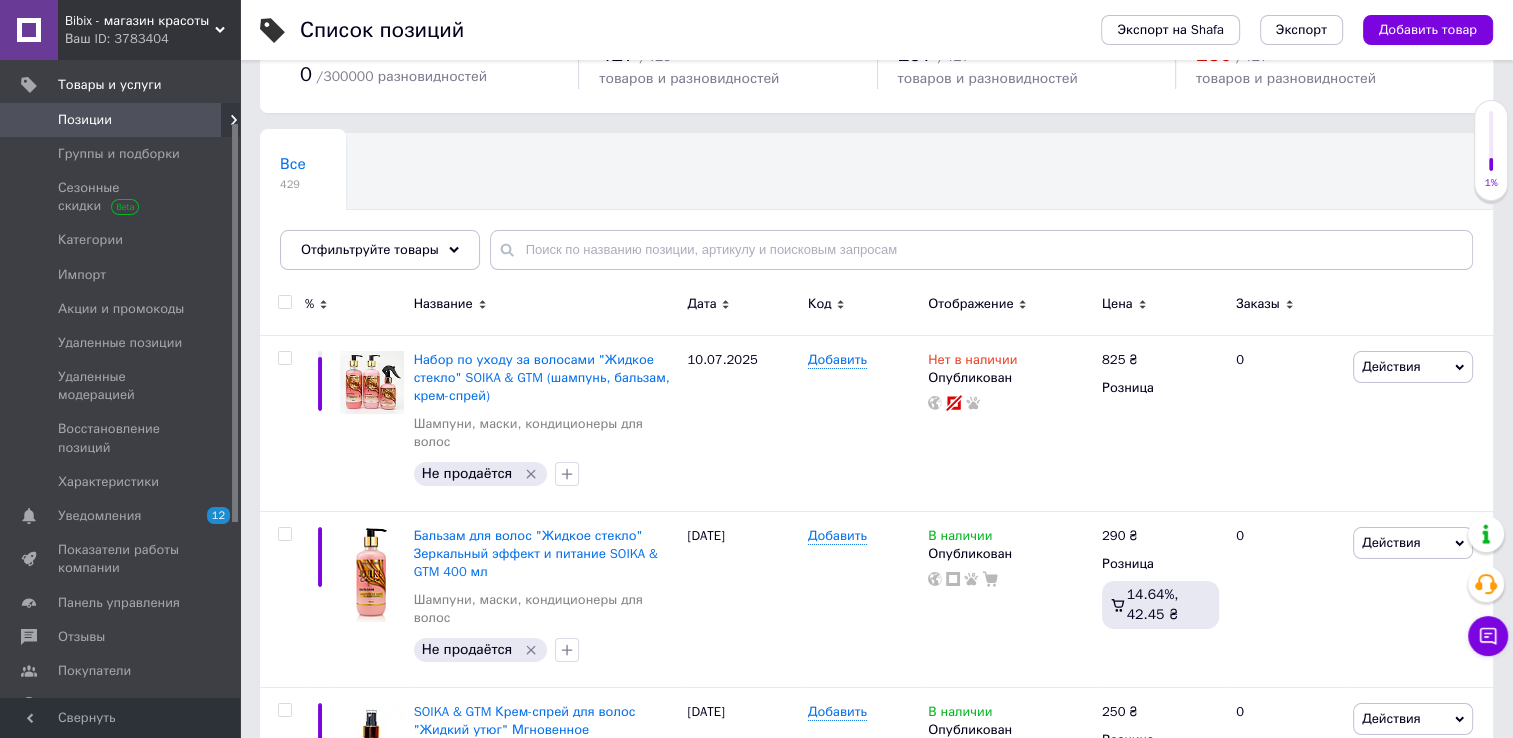 scroll, scrollTop: 100, scrollLeft: 0, axis: vertical 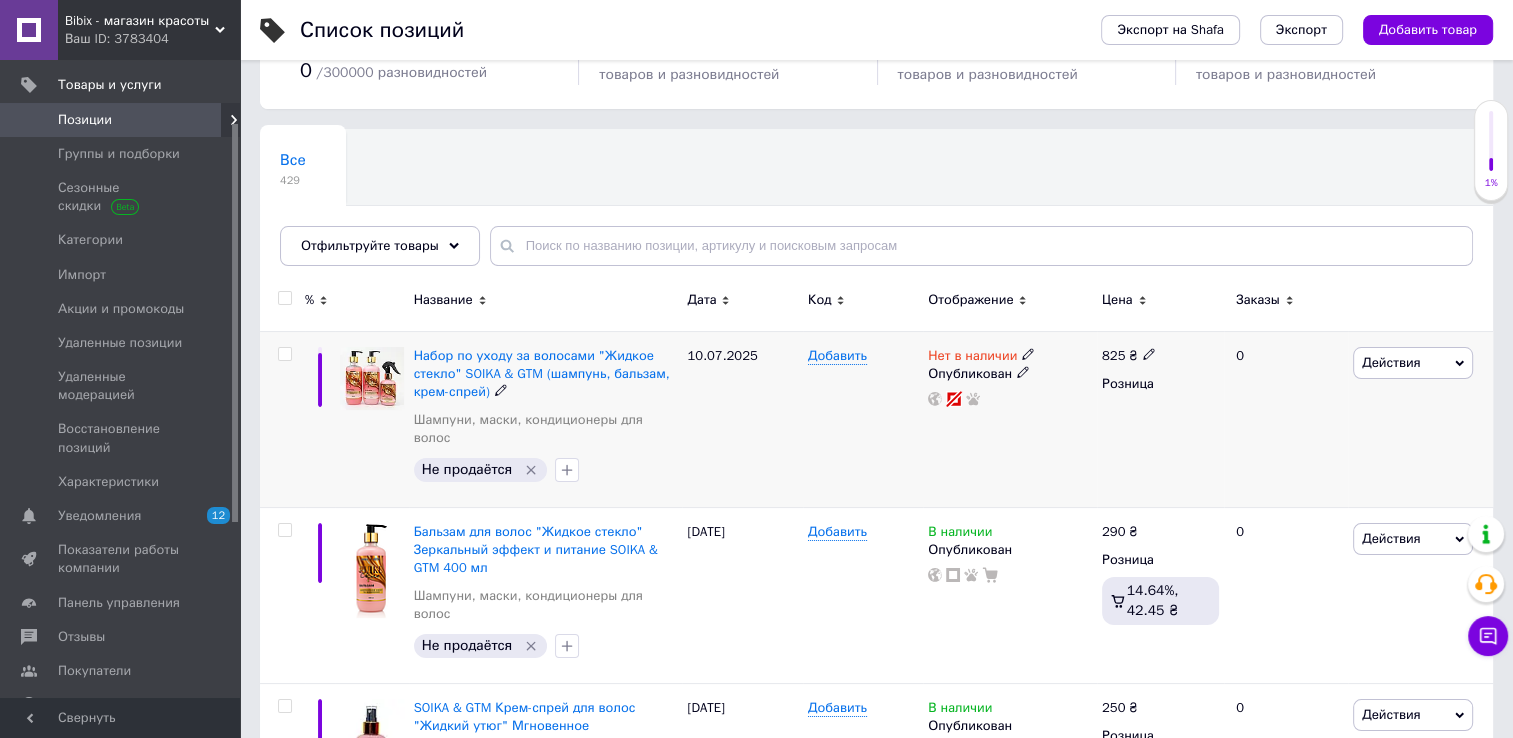click 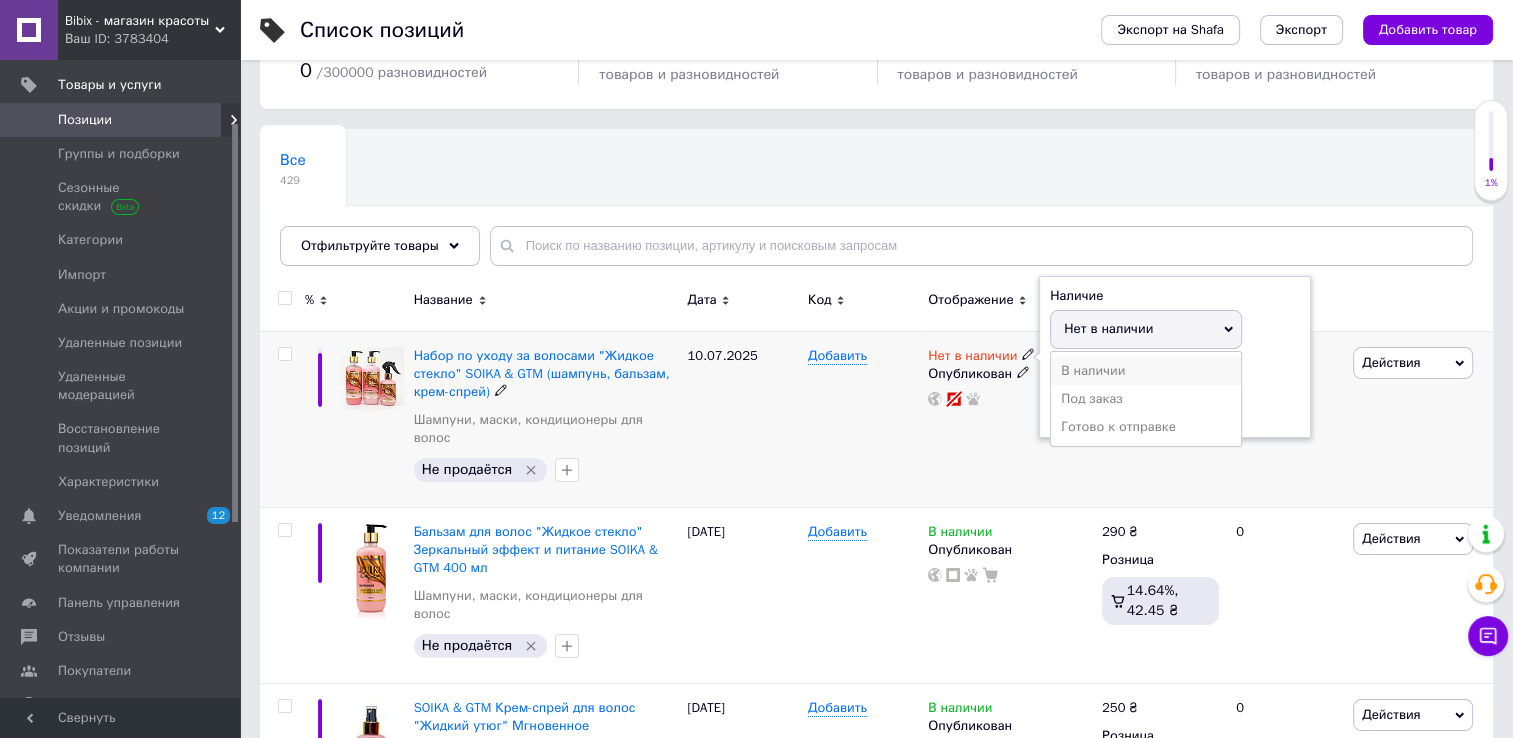 click on "В наличии" at bounding box center (1146, 371) 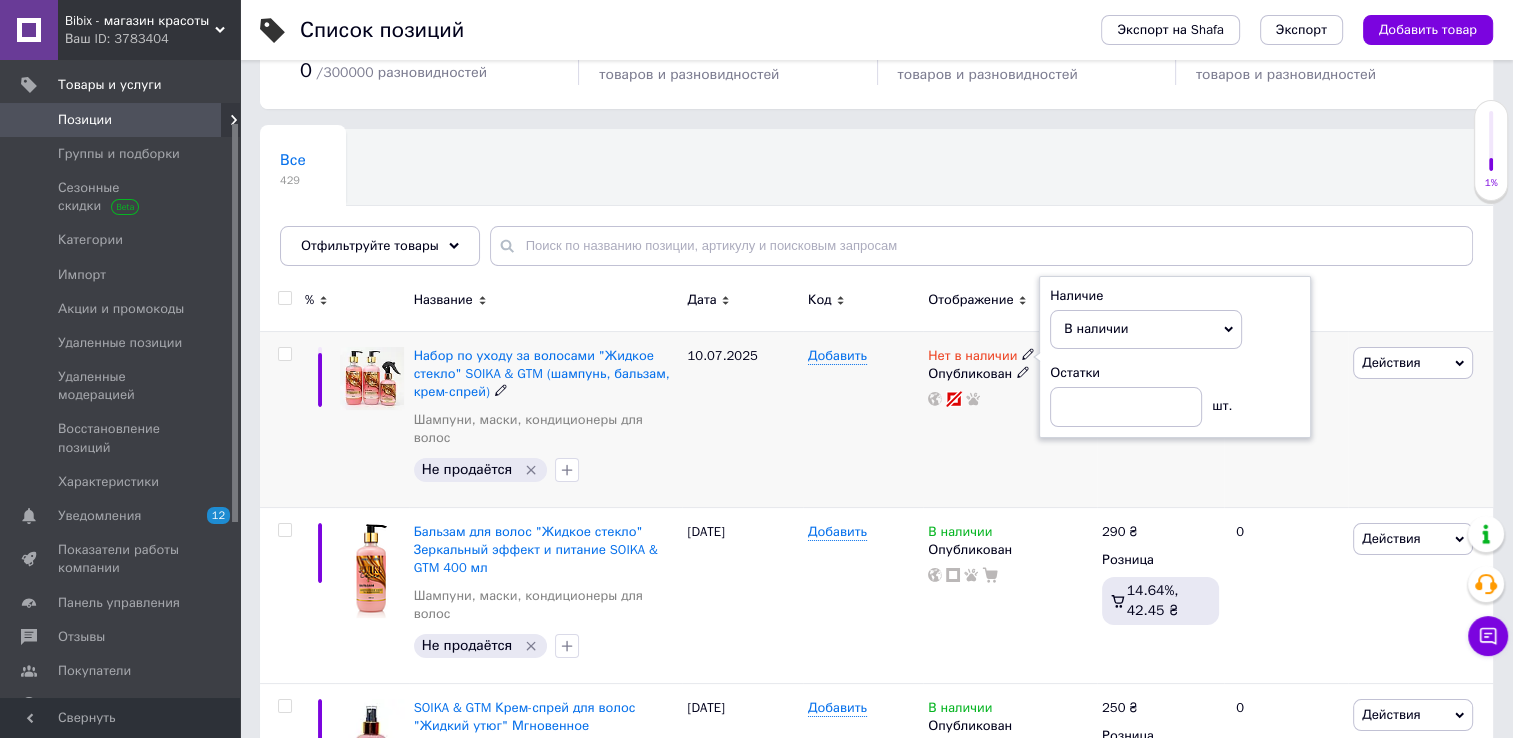 click on "Нет в наличии Наличие В наличии Нет в наличии Под заказ Готово к отправке Остатки шт. Опубликован" at bounding box center (1010, 419) 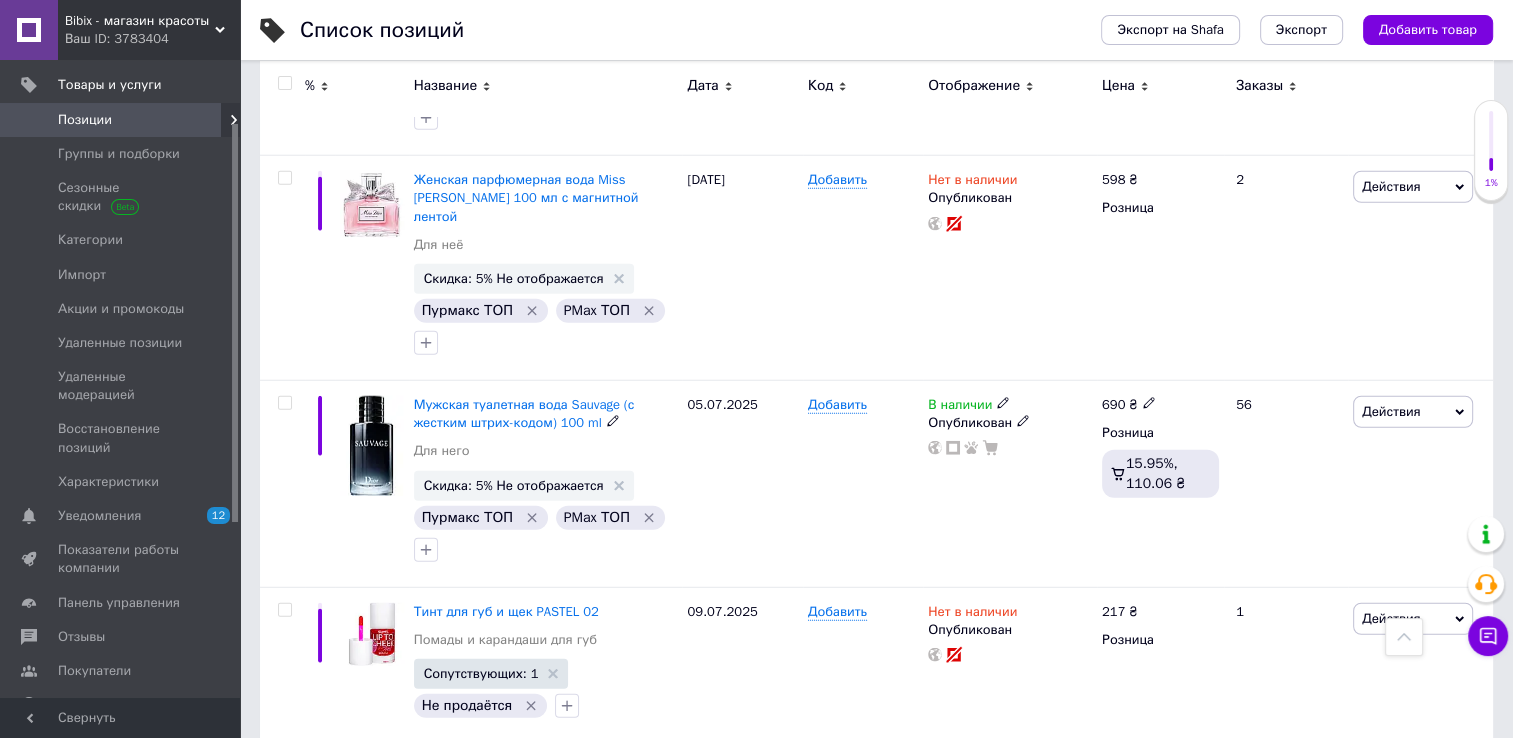 scroll, scrollTop: 5300, scrollLeft: 0, axis: vertical 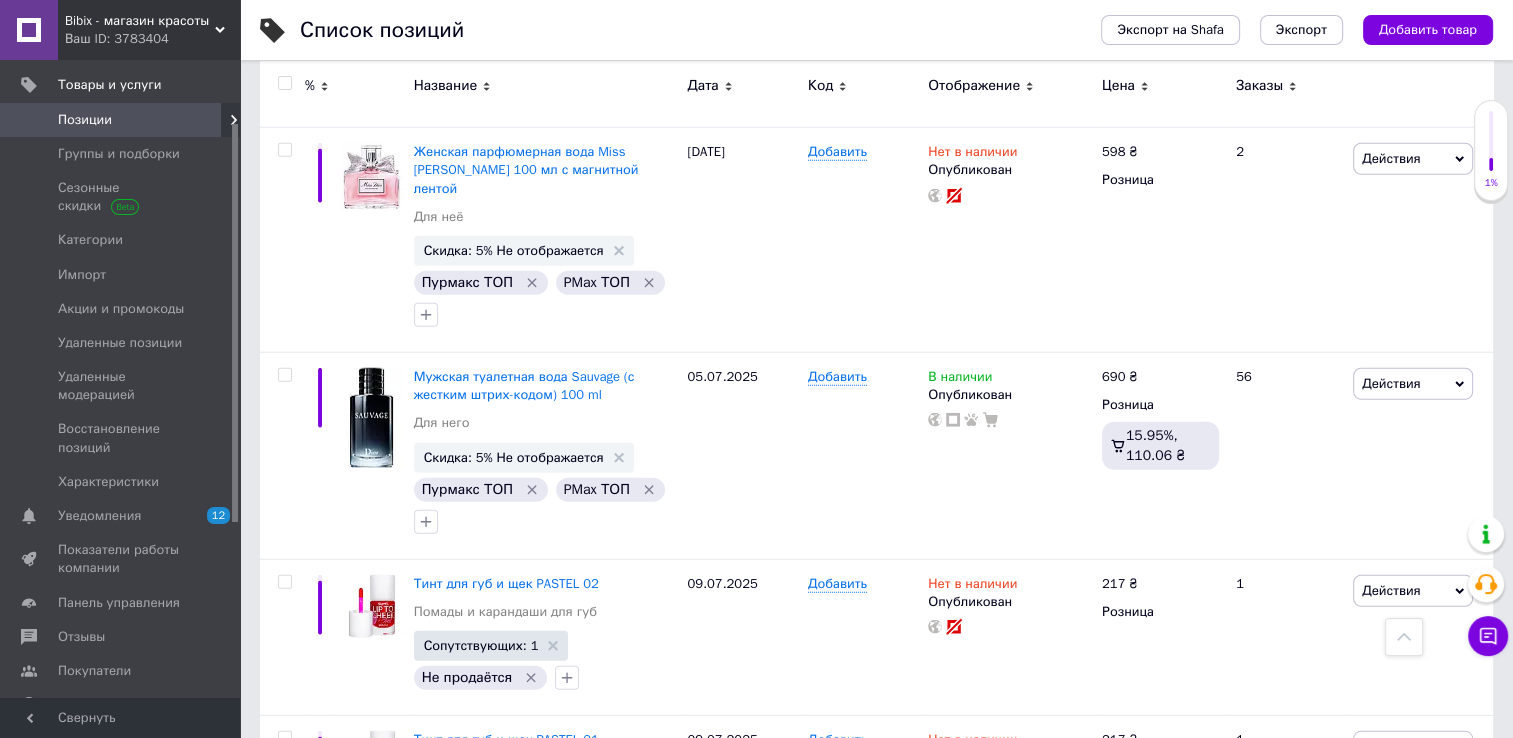 click 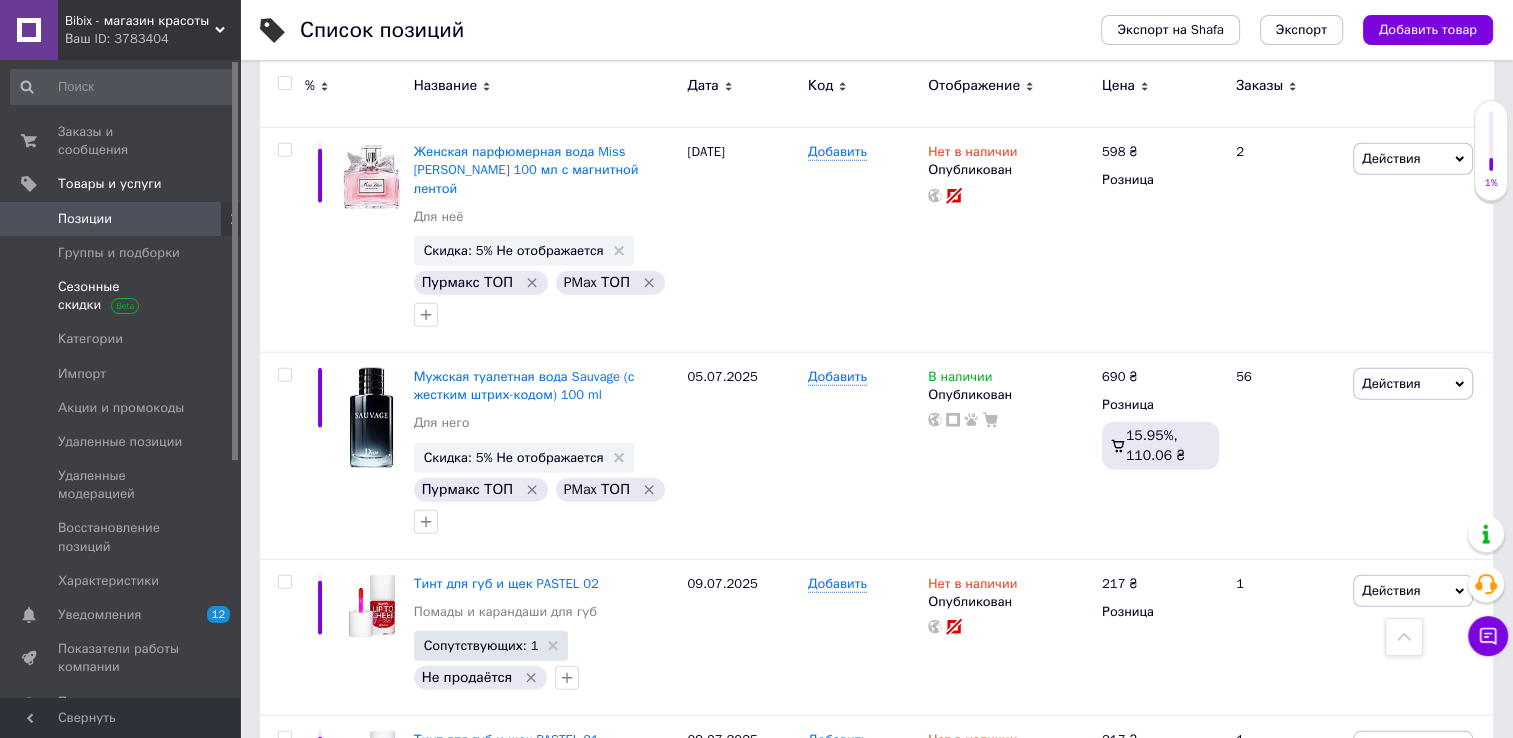 scroll, scrollTop: 0, scrollLeft: 0, axis: both 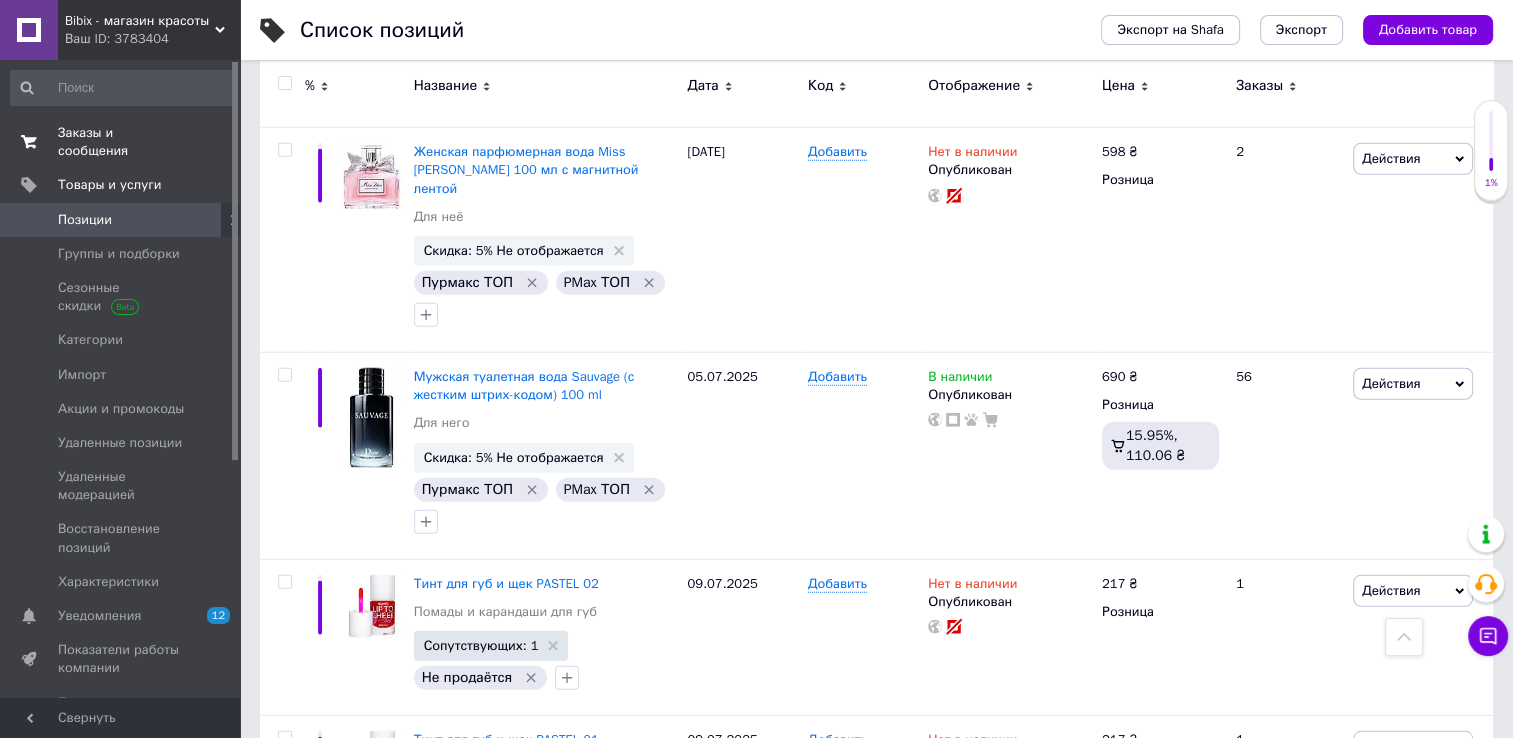 click on "Заказы и сообщения" at bounding box center [121, 142] 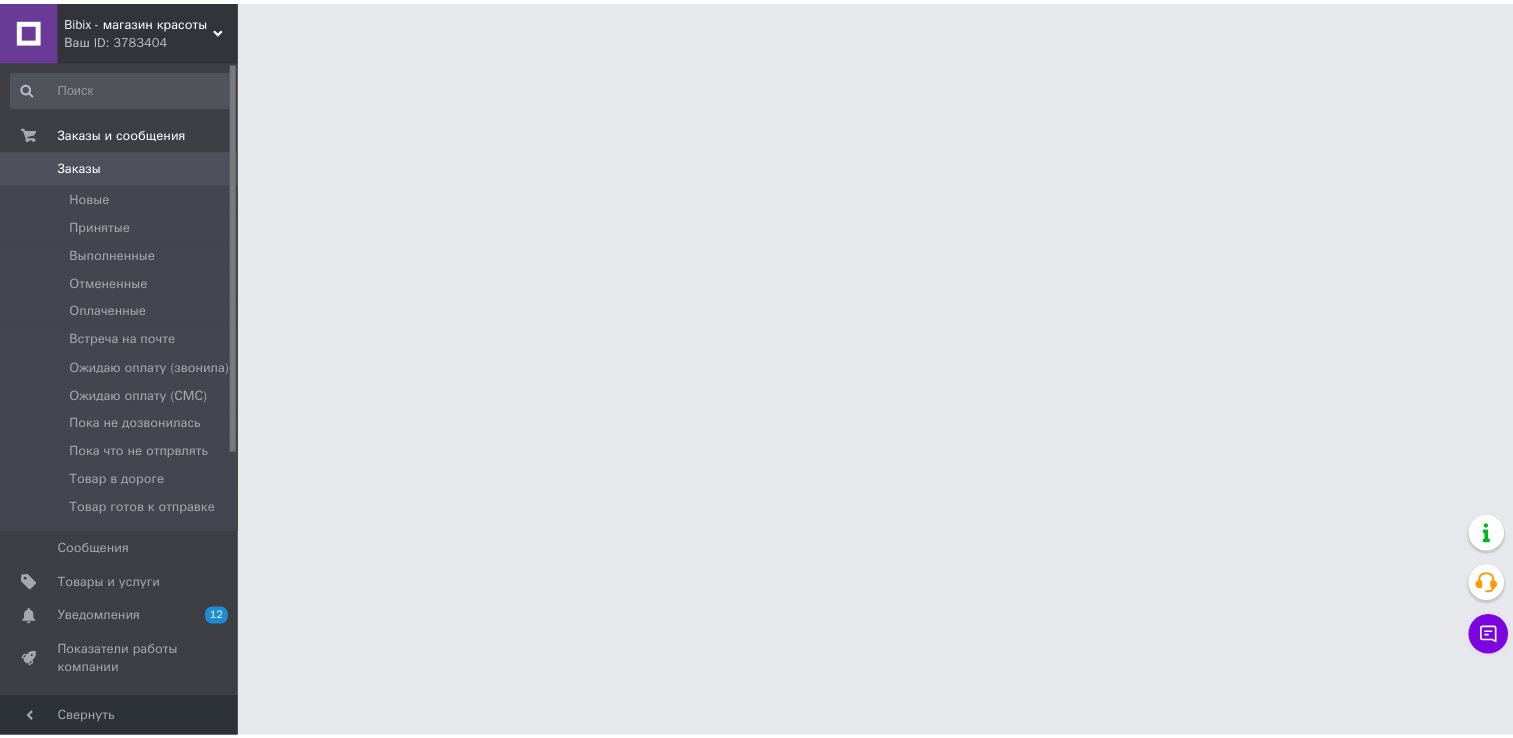 scroll, scrollTop: 0, scrollLeft: 0, axis: both 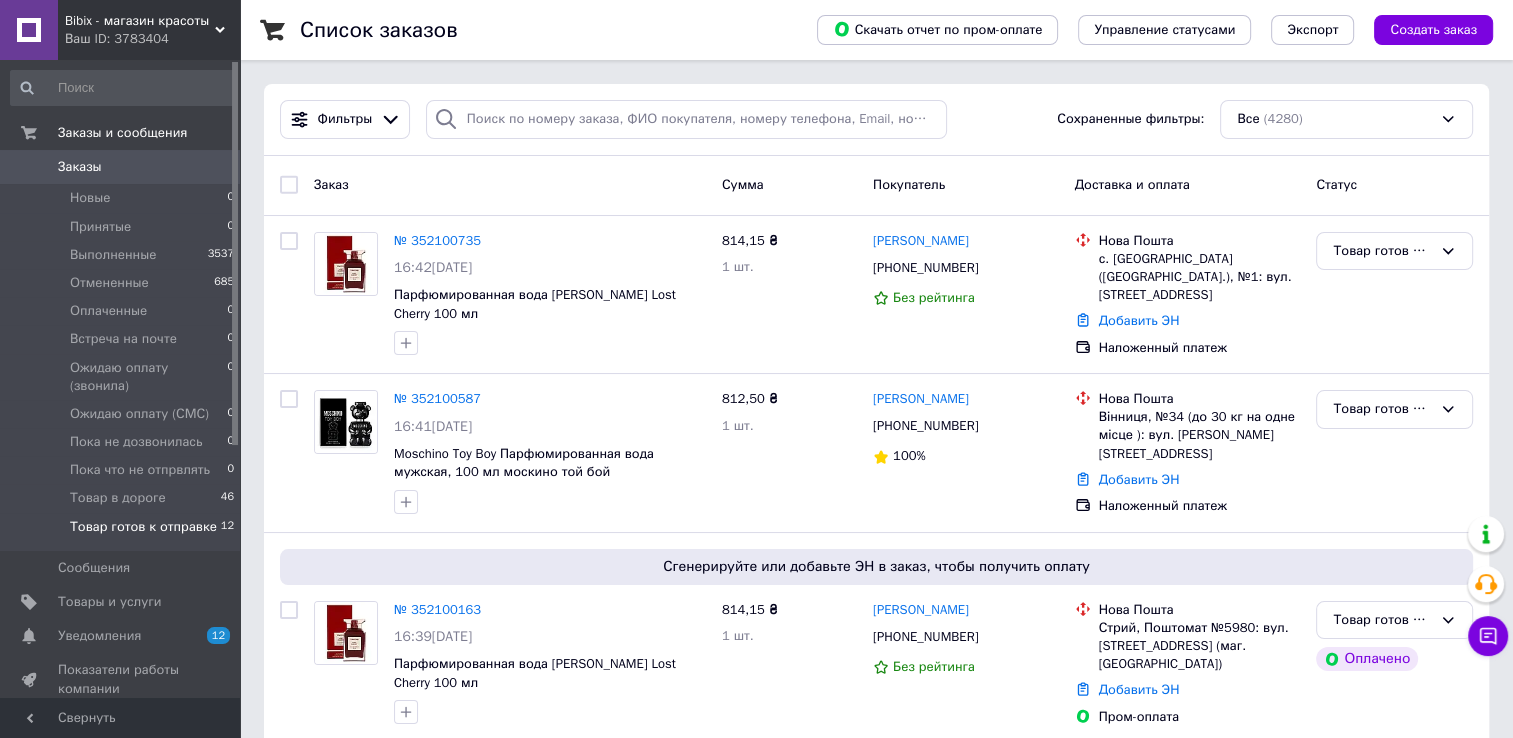 click on "Товар готов к отправке" at bounding box center (143, 527) 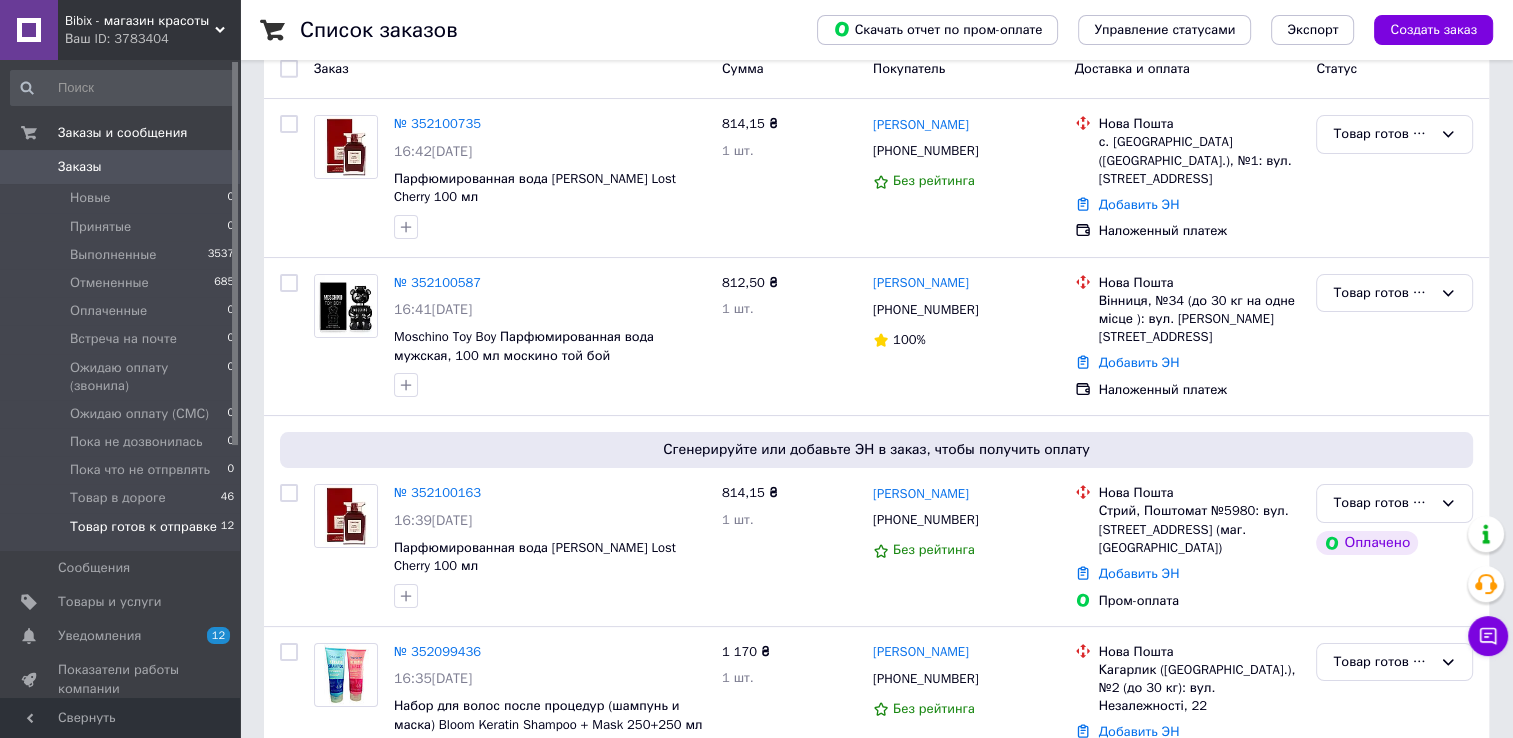 scroll, scrollTop: 200, scrollLeft: 0, axis: vertical 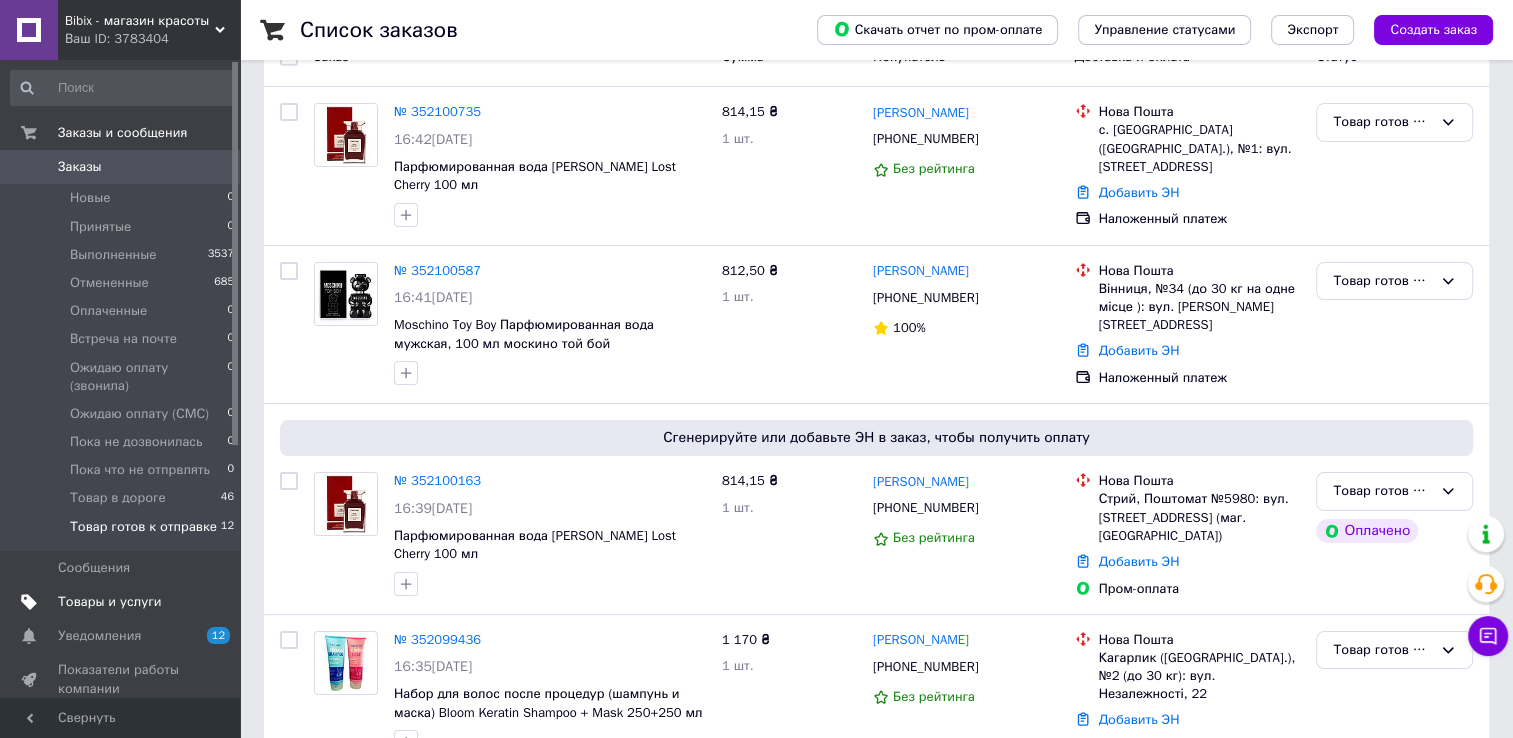click on "Товары и услуги" at bounding box center (110, 602) 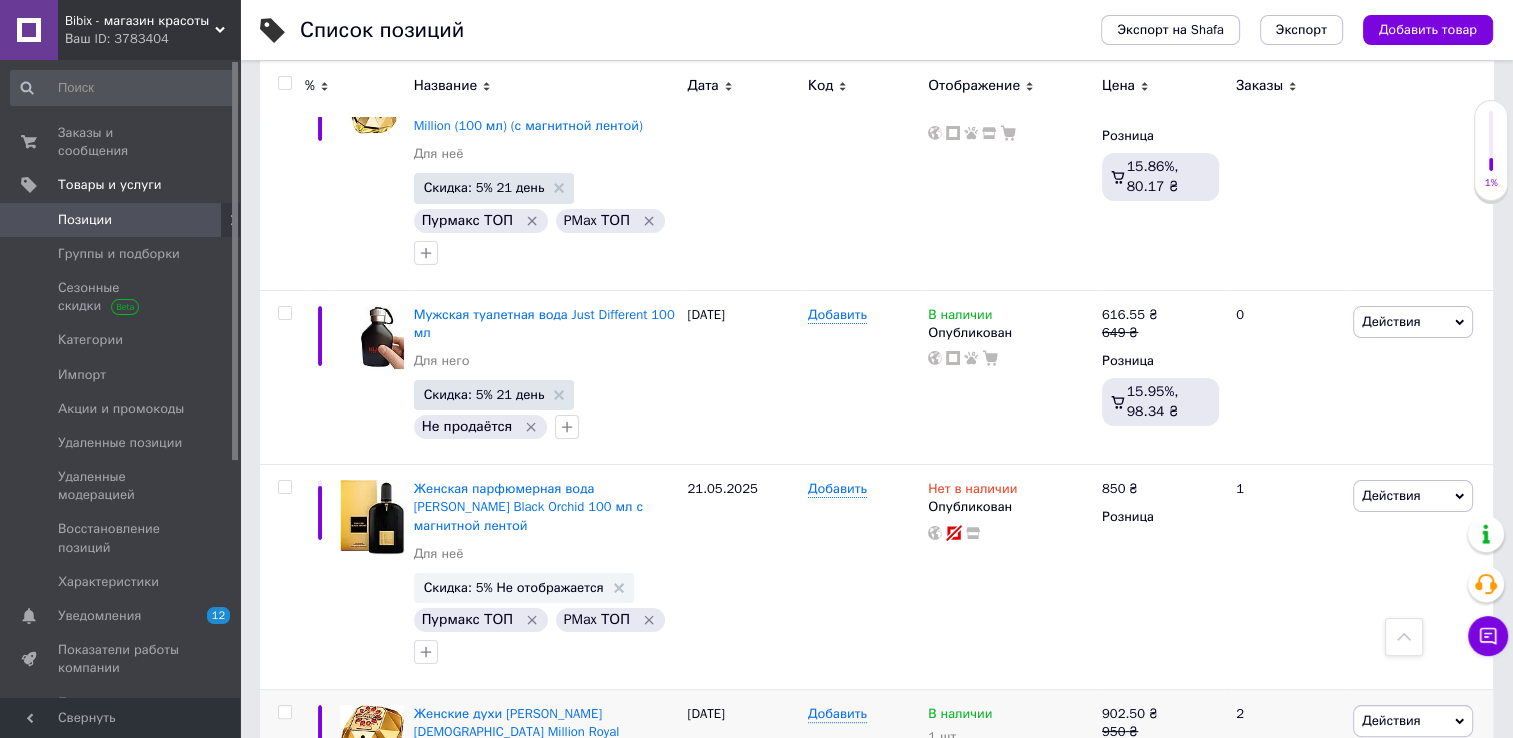 scroll, scrollTop: 8143, scrollLeft: 0, axis: vertical 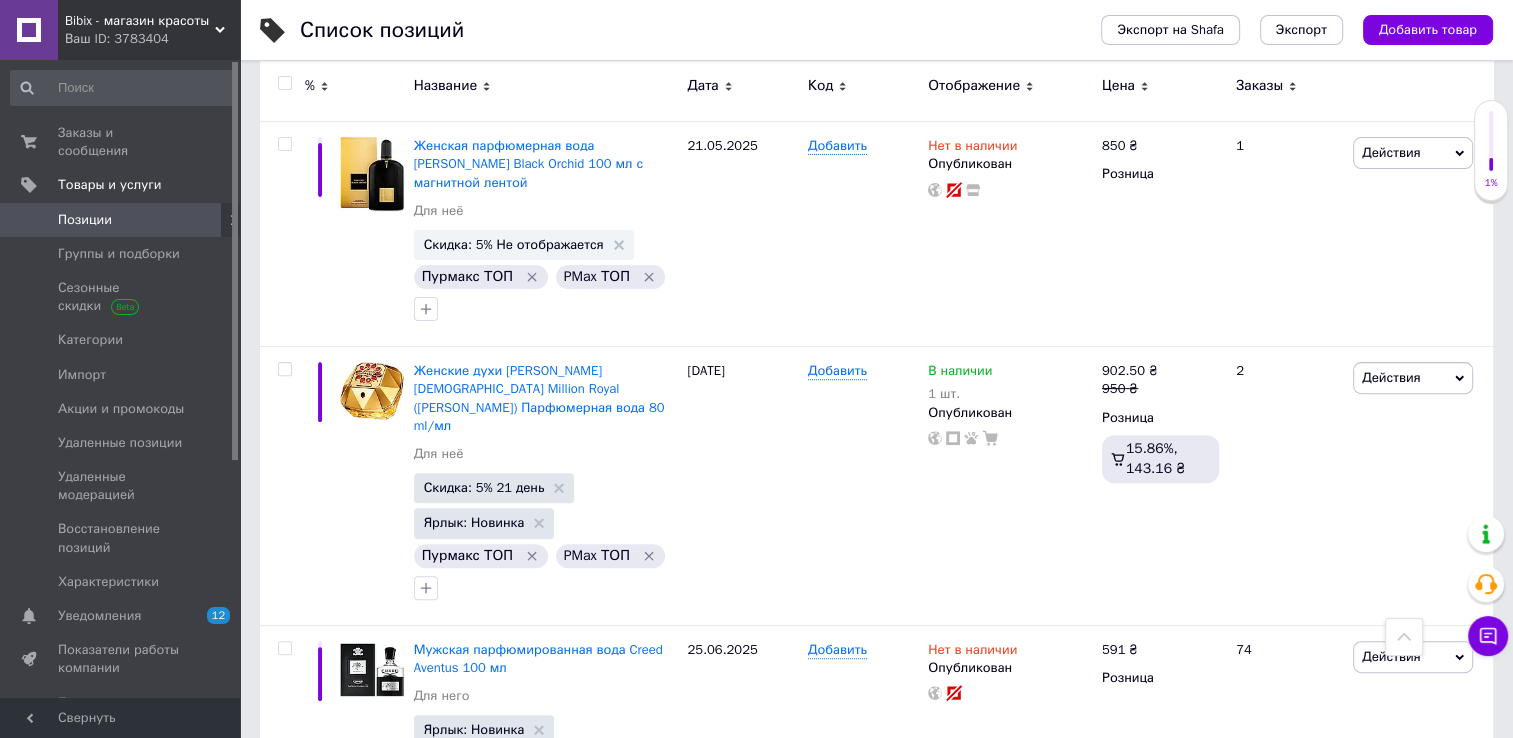 click on "2" at bounding box center (327, 1286) 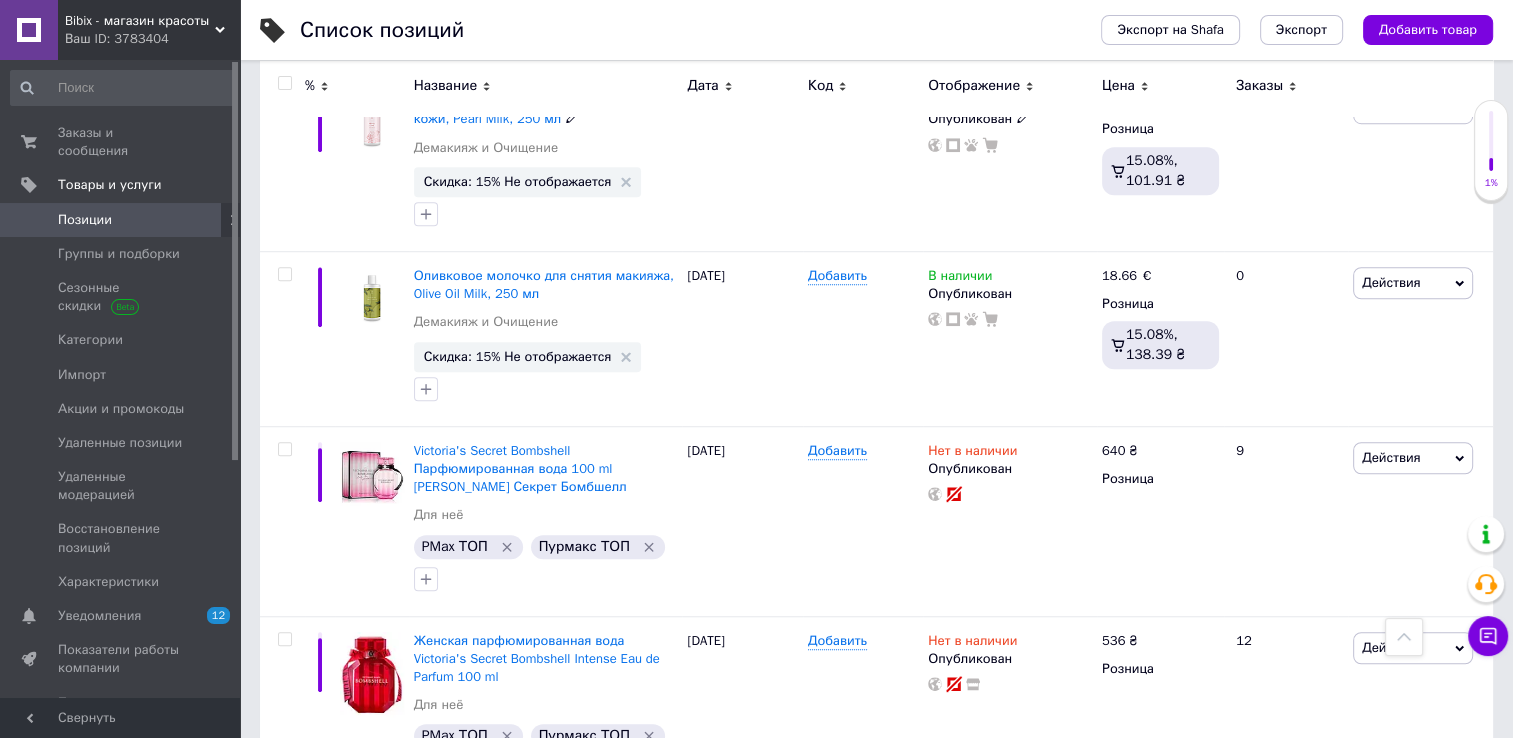 scroll, scrollTop: 9410, scrollLeft: 0, axis: vertical 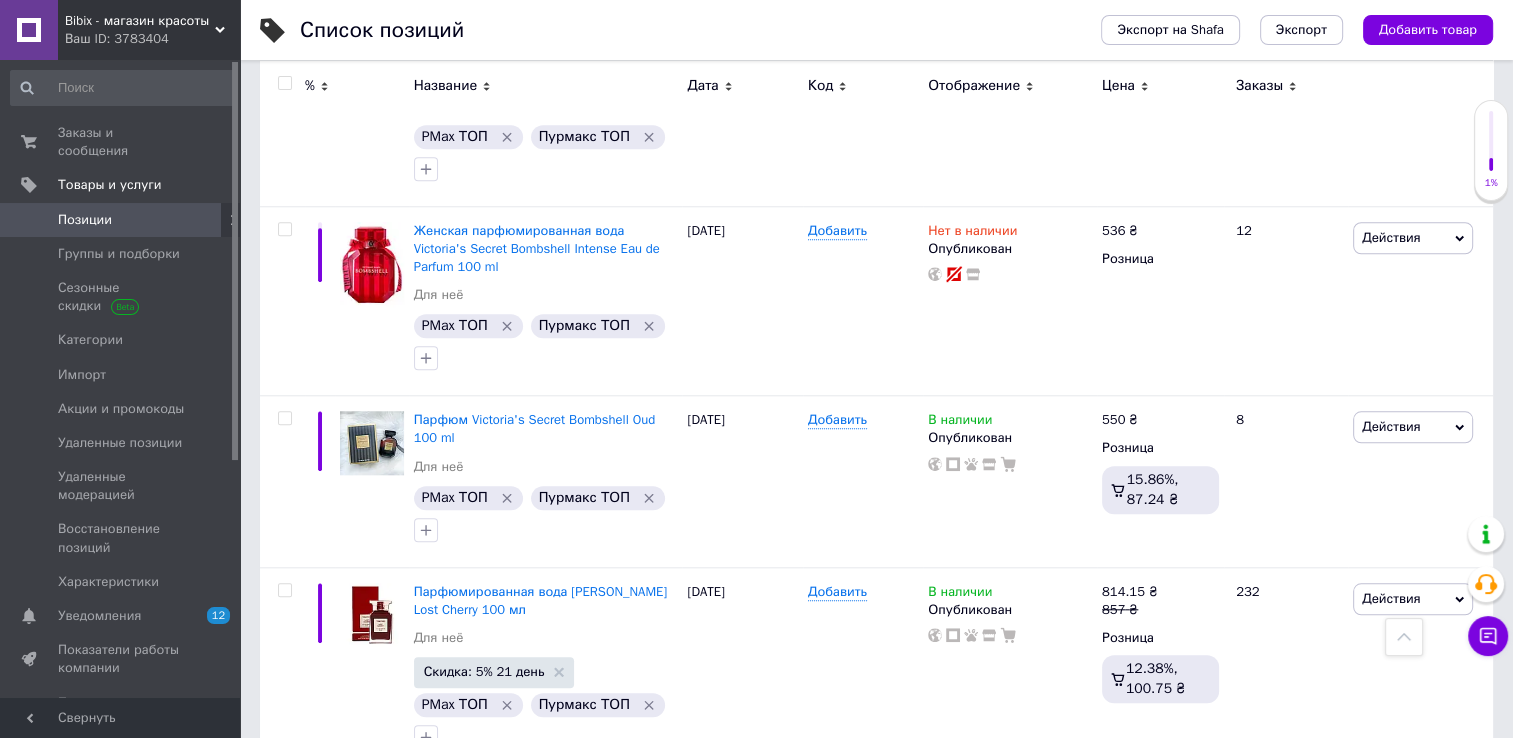 click on "3" at bounding box center (505, 815) 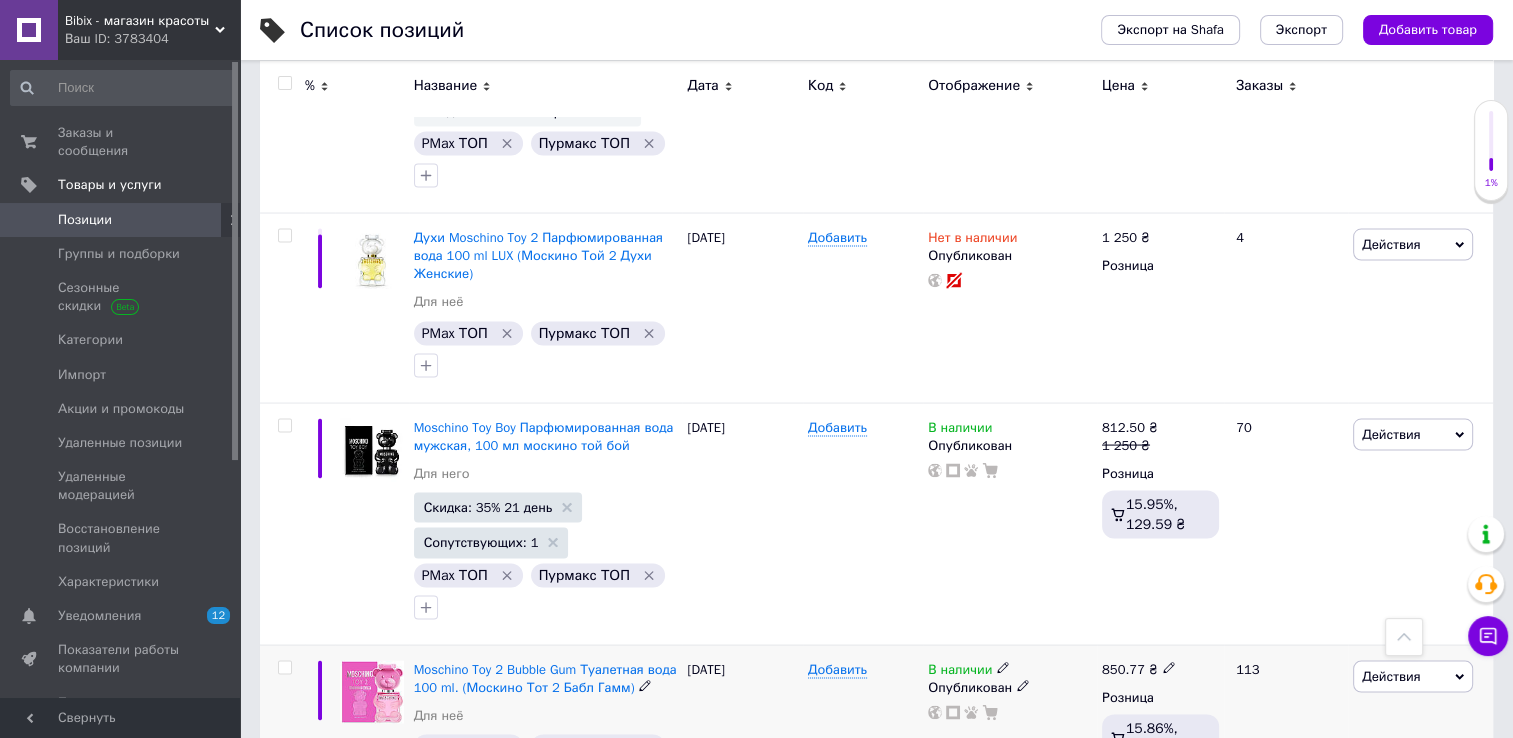 scroll, scrollTop: 3878, scrollLeft: 0, axis: vertical 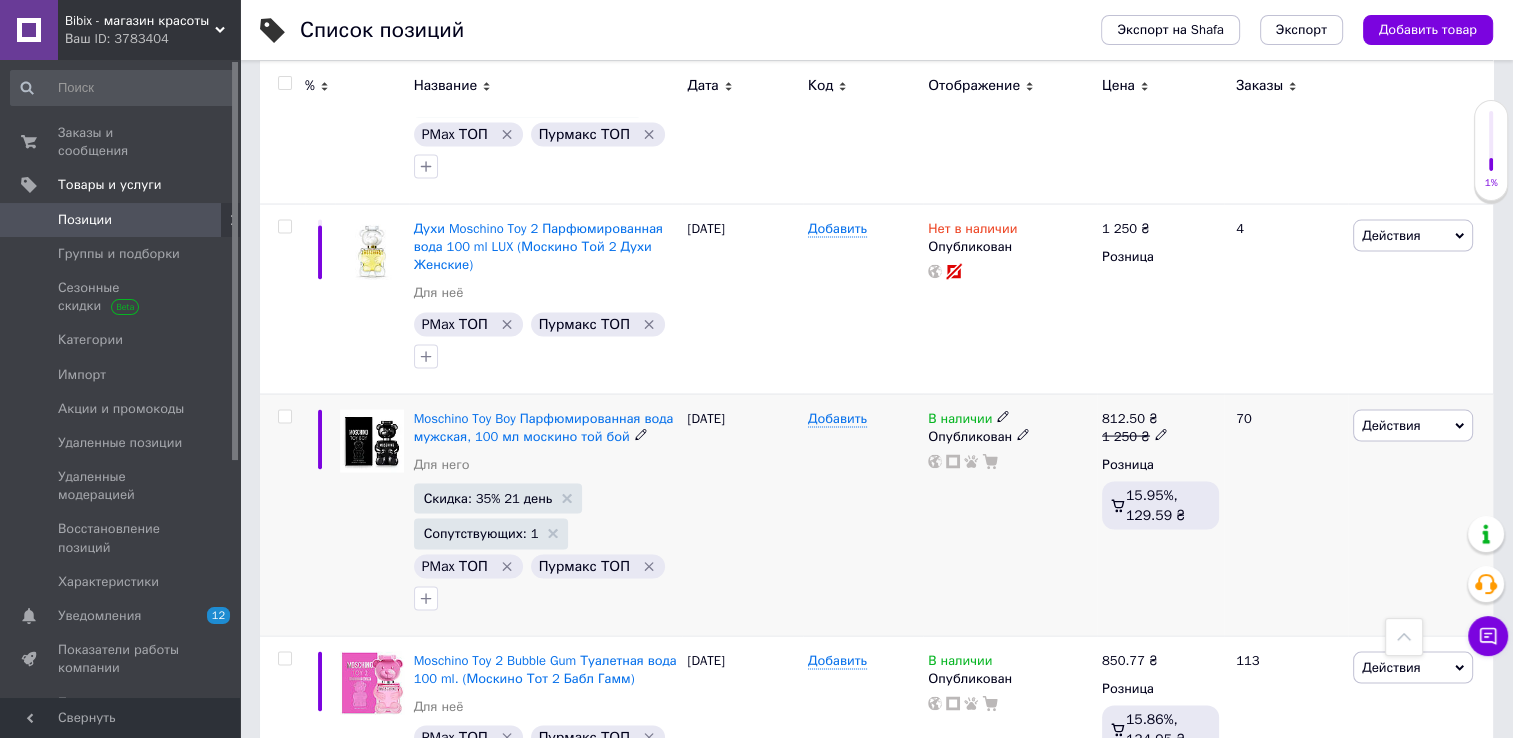 click 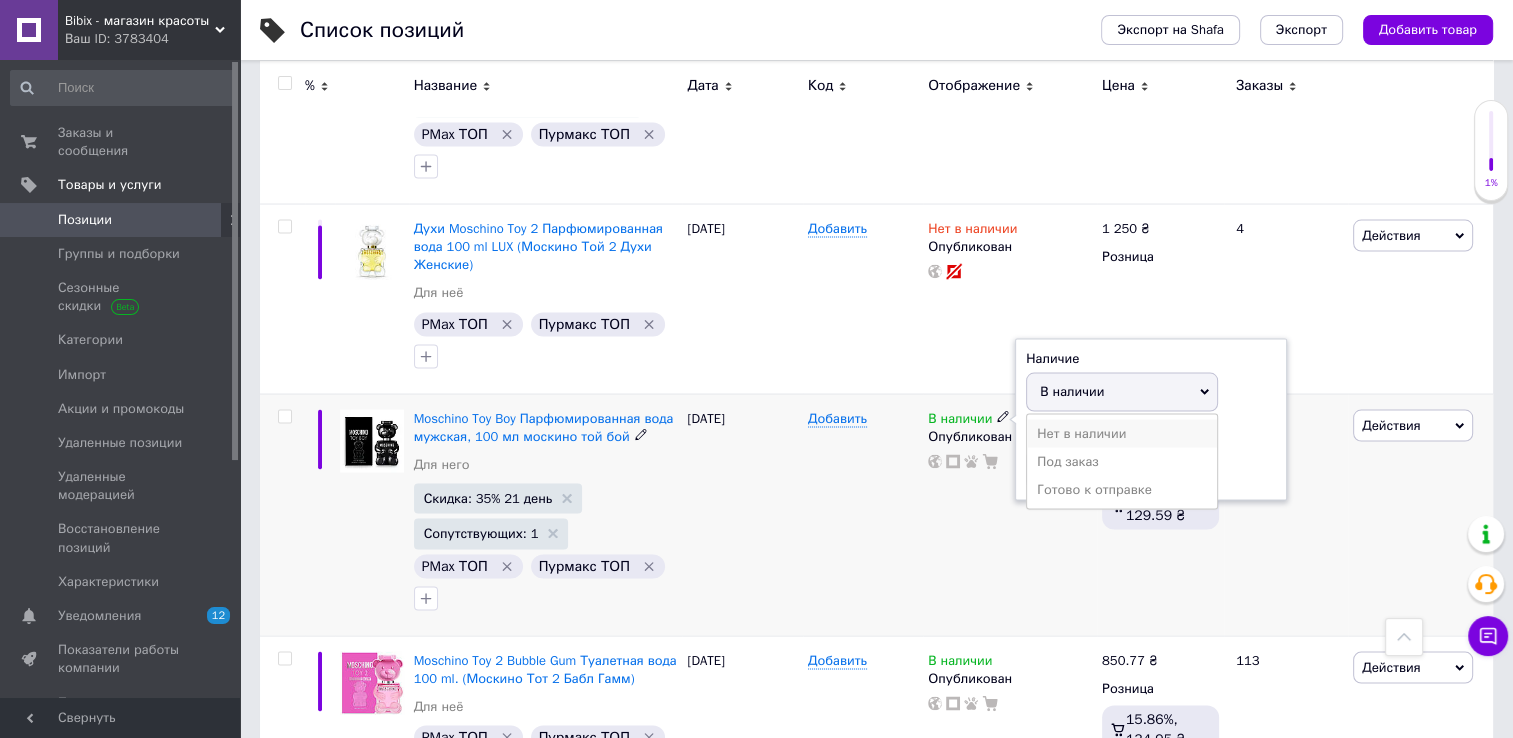 click on "Нет в наличии" at bounding box center [1122, 434] 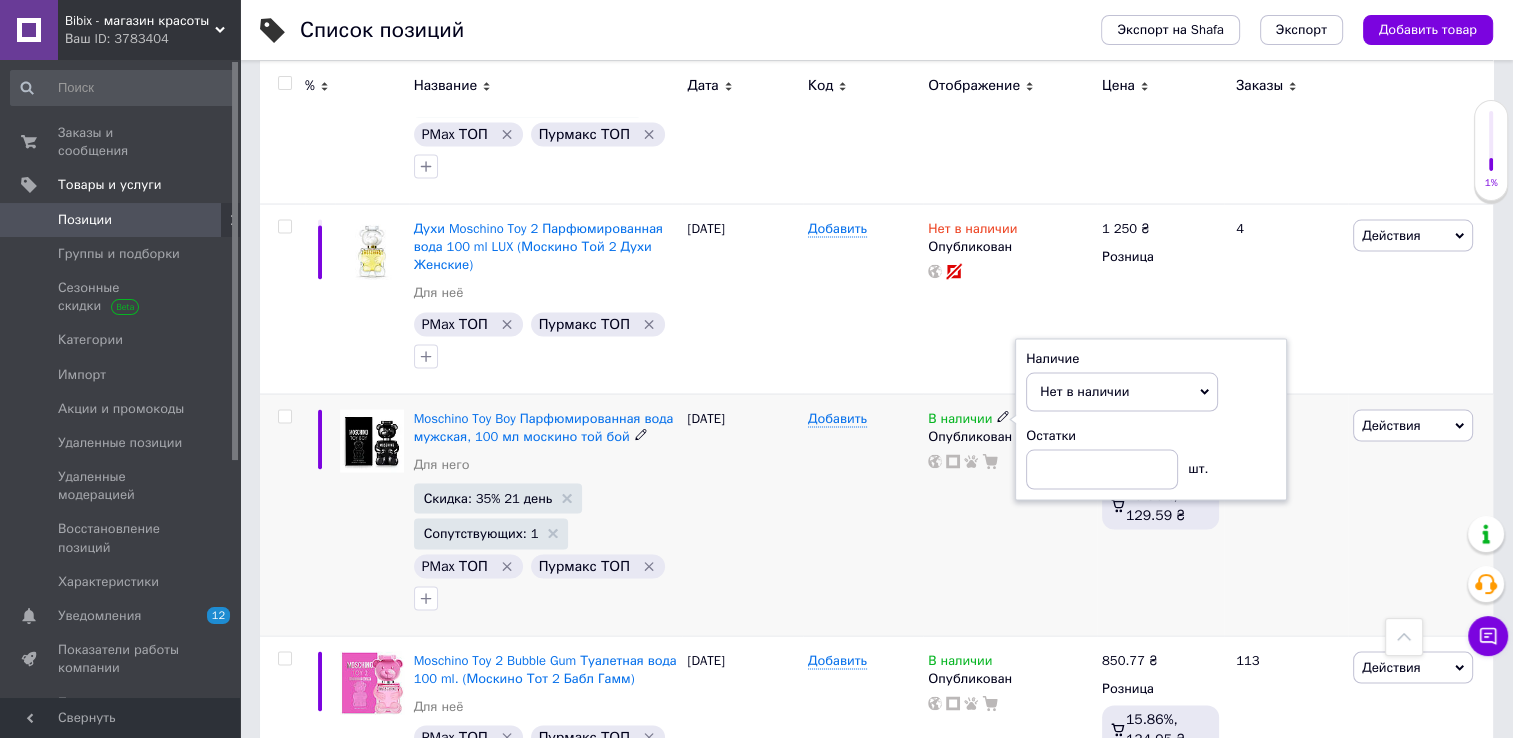 click on "Добавить" at bounding box center (863, 515) 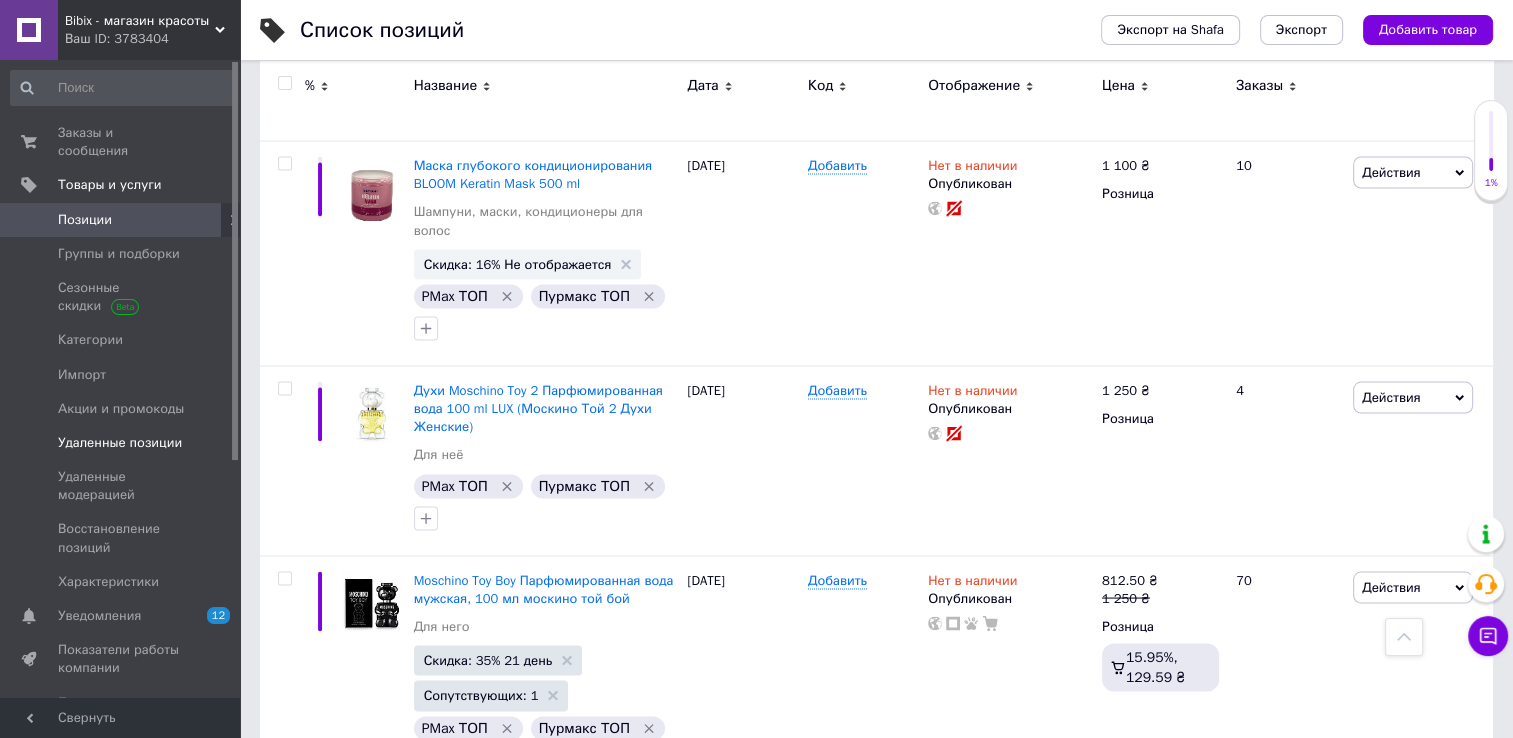 scroll, scrollTop: 3278, scrollLeft: 0, axis: vertical 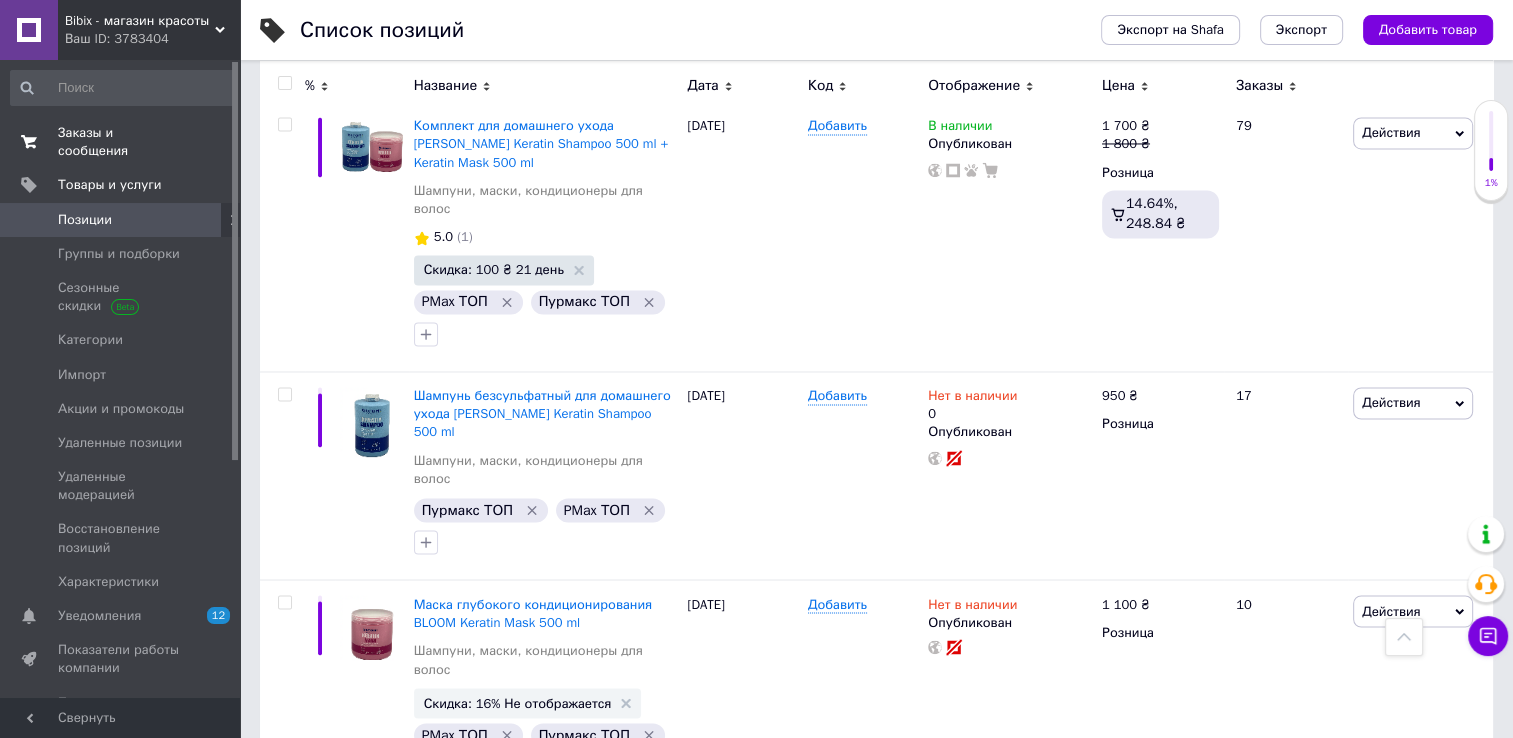 click on "Заказы и сообщения" at bounding box center (121, 142) 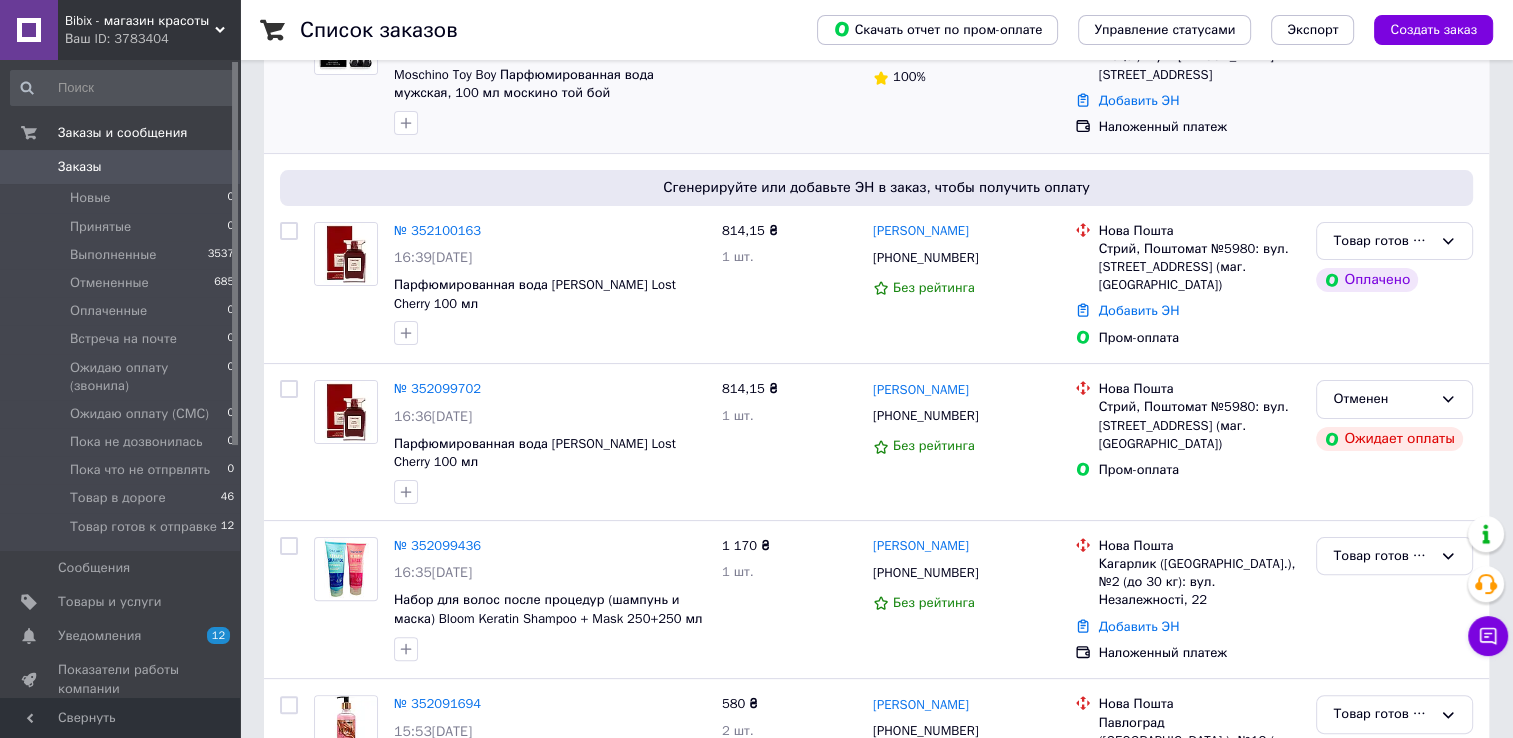 scroll, scrollTop: 400, scrollLeft: 0, axis: vertical 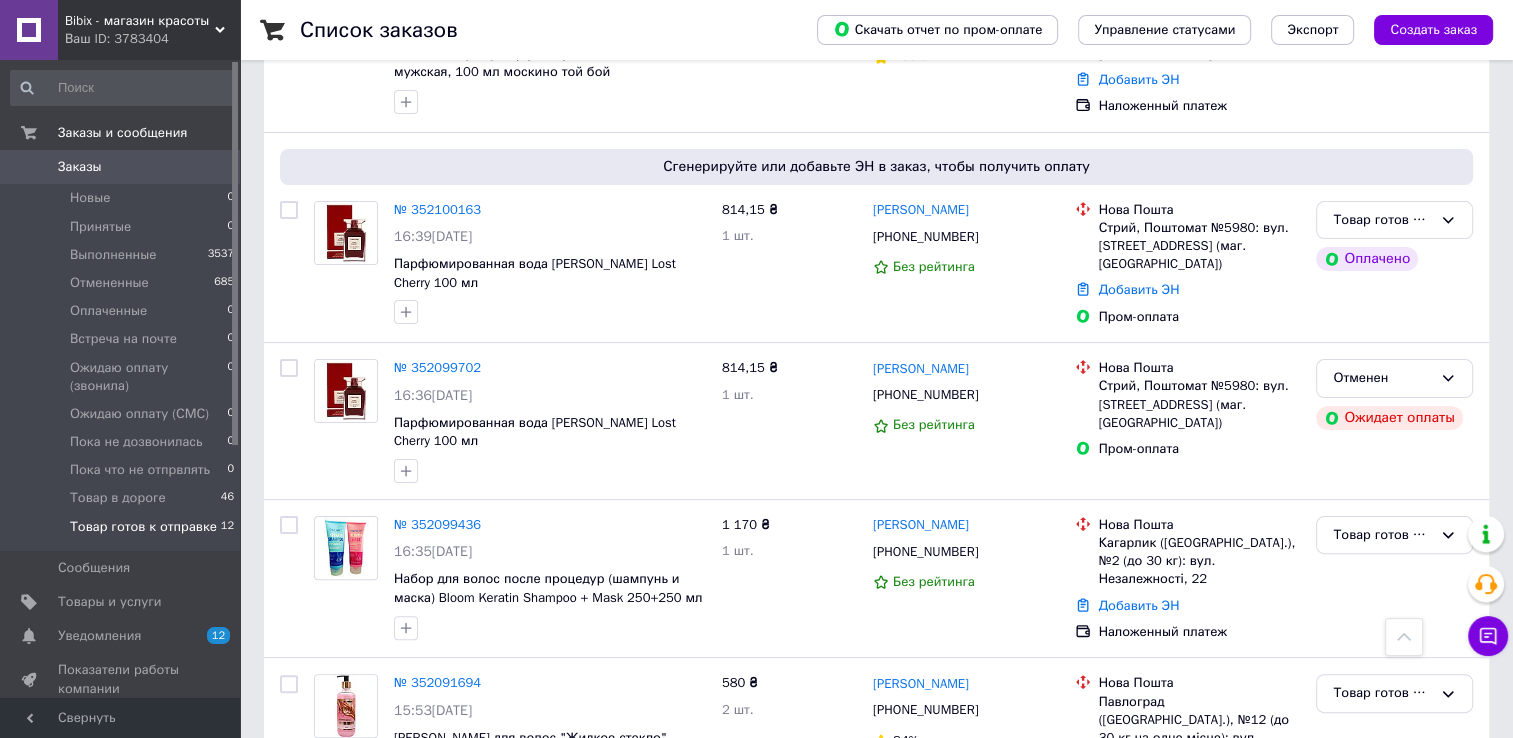 click on "Товар готов к отправке" at bounding box center (143, 527) 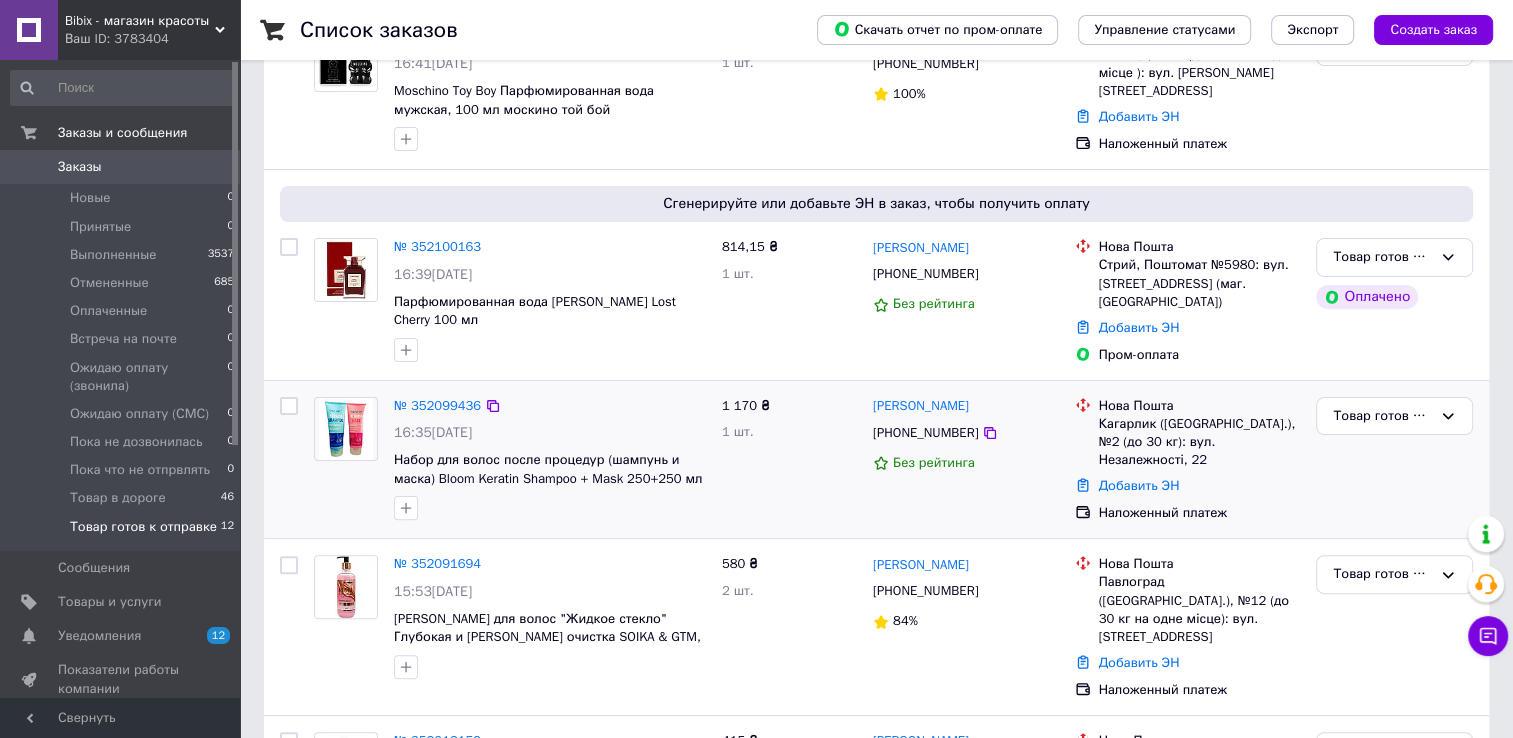 scroll, scrollTop: 600, scrollLeft: 0, axis: vertical 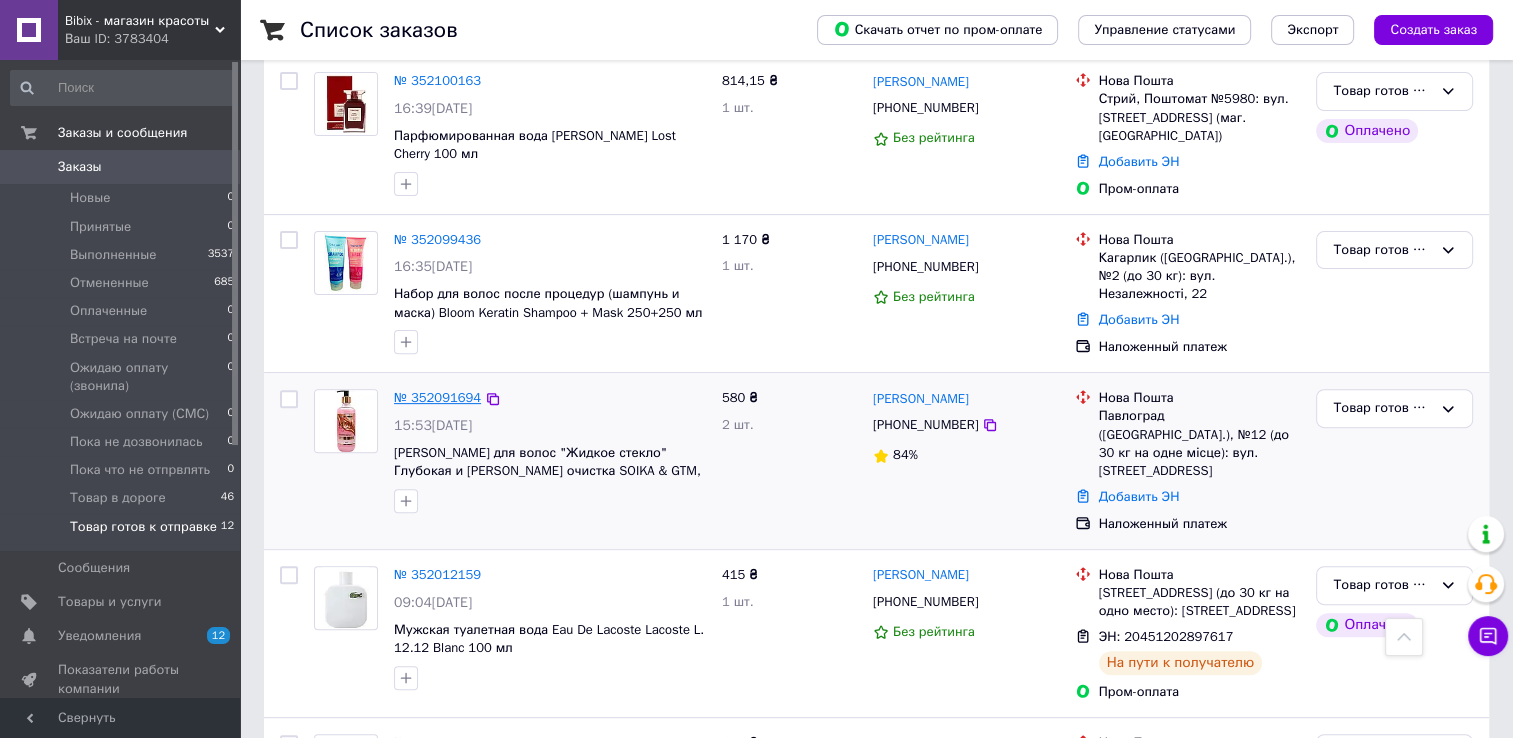 click on "№ 352091694" at bounding box center [437, 397] 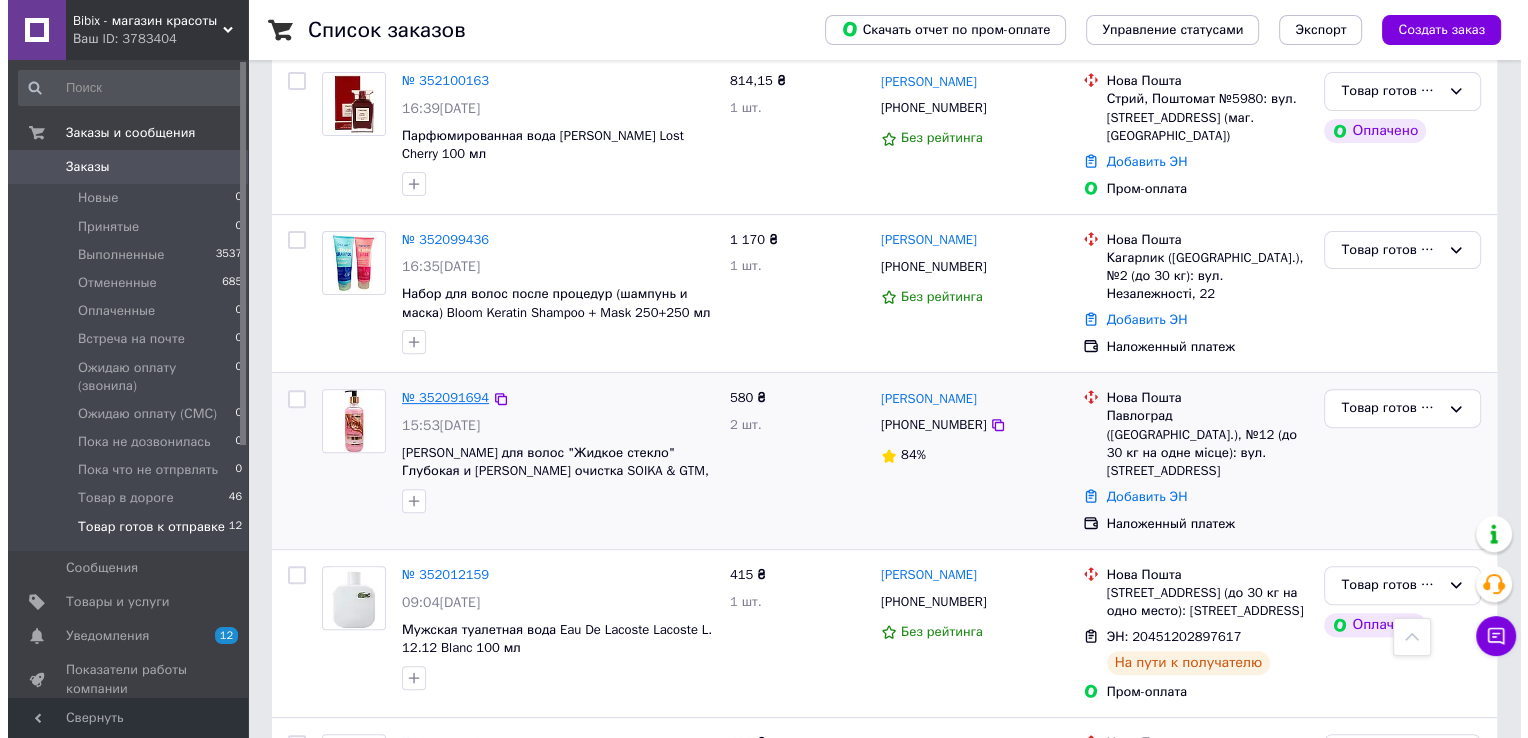 scroll, scrollTop: 0, scrollLeft: 0, axis: both 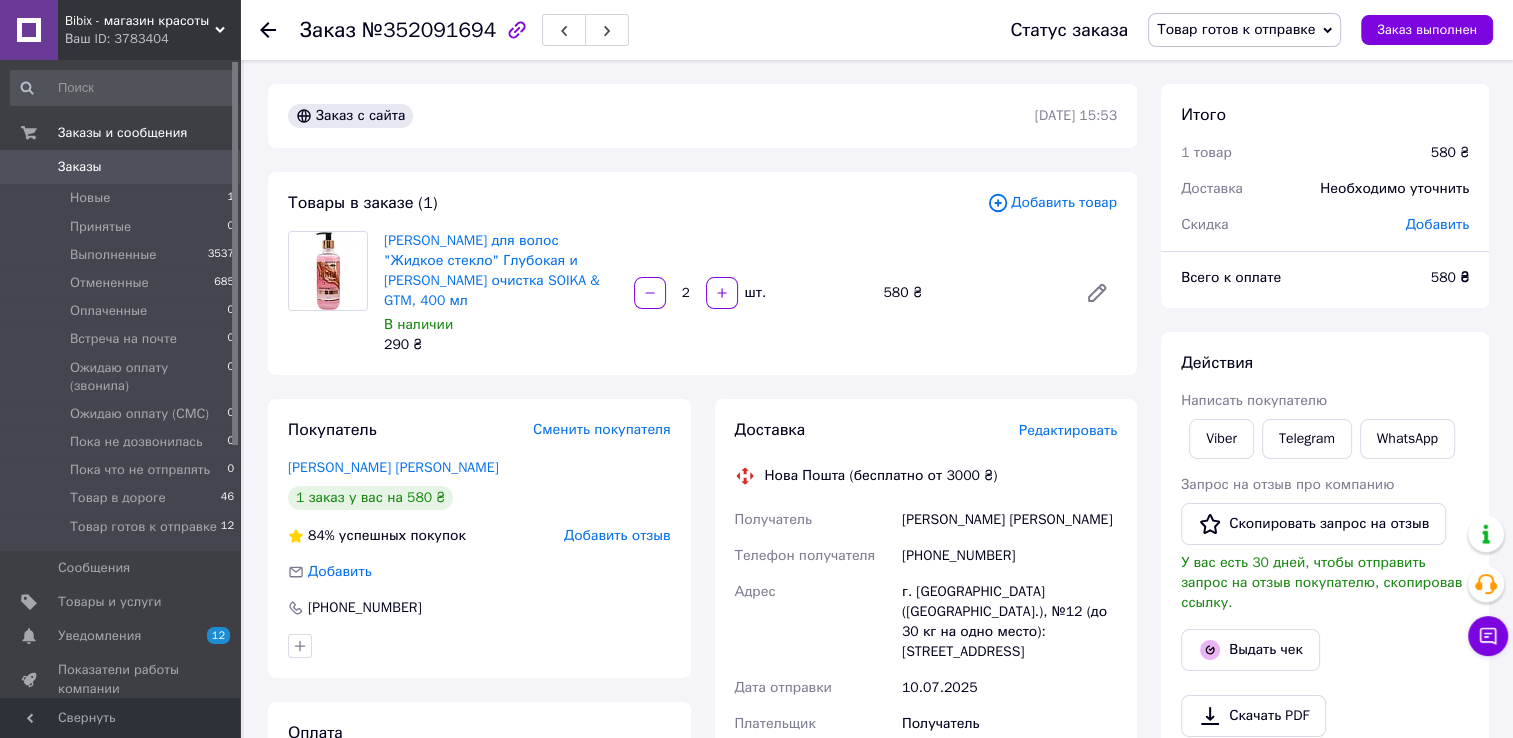 click on "Редактировать" at bounding box center (1068, 430) 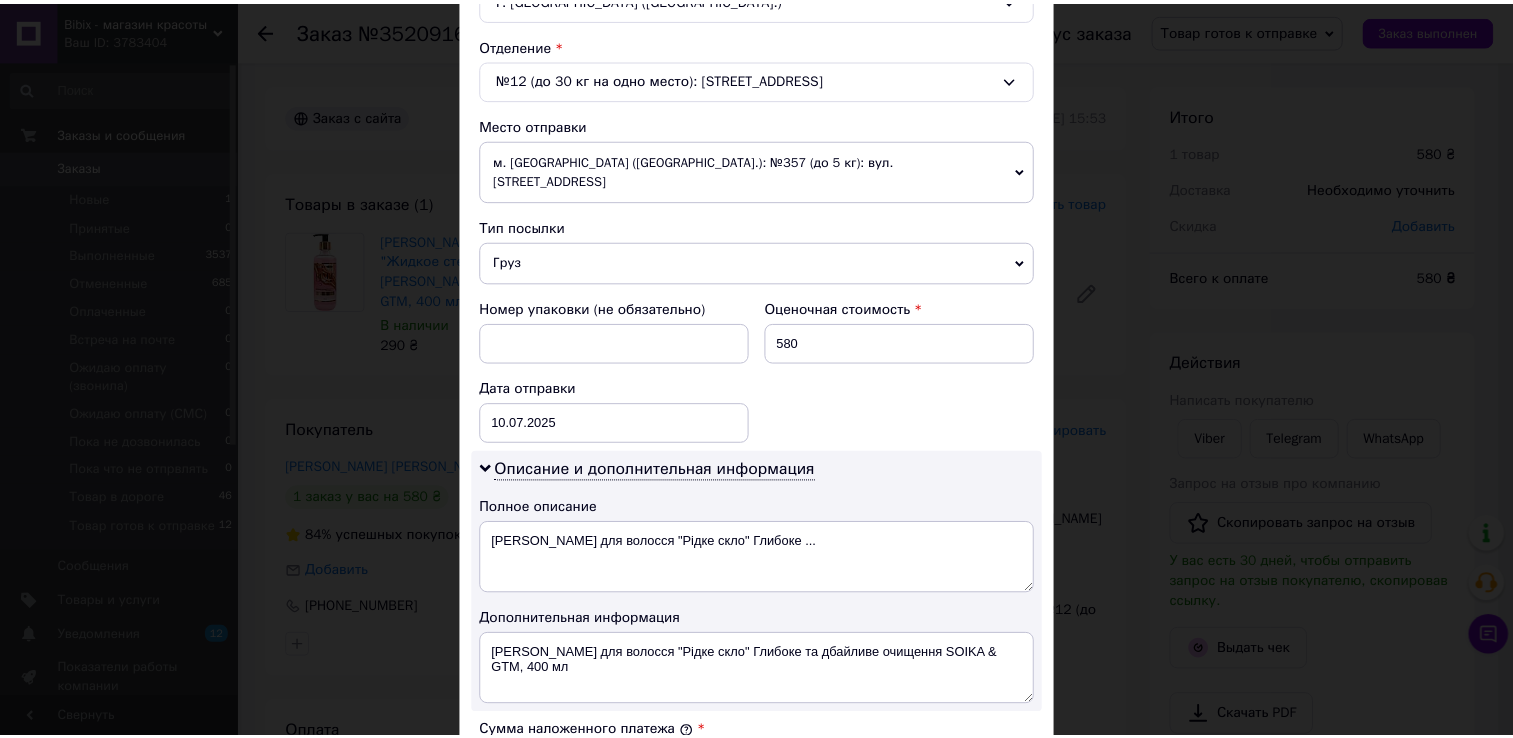 scroll, scrollTop: 1004, scrollLeft: 0, axis: vertical 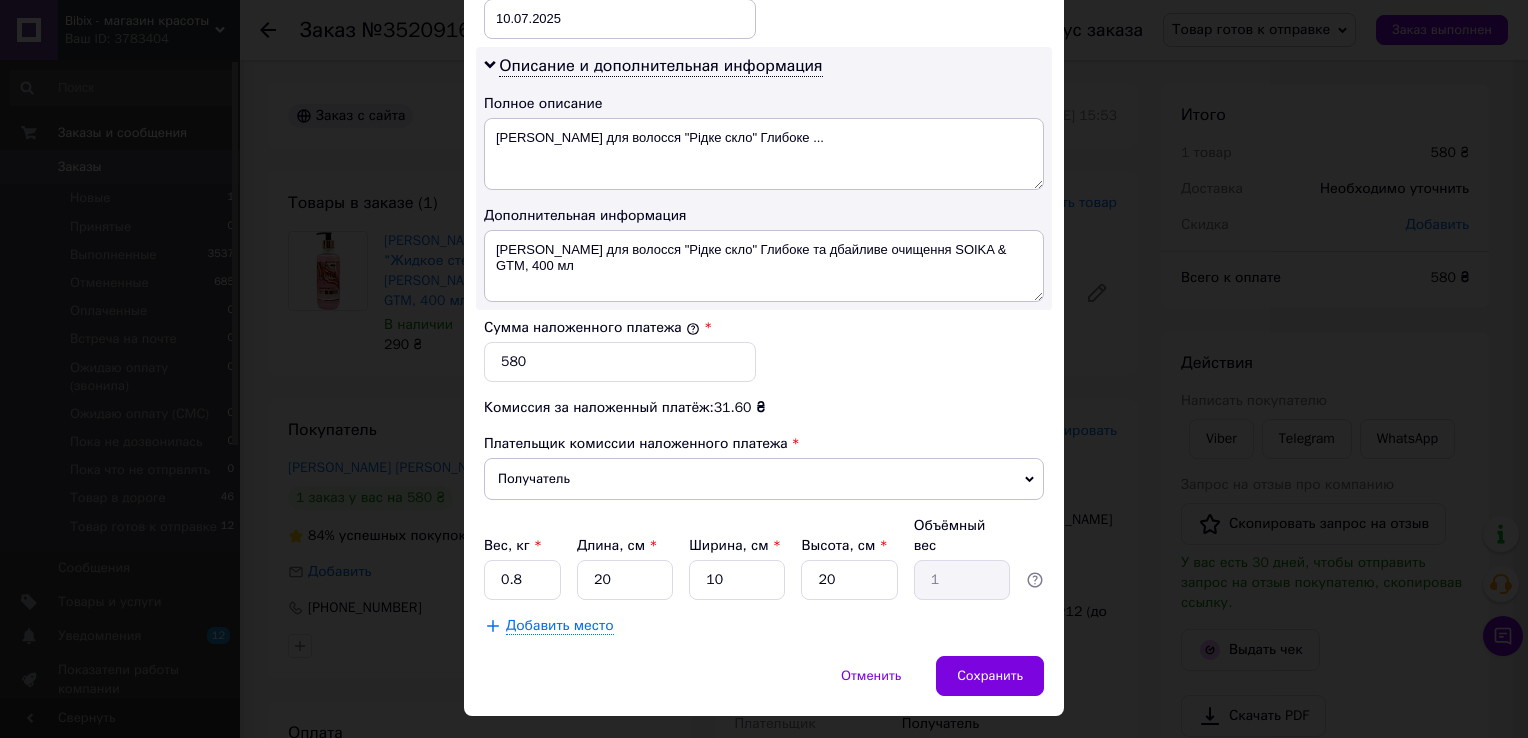 click on "× Редактирование доставки Способ доставки Нова Пошта (бесплатно от 3000 ₴) Плательщик Получатель Отправитель Фамилия получателя Додиченко Имя получателя Юлия Отчество получателя Телефон получателя +380957340049 Тип доставки В отделении Курьером В почтомате Город г. Павлоград (Днепропетровская обл.) Отделение №12 (до 30 кг на одно место): ул. Водопроводная, 13 Место отправки м. Київ (Київська обл.): №357 (до 5 кг): вул. Воскресенська, 18 Нет совпадений. Попробуйте изменить условия поиска Добавить еще место отправки Тип посылки Груз Документы Оценочная стоимость 580 10.07.2025" at bounding box center [764, 369] 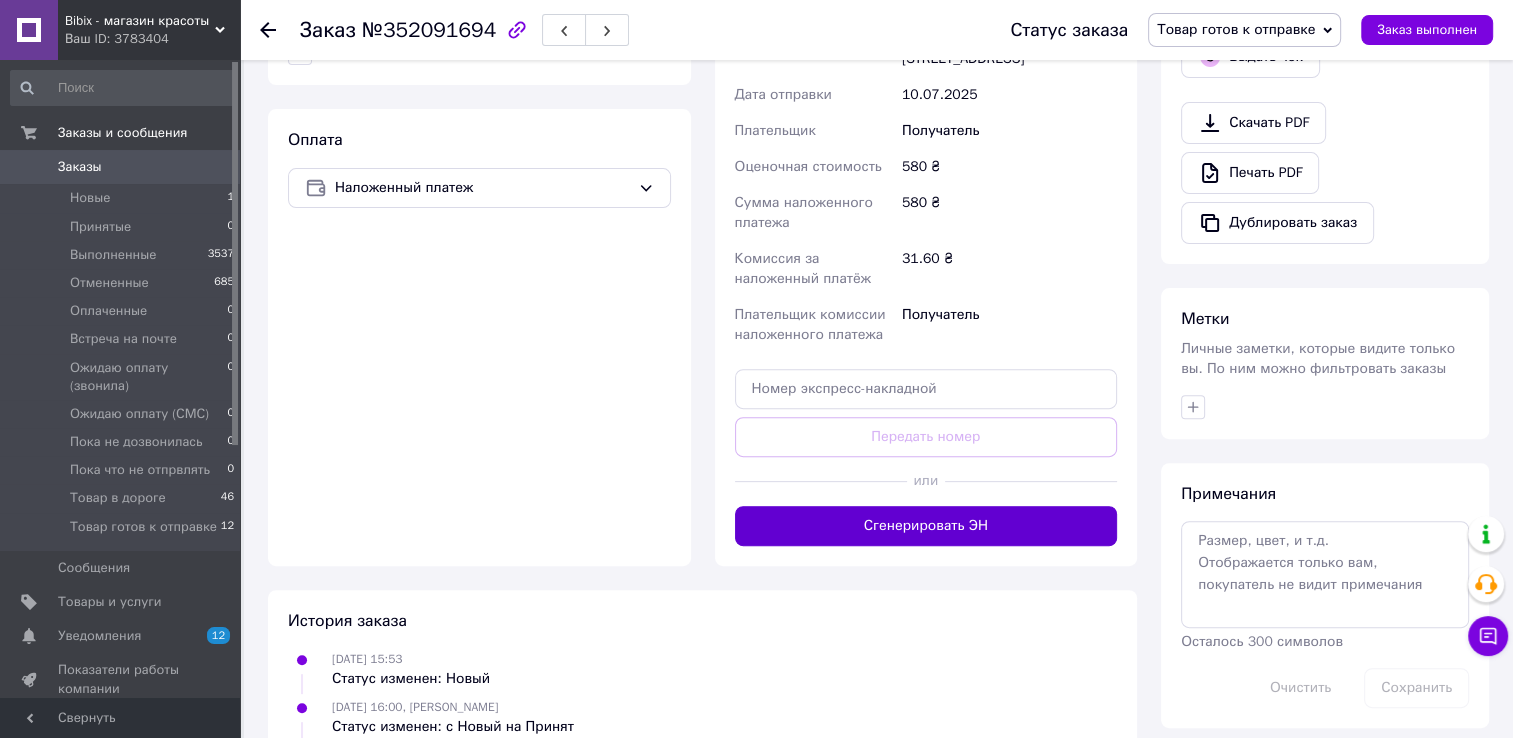 scroll, scrollTop: 600, scrollLeft: 0, axis: vertical 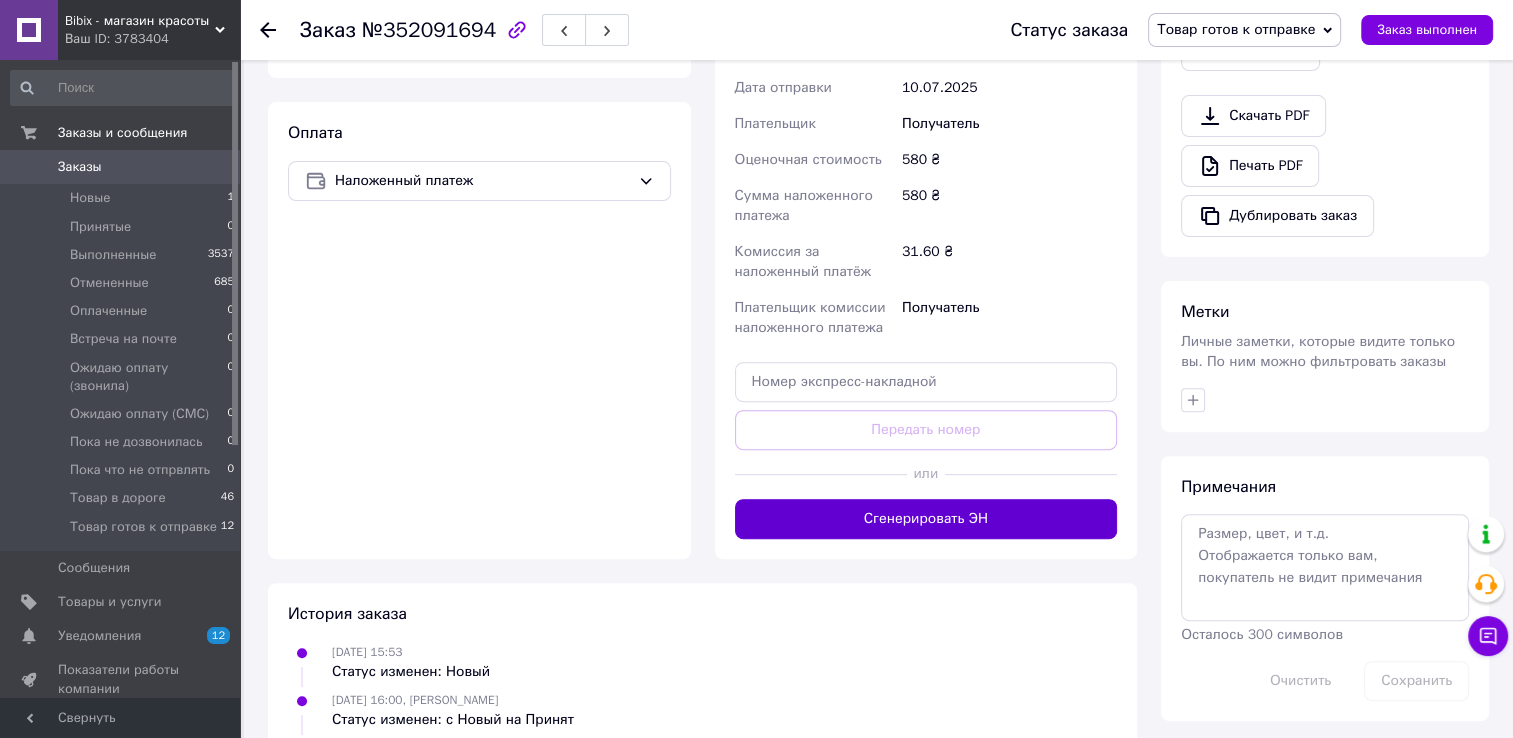 click on "Сгенерировать ЭН" at bounding box center (926, 519) 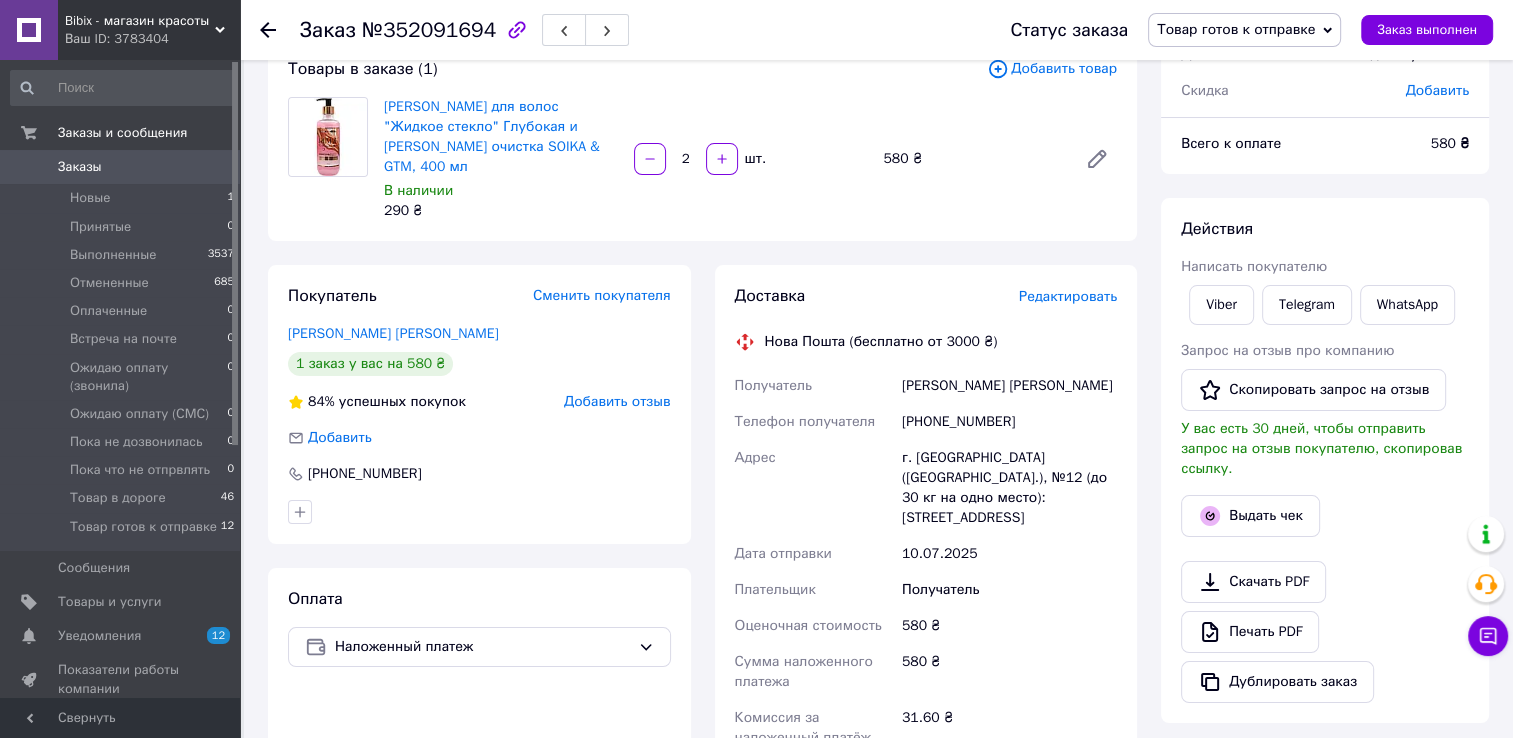 scroll, scrollTop: 100, scrollLeft: 0, axis: vertical 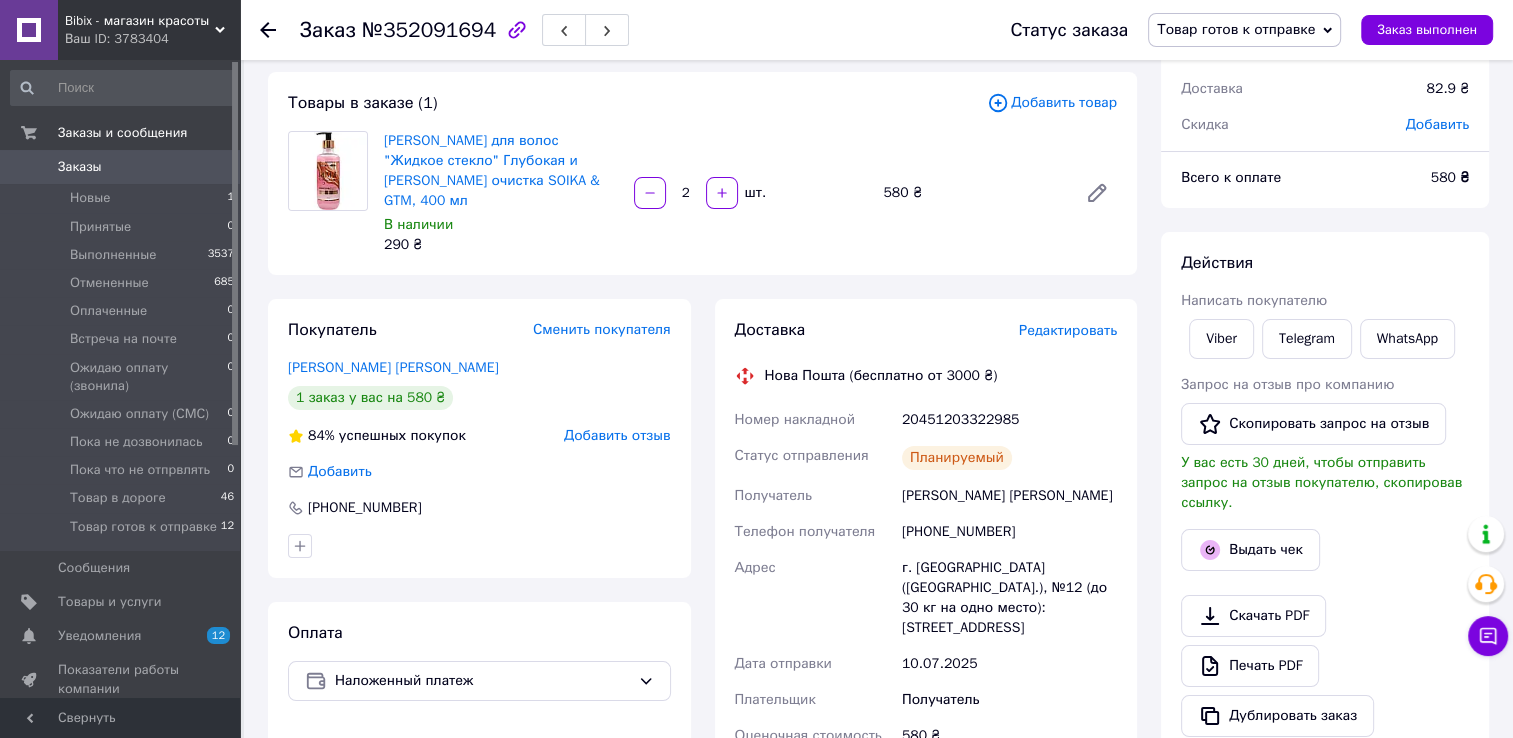 click on "Заказы" at bounding box center (121, 167) 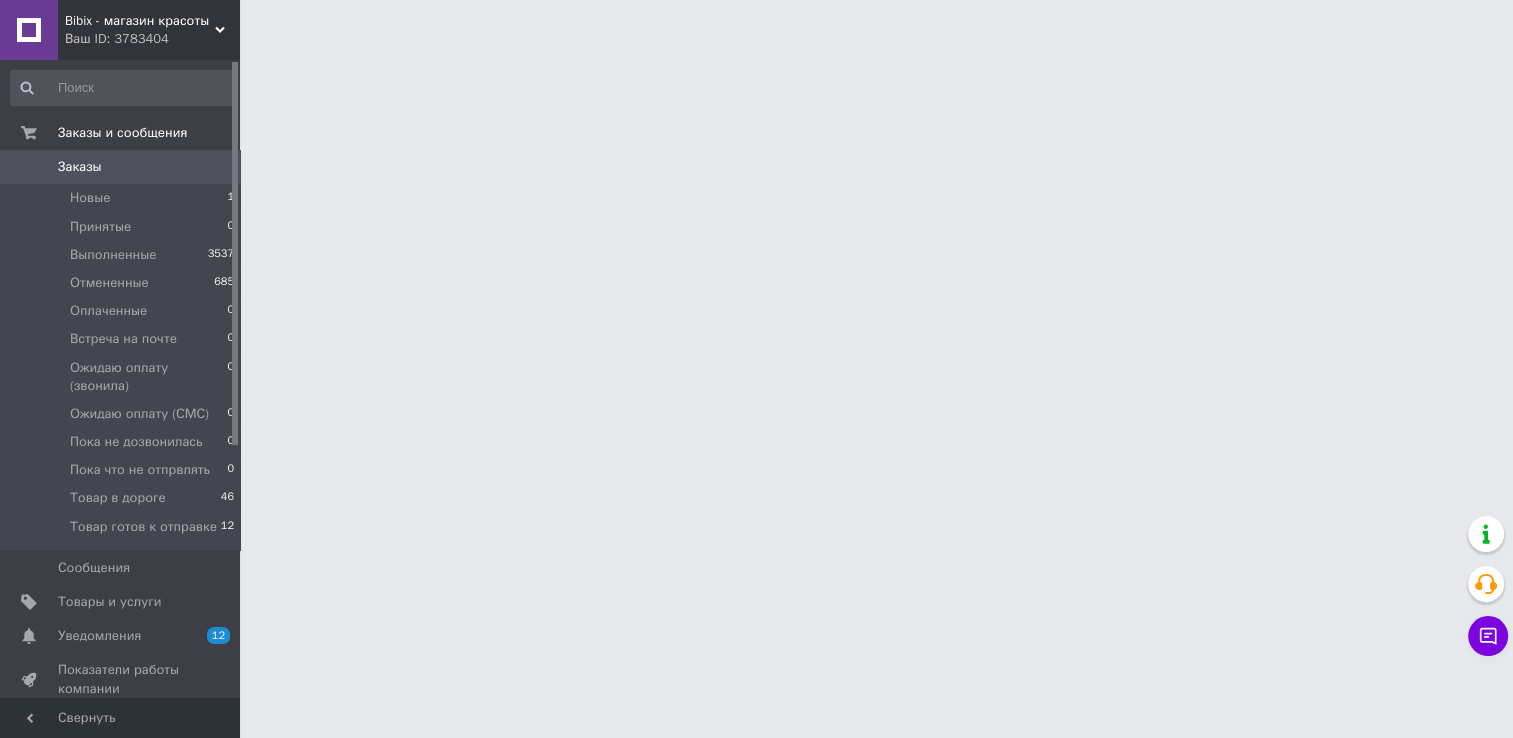 scroll, scrollTop: 0, scrollLeft: 0, axis: both 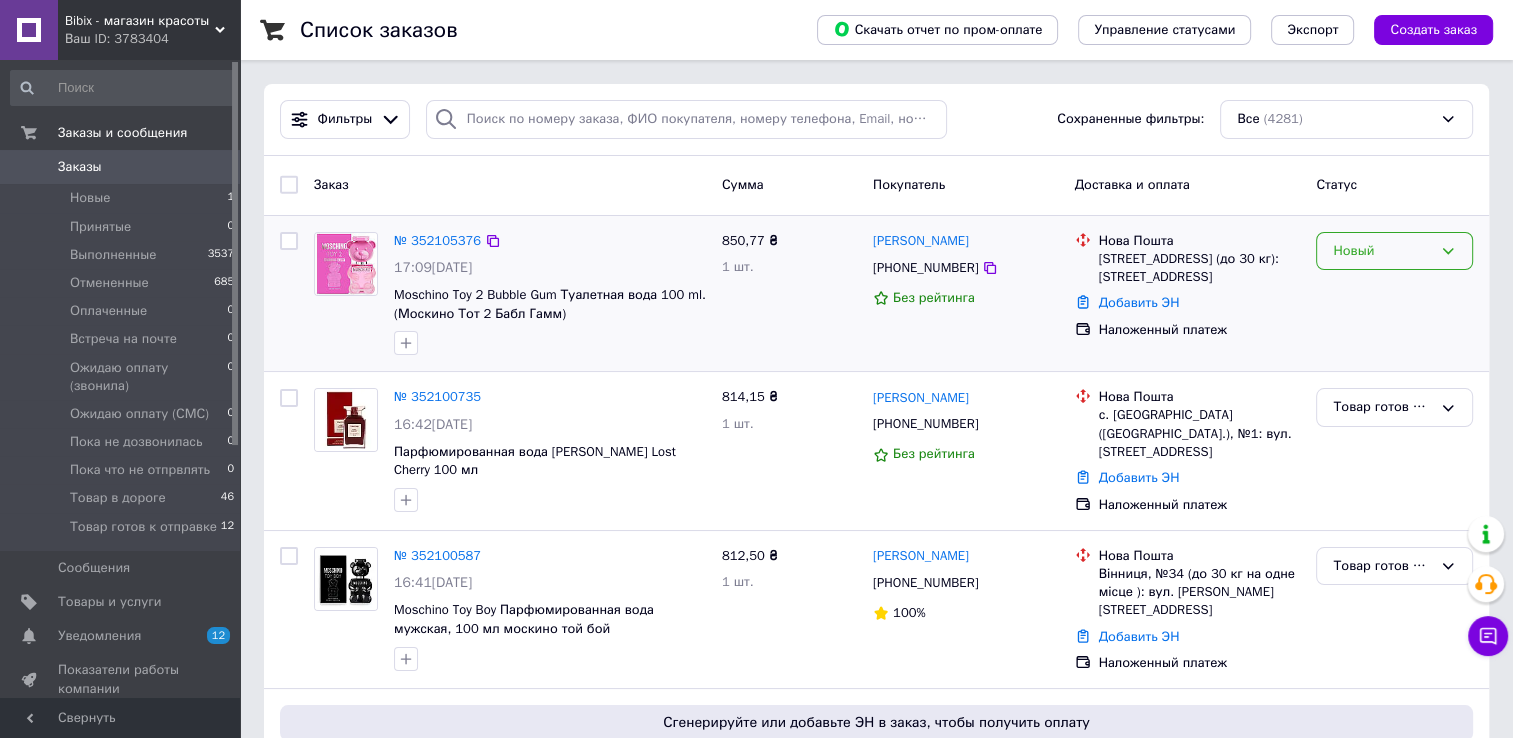 click on "Новый" at bounding box center [1382, 251] 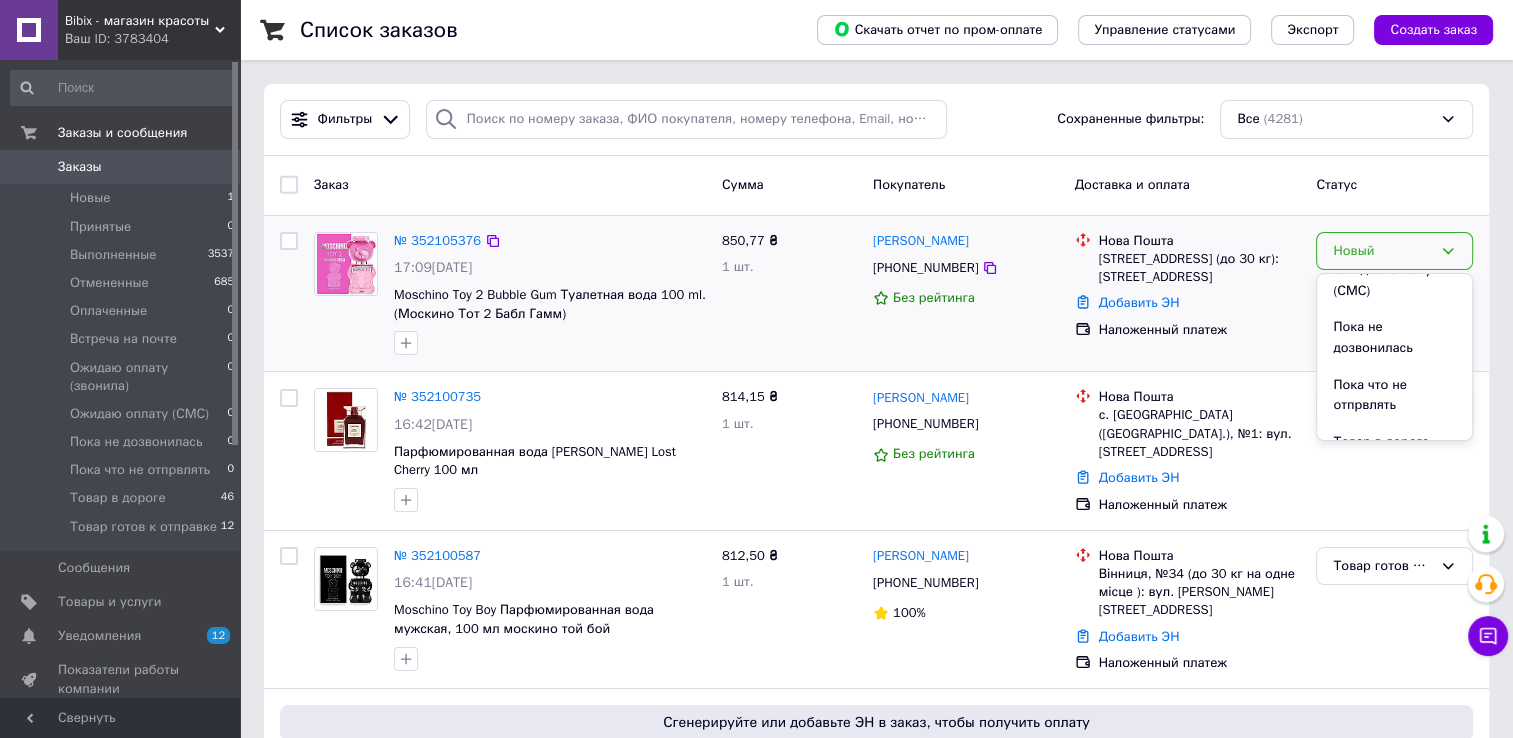 scroll, scrollTop: 339, scrollLeft: 0, axis: vertical 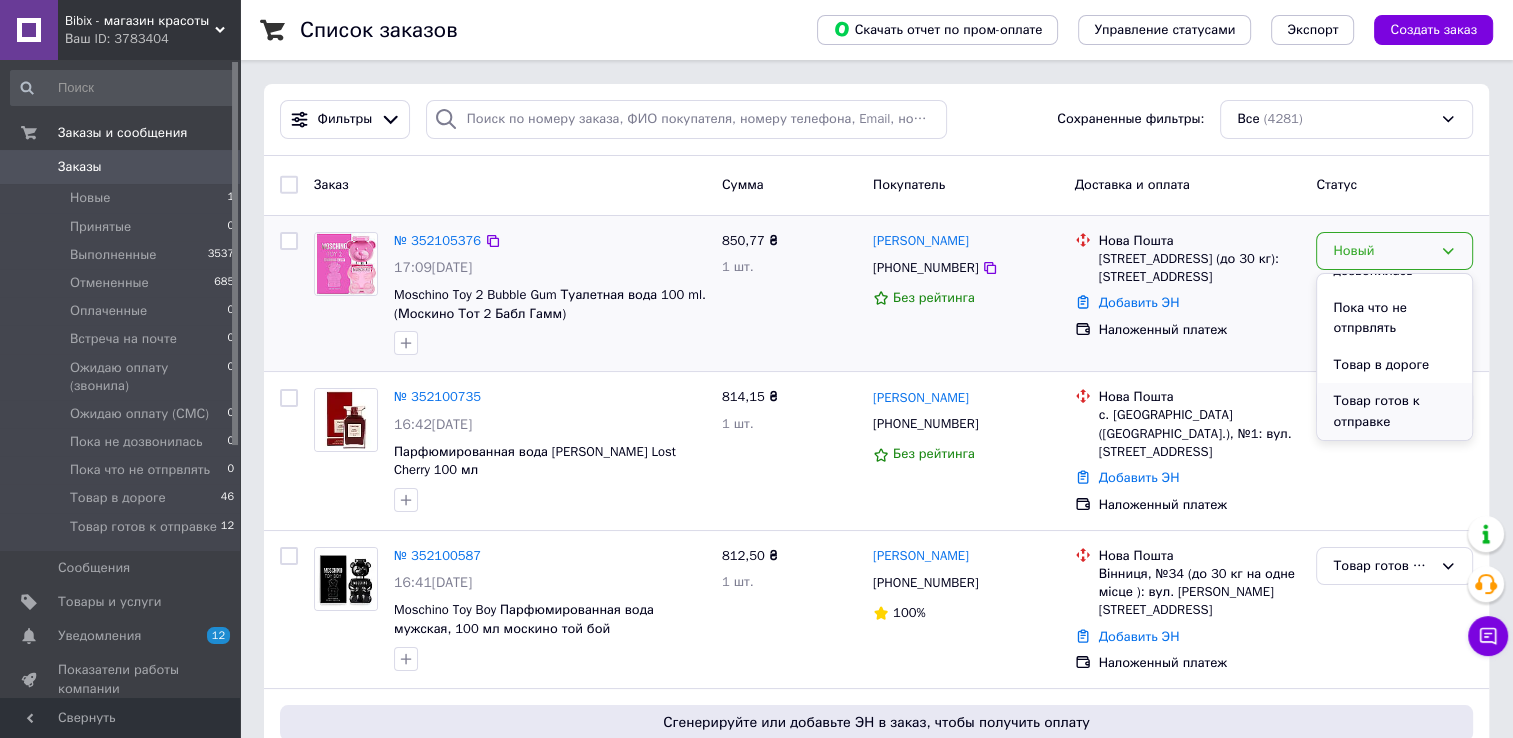 click on "Товар готов к отправке" at bounding box center (1394, 411) 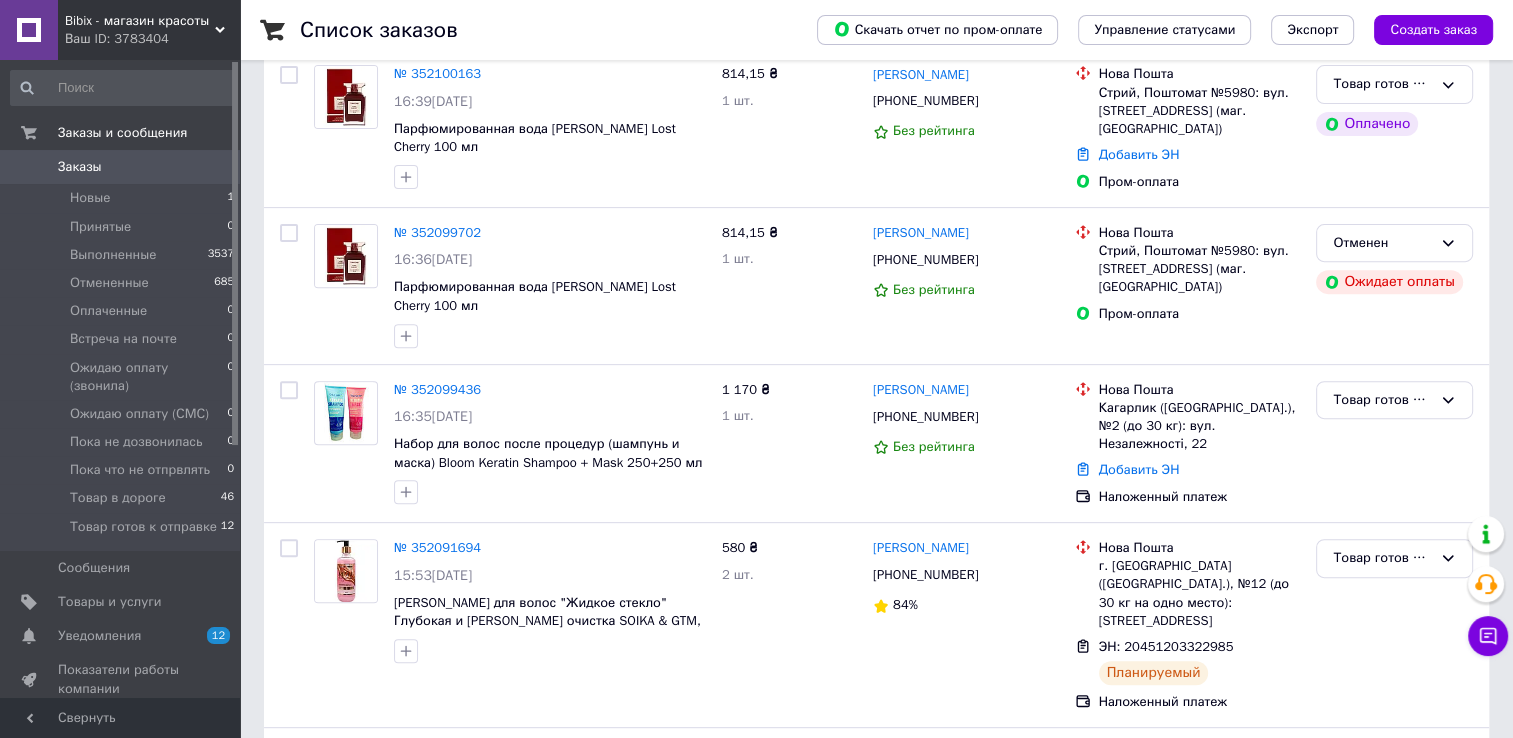 scroll, scrollTop: 700, scrollLeft: 0, axis: vertical 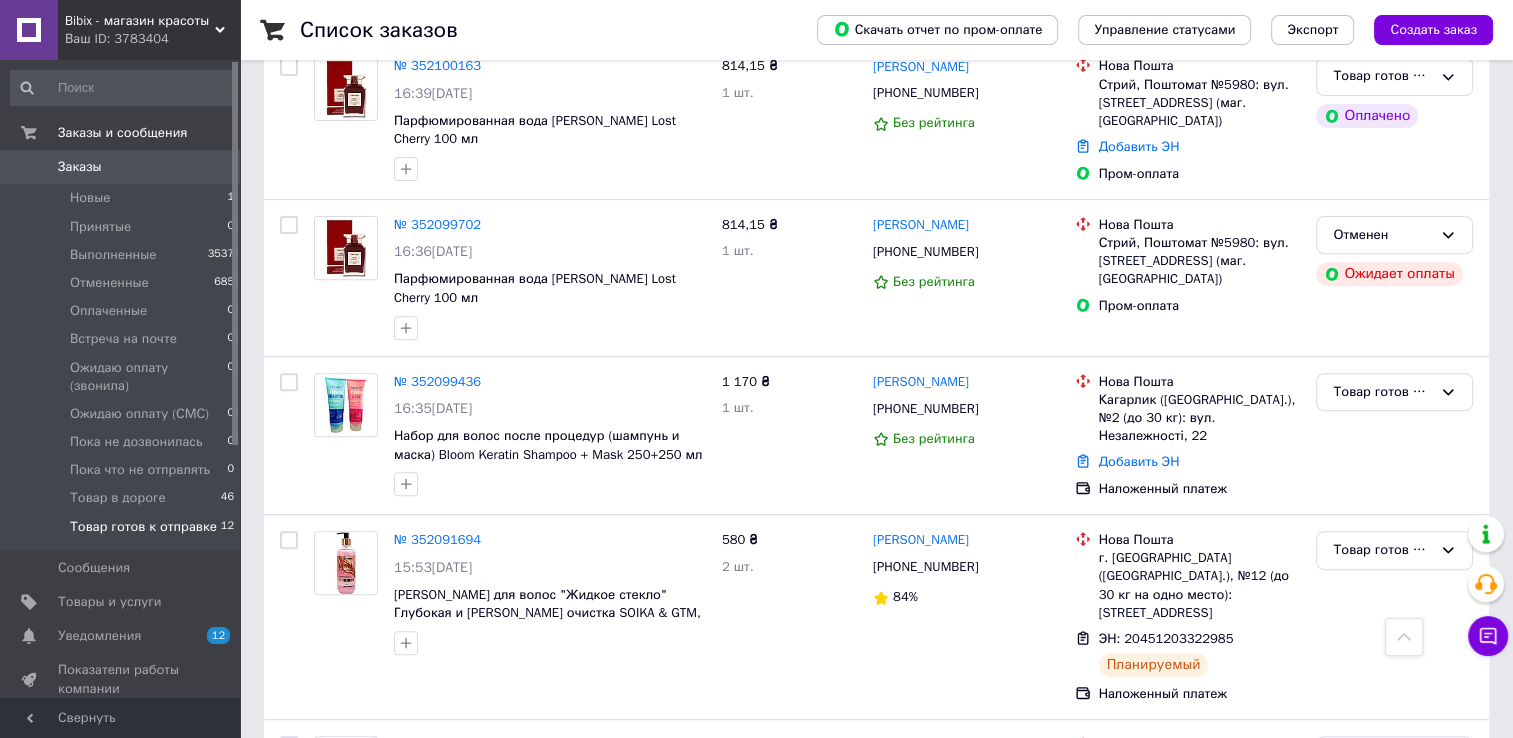 click on "Товар готов к отправке" at bounding box center [143, 527] 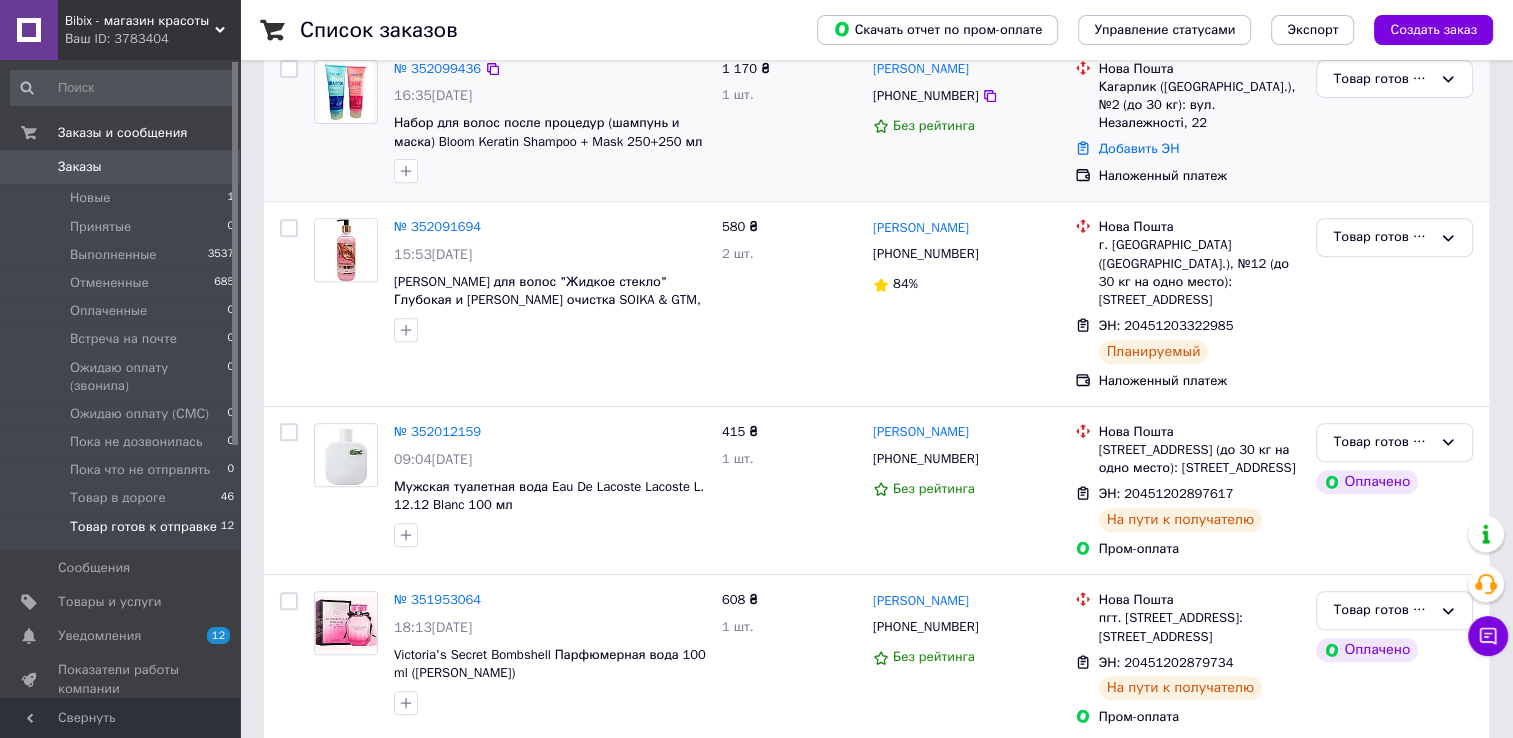 scroll, scrollTop: 0, scrollLeft: 0, axis: both 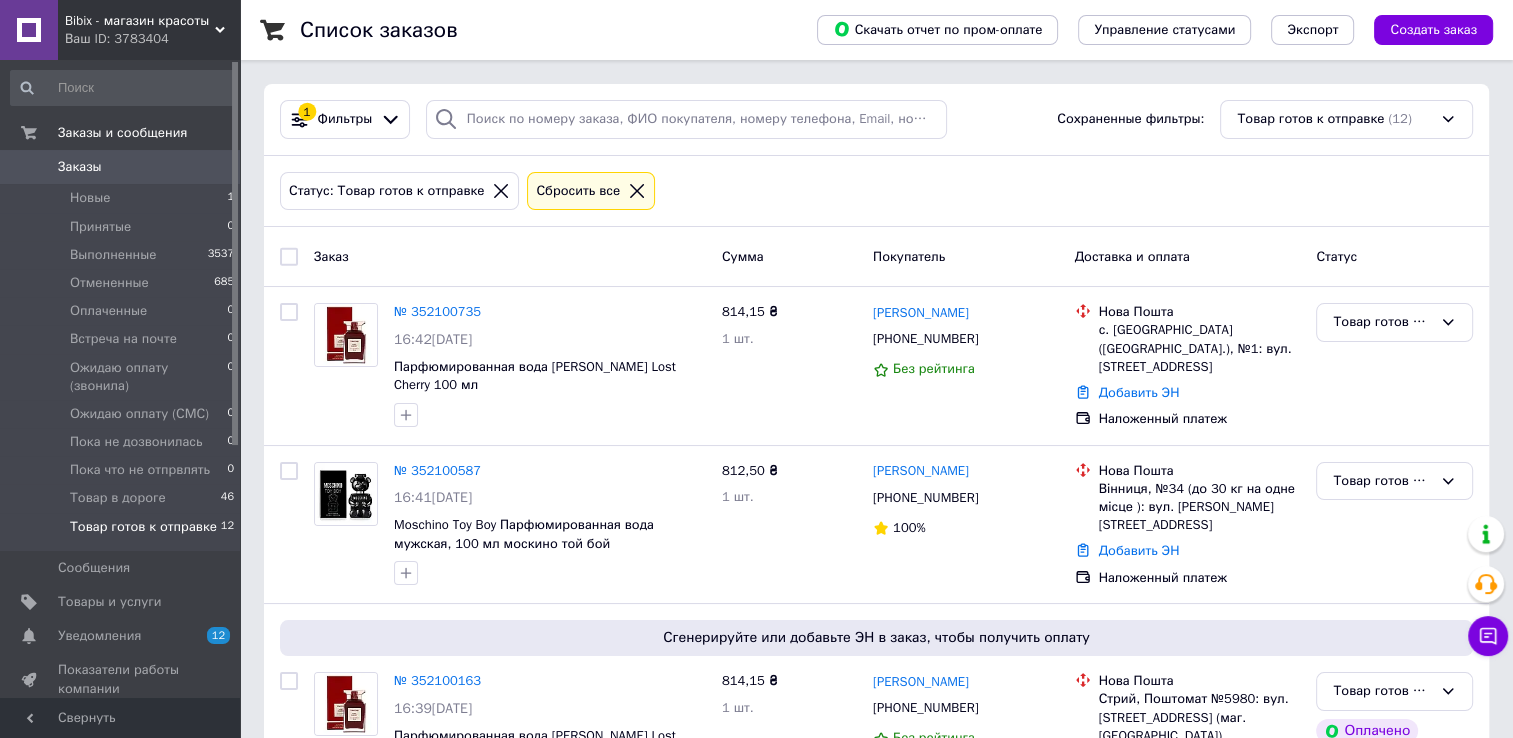 click on "Товар готов к отправке" at bounding box center [143, 527] 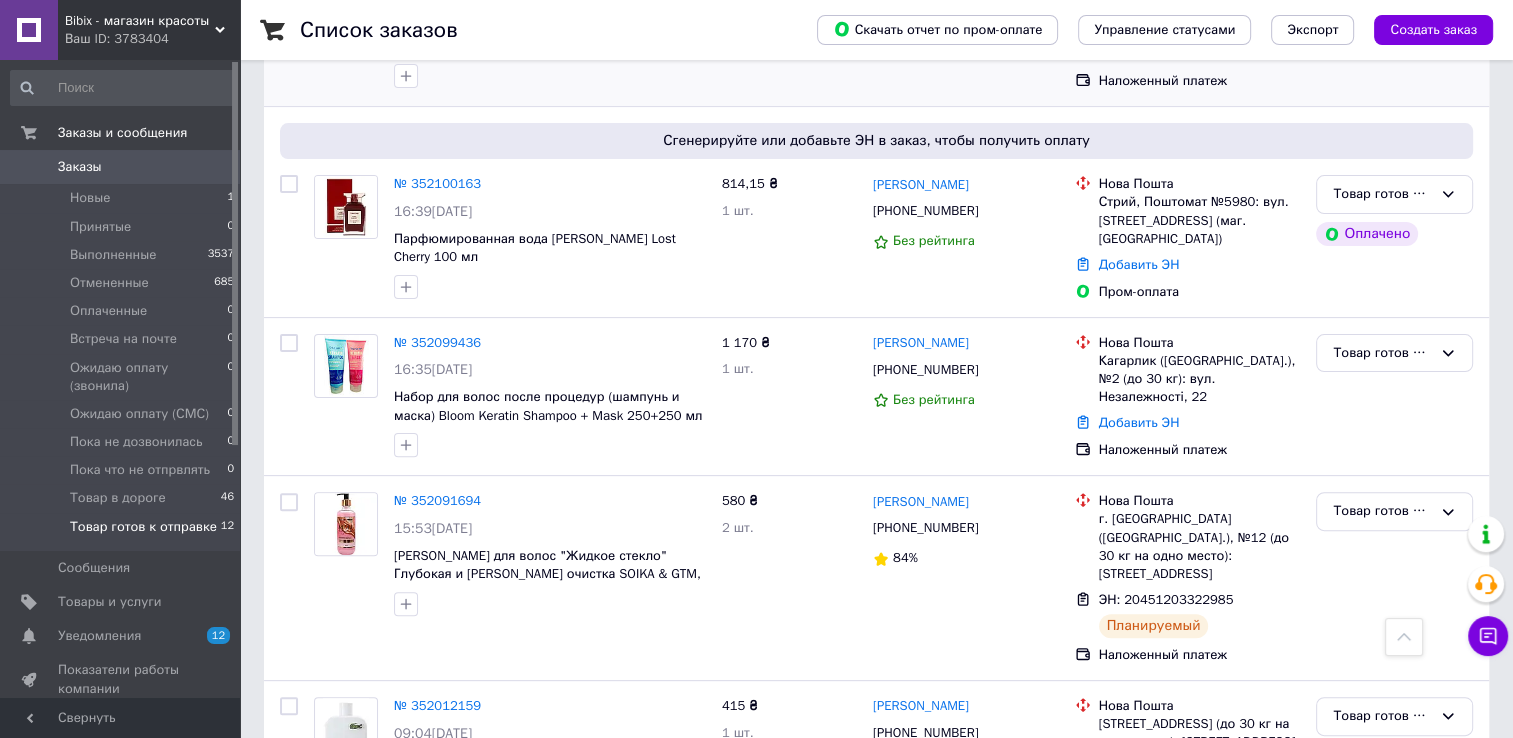 scroll, scrollTop: 400, scrollLeft: 0, axis: vertical 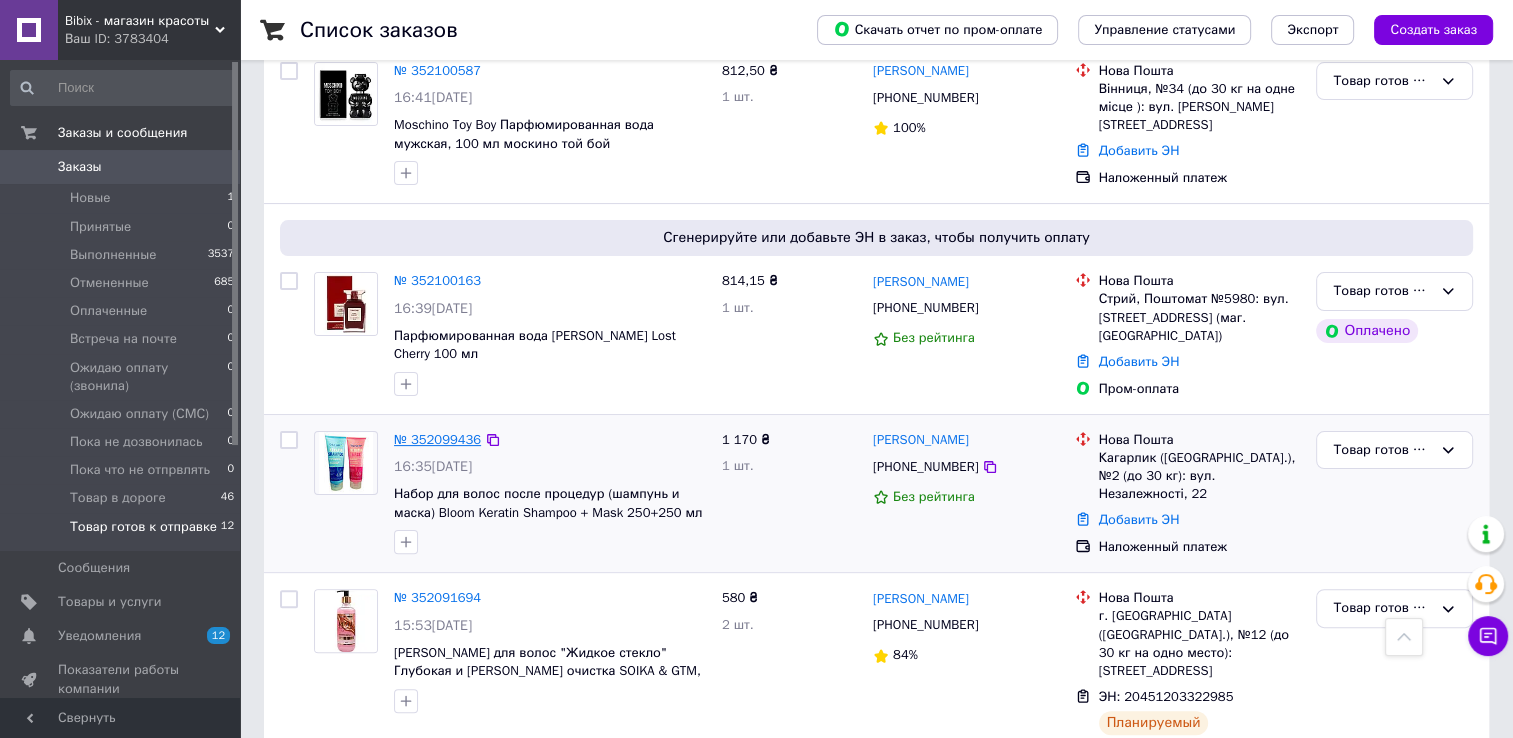 click on "№ 352099436" at bounding box center (437, 439) 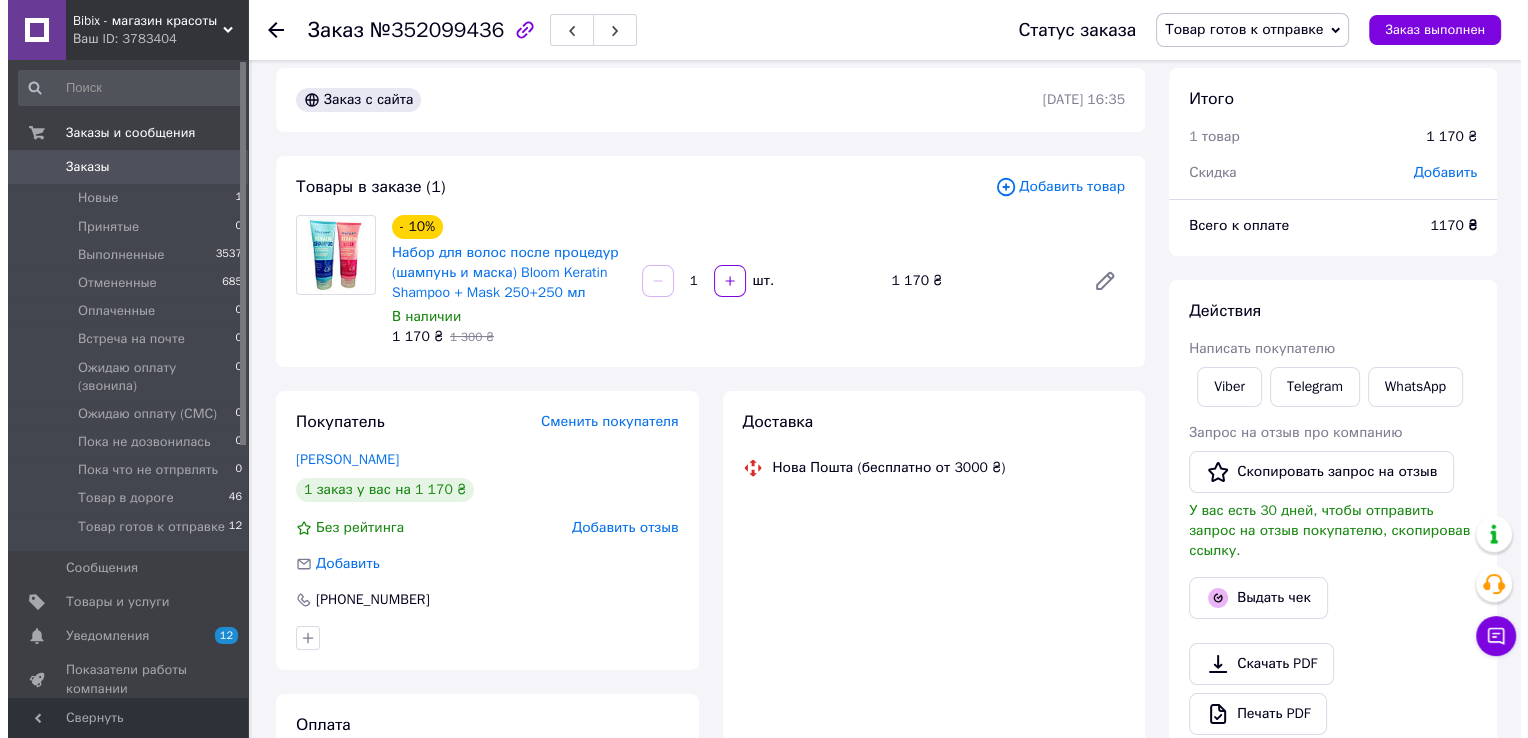 scroll, scrollTop: 0, scrollLeft: 0, axis: both 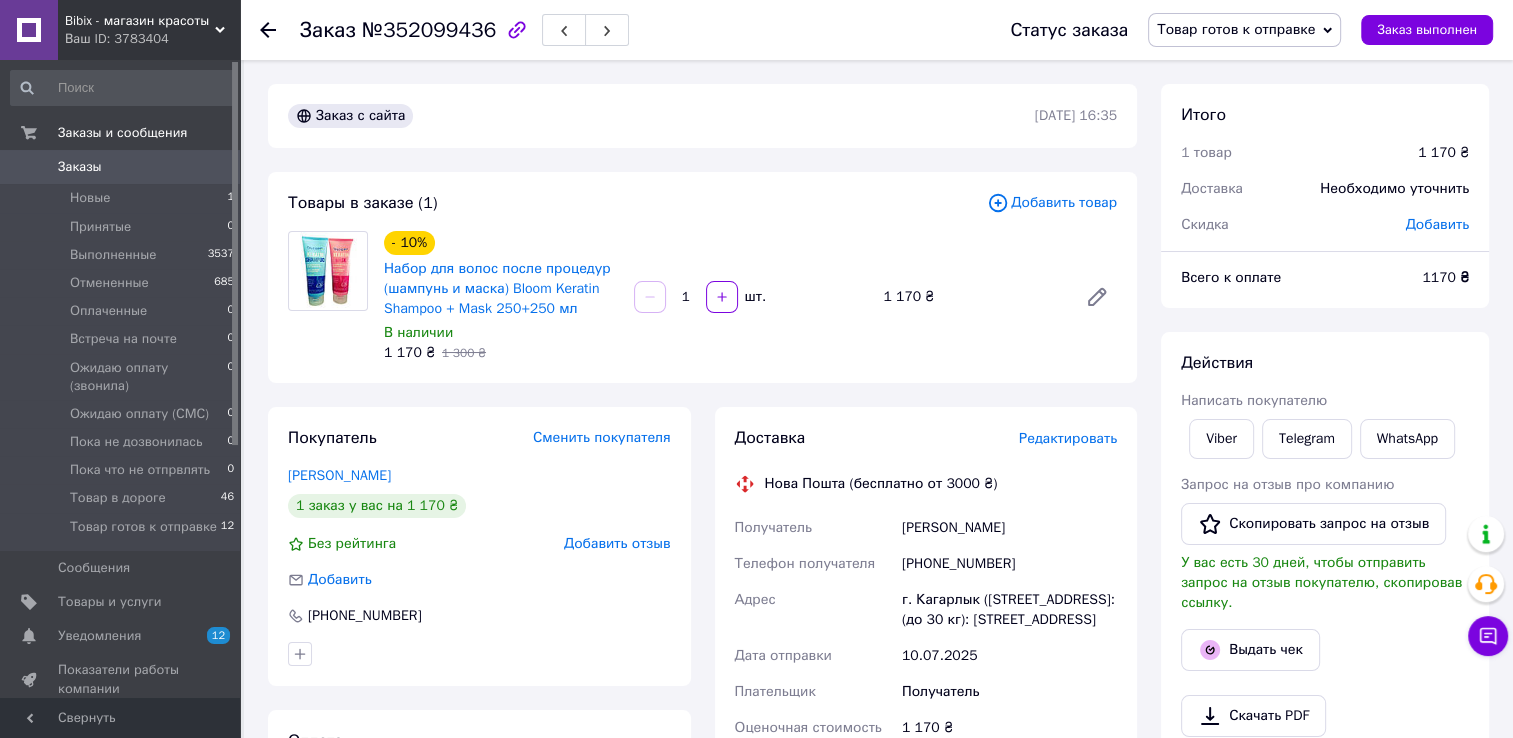 click on "Редактировать" at bounding box center [1068, 438] 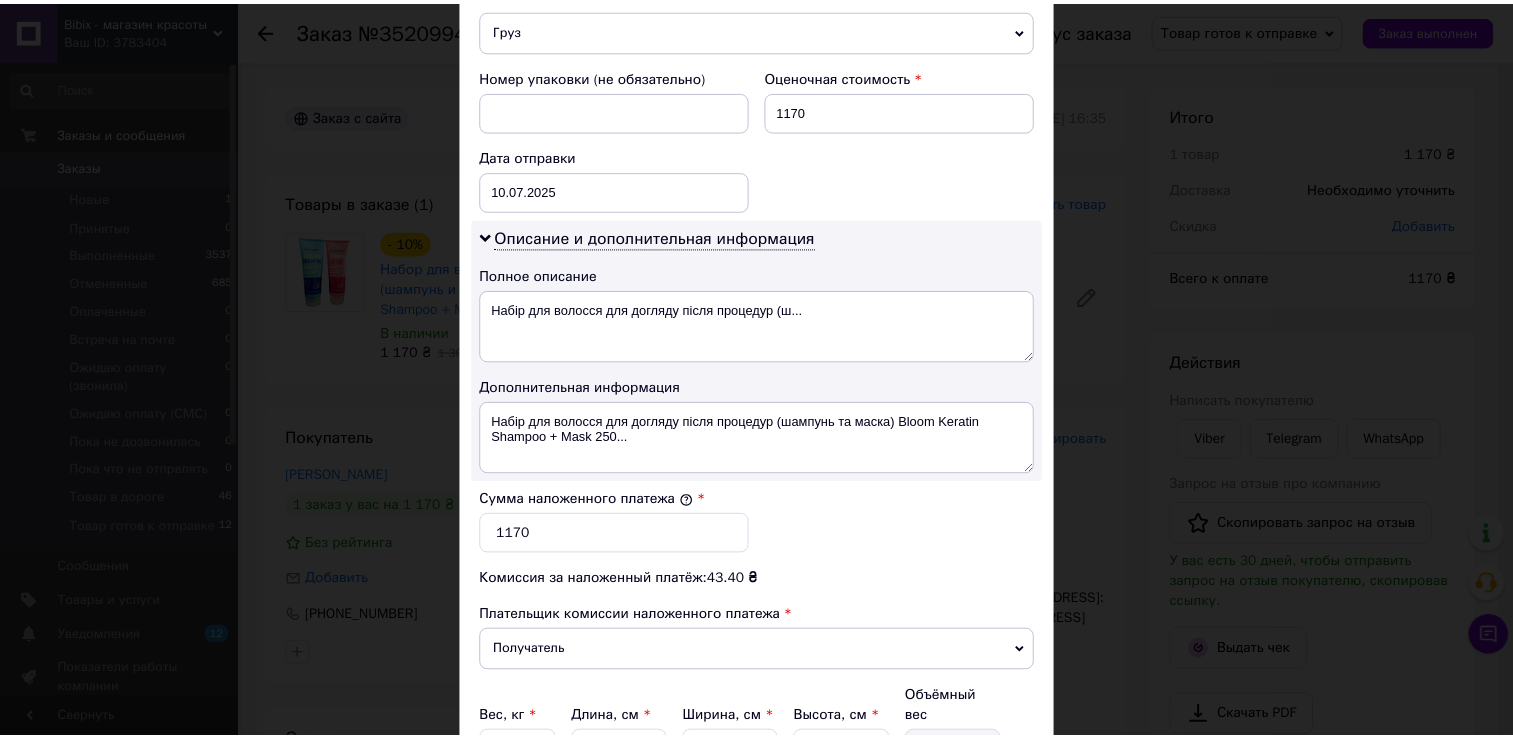 scroll, scrollTop: 1004, scrollLeft: 0, axis: vertical 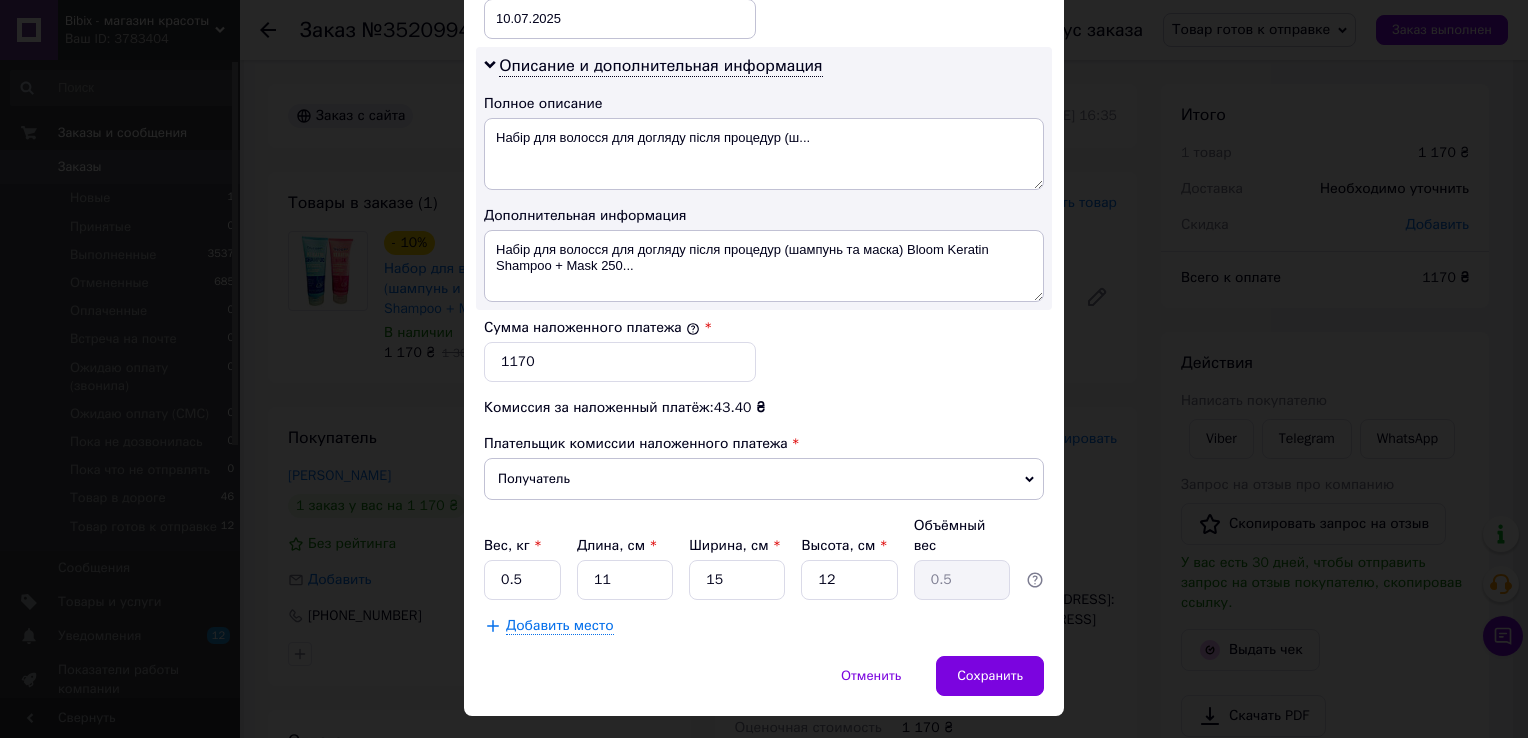 click on "× Редактирование доставки Способ доставки Нова Пошта (бесплатно от 3000 ₴) Плательщик Получатель Отправитель Фамилия получателя Солона Имя получателя Ангеліна Отчество получателя Телефон получателя +380994953011 Тип доставки В отделении Курьером В почтомате Город г. Кагарлык (Киевская обл.) Отделение №2: (до 30 кг): ул. Независимости, 22 Место отправки м. Київ (Київська обл.): №357 (до 5 кг): вул. Воскресенська, 18 Нет совпадений. Попробуйте изменить условия поиска Добавить еще место отправки Тип посылки Груз Документы Номер упаковки (не обязательно) 1170 Дата отправки < > <" at bounding box center [764, 369] 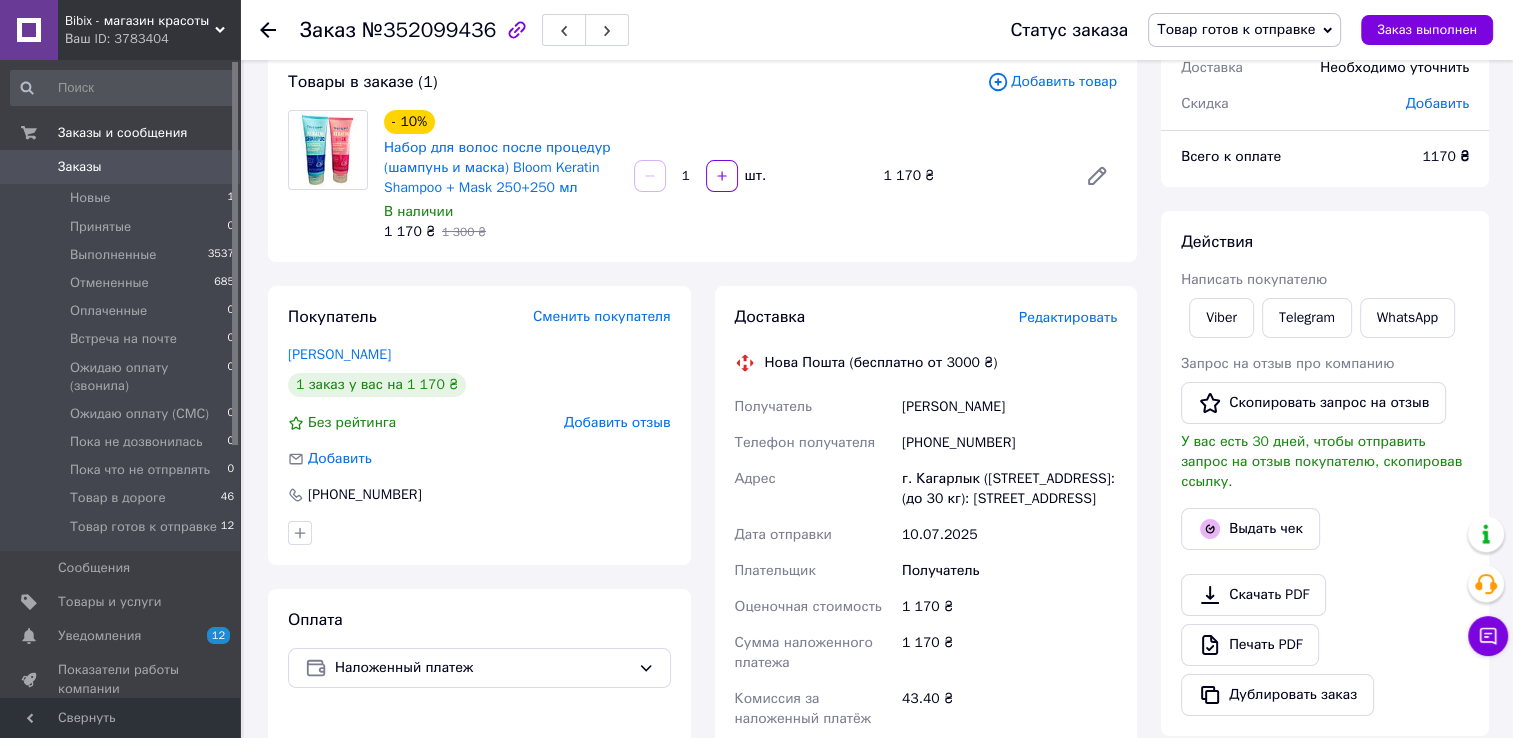 scroll, scrollTop: 600, scrollLeft: 0, axis: vertical 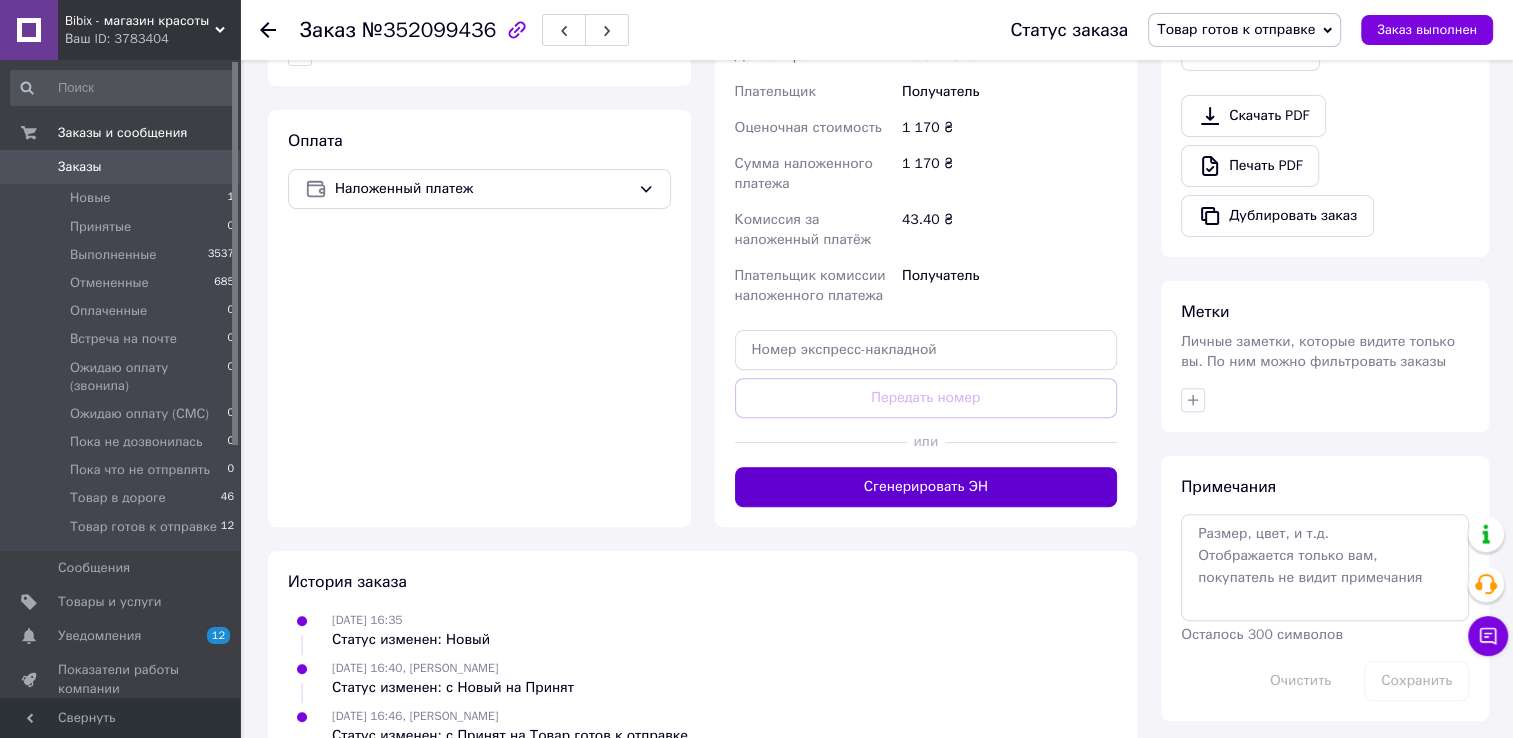 click on "Сгенерировать ЭН" at bounding box center [926, 487] 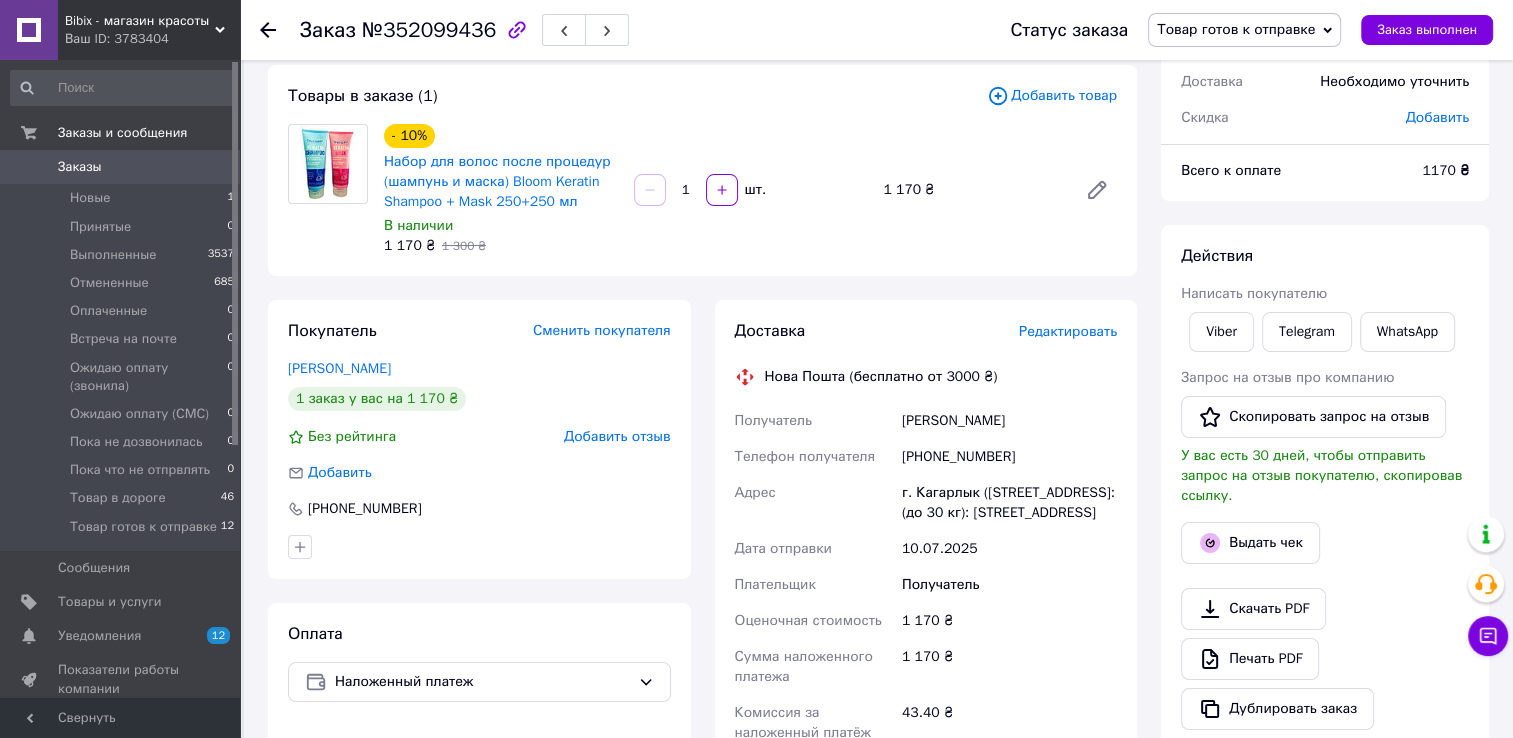 scroll, scrollTop: 100, scrollLeft: 0, axis: vertical 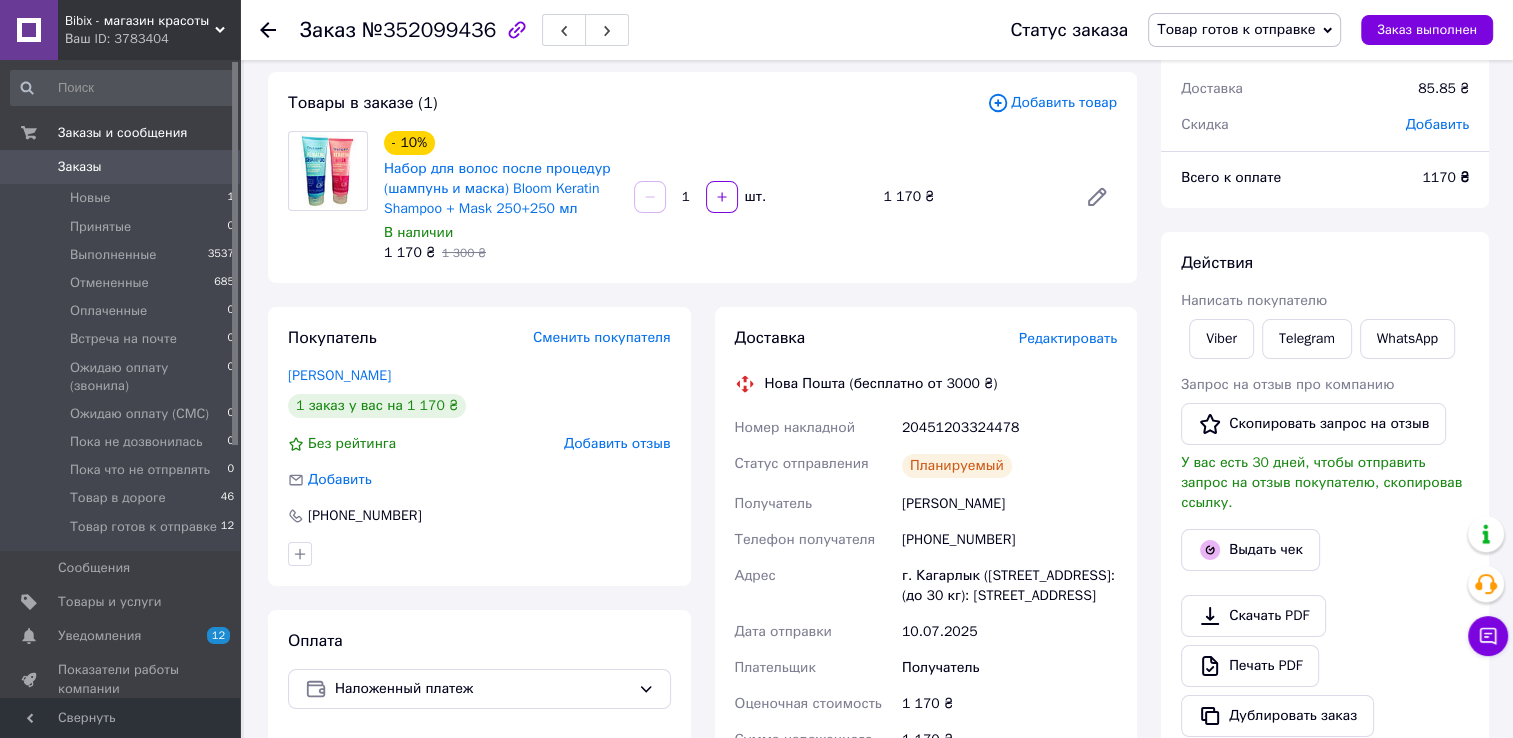 click 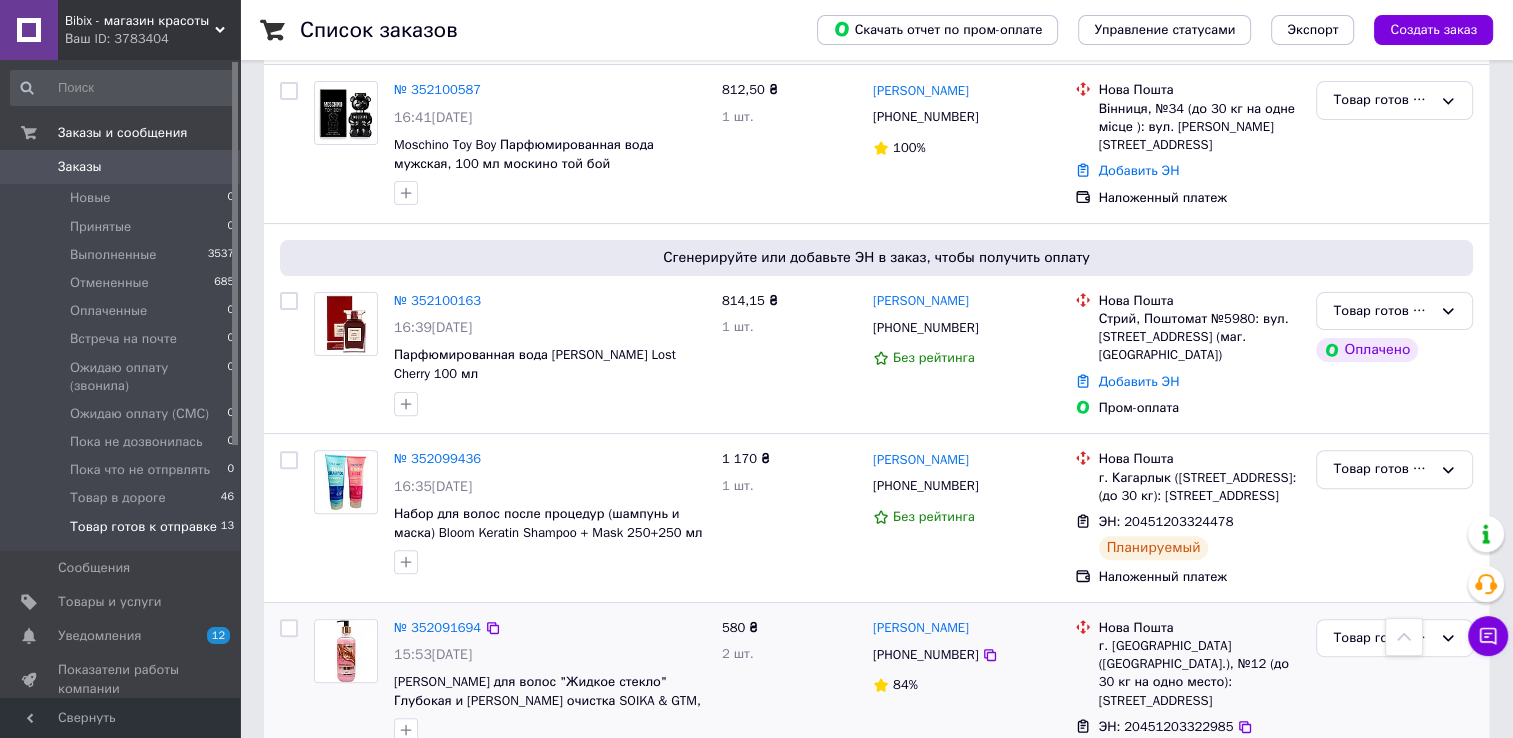 scroll, scrollTop: 500, scrollLeft: 0, axis: vertical 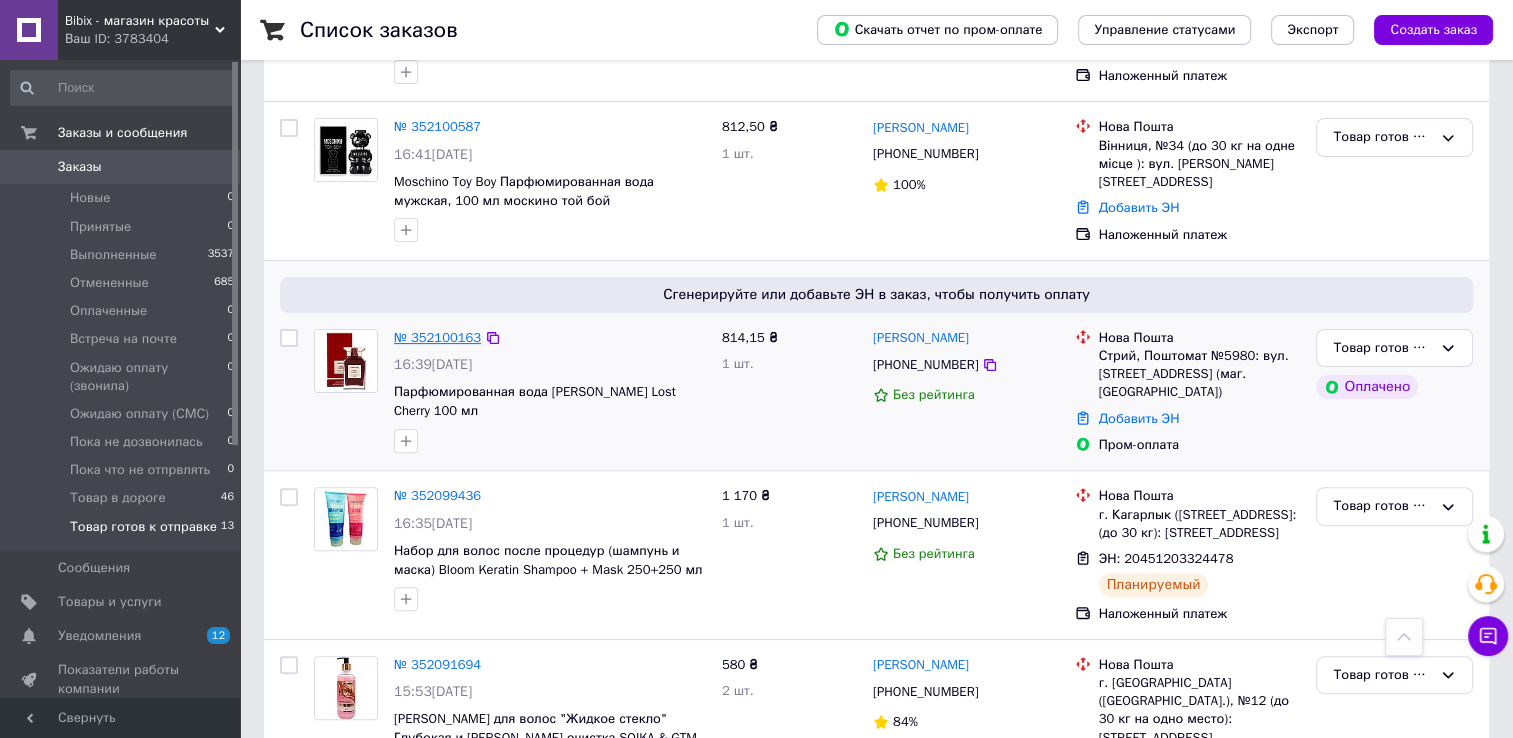 click on "№ 352100163" at bounding box center (437, 337) 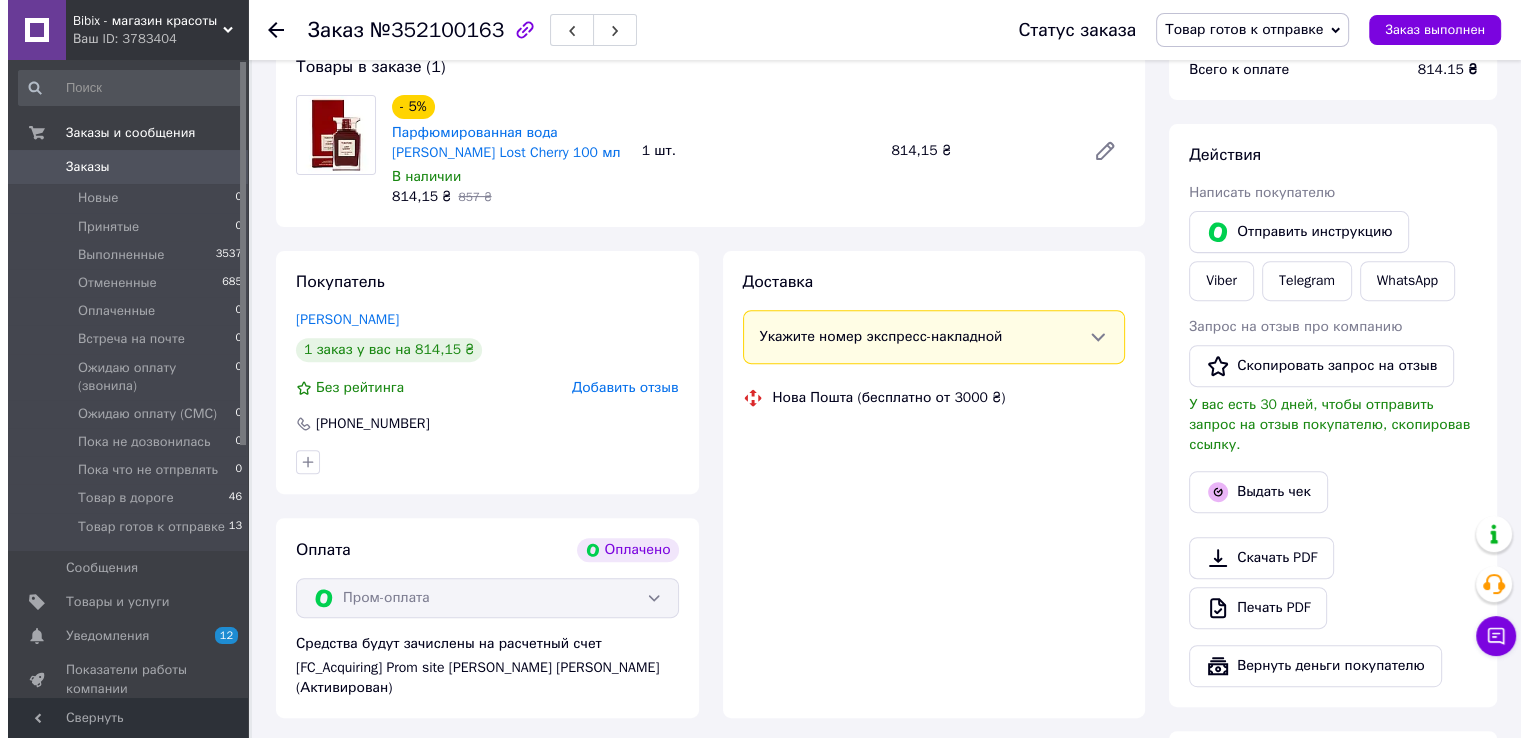 scroll, scrollTop: 728, scrollLeft: 0, axis: vertical 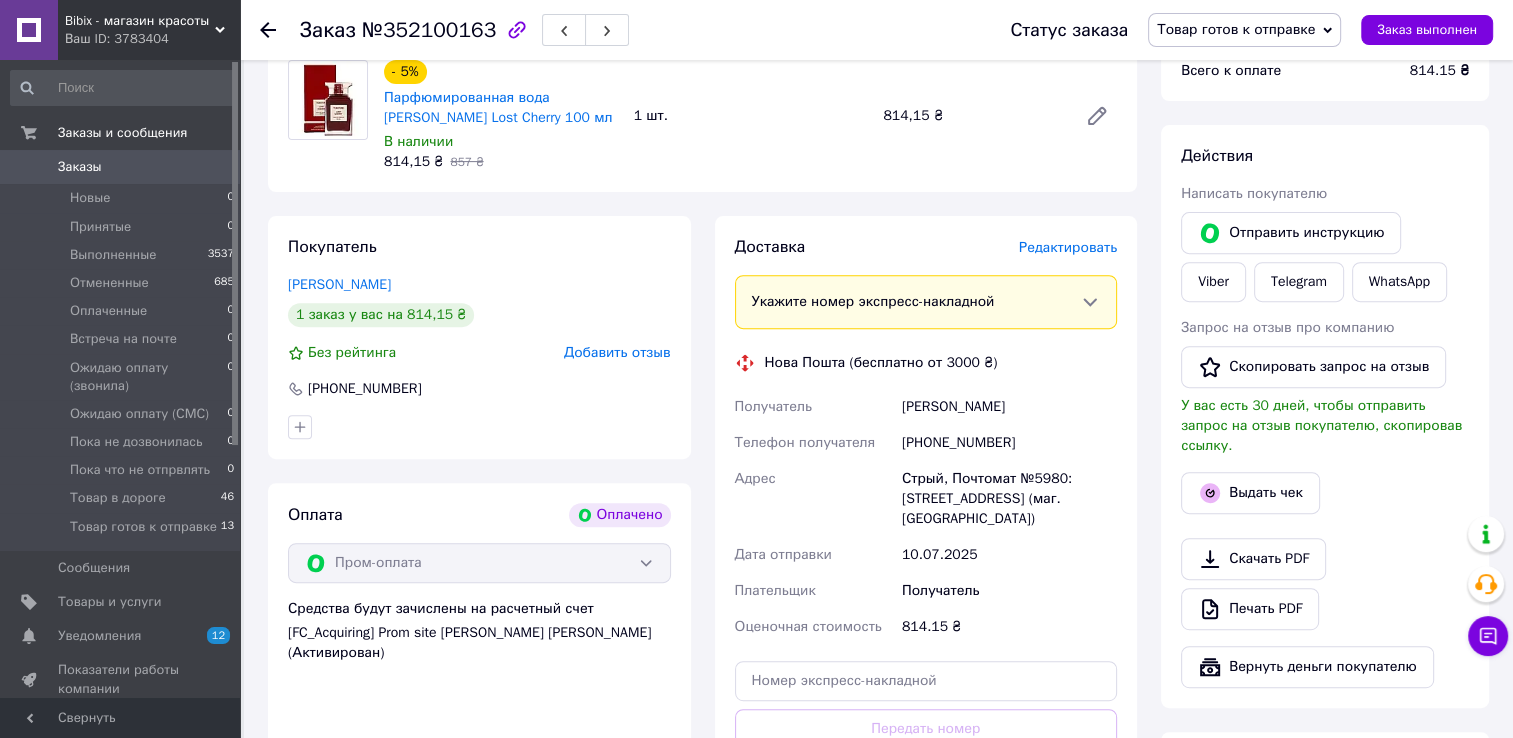 click on "Редактировать" at bounding box center [1068, 247] 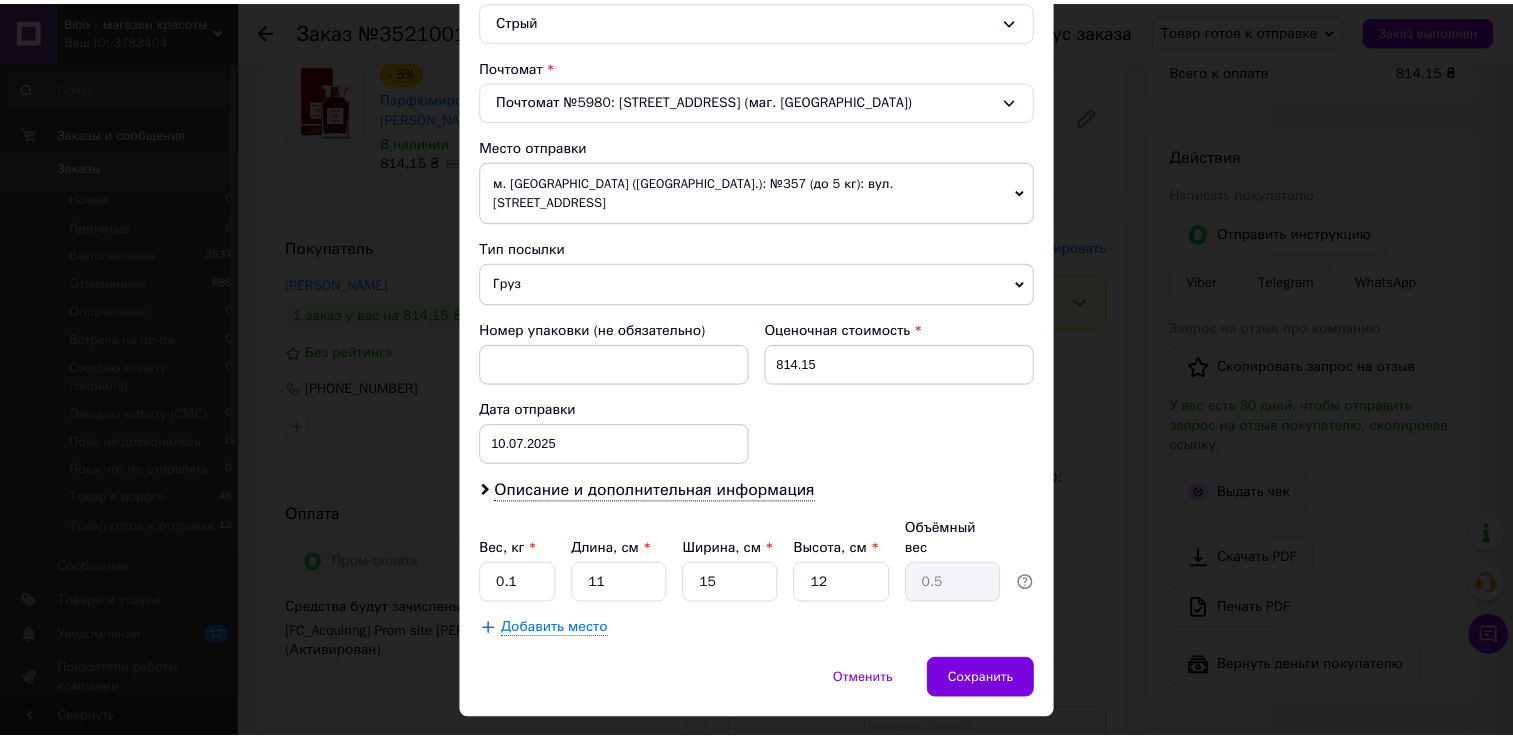 scroll, scrollTop: 584, scrollLeft: 0, axis: vertical 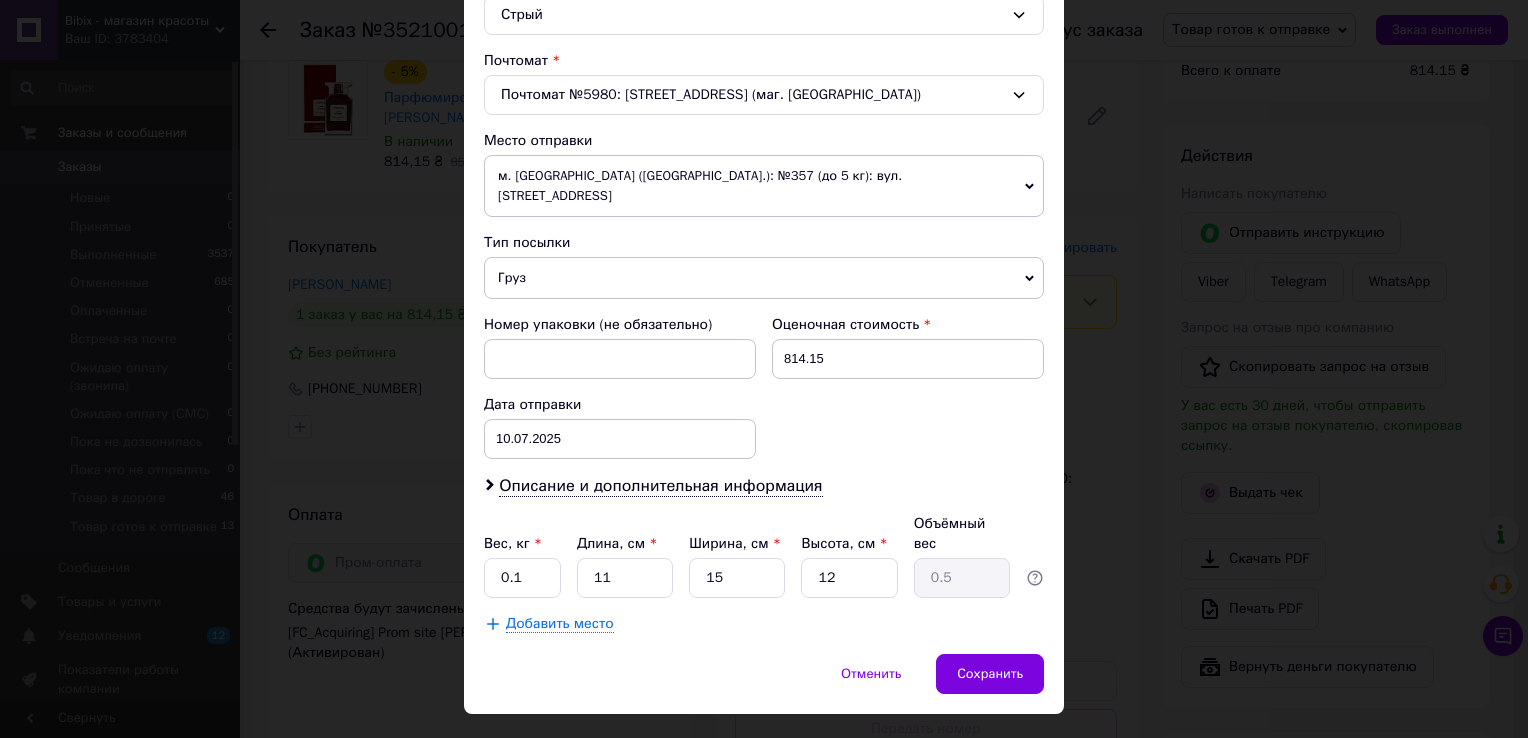 click on "× Редактирование доставки Способ доставки Нова Пошта (бесплатно от 3000 ₴) Плательщик Получатель Отправитель Фамилия получателя Павлюк Имя получателя Ангеліна Отчество получателя Телефон получателя +380684827696 Тип доставки В почтомате В отделении Курьером Город Стрый Почтомат Почтомат №5980: ул. Вокзальная, 124 (маг. АТБ) Место отправки м. Київ (Київська обл.): №357 (до 5 кг): вул. Воскресенська, 18 Нет совпадений. Попробуйте изменить условия поиска Добавить еще место отправки Тип посылки Груз Документы Номер упаковки (не обязательно) Оценочная стоимость 814.15 10.07.2025 < >" at bounding box center [764, 369] 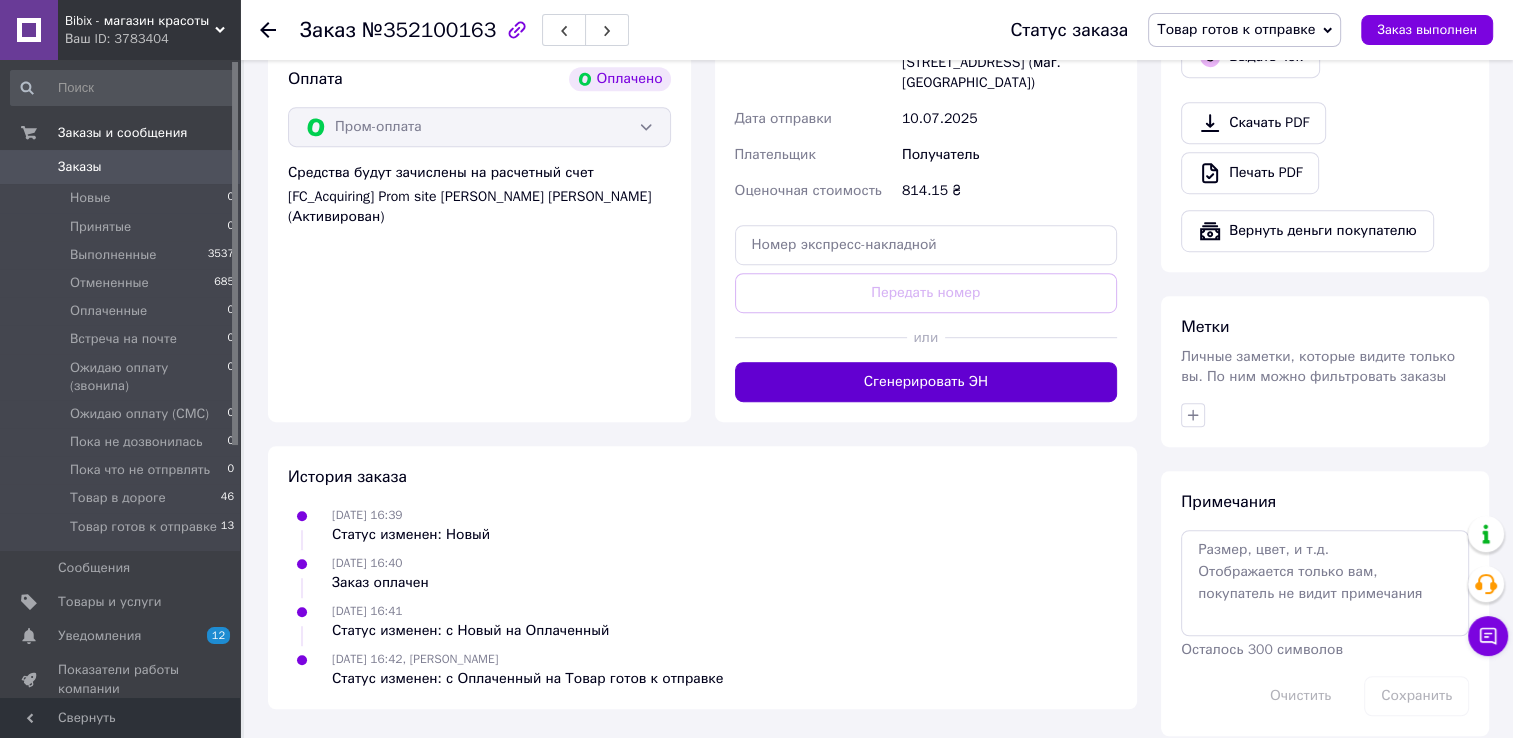 click on "Сгенерировать ЭН" at bounding box center (926, 382) 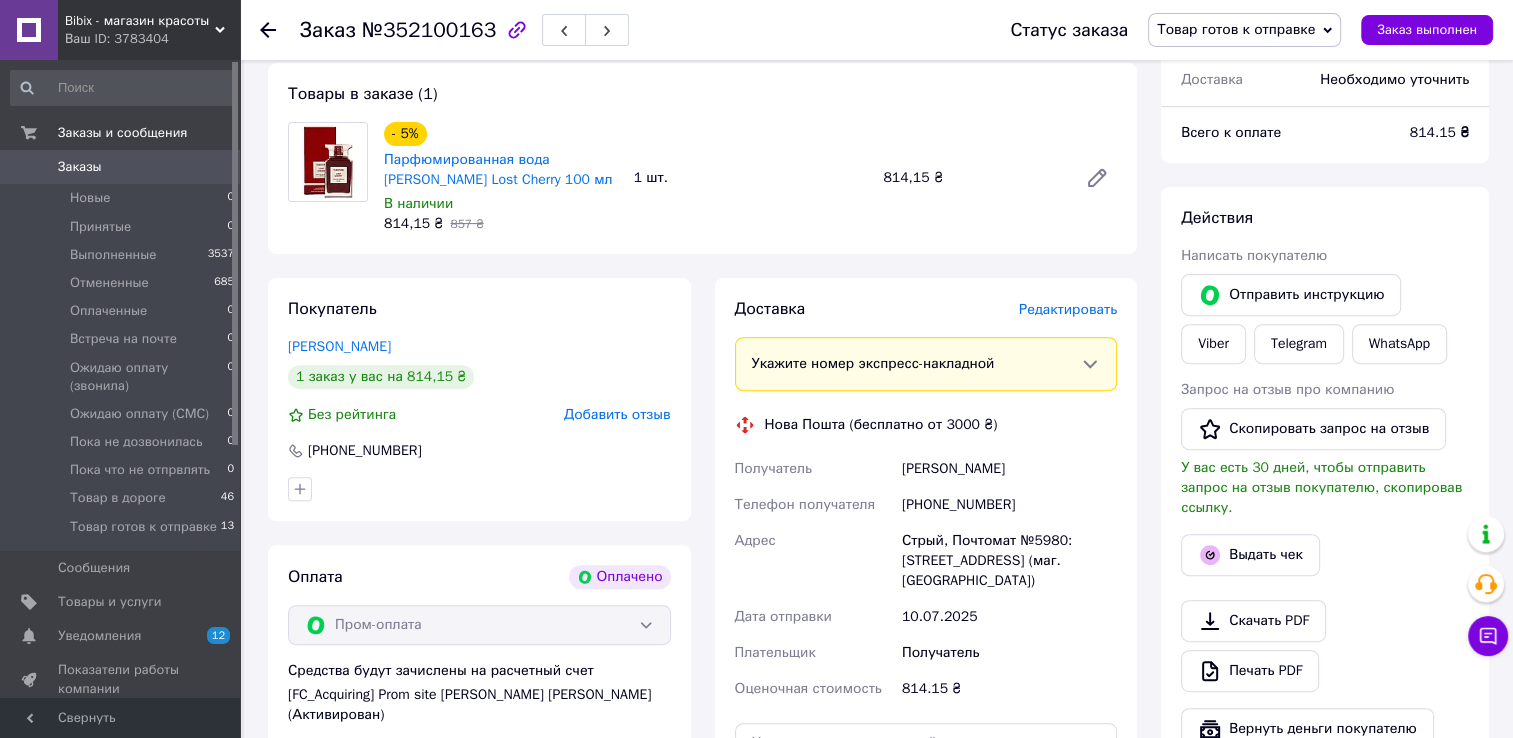 scroll, scrollTop: 664, scrollLeft: 0, axis: vertical 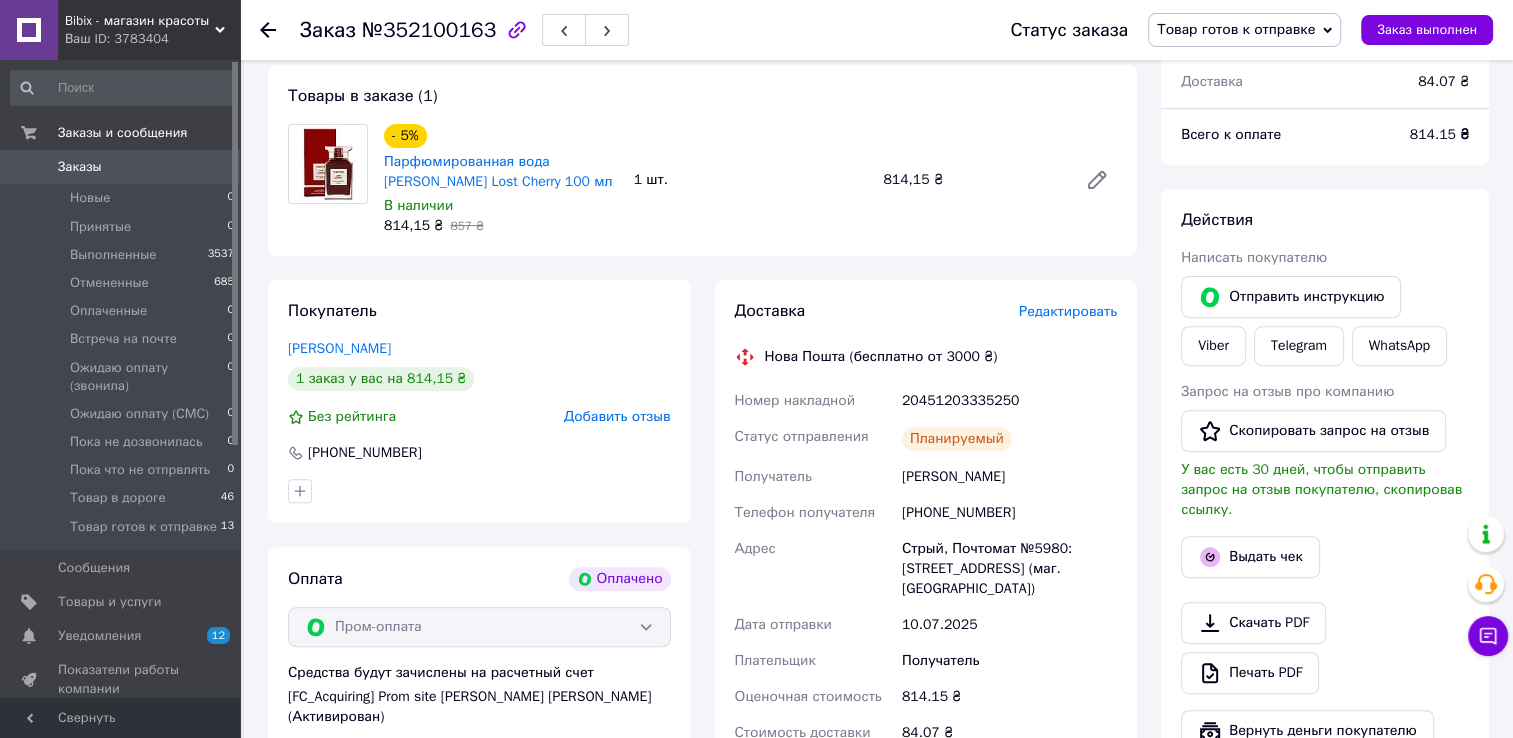 click 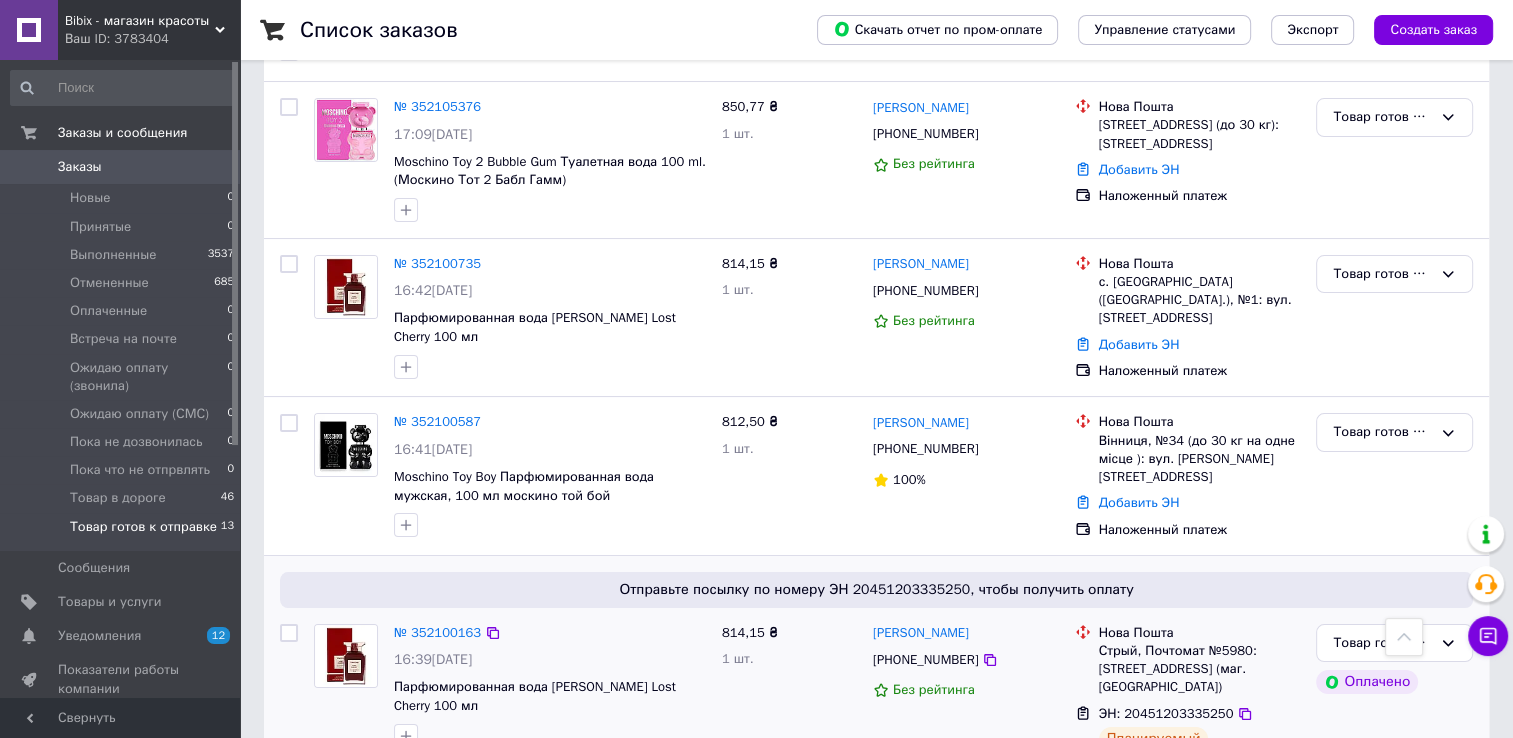 scroll, scrollTop: 100, scrollLeft: 0, axis: vertical 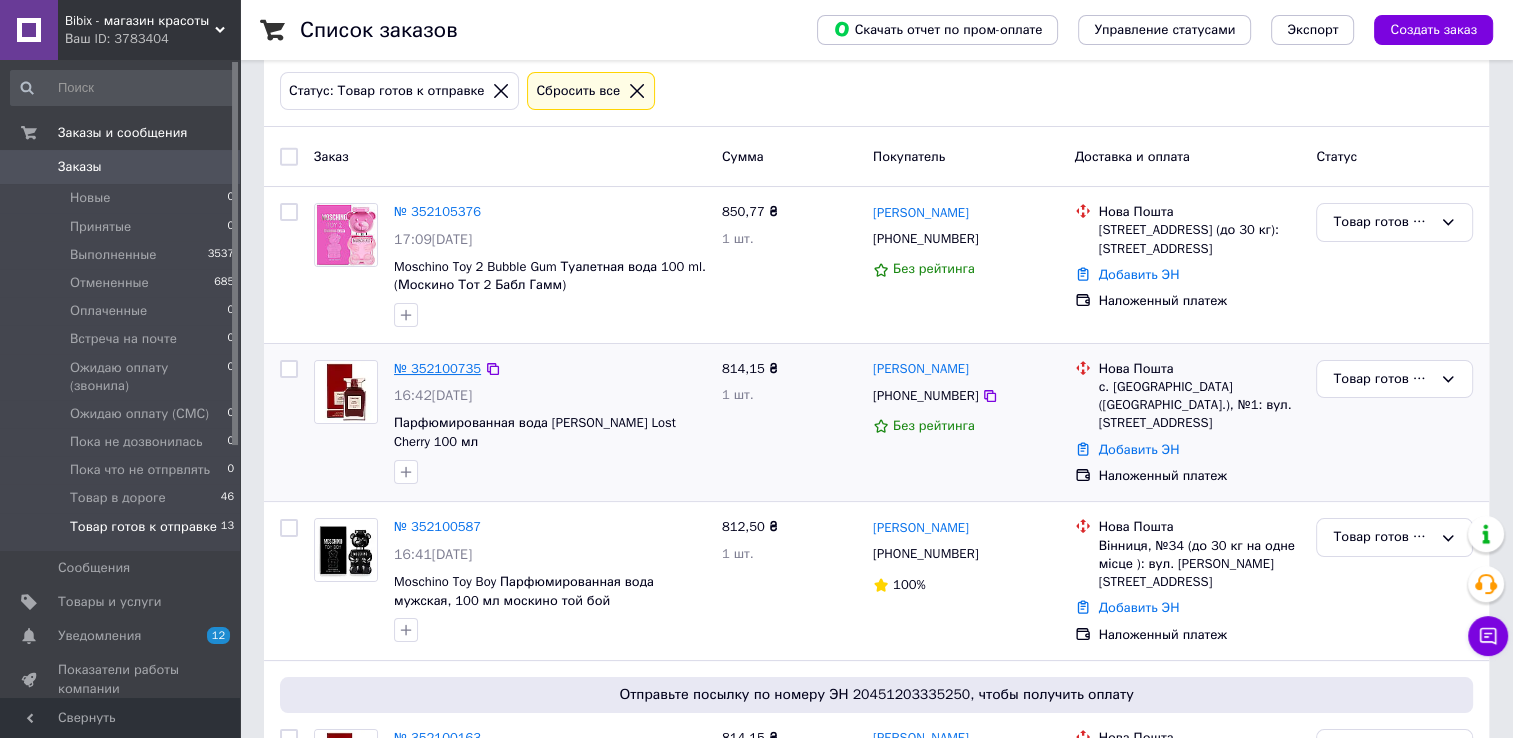 click on "№ 352100735" at bounding box center (437, 368) 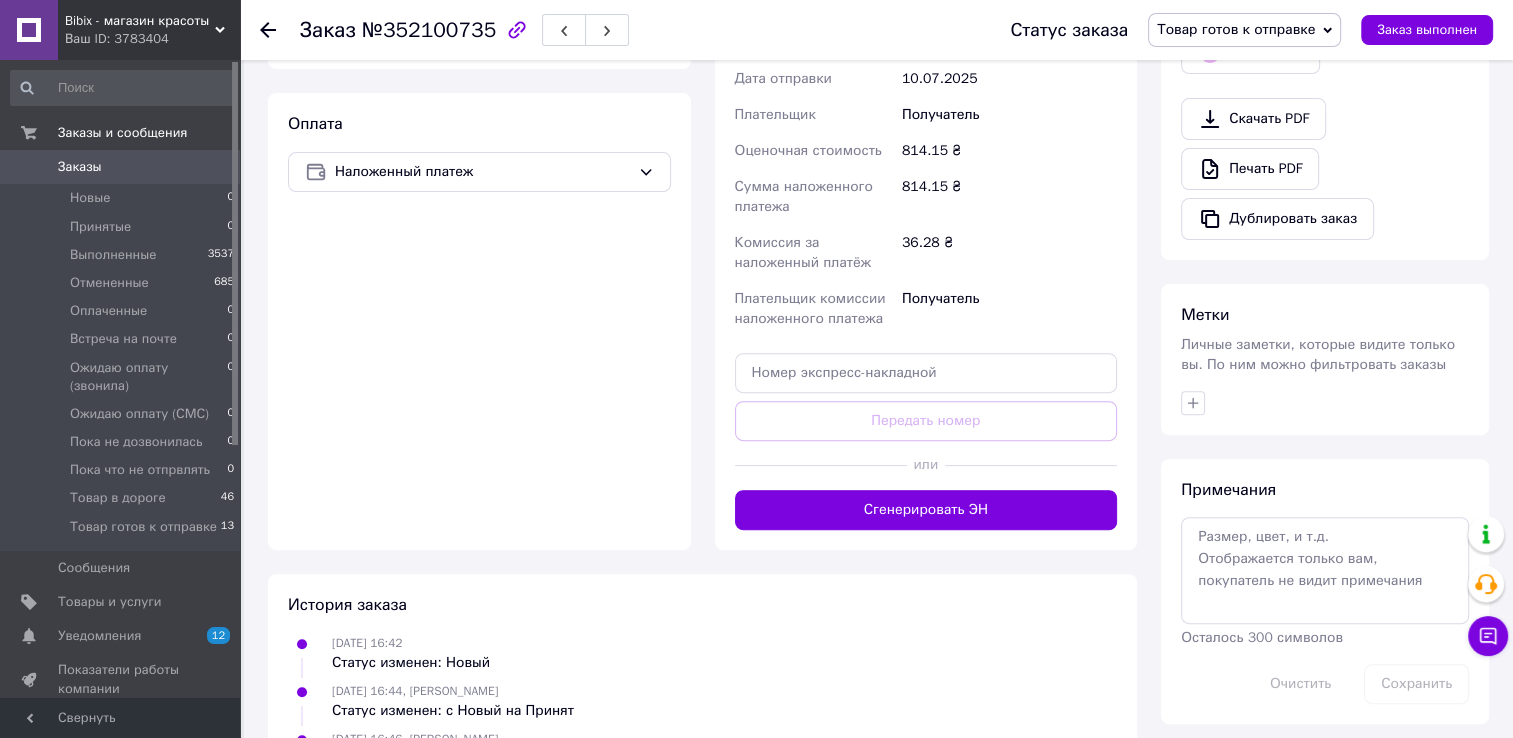 scroll, scrollTop: 600, scrollLeft: 0, axis: vertical 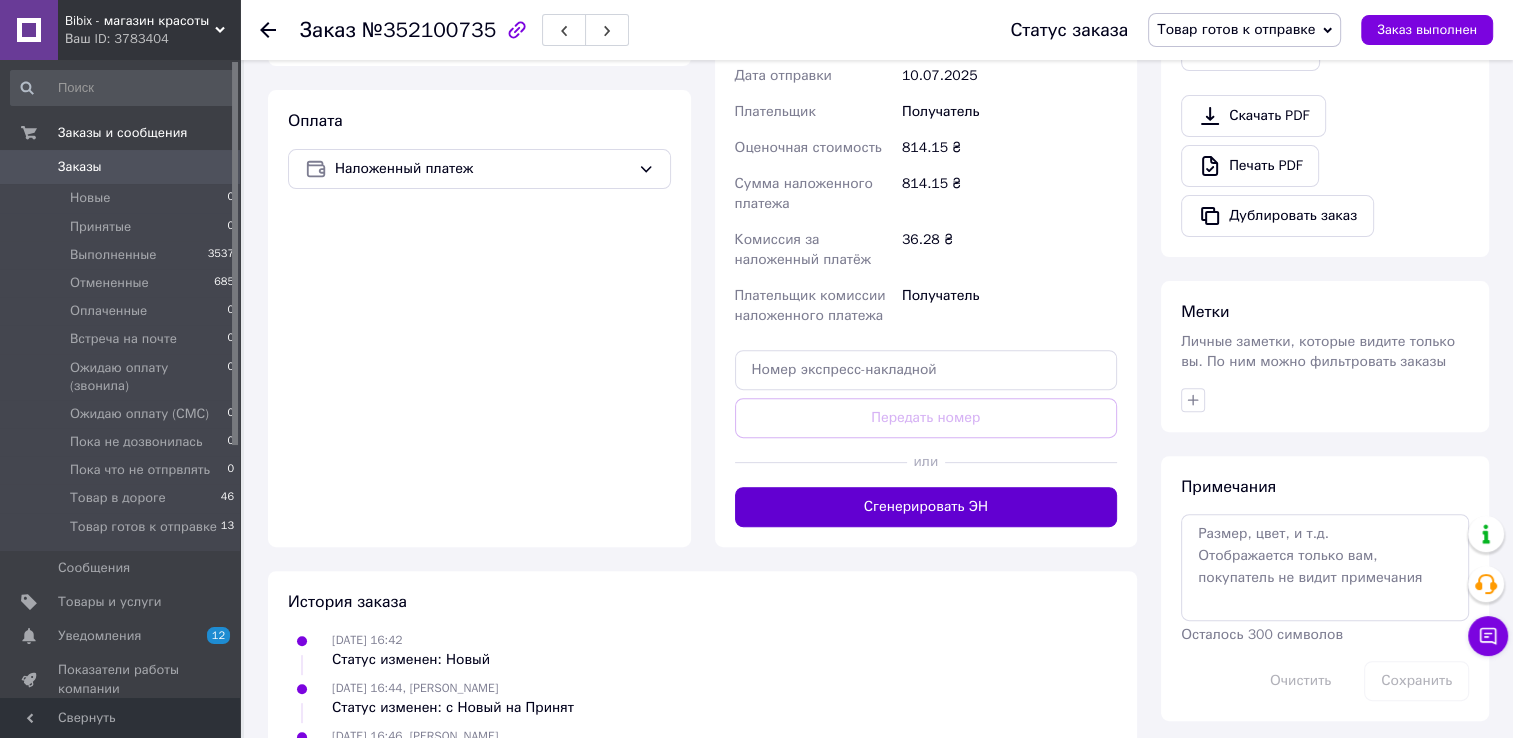 drag, startPoint x: 1036, startPoint y: 475, endPoint x: 1103, endPoint y: 470, distance: 67.18631 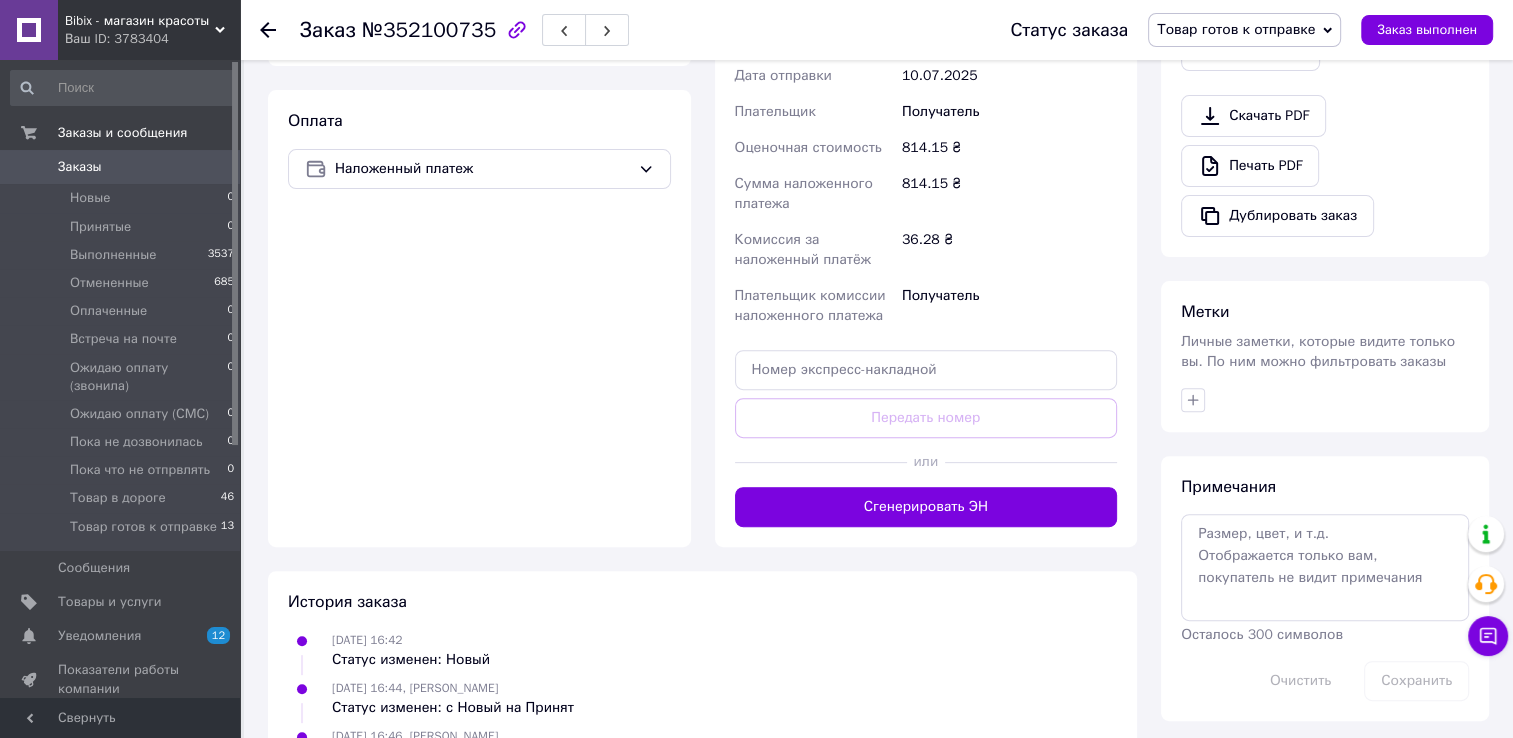 click on "Сгенерировать ЭН" at bounding box center (926, 507) 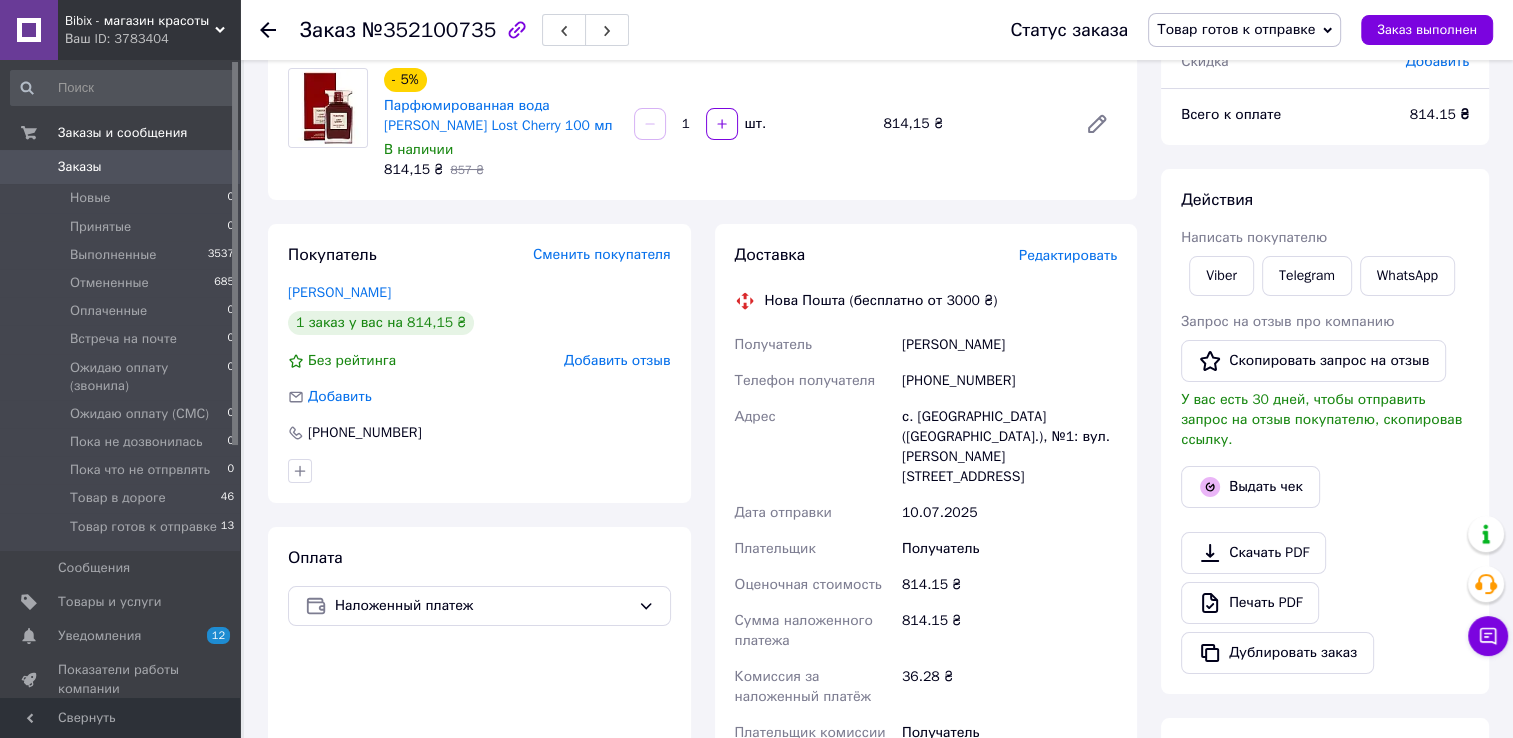 scroll, scrollTop: 100, scrollLeft: 0, axis: vertical 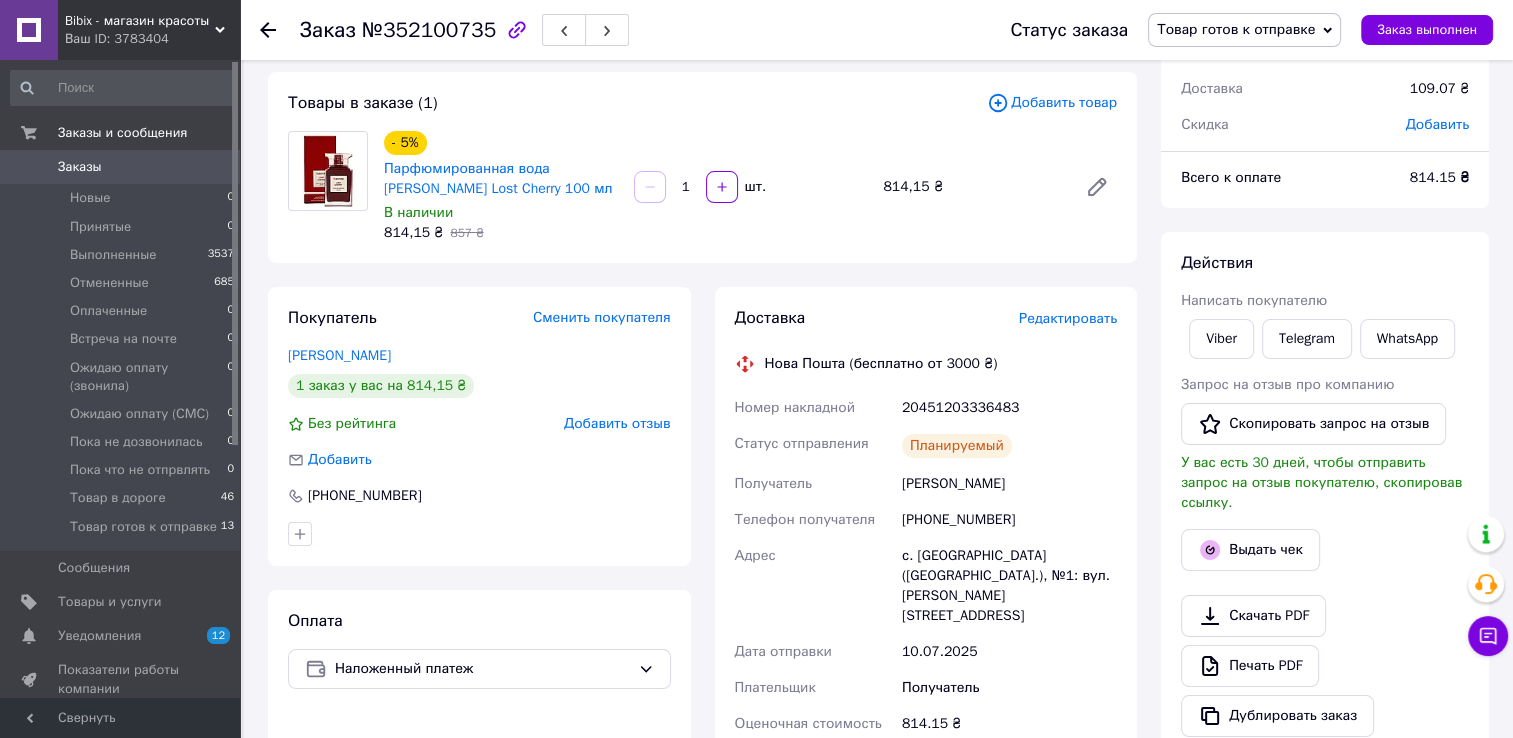 click 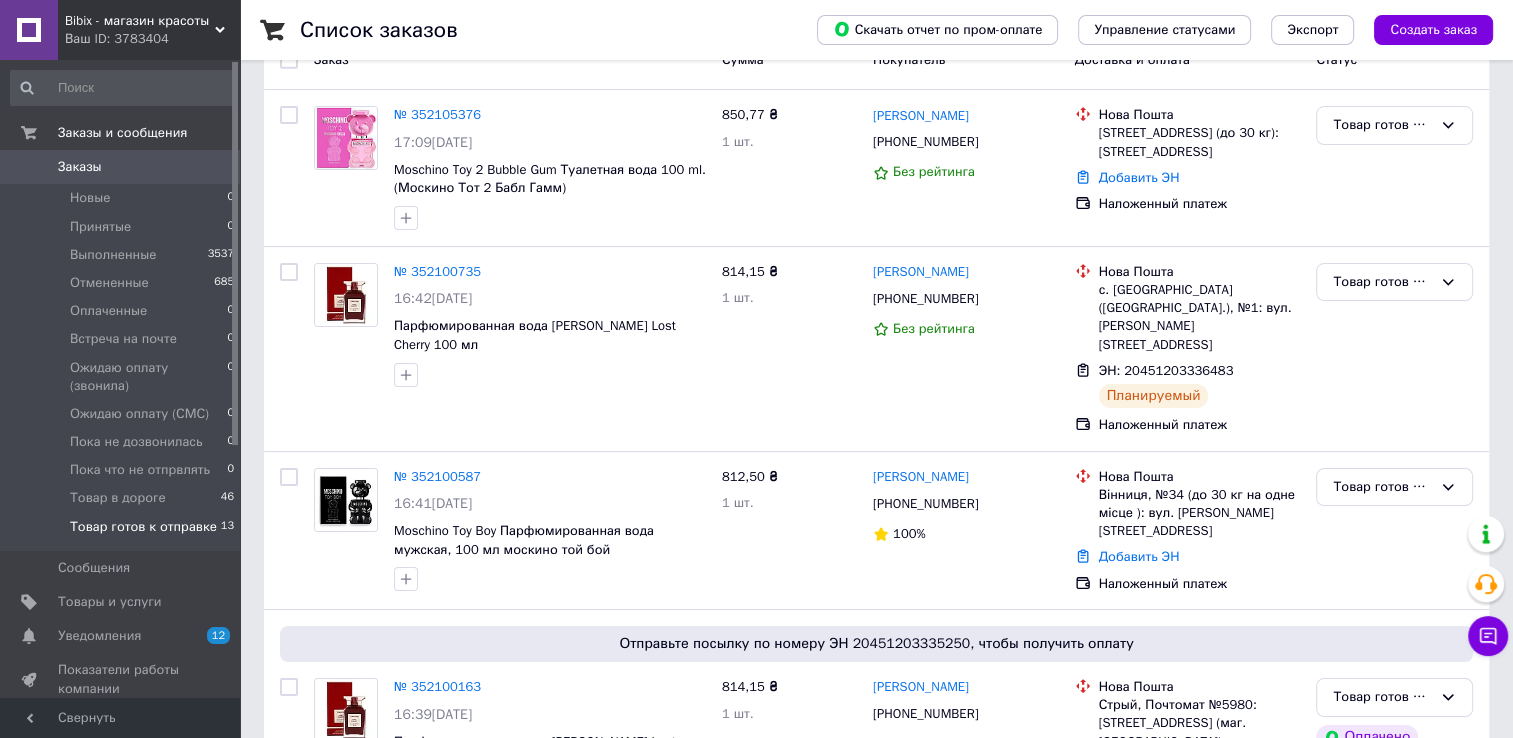 scroll, scrollTop: 200, scrollLeft: 0, axis: vertical 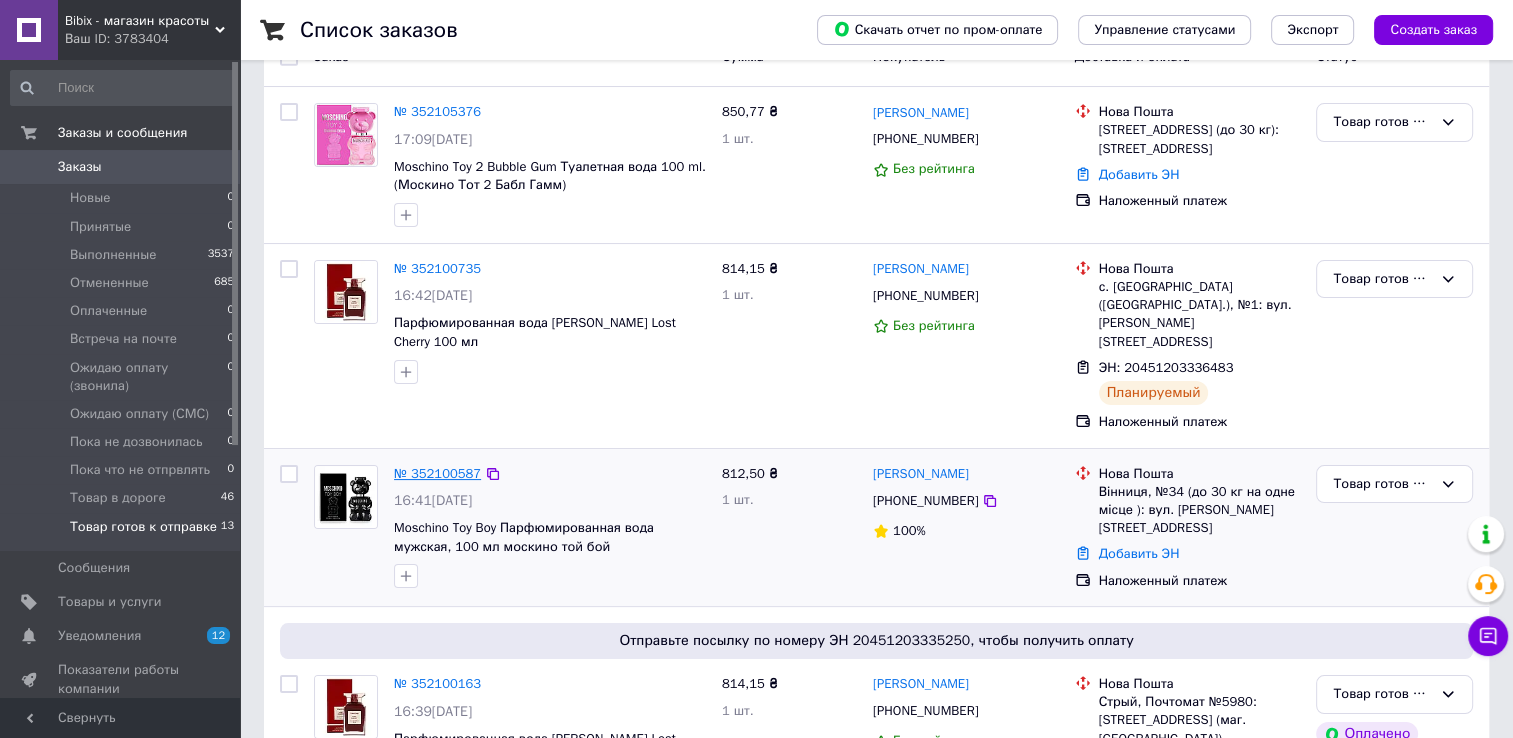 click on "№ 352100587" at bounding box center [437, 473] 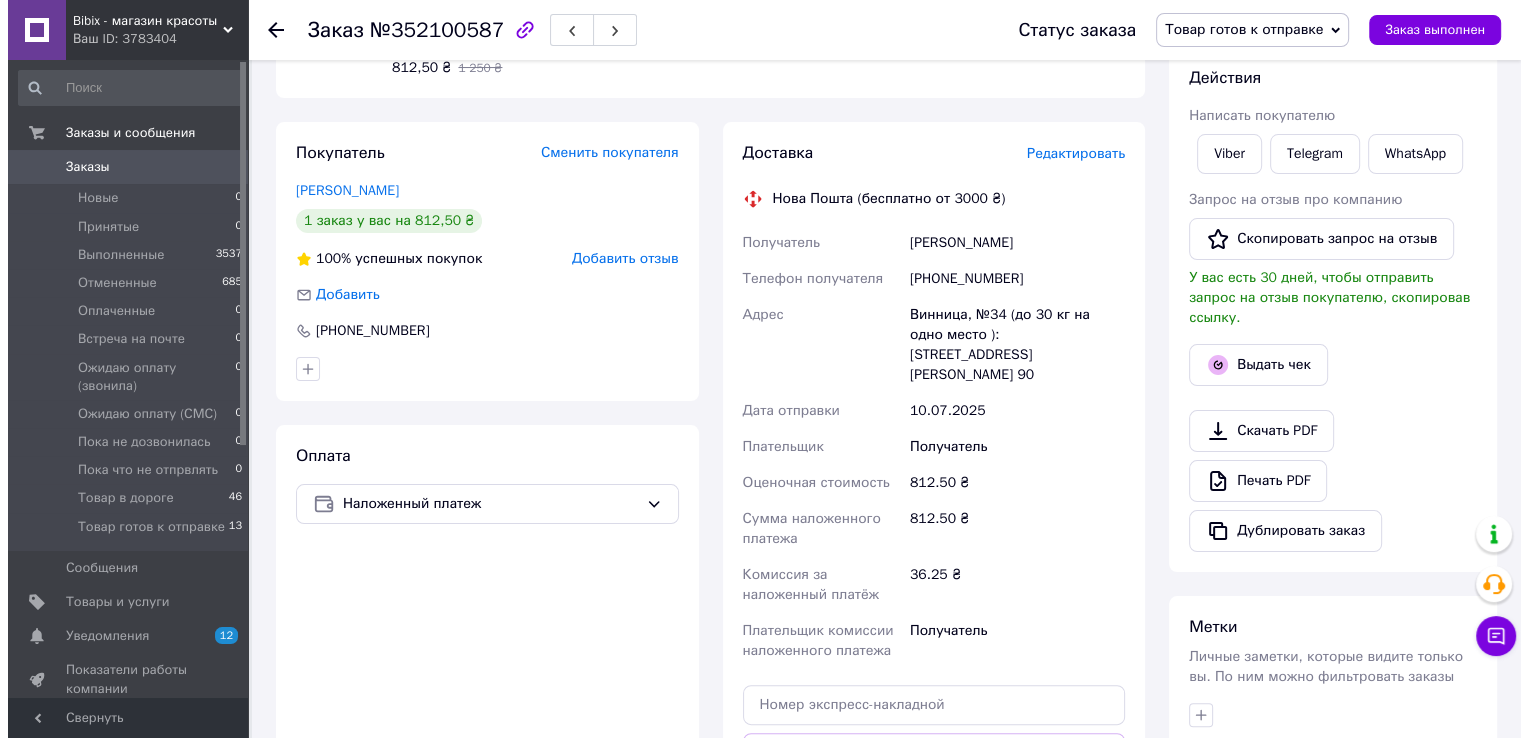 scroll, scrollTop: 200, scrollLeft: 0, axis: vertical 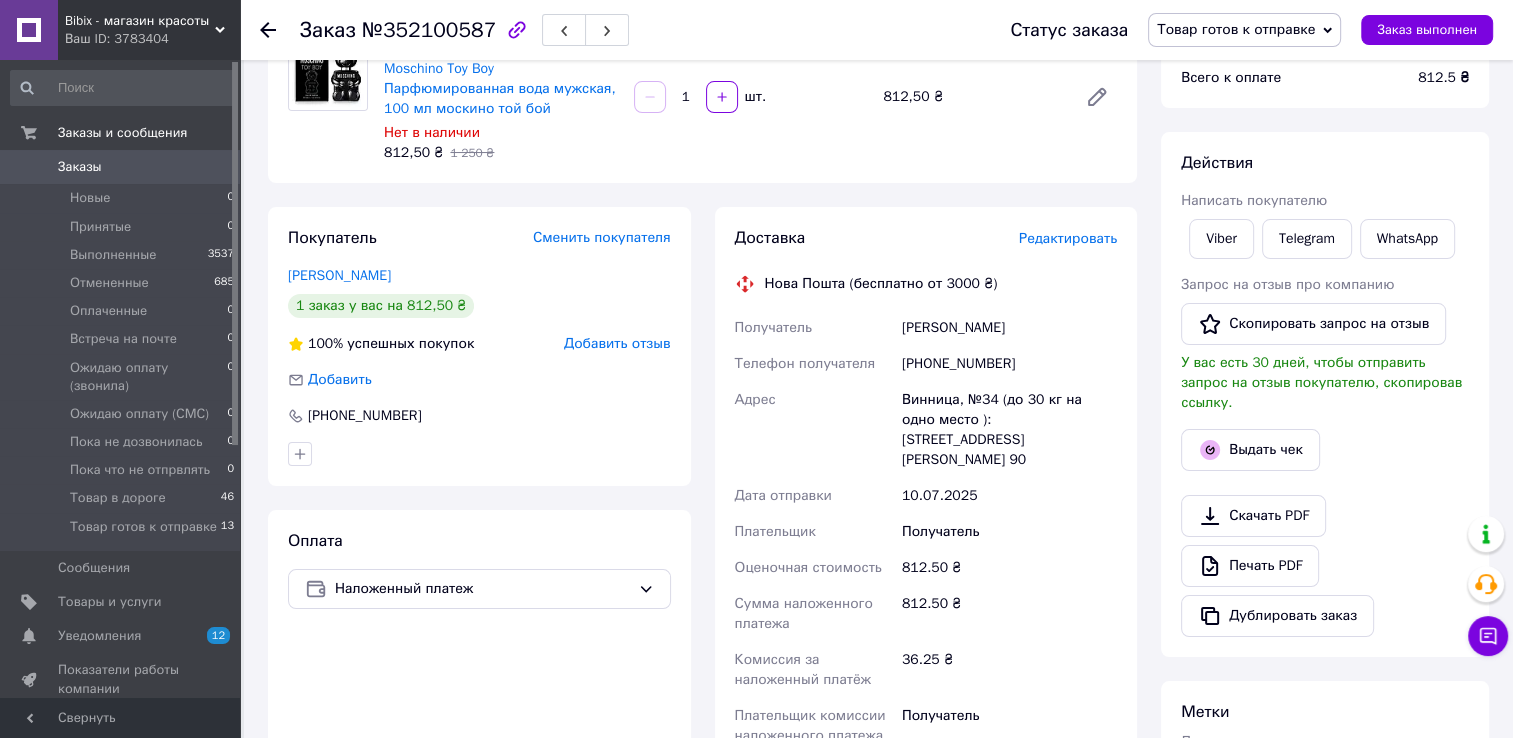click on "Редактировать" at bounding box center [1068, 238] 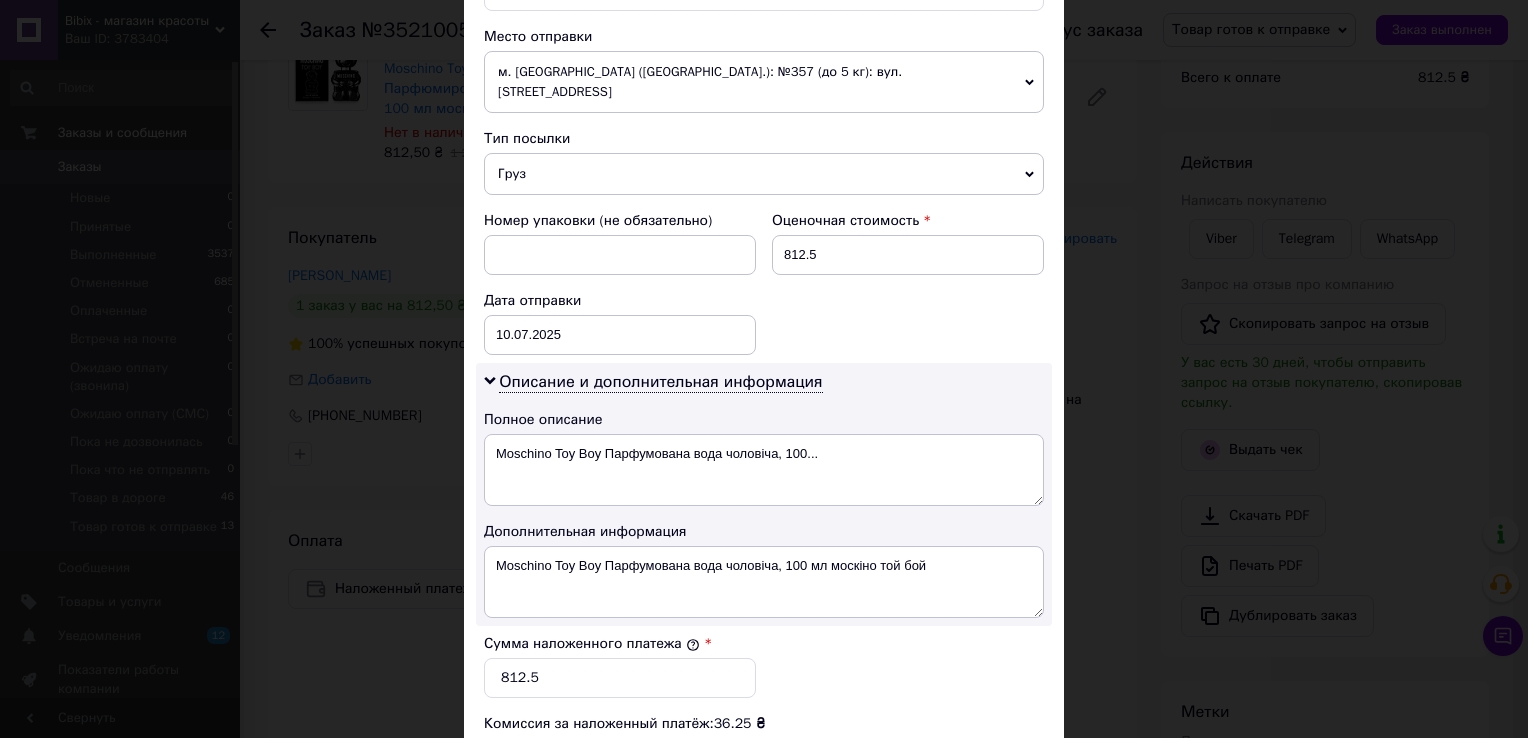 scroll, scrollTop: 900, scrollLeft: 0, axis: vertical 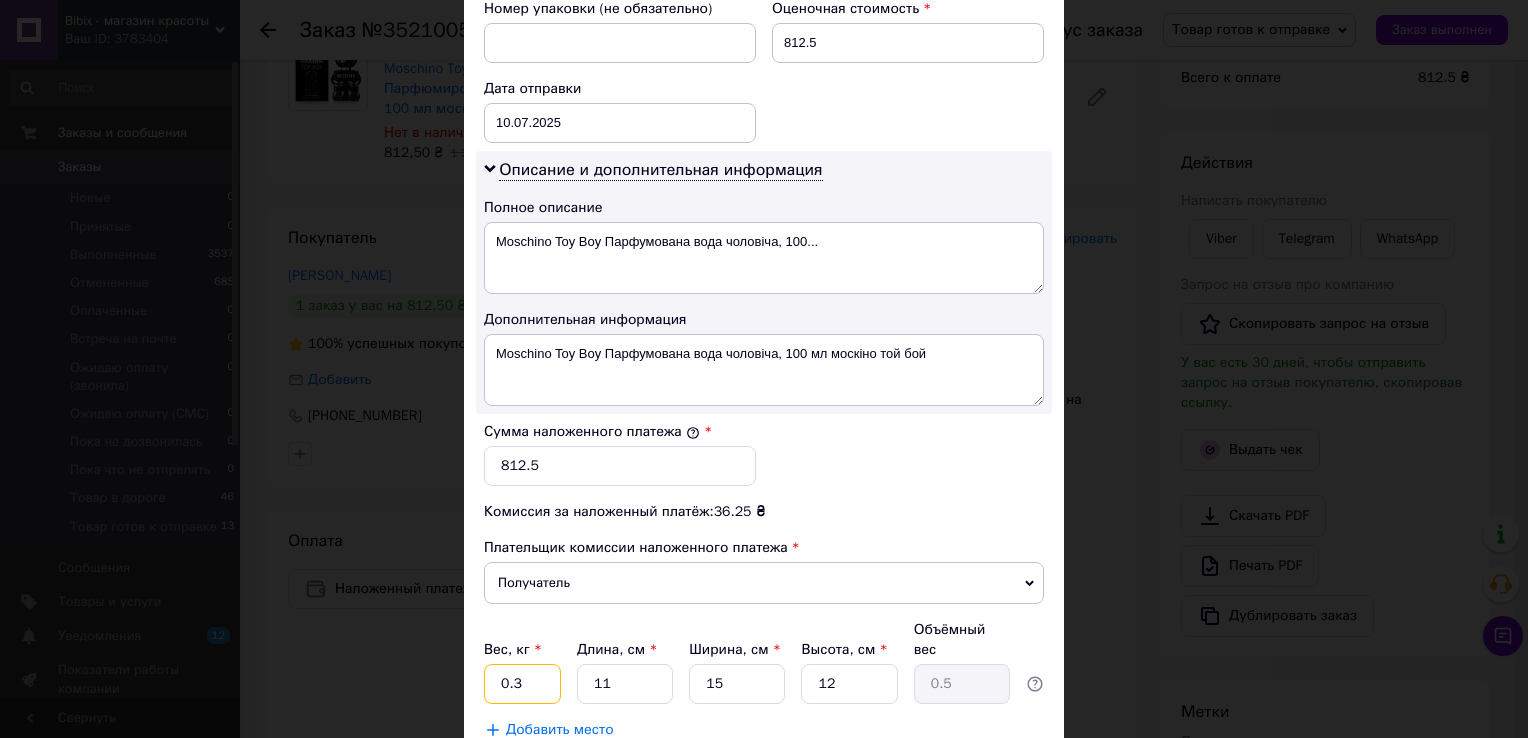 click on "0.3" at bounding box center (522, 684) 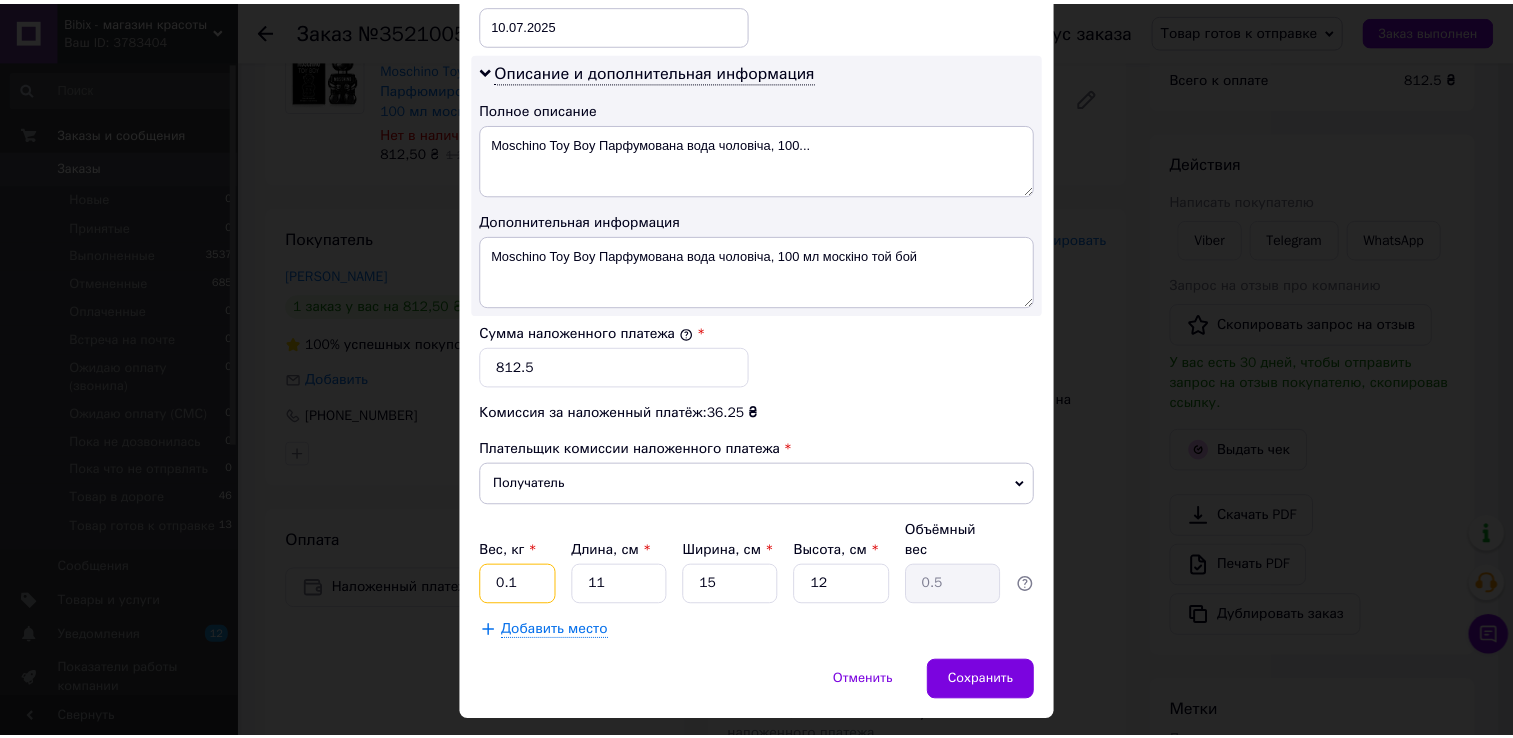 scroll, scrollTop: 1004, scrollLeft: 0, axis: vertical 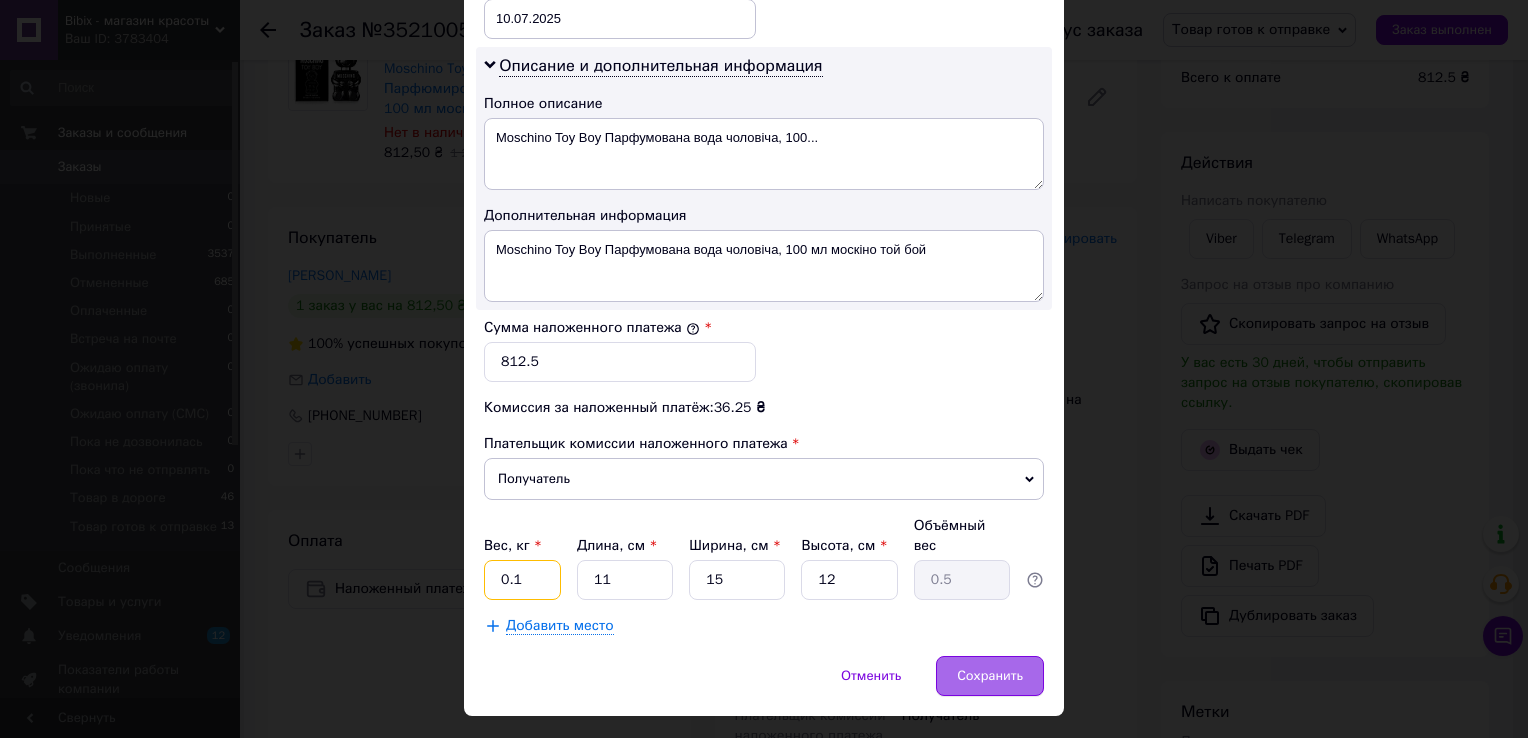 type on "0.1" 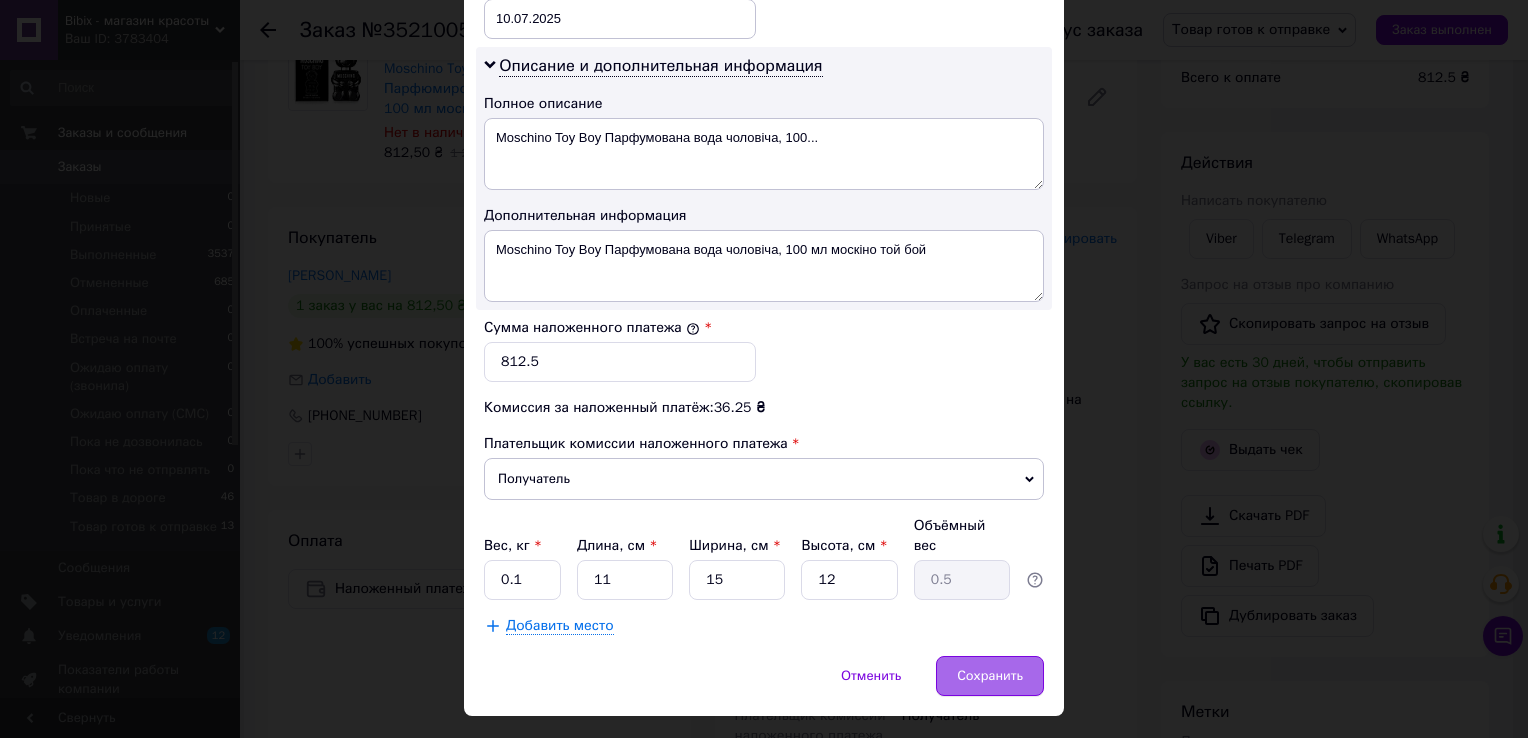 click on "Сохранить" at bounding box center (990, 676) 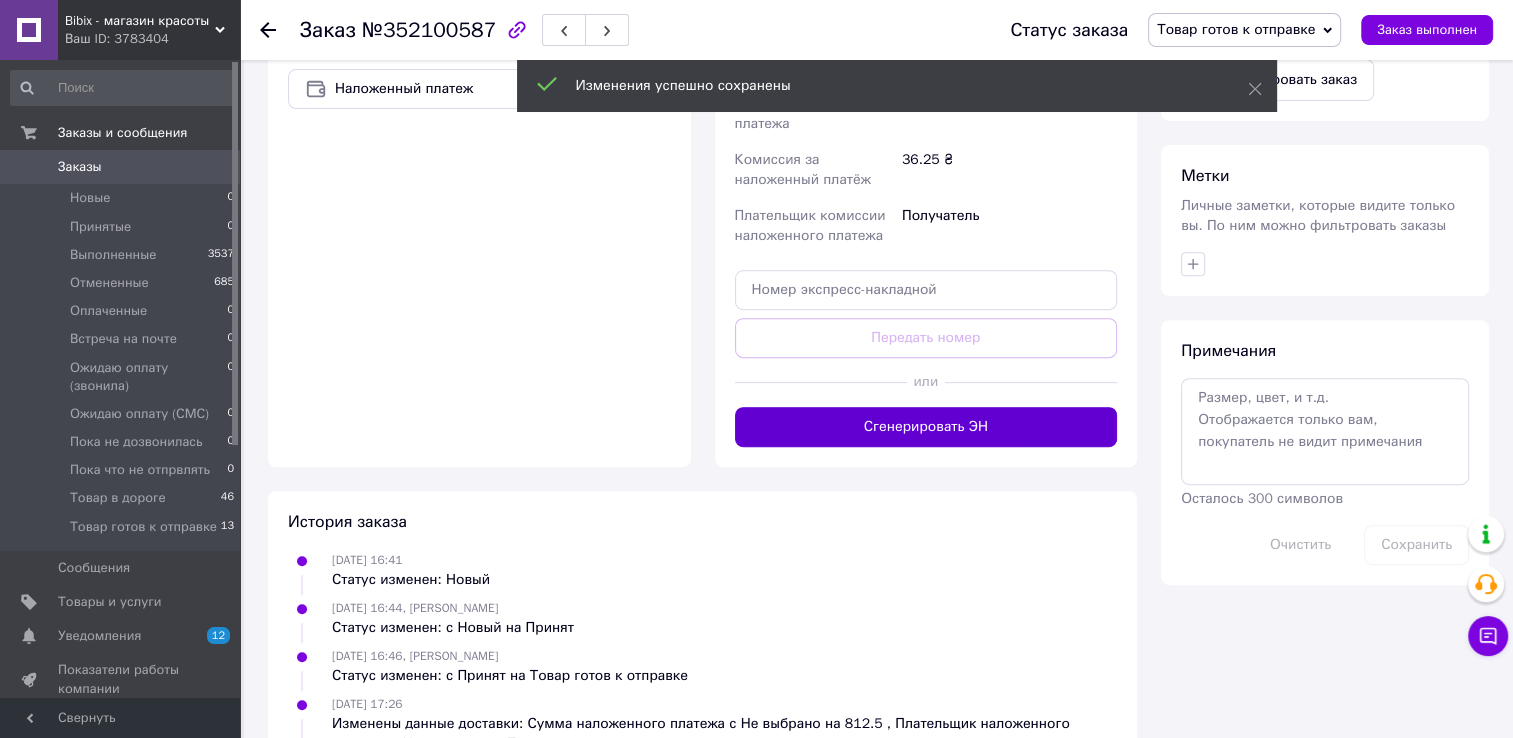 click on "Сгенерировать ЭН" at bounding box center [926, 427] 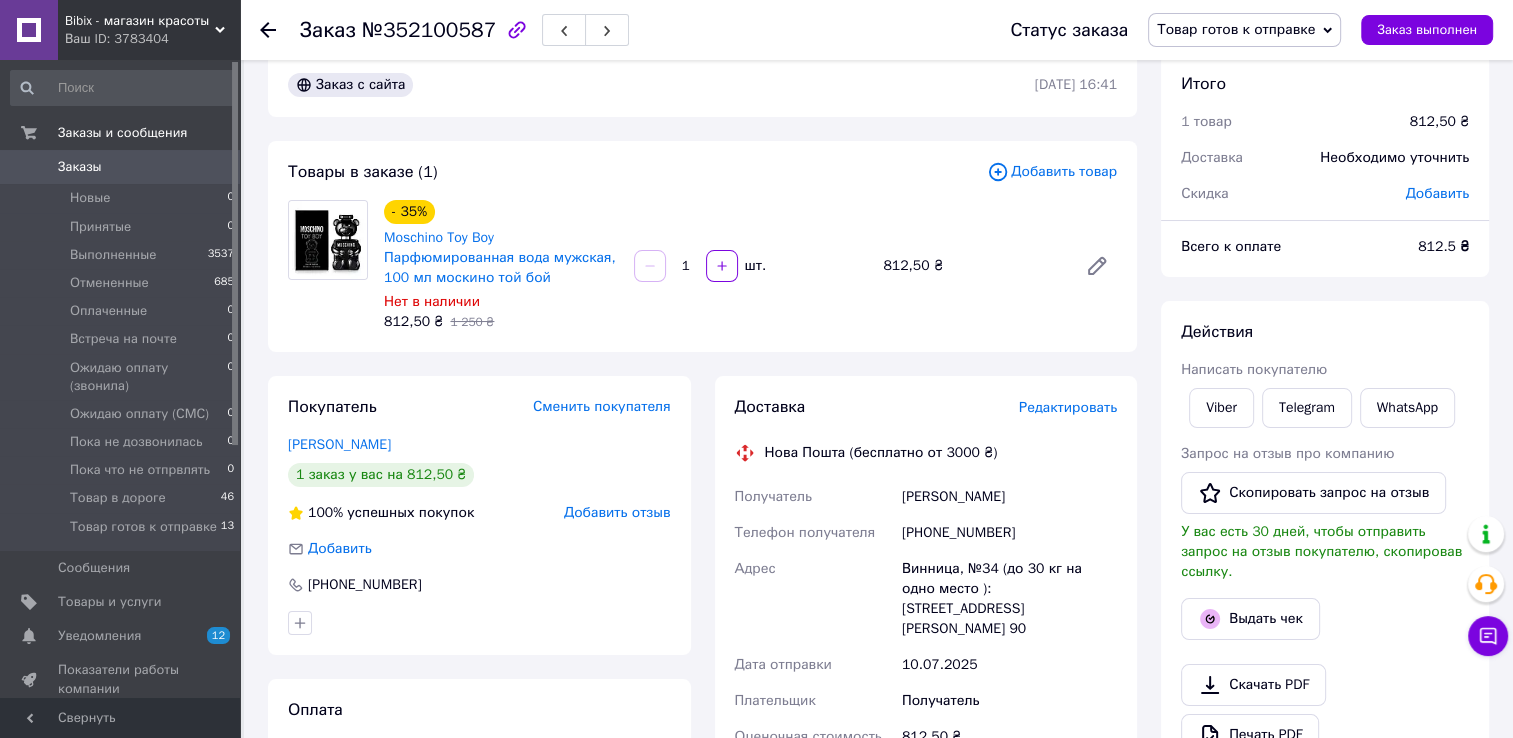 scroll, scrollTop: 0, scrollLeft: 0, axis: both 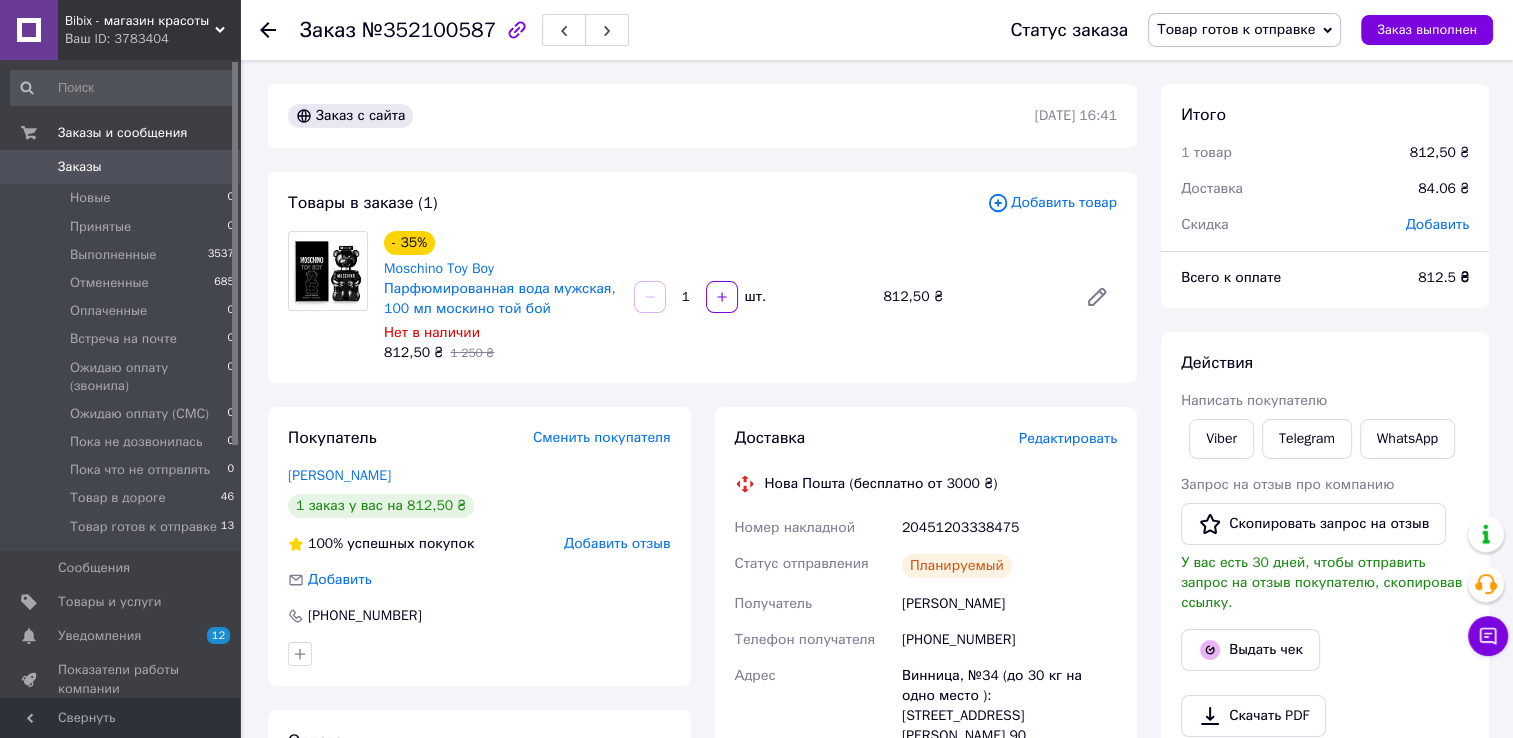 click 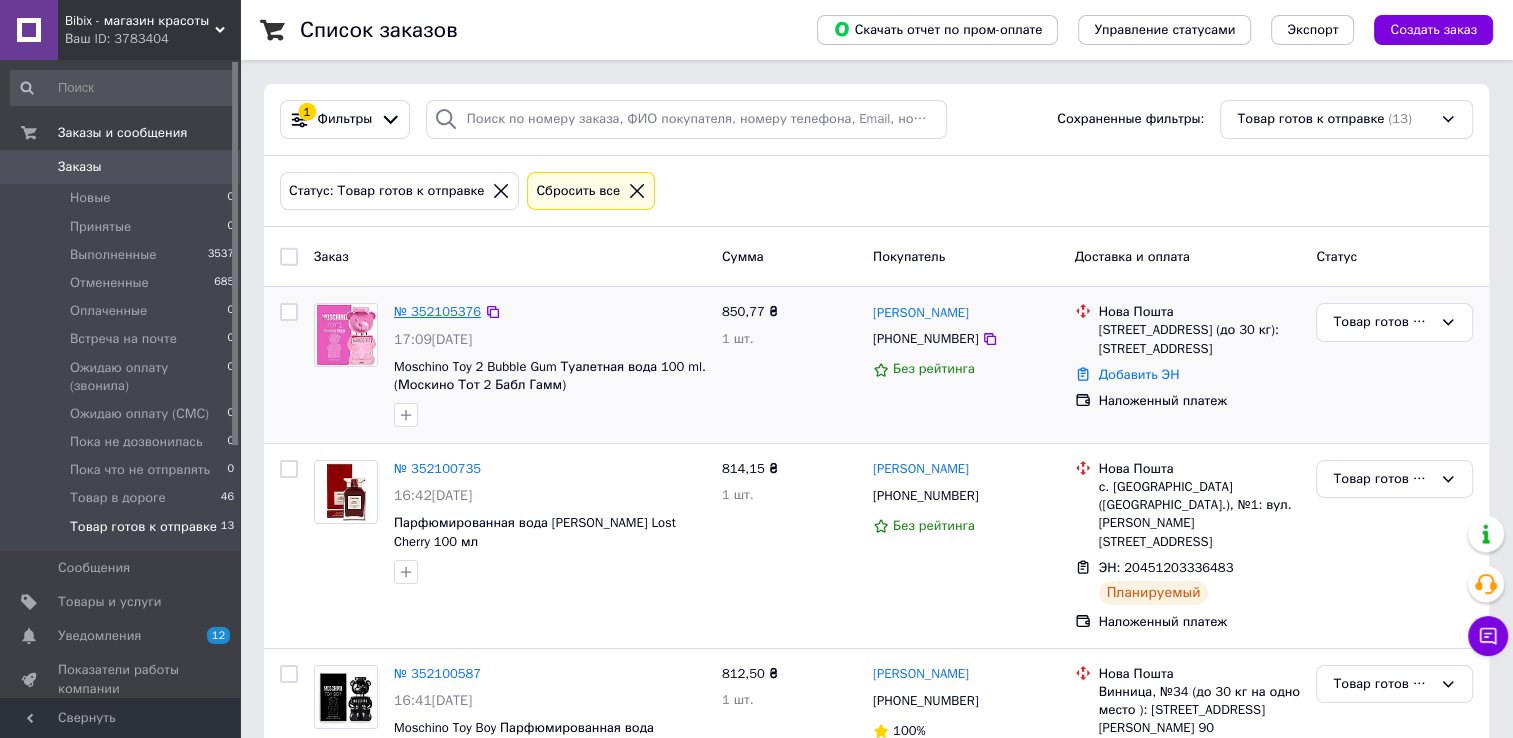 click on "№ 352105376" at bounding box center [437, 311] 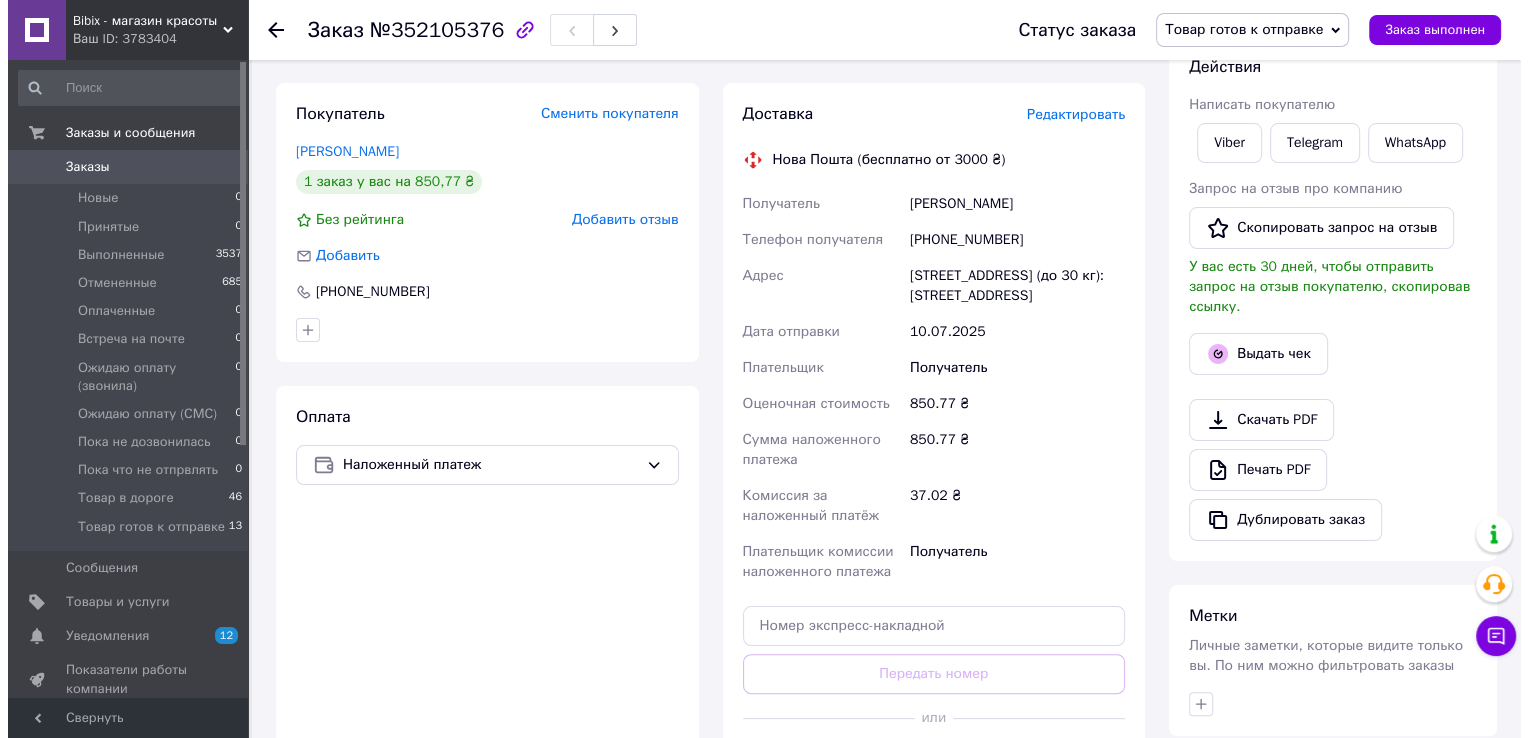 scroll, scrollTop: 300, scrollLeft: 0, axis: vertical 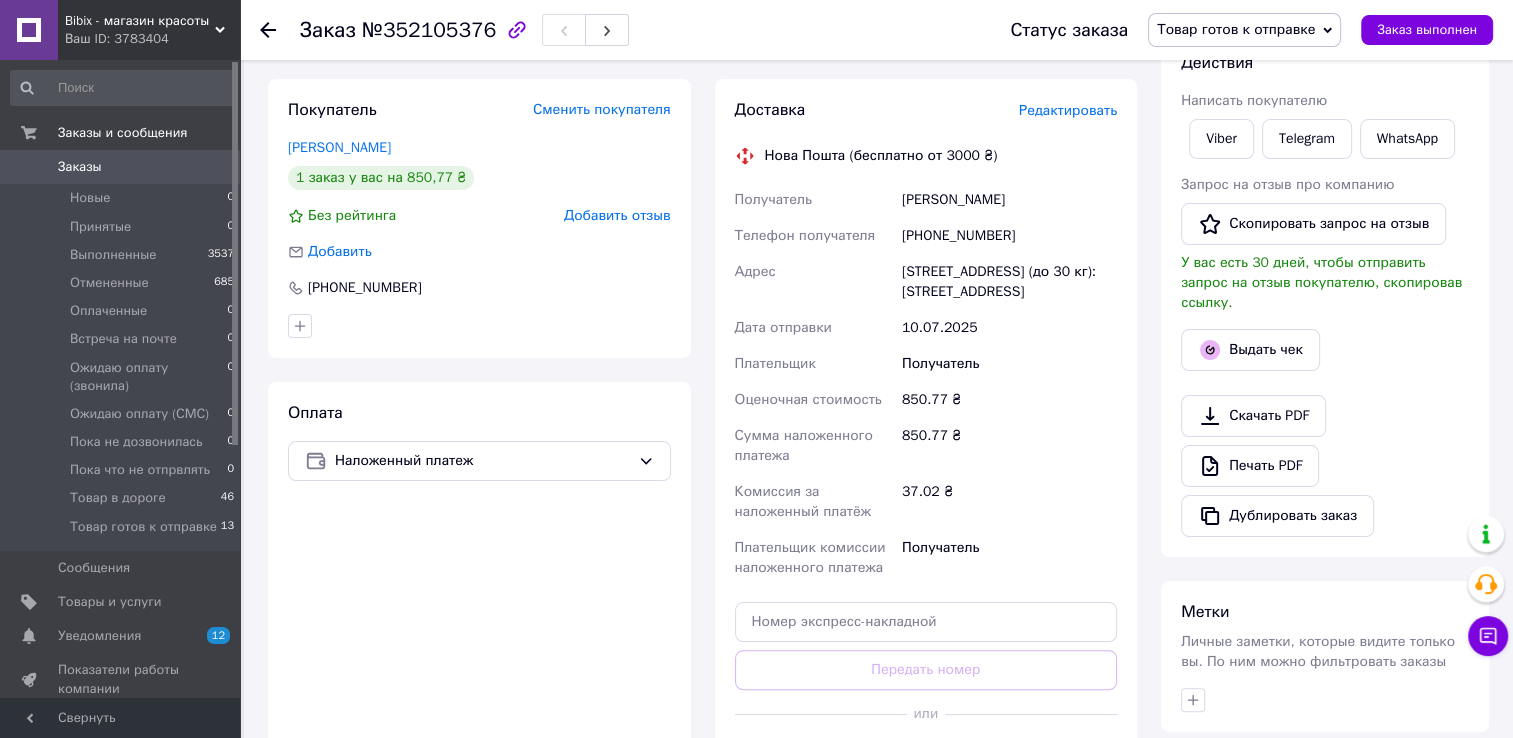 click on "Редактировать" at bounding box center (1068, 110) 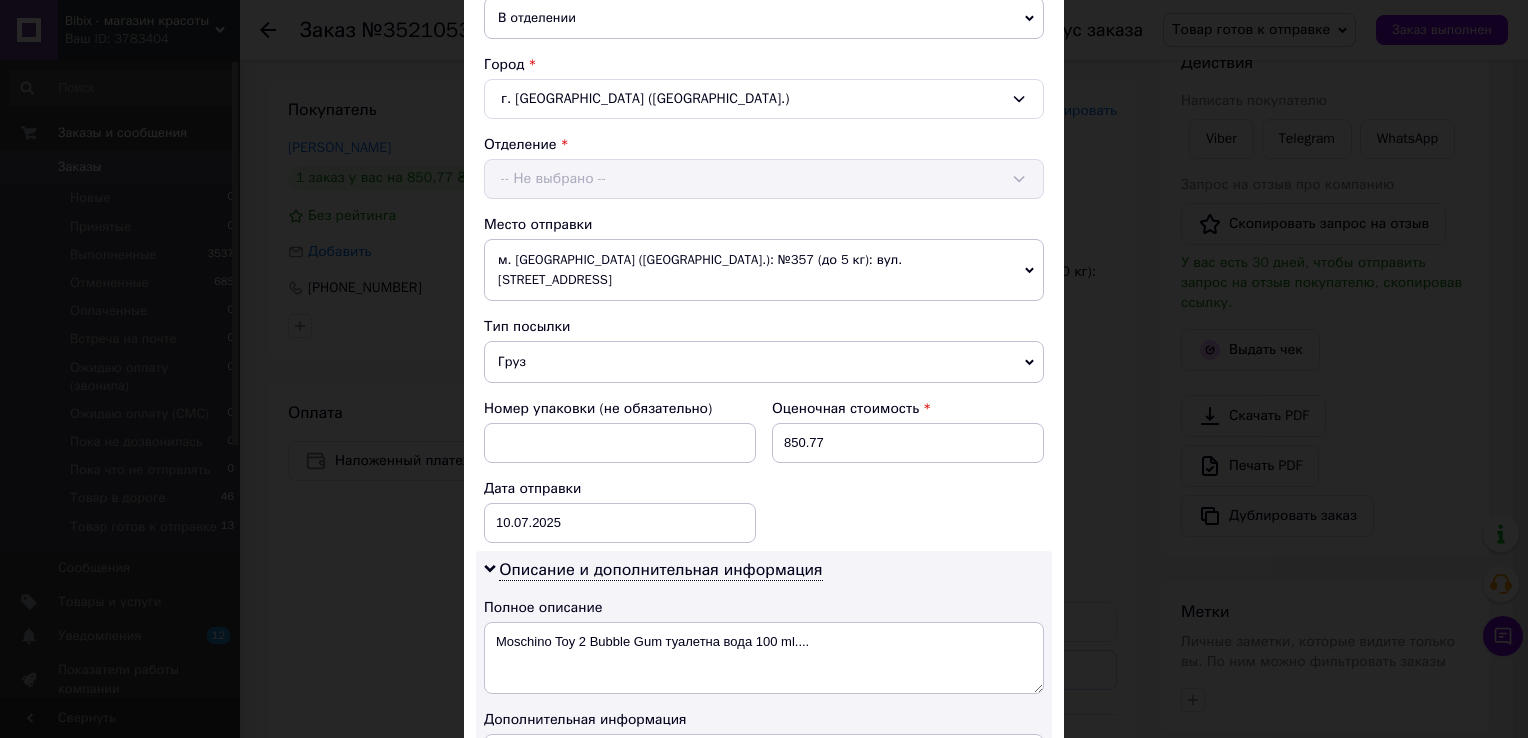 scroll, scrollTop: 900, scrollLeft: 0, axis: vertical 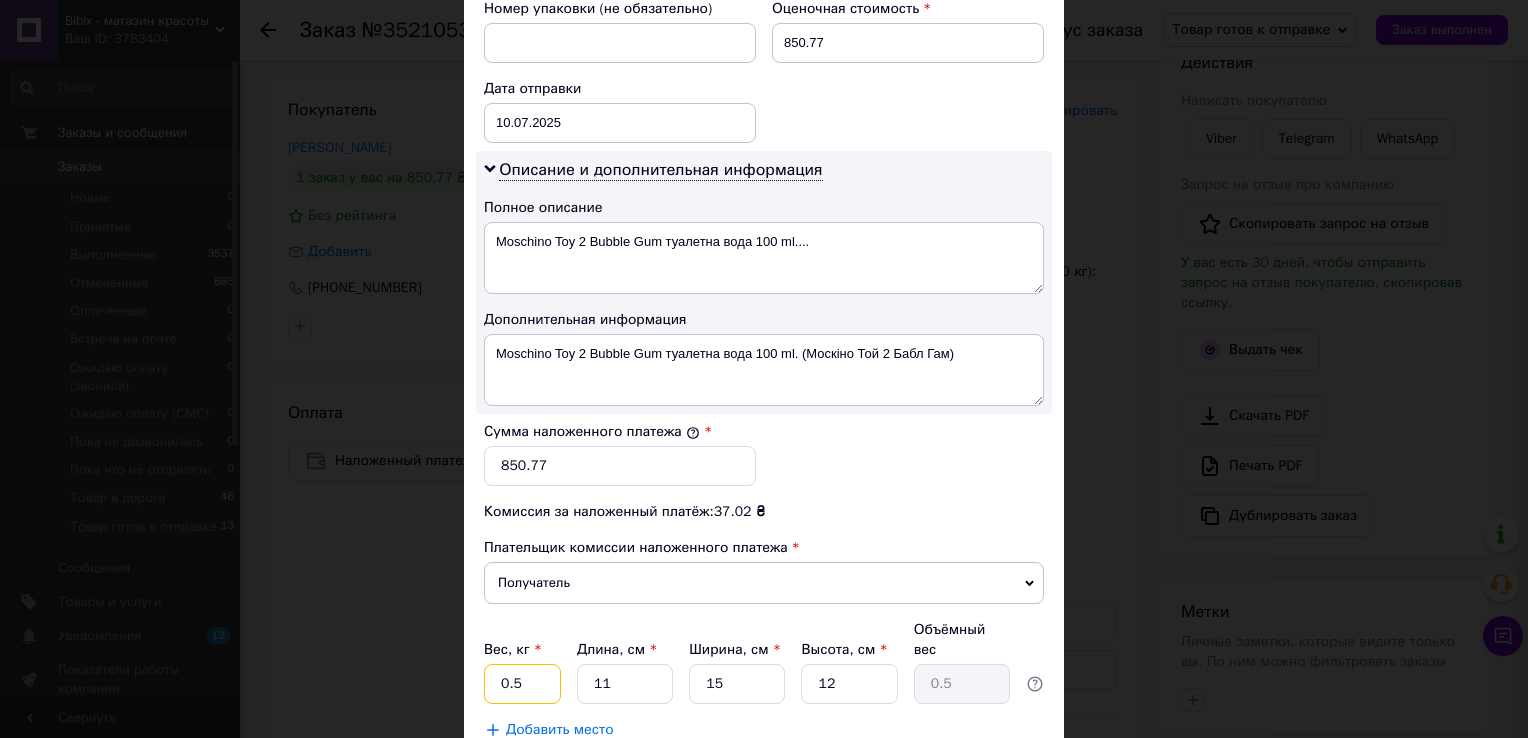 click on "0.5" at bounding box center (522, 684) 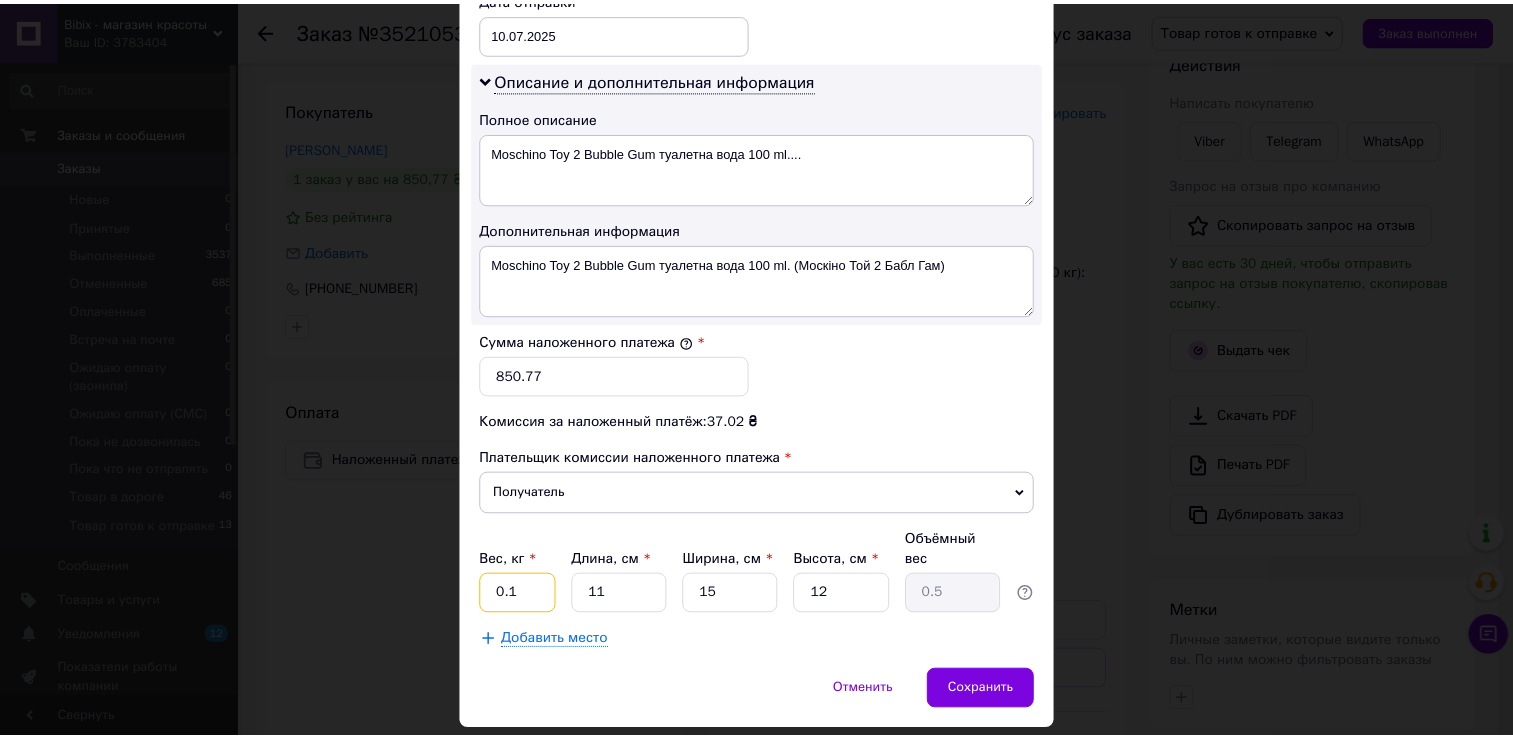 scroll, scrollTop: 1004, scrollLeft: 0, axis: vertical 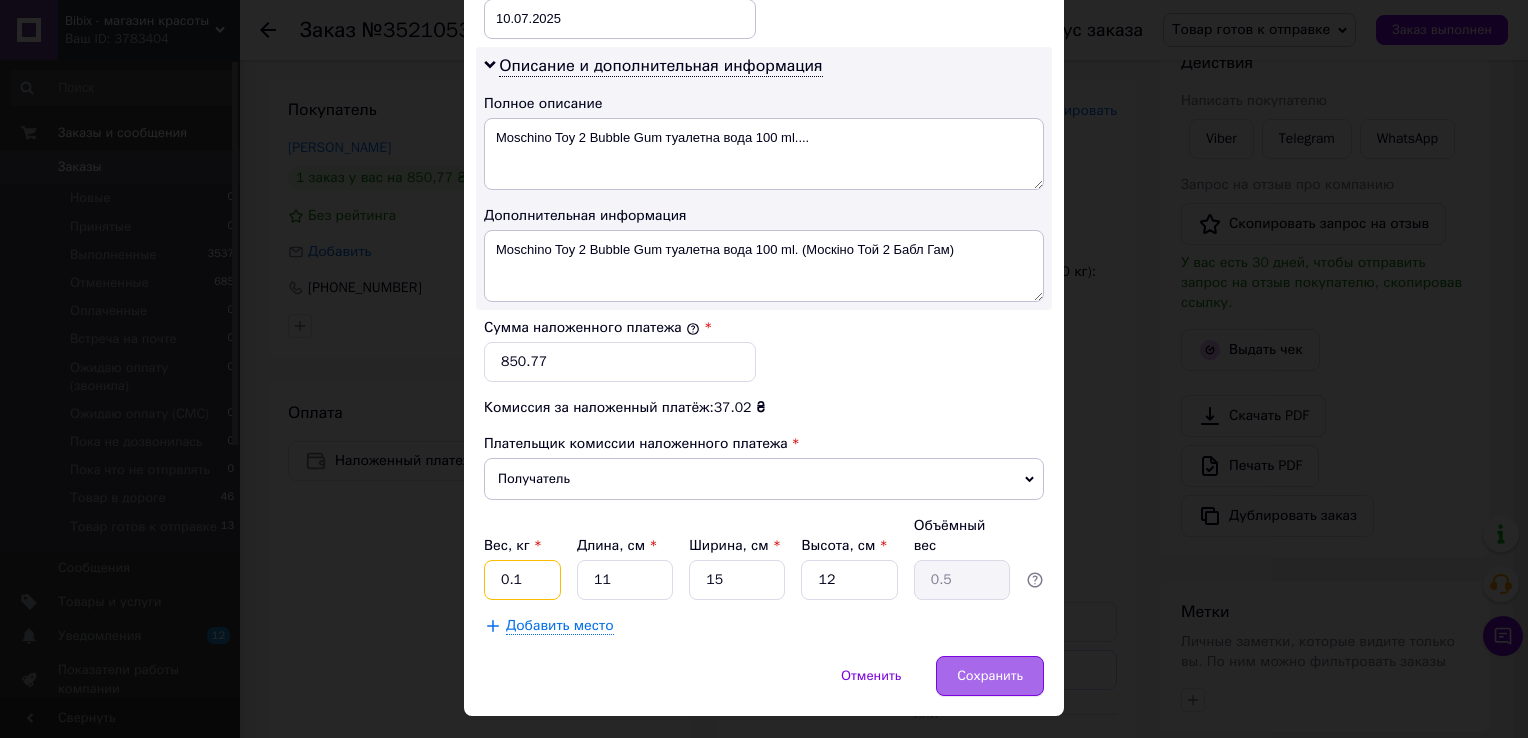 type on "0.1" 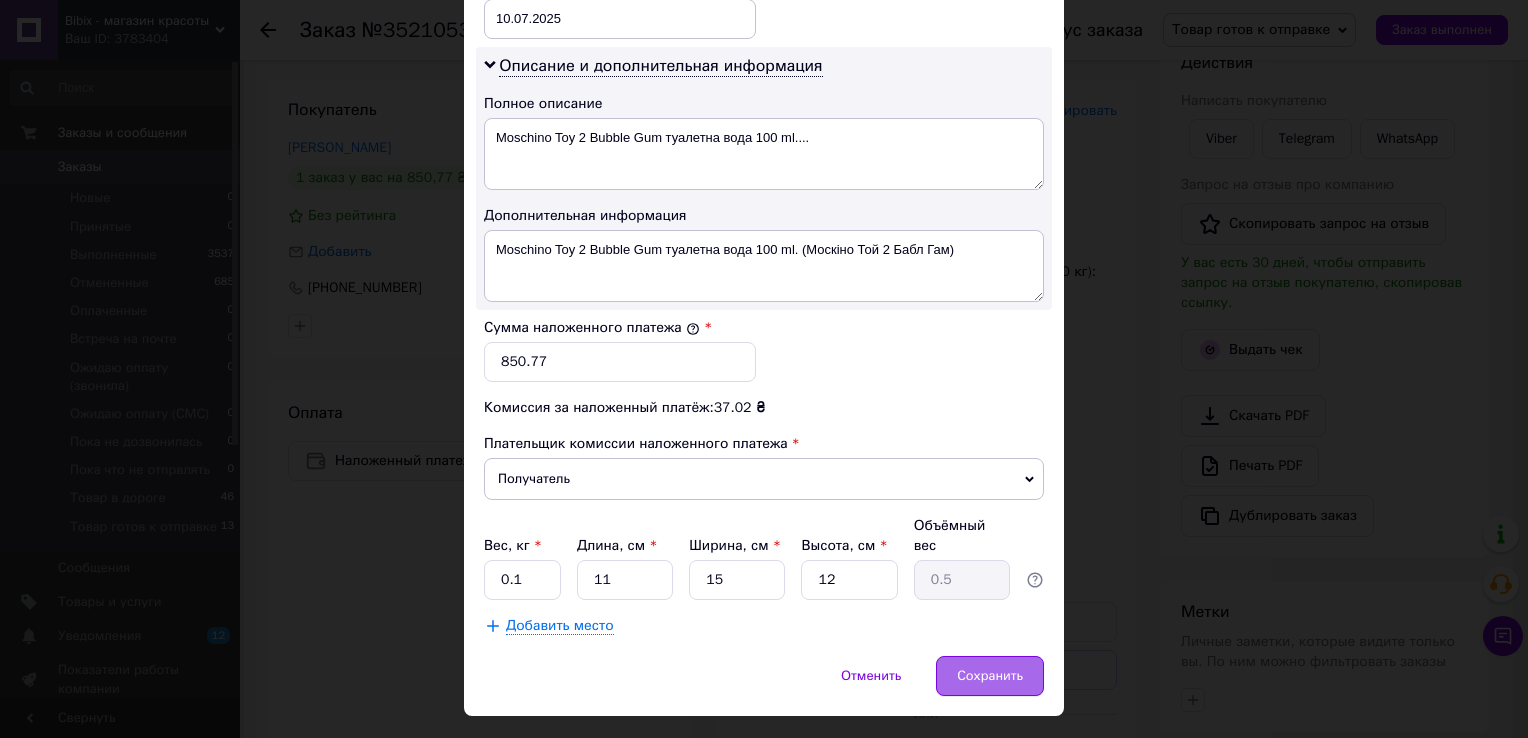 click on "Сохранить" at bounding box center (990, 676) 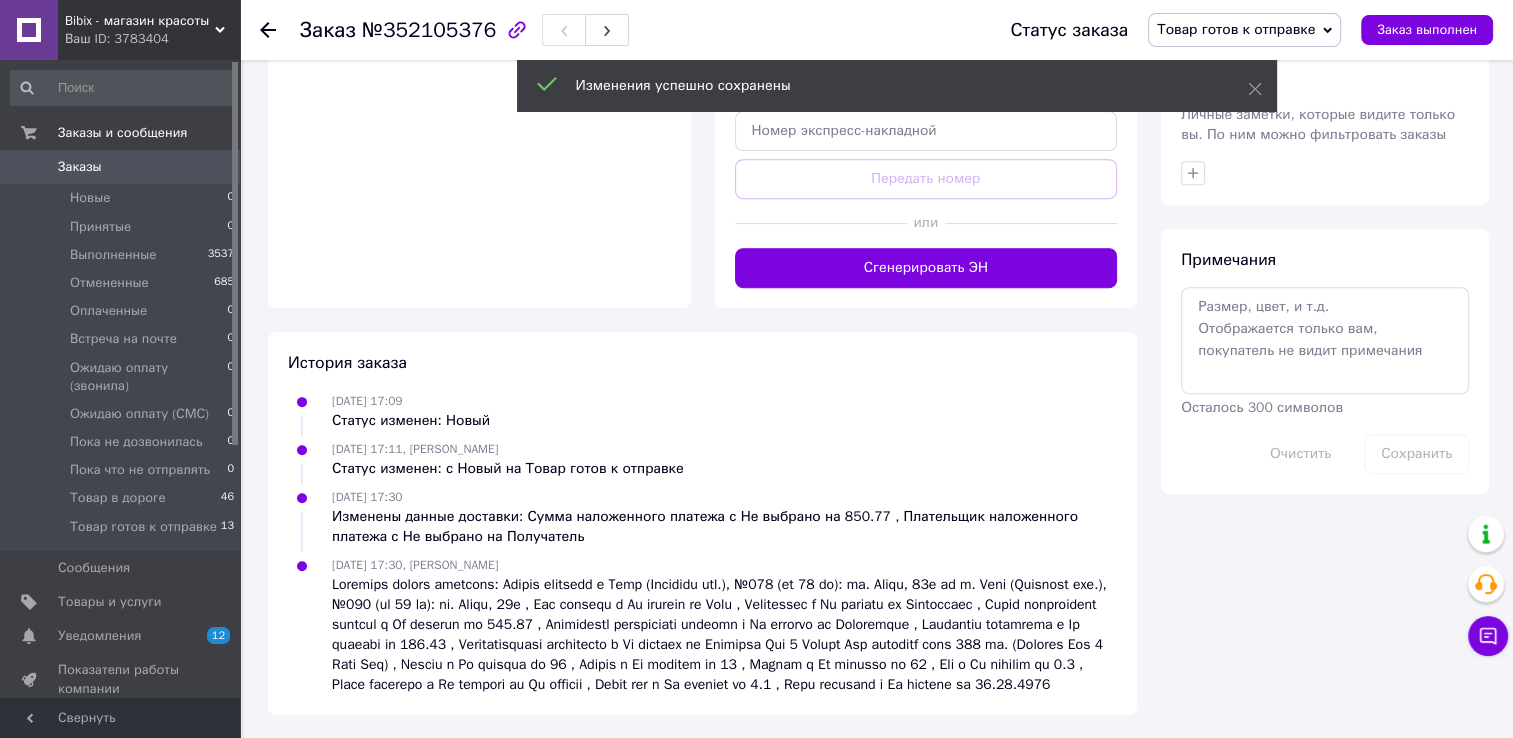 scroll, scrollTop: 800, scrollLeft: 0, axis: vertical 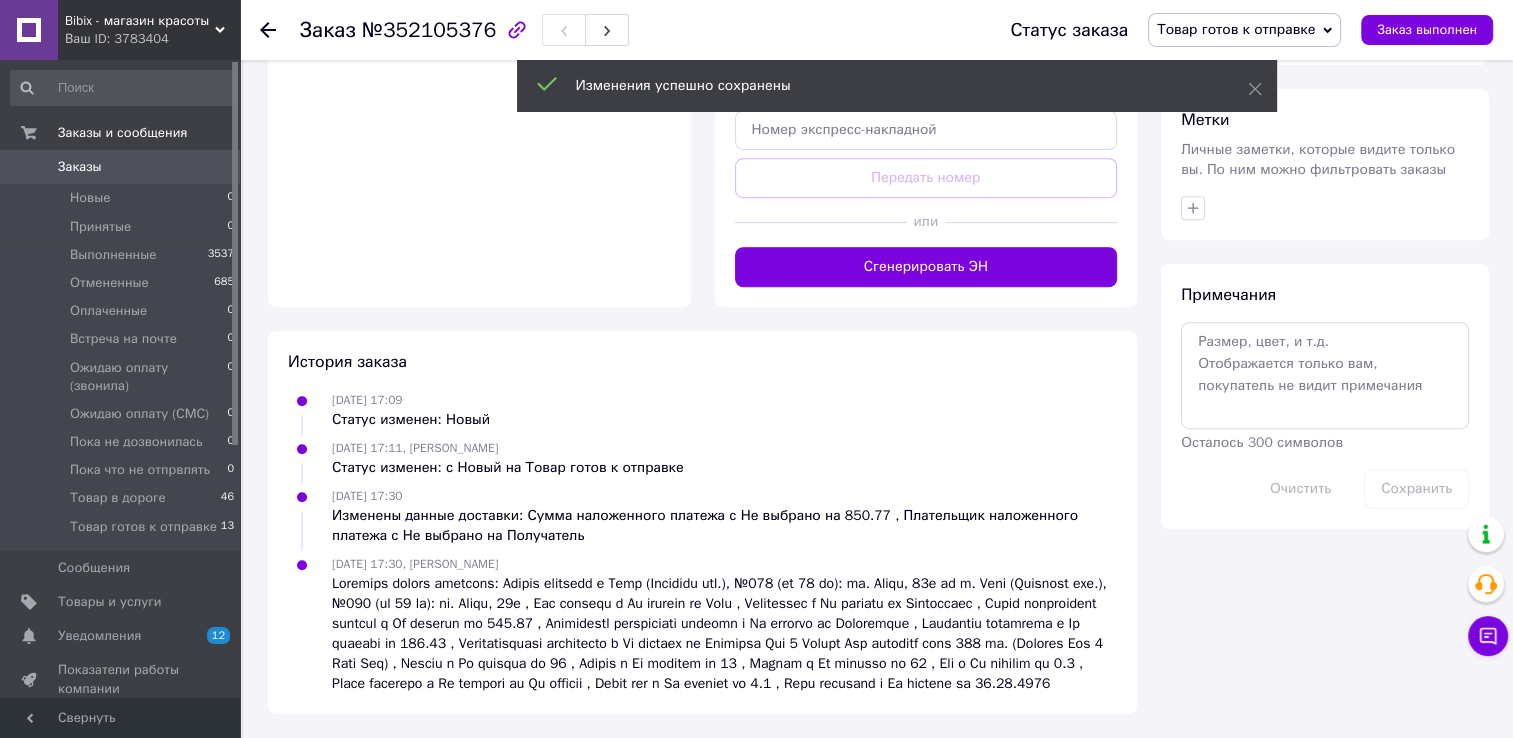 click on "Доставка Редактировать Нова Пошта (бесплатно от 3000 ₴) Получатель Марчук Аліна Телефон получателя +380686703592 Адрес г. Киев (Киевская обл.), №333 (до 30 кг): ул. Мечты, 13а Дата отправки 10.07.2025 Плательщик Получатель Оценочная стоимость 850.77 ₴ Сумма наложенного платежа 850.77 ₴ Комиссия за наложенный платёж 37.02 ₴ Плательщик комиссии наложенного платежа Получатель Передать номер или Сгенерировать ЭН Плательщик Получатель Отправитель Фамилия получателя Марчук Имя получателя Аліна Отчество получателя Телефон получателя +380686703592 Тип доставки В отделении Курьером 850.77" at bounding box center [926, -53] 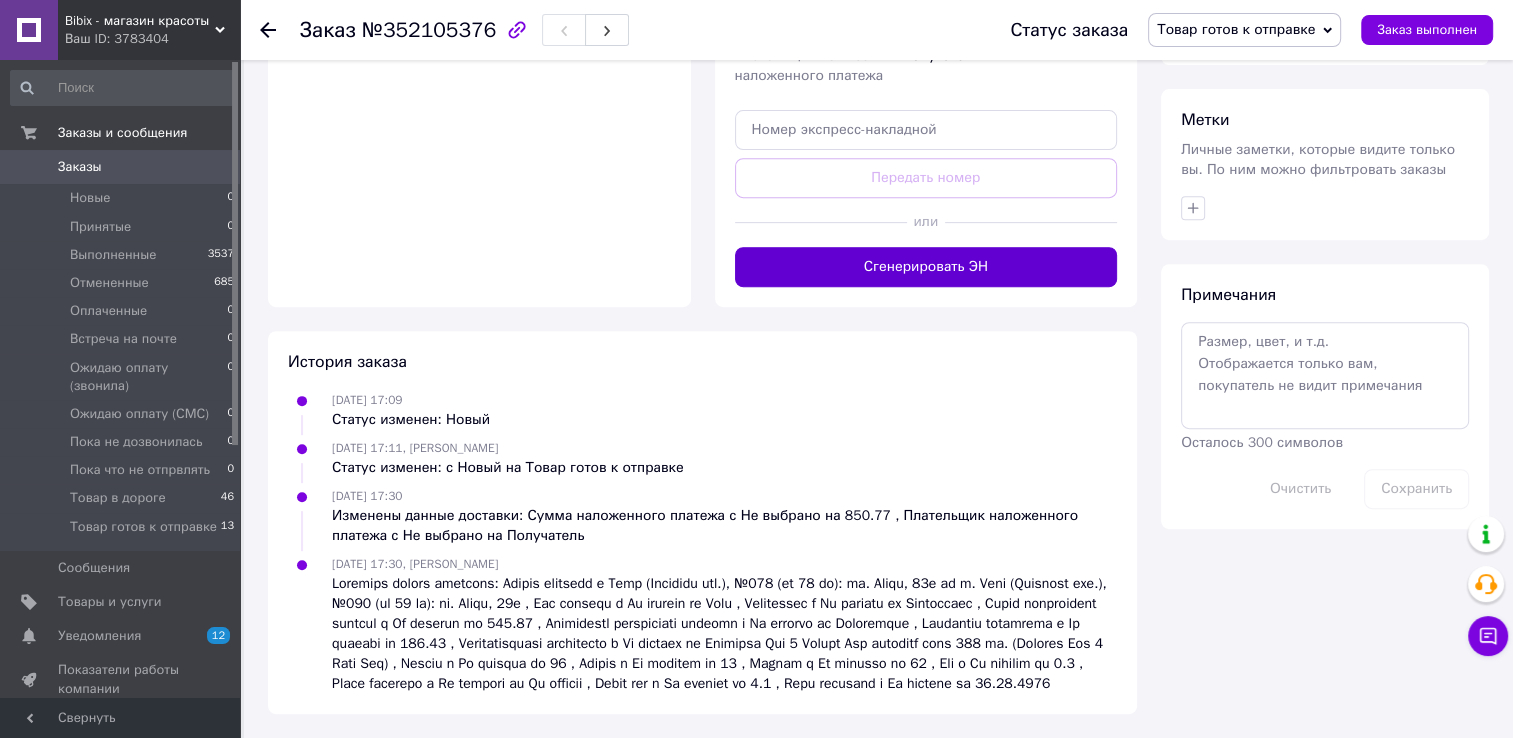 click on "Сгенерировать ЭН" at bounding box center (926, 267) 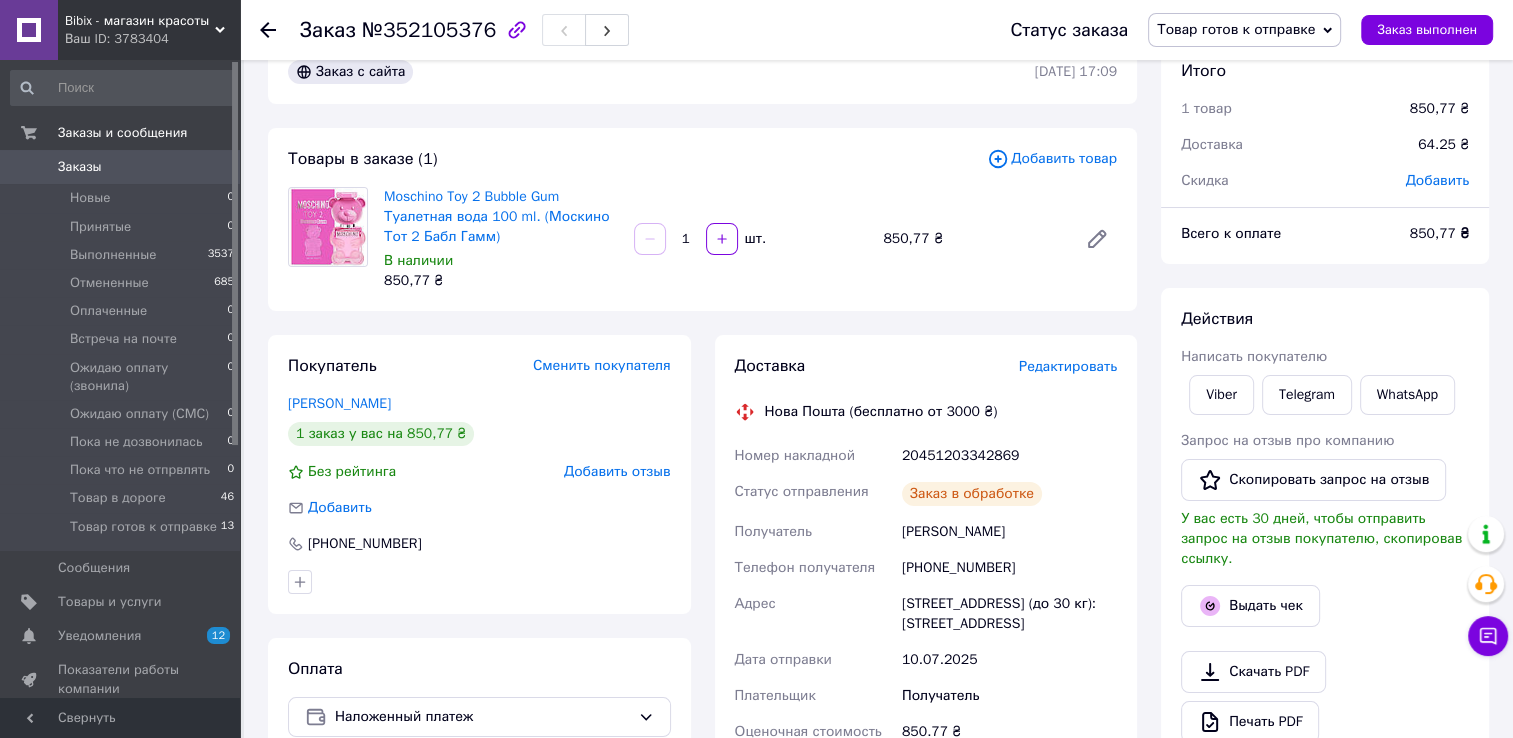 scroll, scrollTop: 0, scrollLeft: 0, axis: both 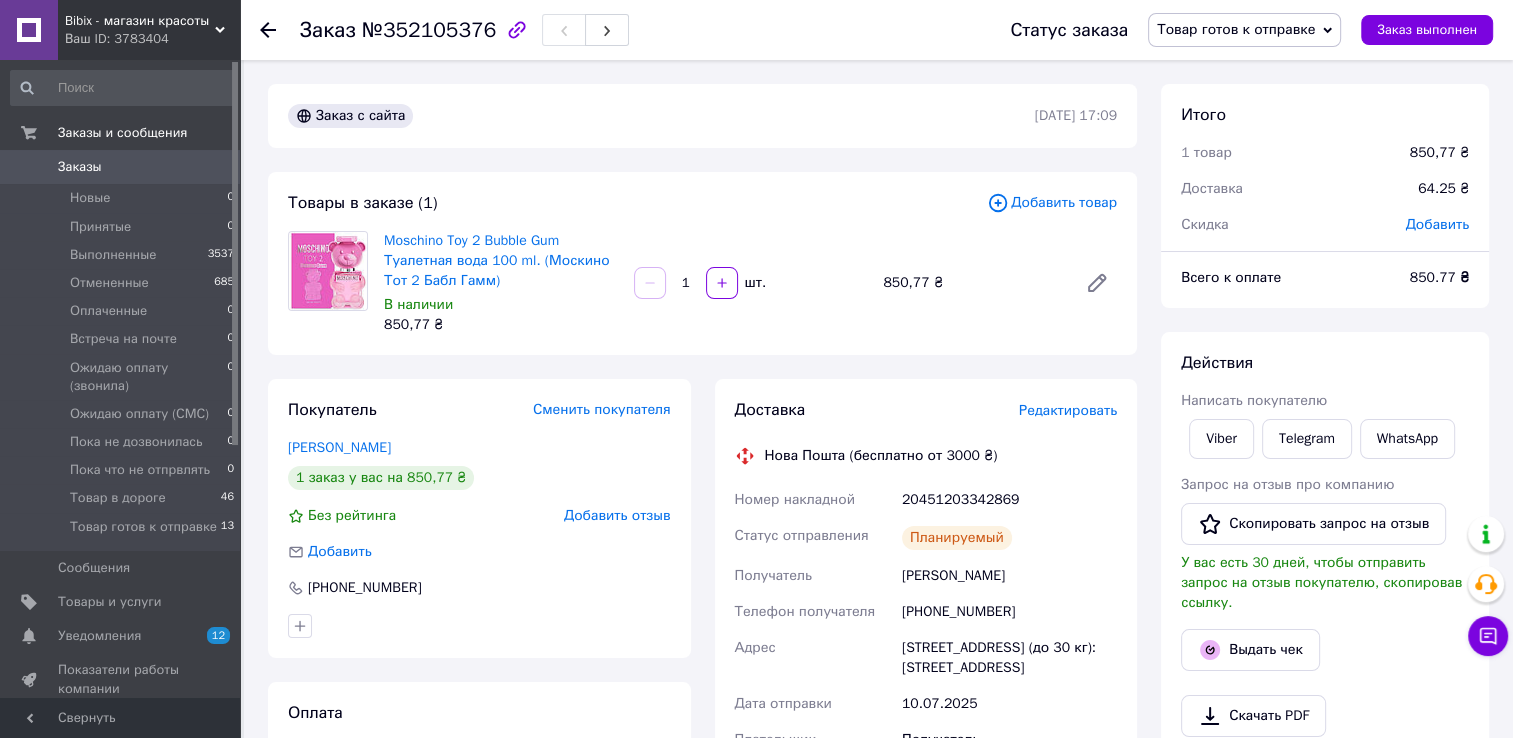 click on "Заказ №352105376 Статус заказа Товар готов к отправке  Принят Выполнен Отменен Оплаченный Встреча на почте Ожидаю оплату (звонила) Ожидаю оплату (СМС) Пока не дозвонилась  Пока что не отпрвлять  Товар в дороге Заказ выполнен" at bounding box center (876, 30) 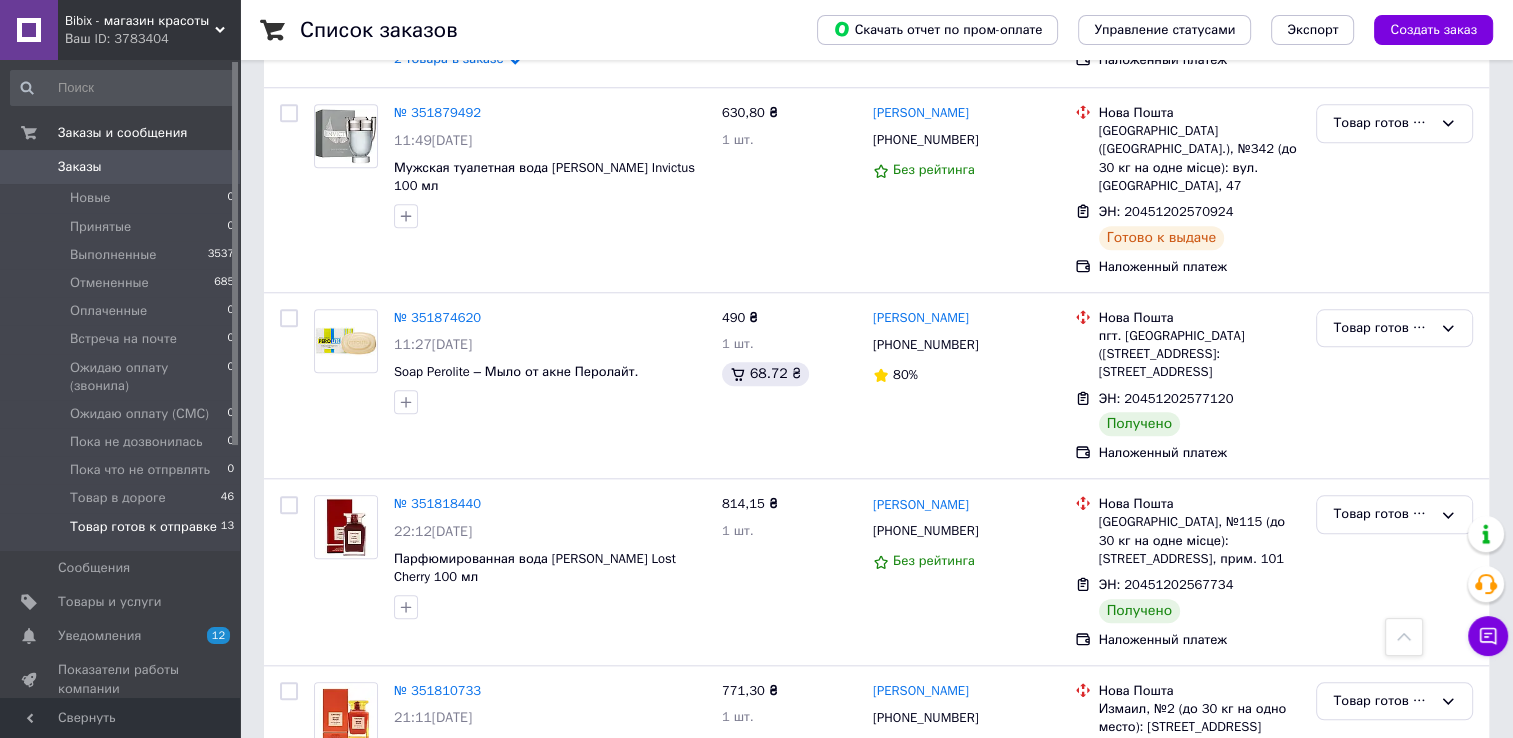 scroll, scrollTop: 1920, scrollLeft: 0, axis: vertical 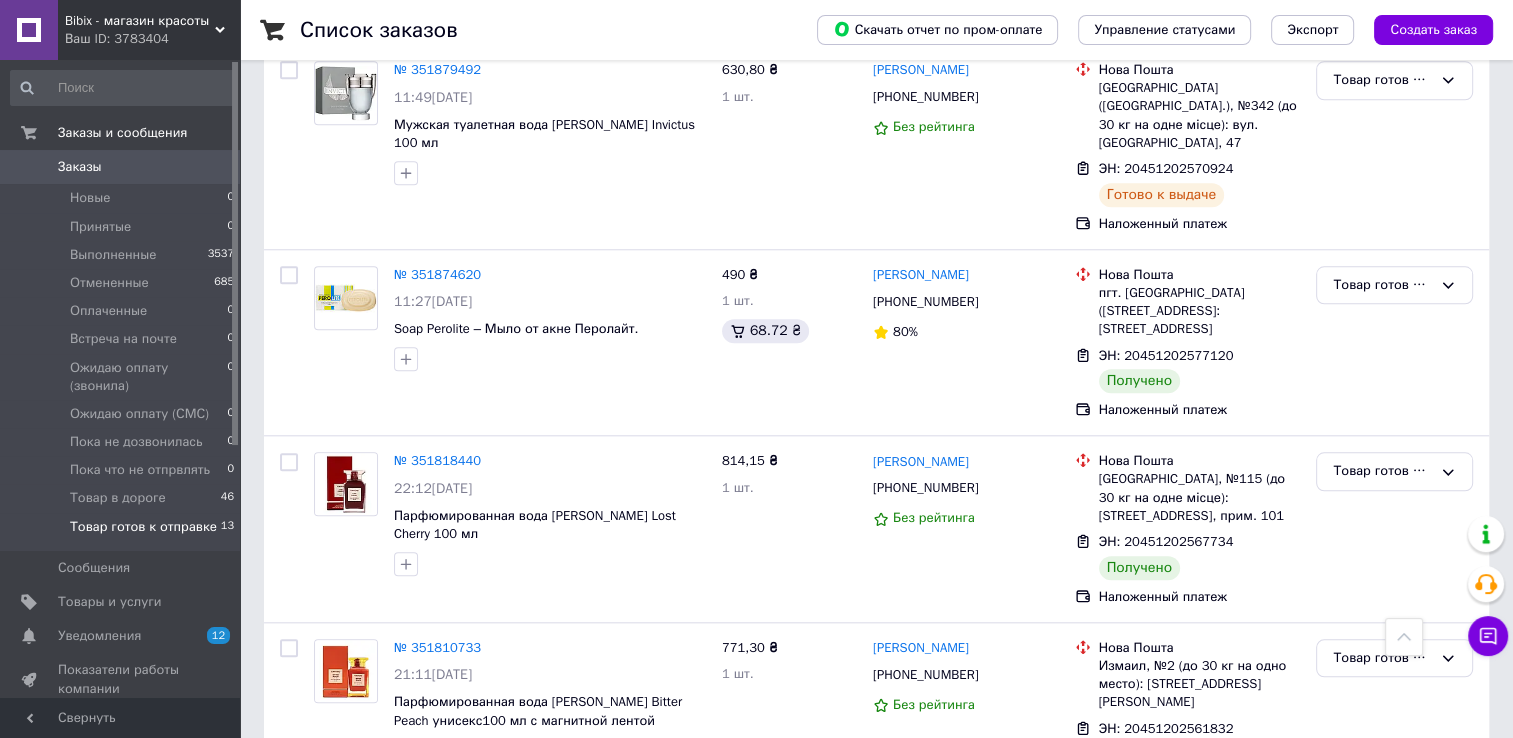 click on "Заказы 0" at bounding box center (123, 167) 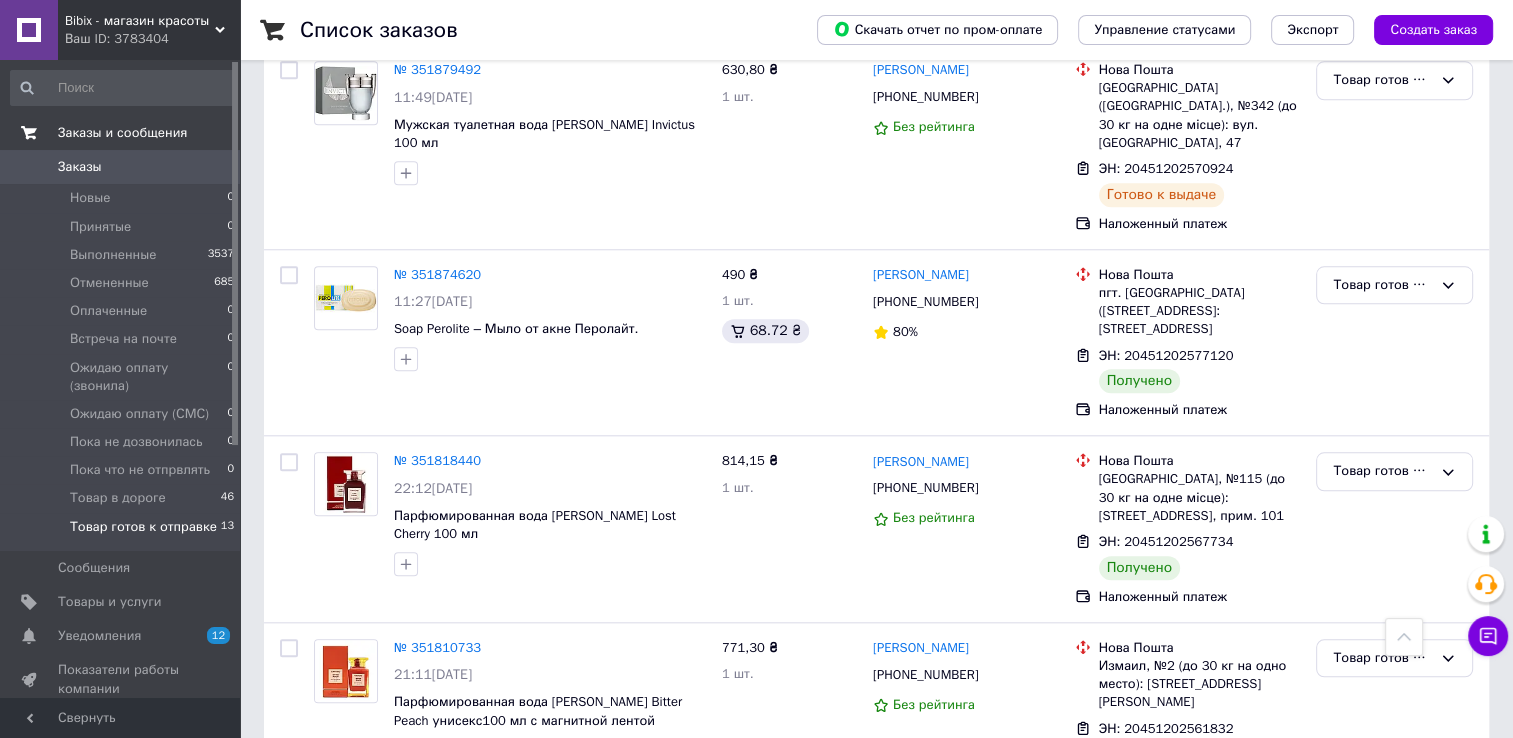 scroll, scrollTop: 0, scrollLeft: 0, axis: both 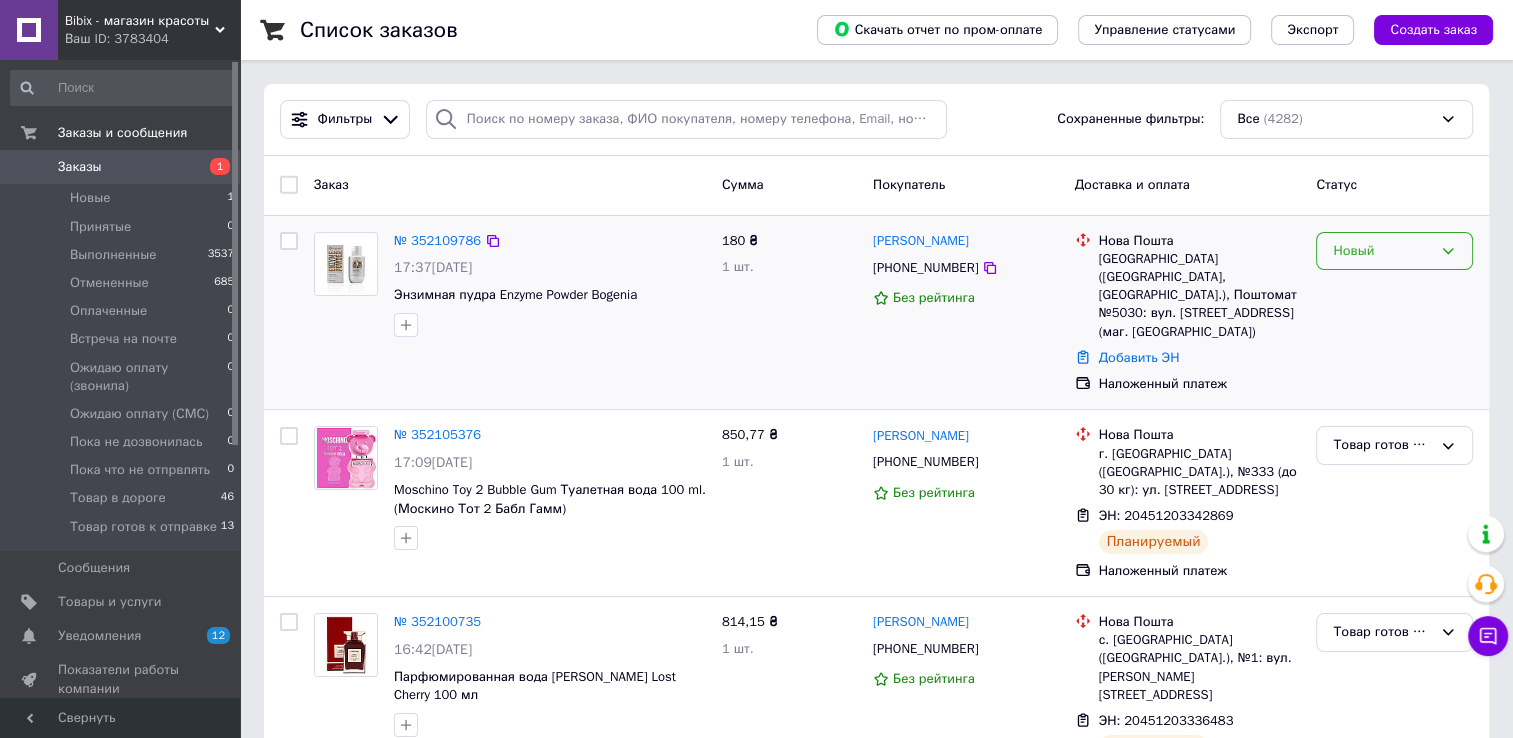 click on "Новый" at bounding box center [1382, 251] 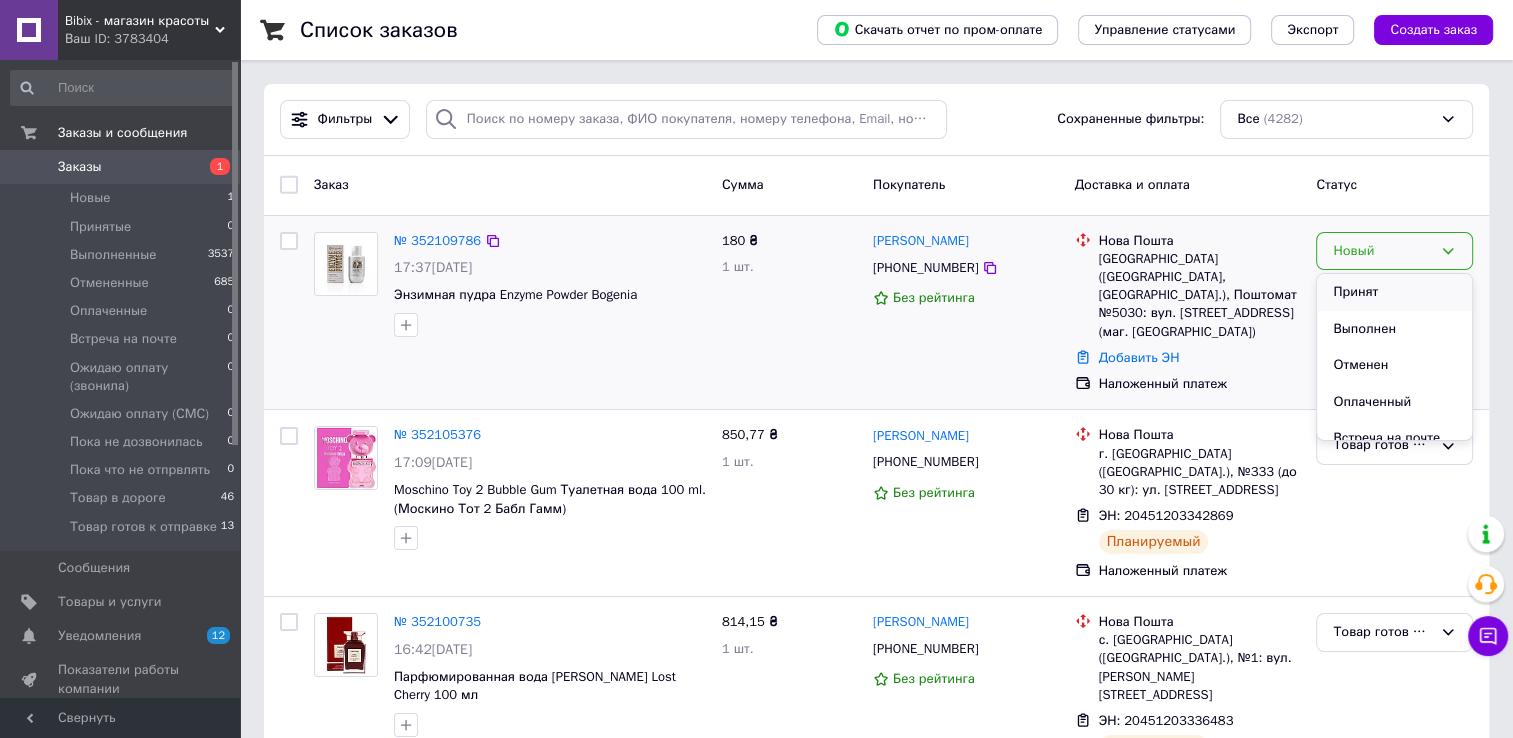 click on "Принят" at bounding box center [1394, 292] 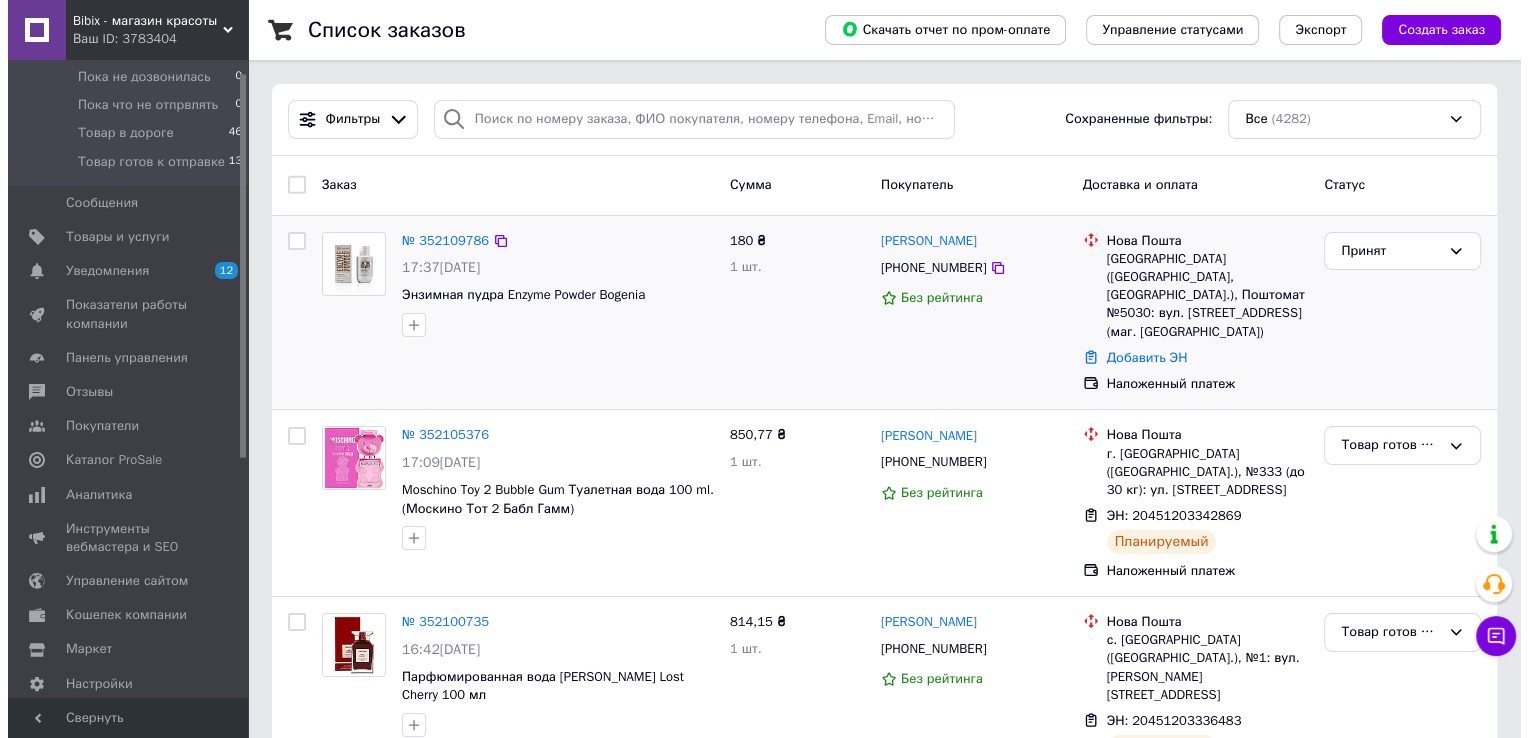 scroll, scrollTop: 419, scrollLeft: 0, axis: vertical 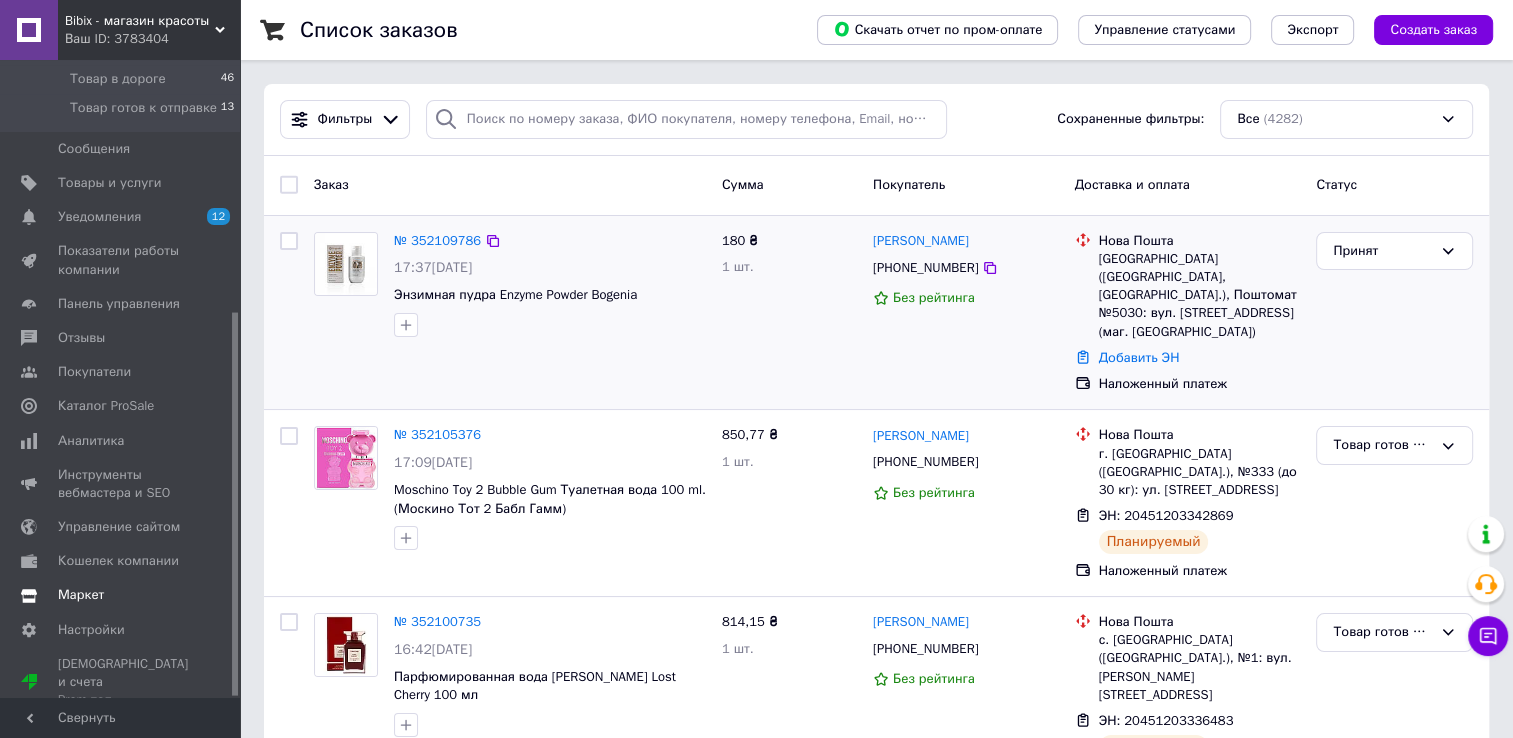 click on "Маркет" at bounding box center [81, 595] 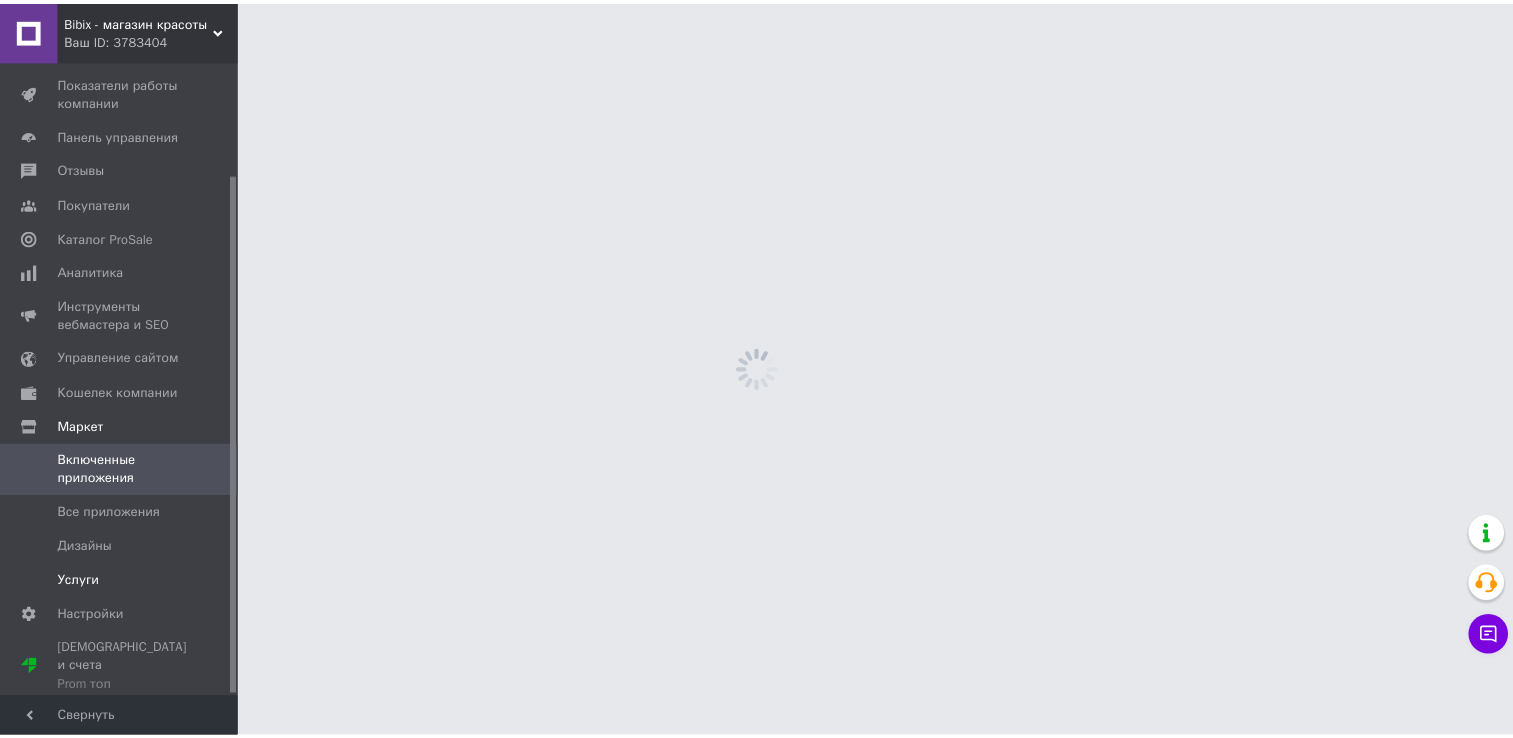 scroll, scrollTop: 139, scrollLeft: 0, axis: vertical 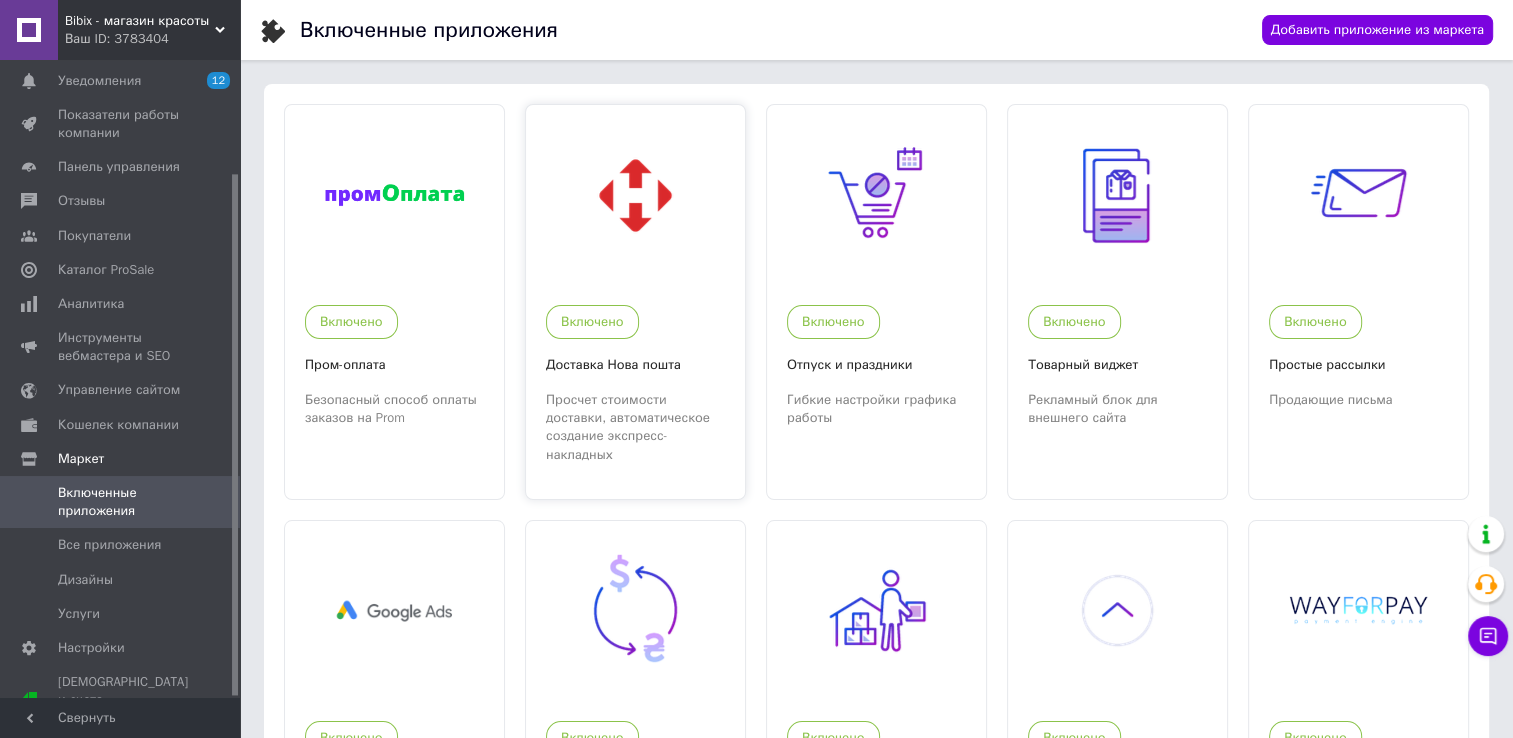 click at bounding box center [635, 195] 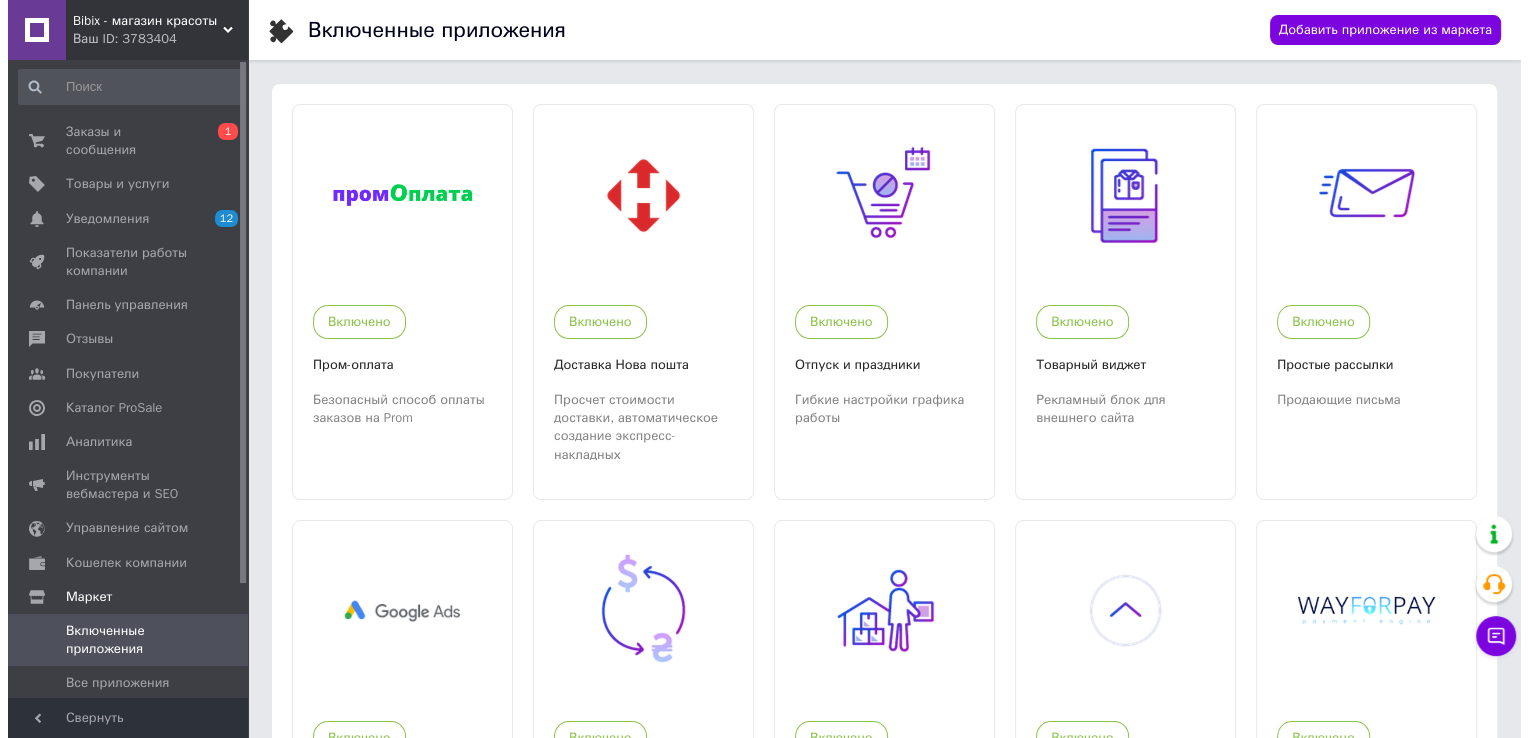 scroll, scrollTop: 0, scrollLeft: 0, axis: both 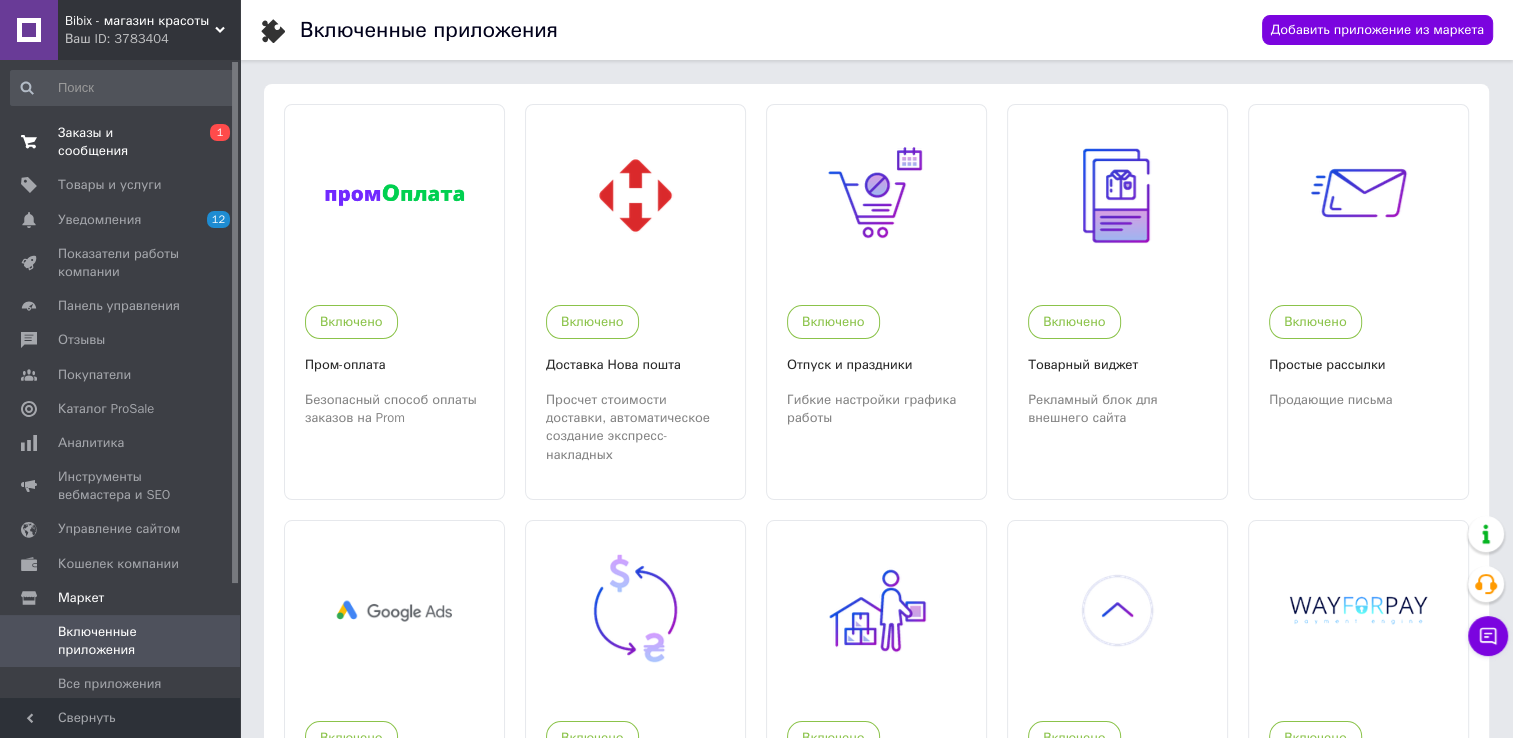 click on "Заказы и сообщения" at bounding box center [121, 142] 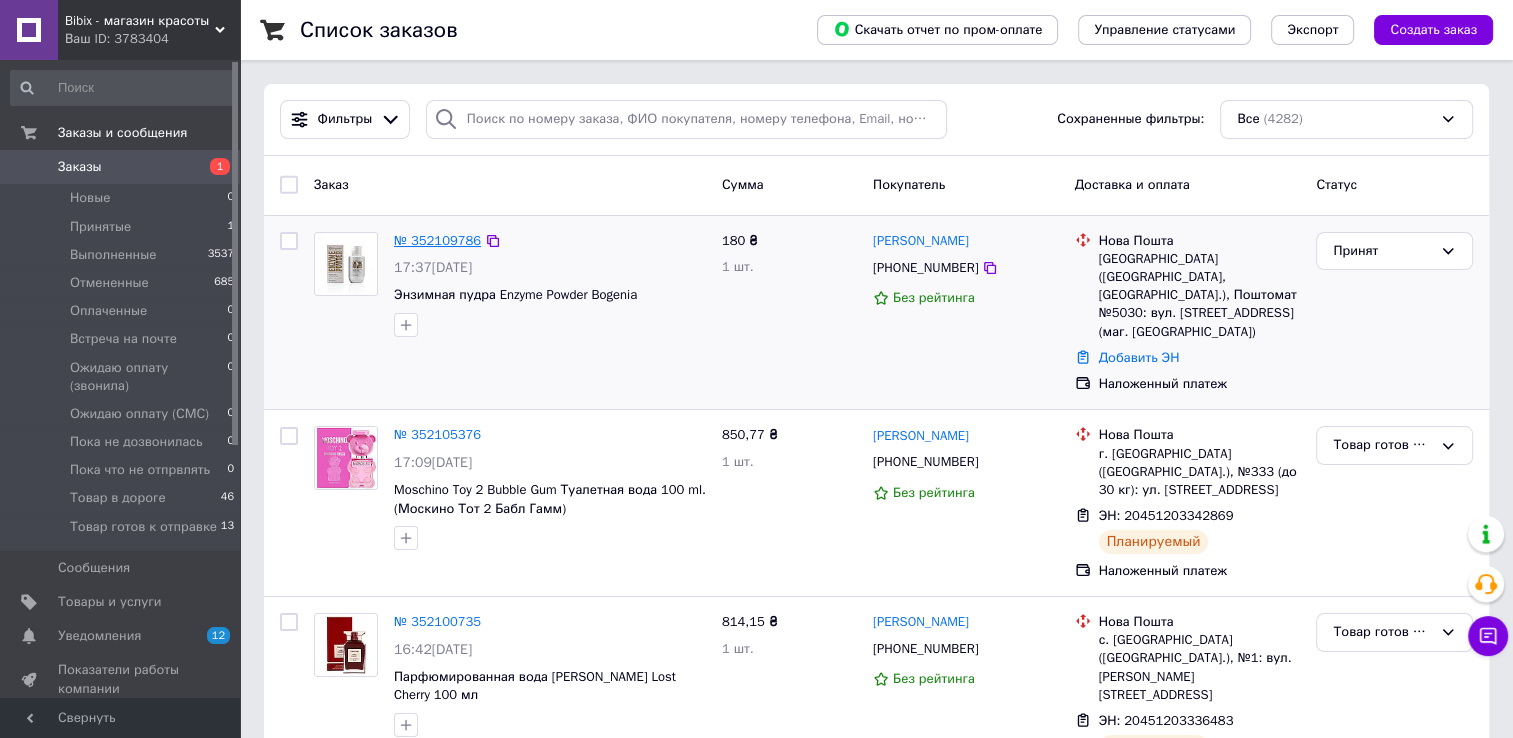 click on "№ 352109786" at bounding box center [437, 240] 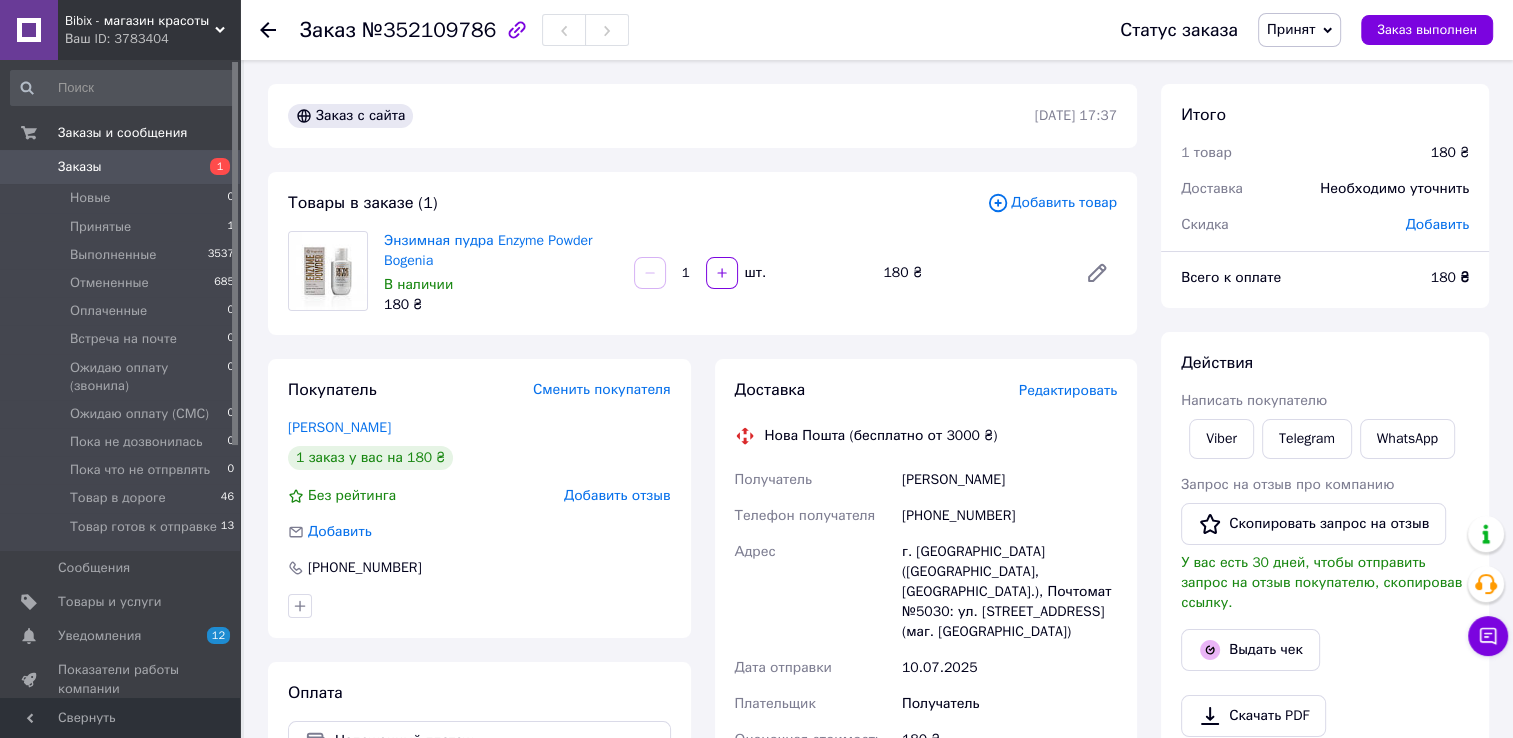 click on "Редактировать" at bounding box center [1068, 390] 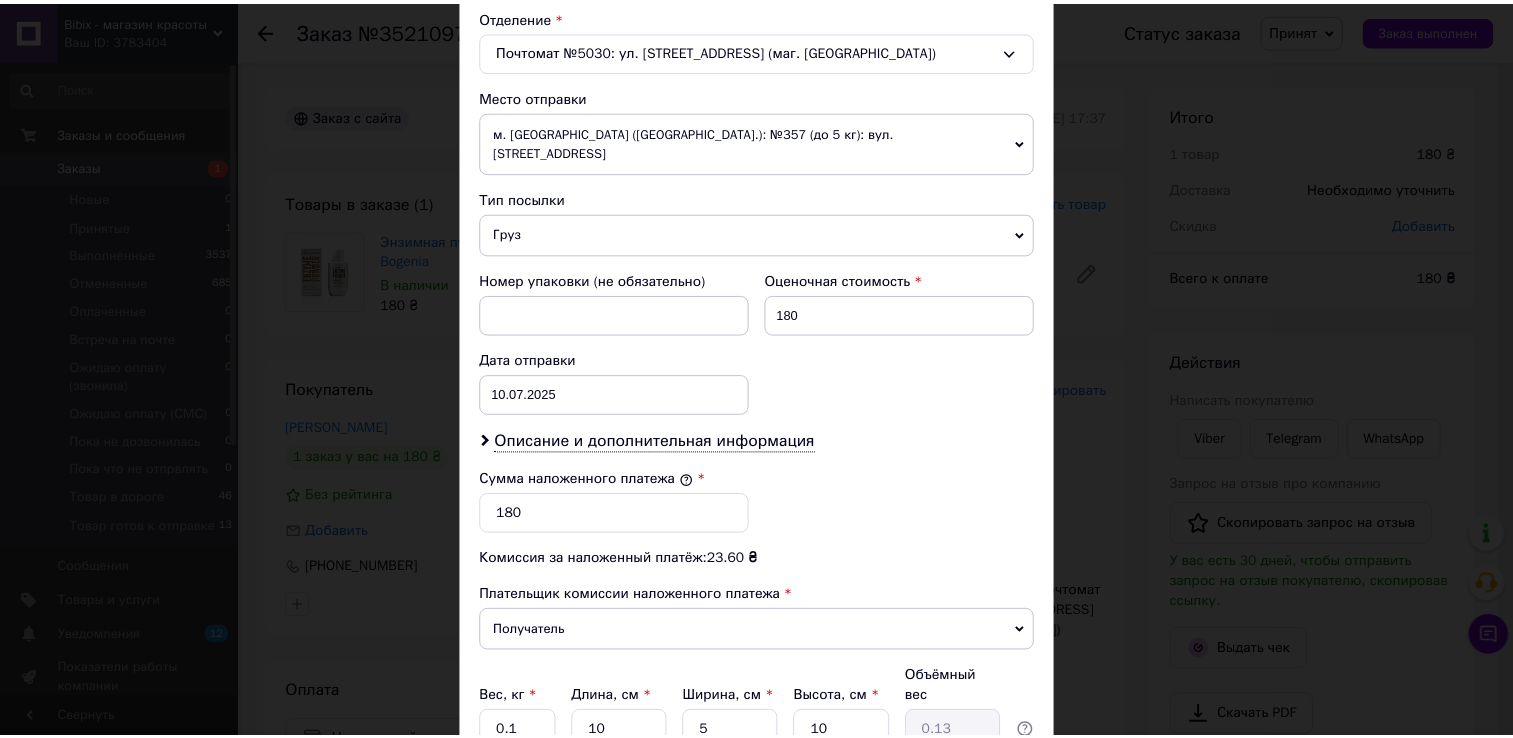 scroll, scrollTop: 781, scrollLeft: 0, axis: vertical 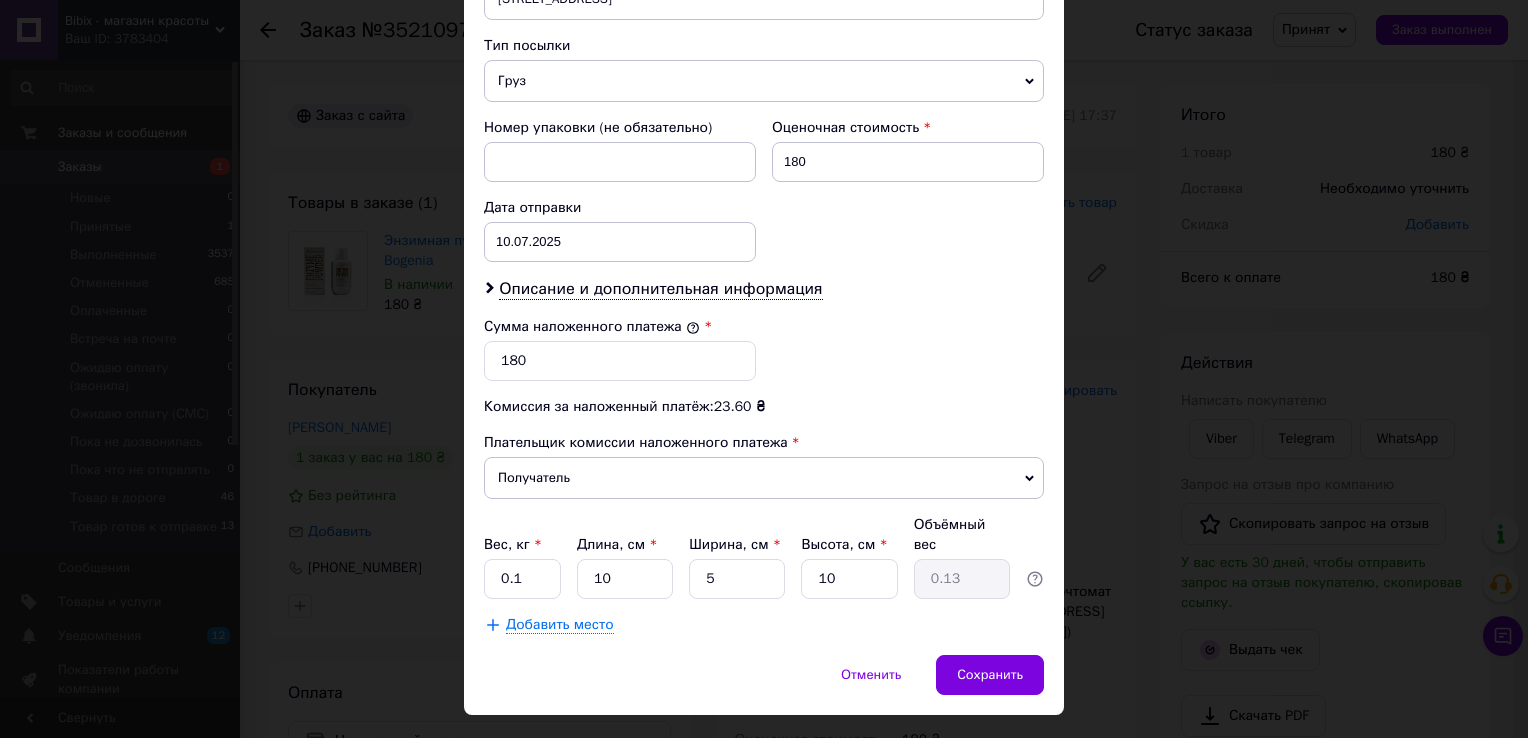 click on "× Редактирование доставки Способ доставки Нова Пошта (бесплатно от 3000 ₴) Плательщик Получатель Отправитель Фамилия получателя [PERSON_NAME] Имя получателя [PERSON_NAME] Отчество получателя Телефон получателя [PHONE_NUMBER] Тип доставки В отделении Курьером В почтомате Город г. [GEOGRAPHIC_DATA] ([GEOGRAPHIC_DATA], [GEOGRAPHIC_DATA].) Отделение Почтомат №5030: ул. [STREET_ADDRESS] (маг. АТБ) Место отправки м. [GEOGRAPHIC_DATA] ([GEOGRAPHIC_DATA].): №357 (до 5 кг): вул. [STREET_ADDRESS] Нет совпадений. Попробуйте изменить условия поиска Добавить еще место отправки Тип посылки Груз Документы Оценочная стоимость 180" at bounding box center (764, 369) 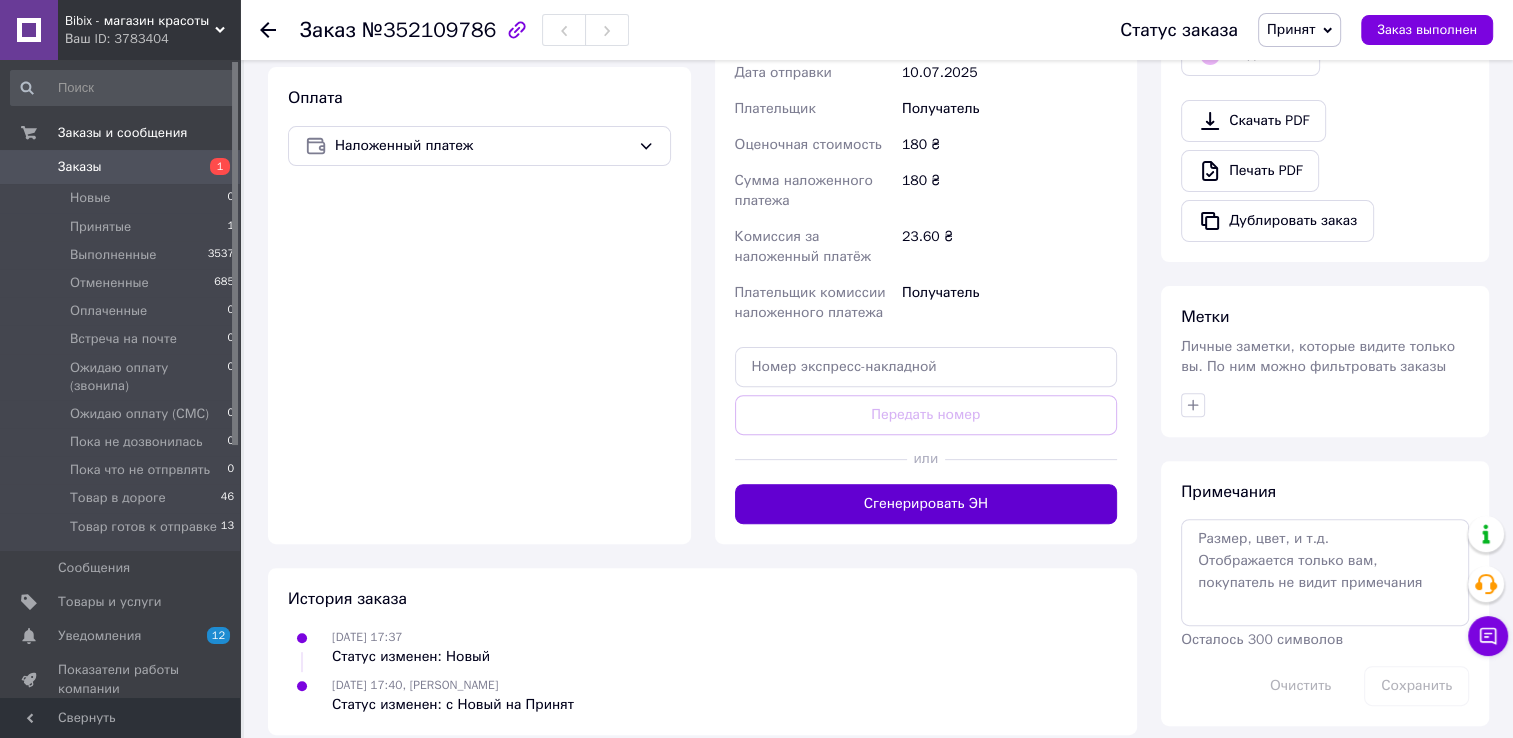 click on "Сгенерировать ЭН" at bounding box center [926, 504] 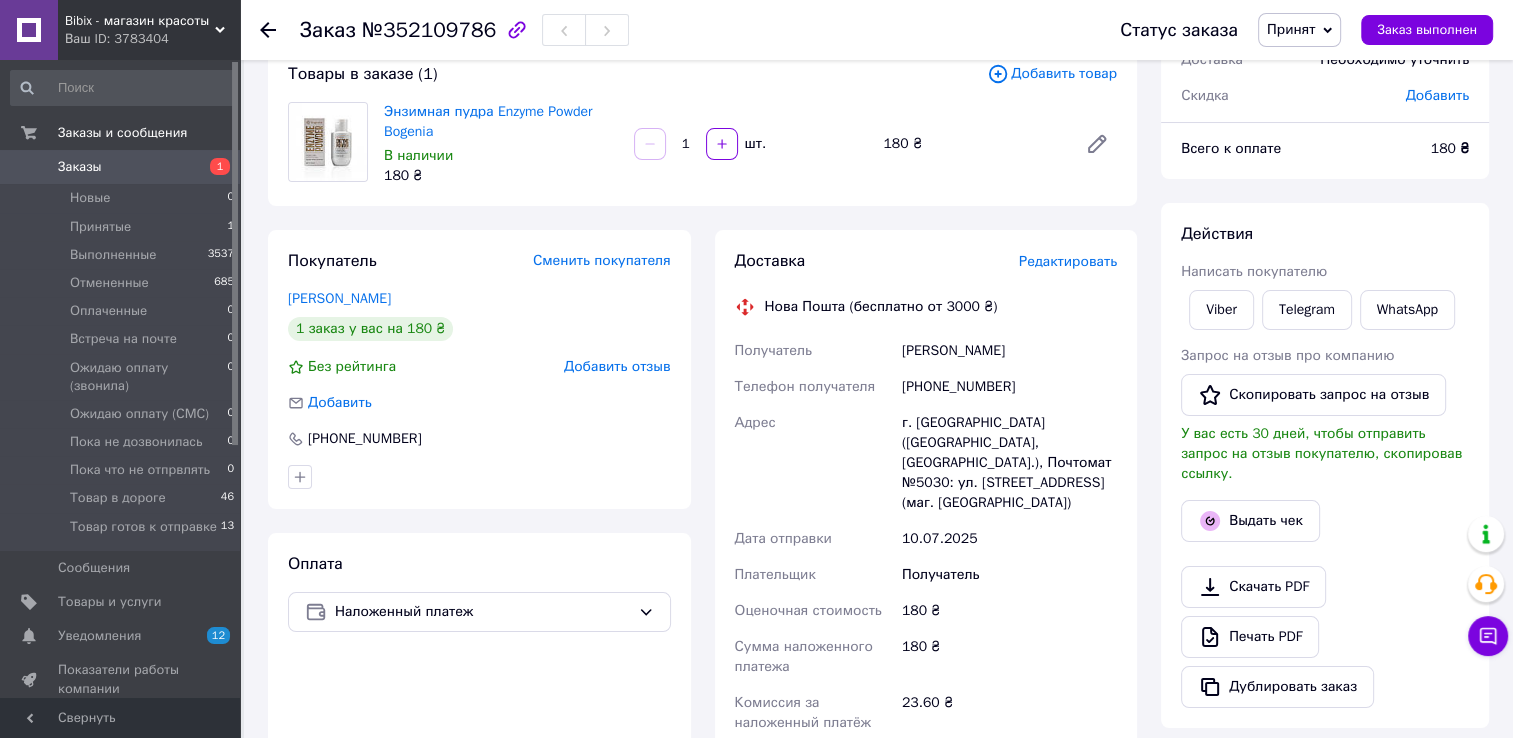scroll, scrollTop: 95, scrollLeft: 0, axis: vertical 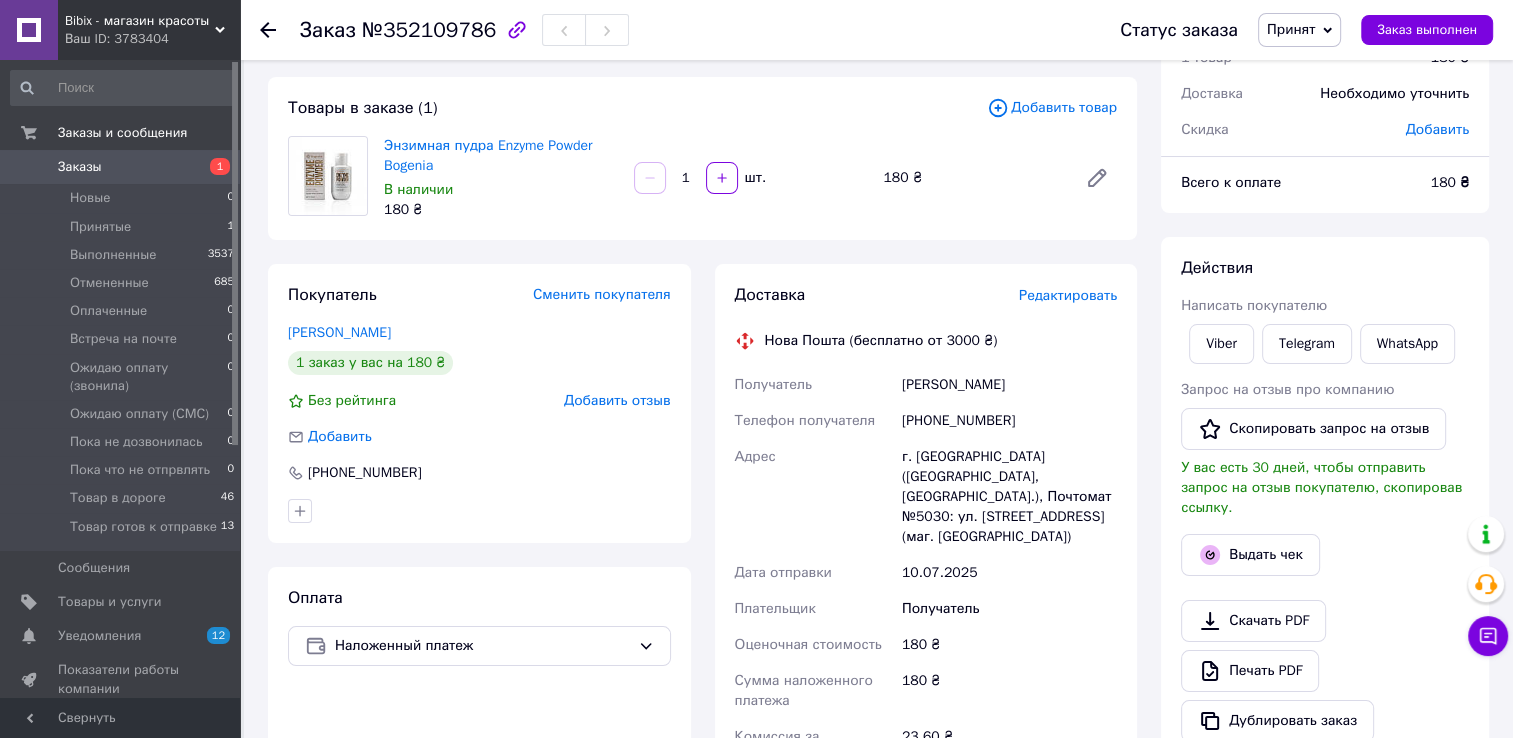 click on "Принят" at bounding box center [1291, 29] 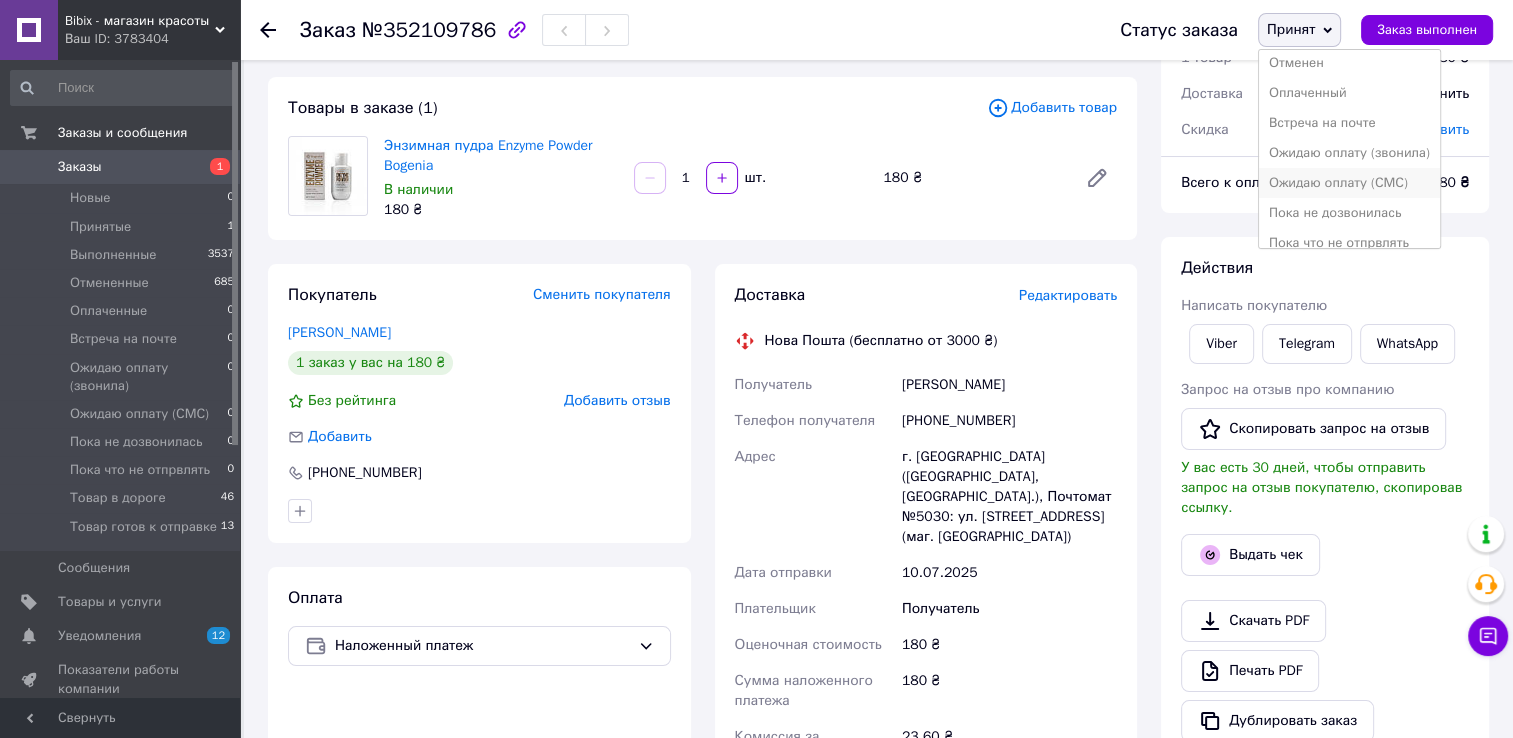 scroll, scrollTop: 112, scrollLeft: 0, axis: vertical 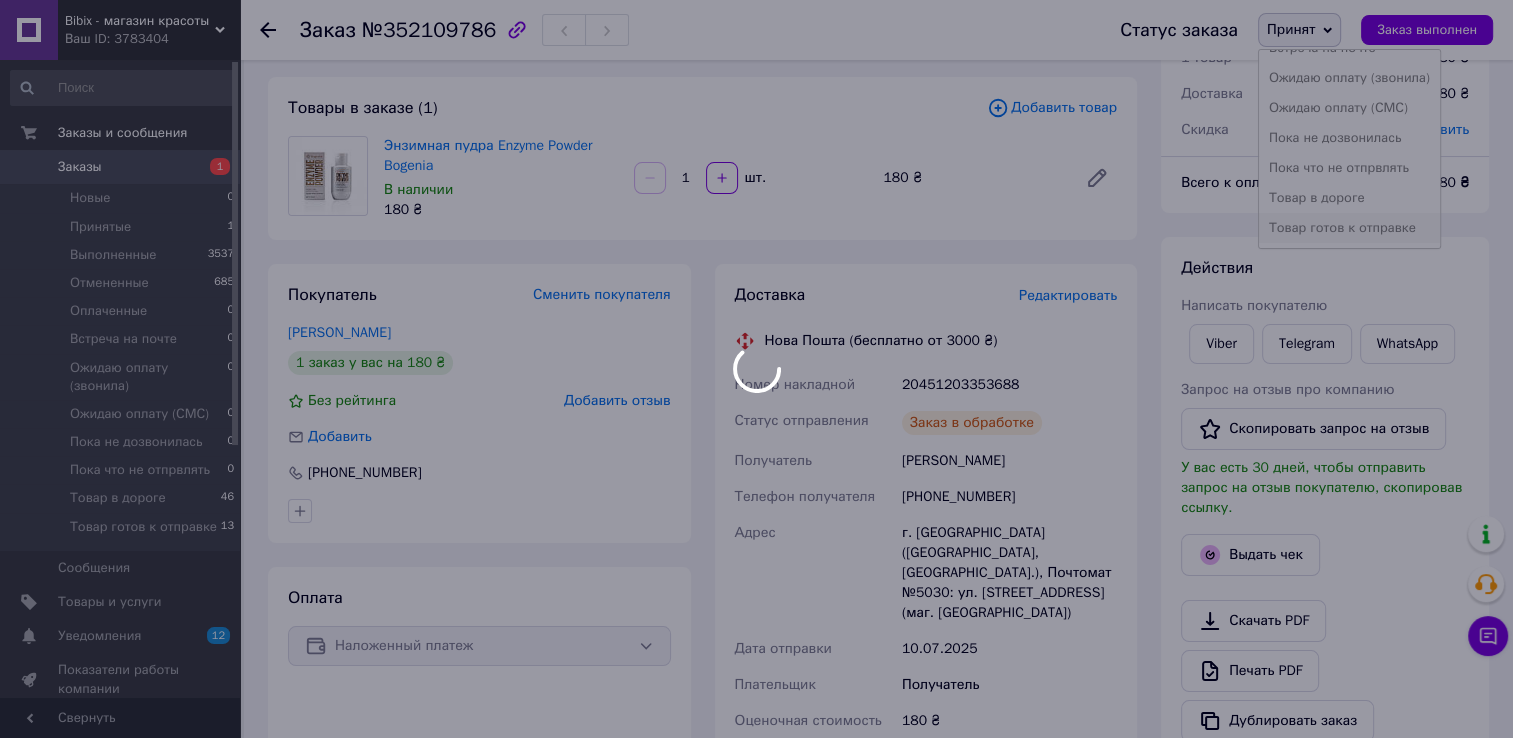 click on "Товар готов к отправке" at bounding box center (1349, 228) 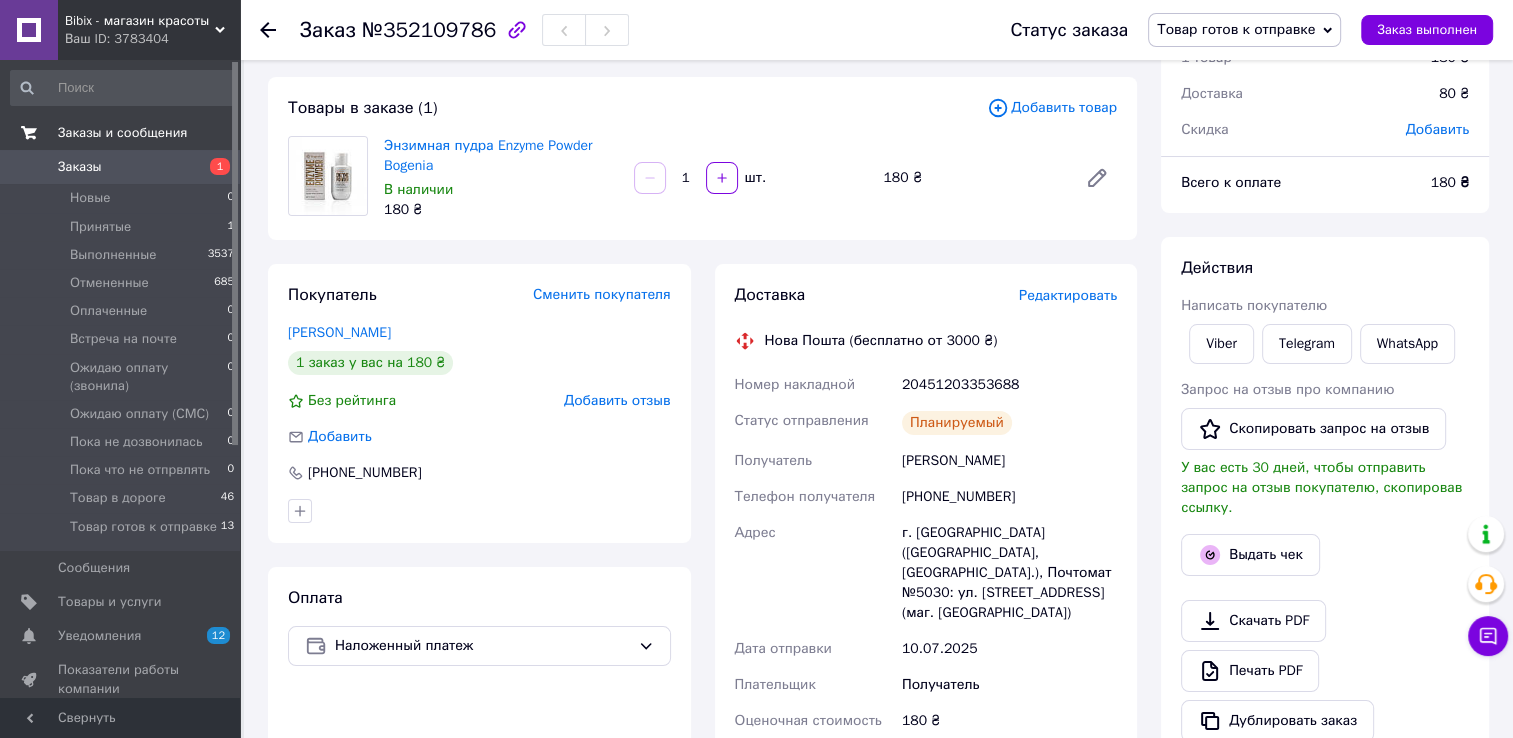 click on "Заказы и сообщения" at bounding box center [123, 133] 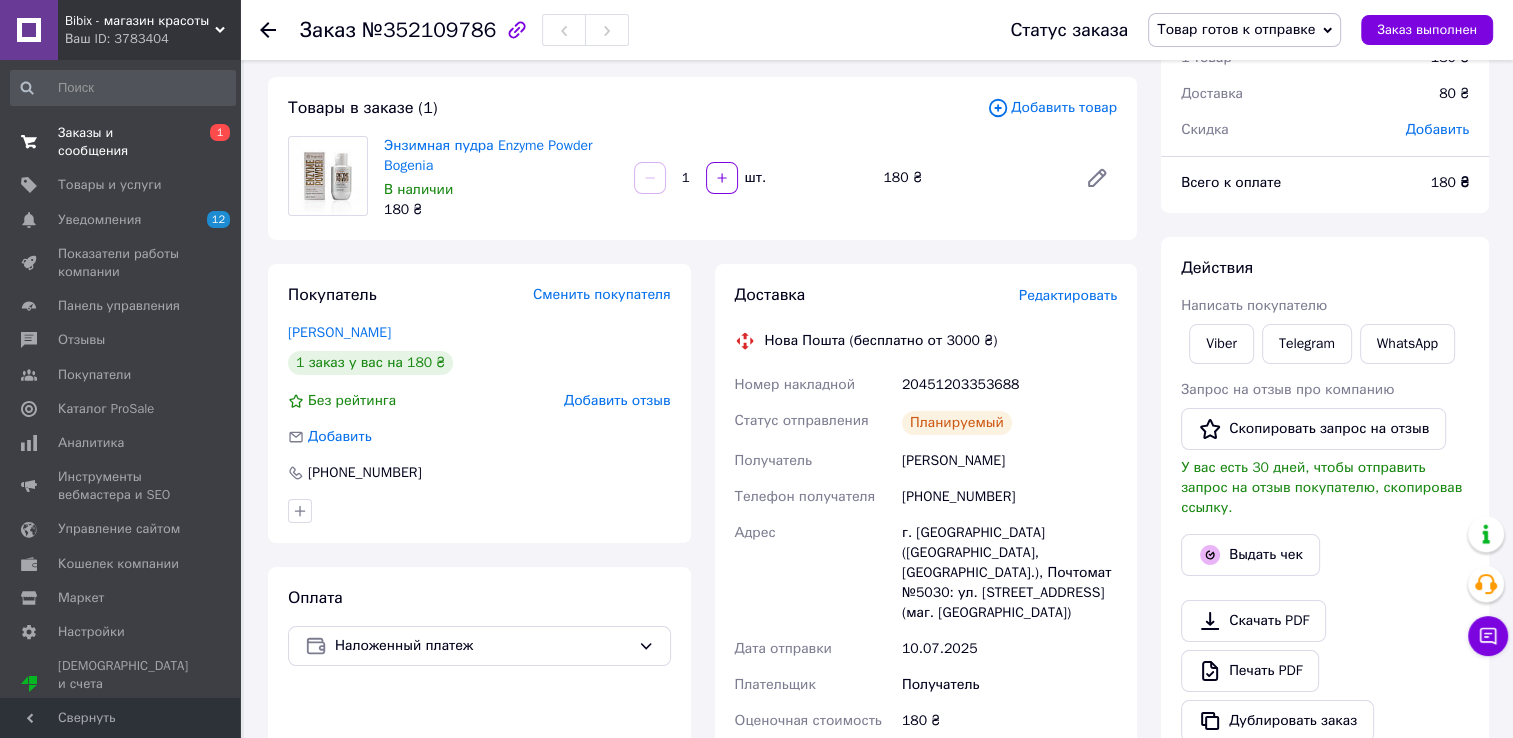 click on "Заказы и сообщения" at bounding box center (121, 142) 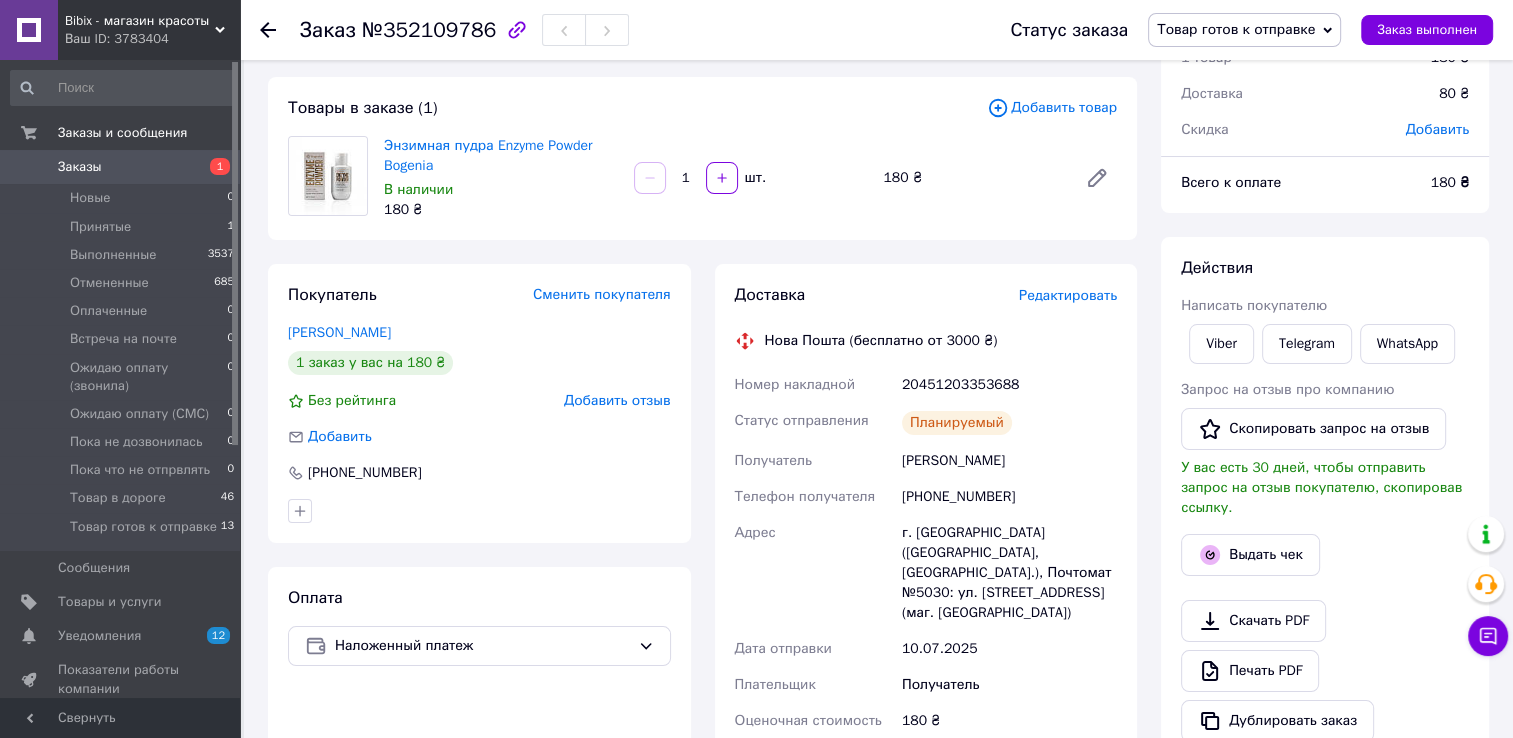 click on "Заказы" at bounding box center [121, 167] 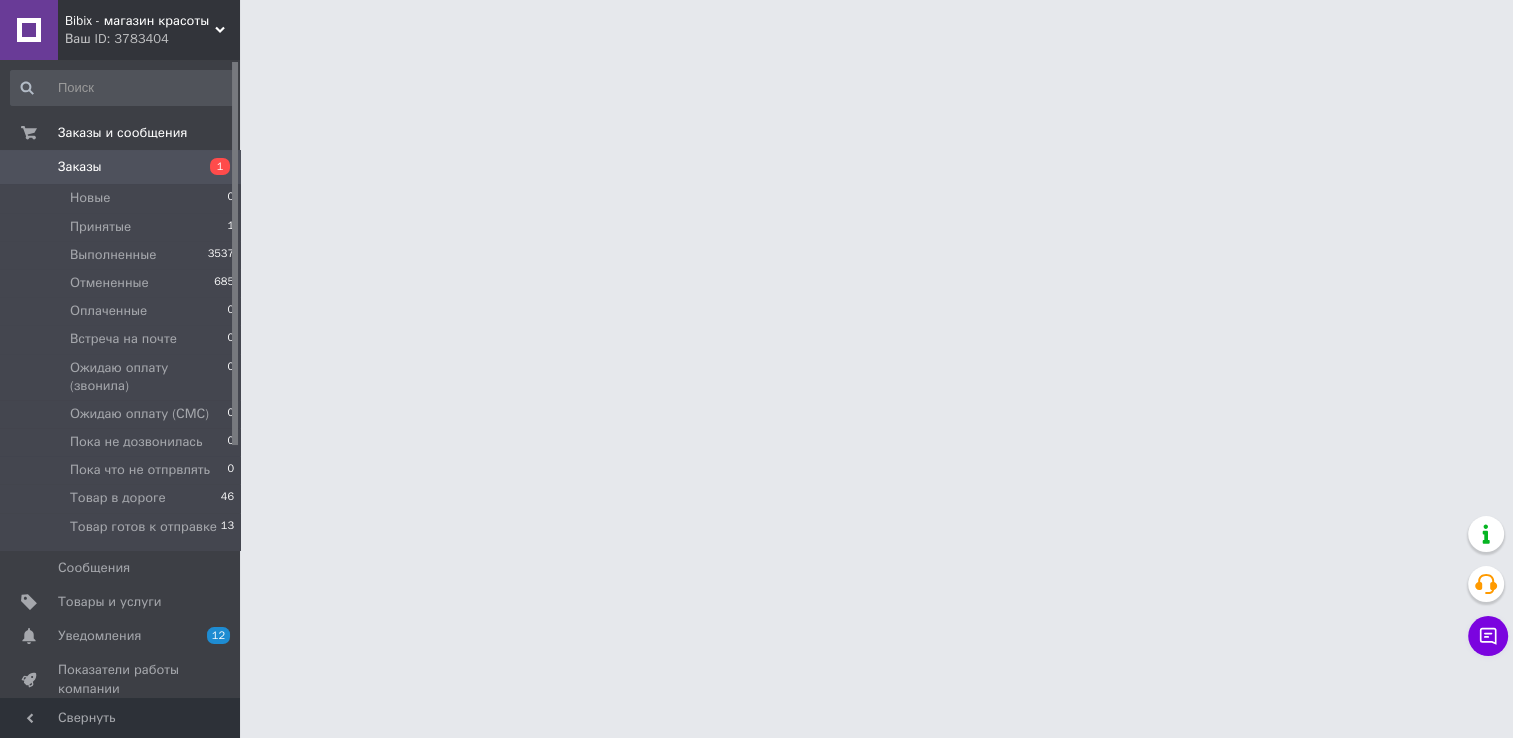scroll, scrollTop: 0, scrollLeft: 0, axis: both 